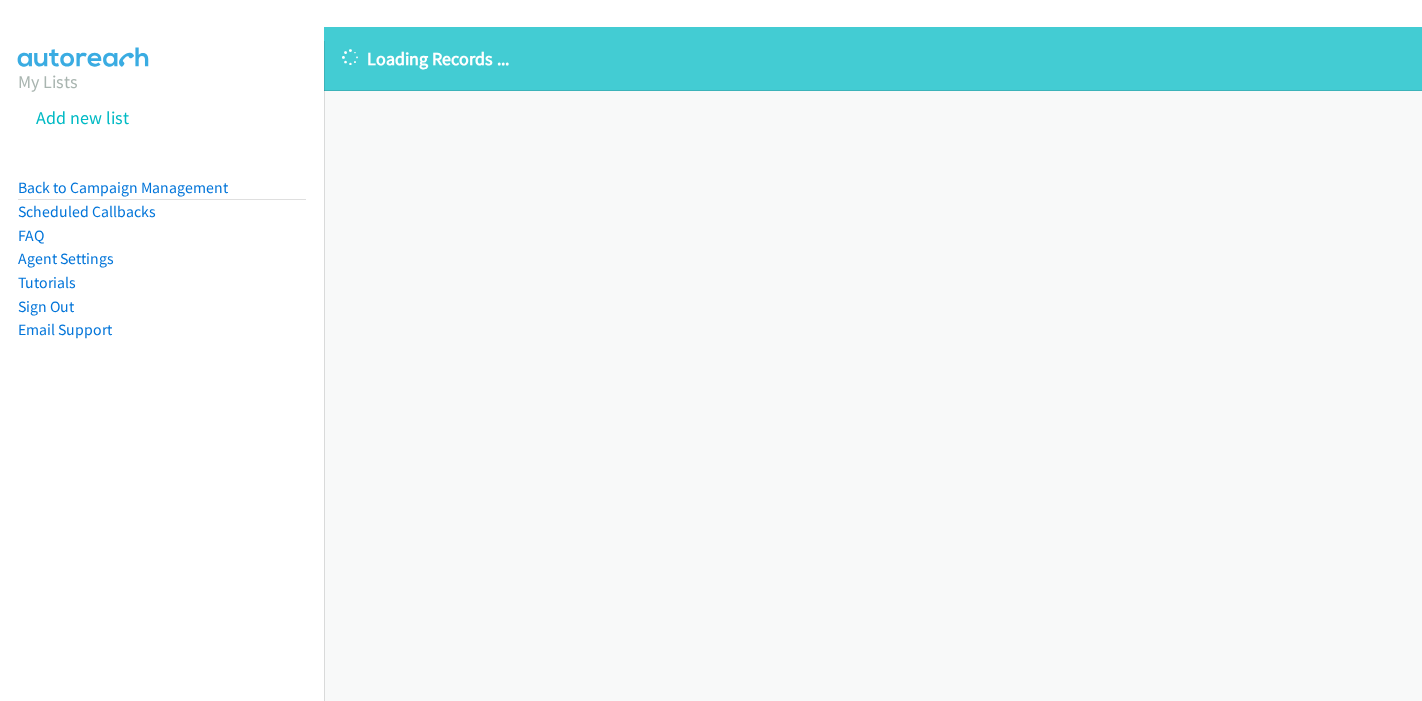 scroll, scrollTop: 0, scrollLeft: 0, axis: both 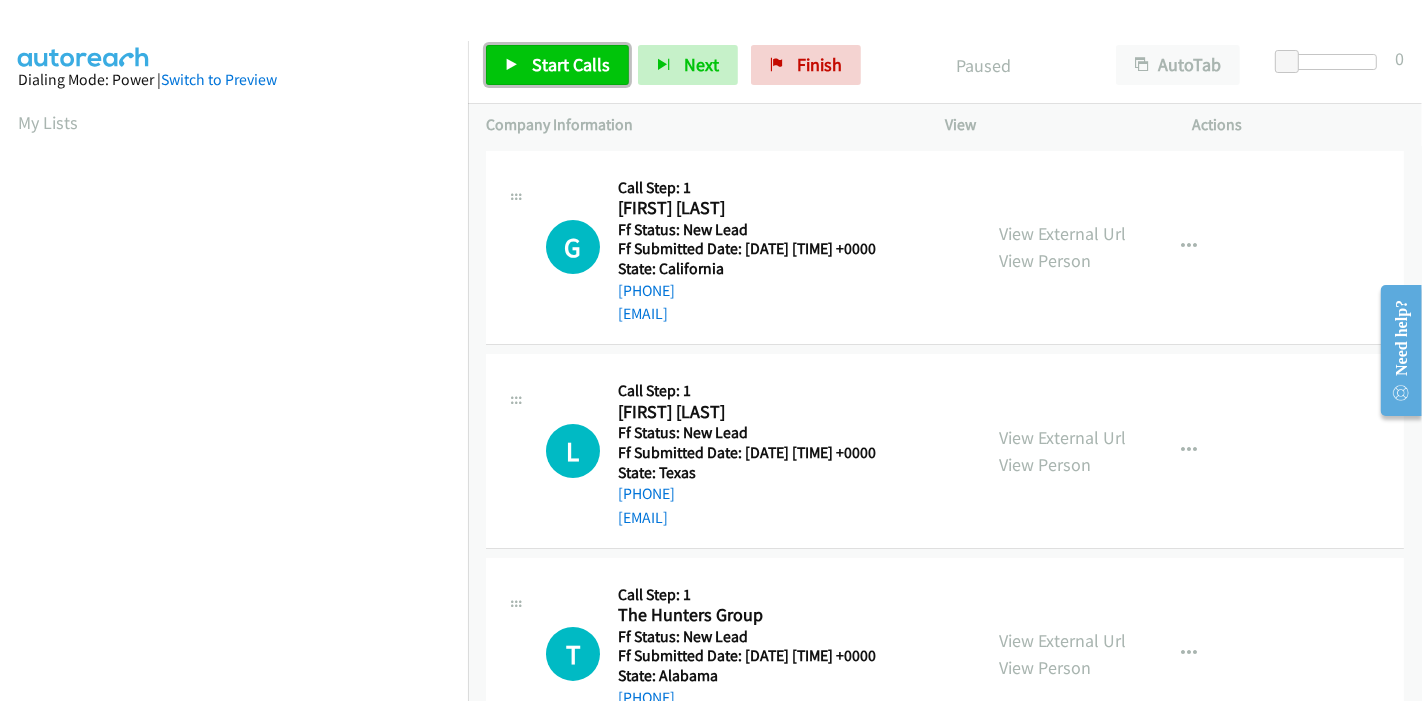 click on "Start Calls" at bounding box center [571, 64] 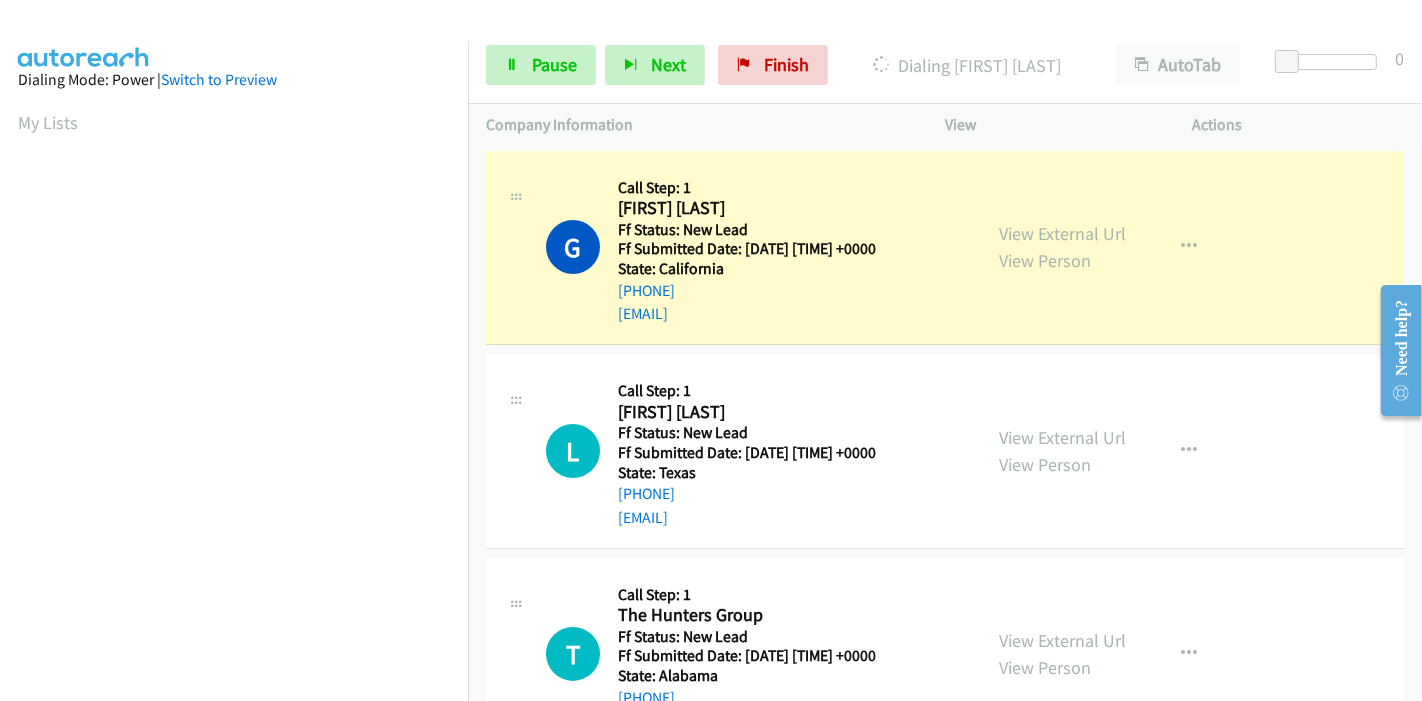 scroll, scrollTop: 422, scrollLeft: 0, axis: vertical 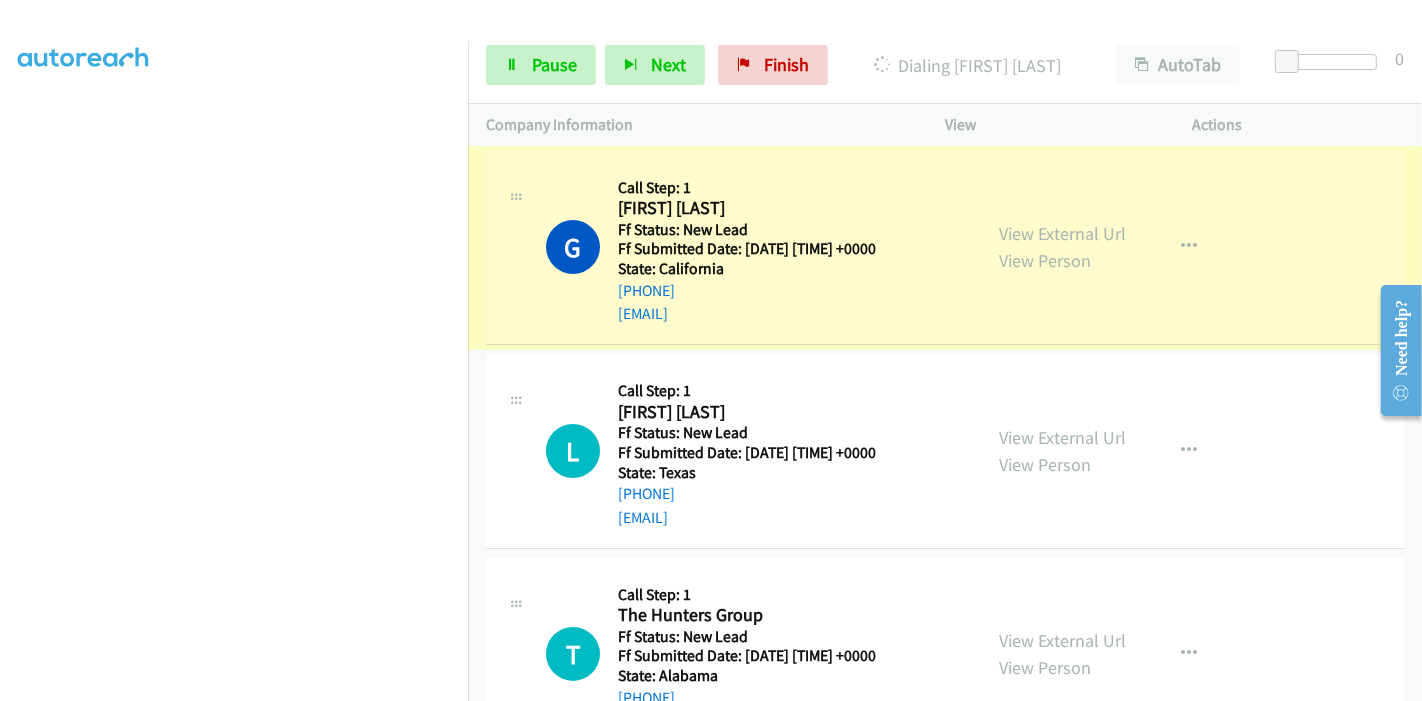 click on "View External Url" at bounding box center (1062, 233) 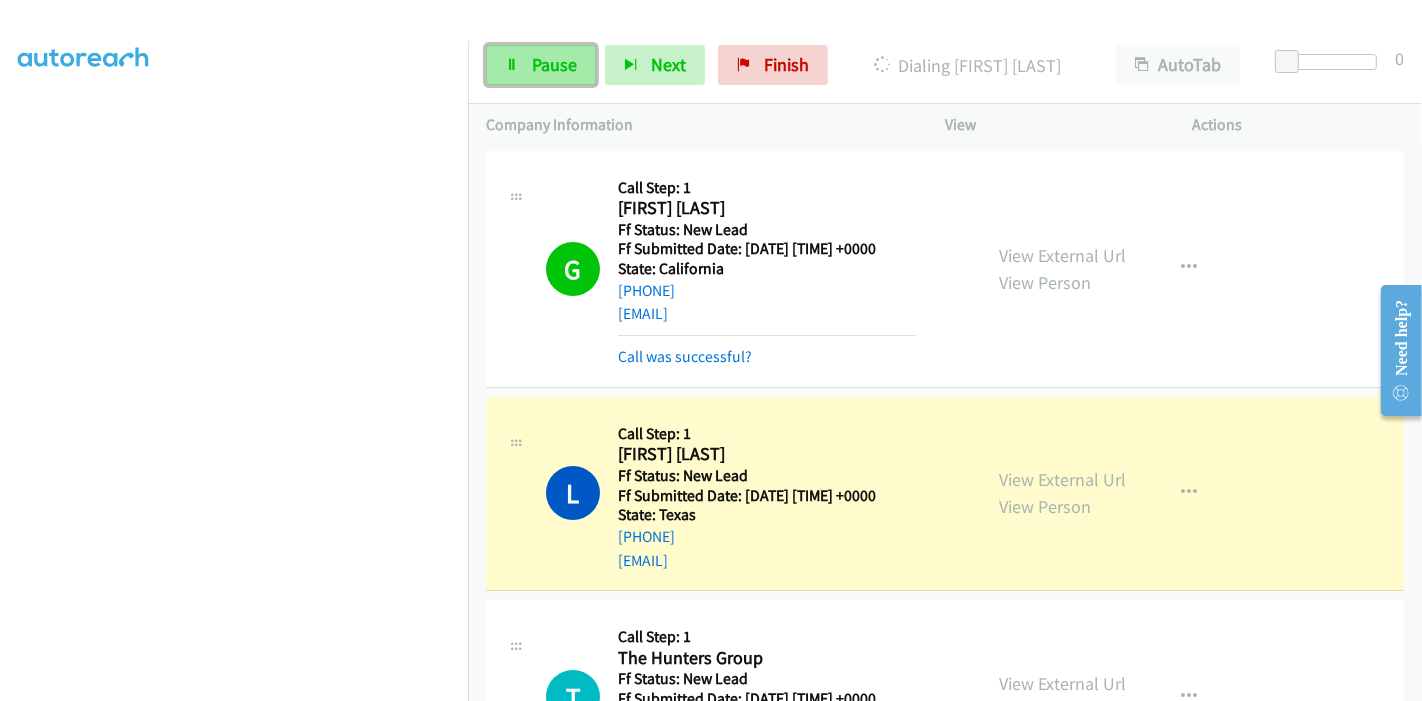 click on "Pause" at bounding box center (554, 64) 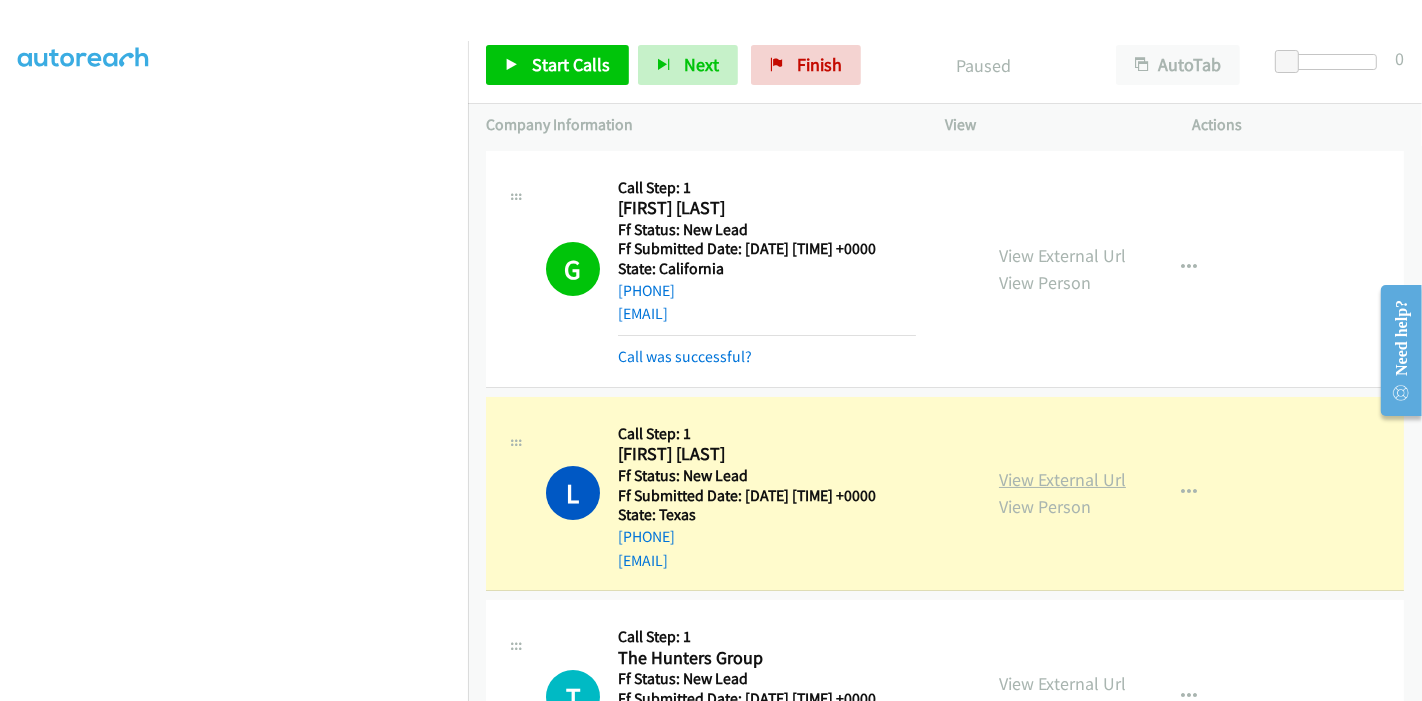 click on "View External Url" at bounding box center [1062, 479] 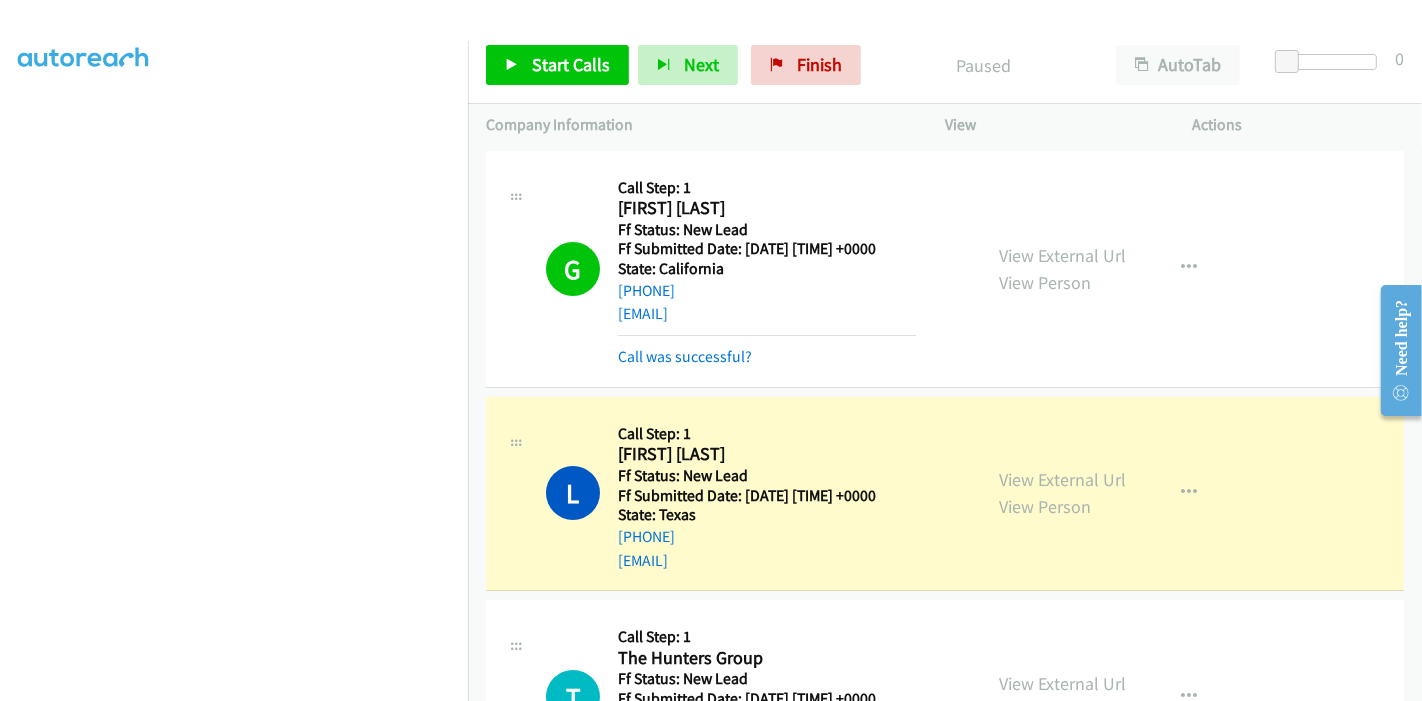 scroll, scrollTop: 444, scrollLeft: 0, axis: vertical 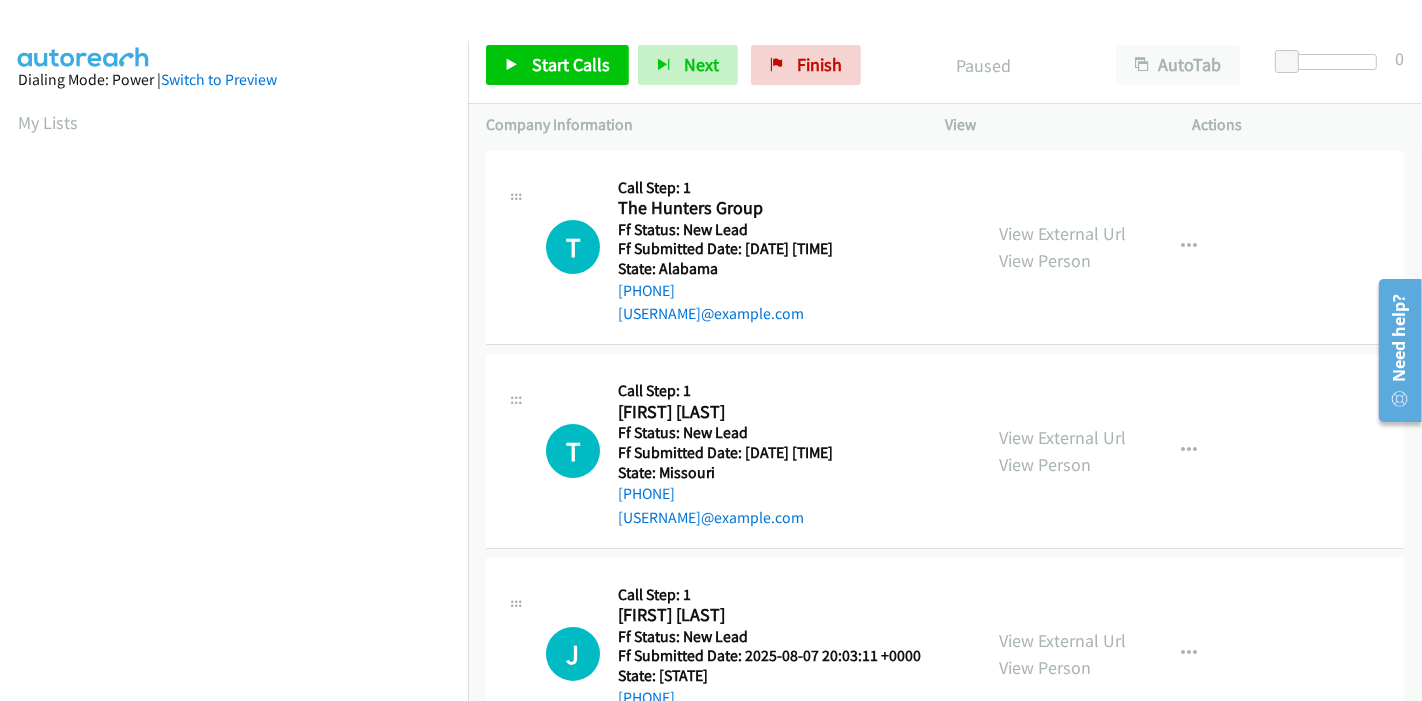 click on "Start Calls
Pause
Next
Finish
Paused
AutoTab
AutoTab
0" at bounding box center (945, 65) 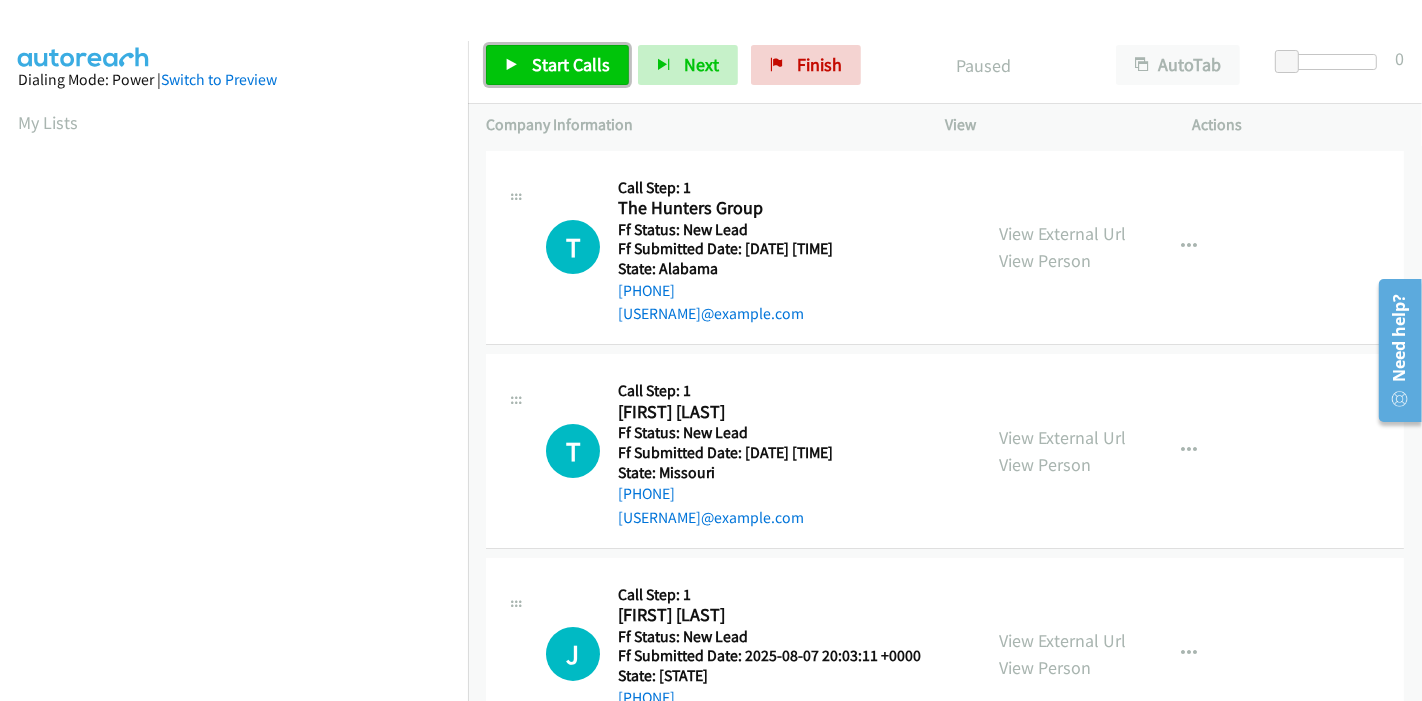 click on "Start Calls" at bounding box center [571, 64] 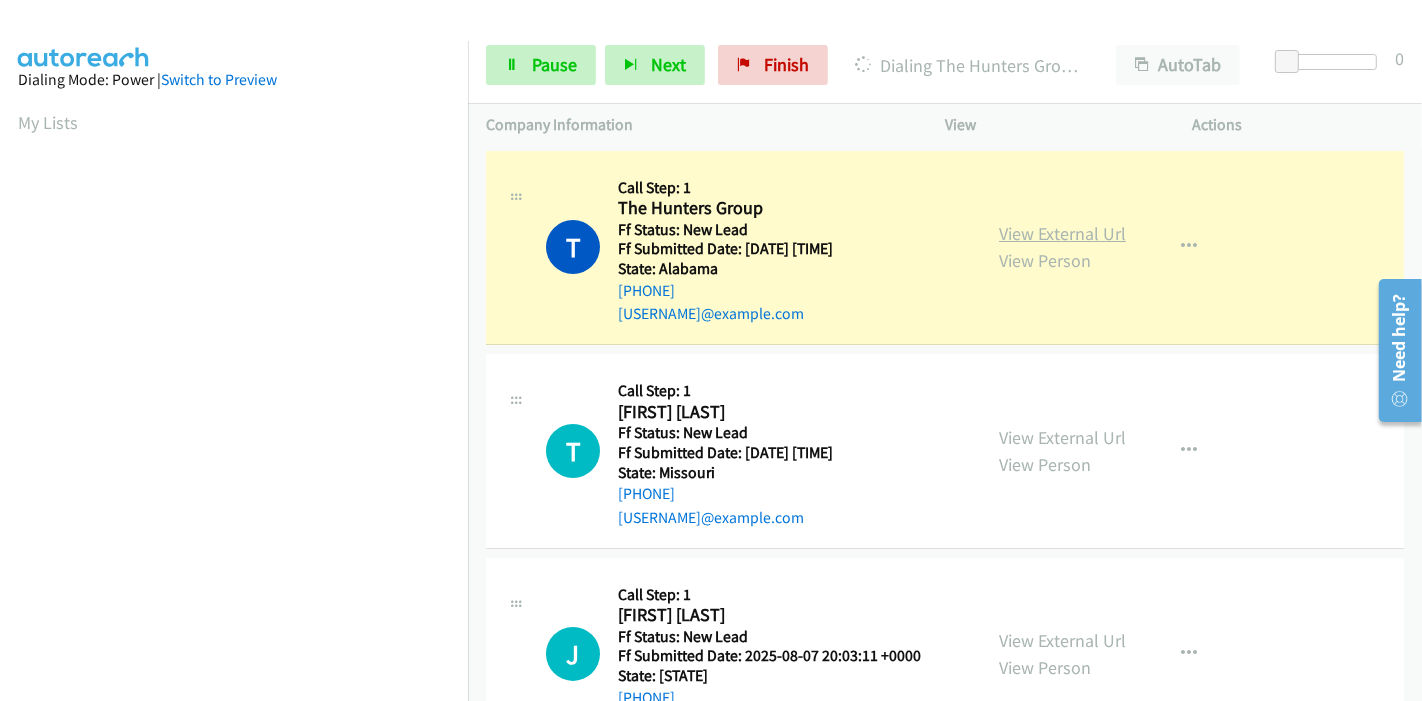click on "View External Url" at bounding box center (1062, 233) 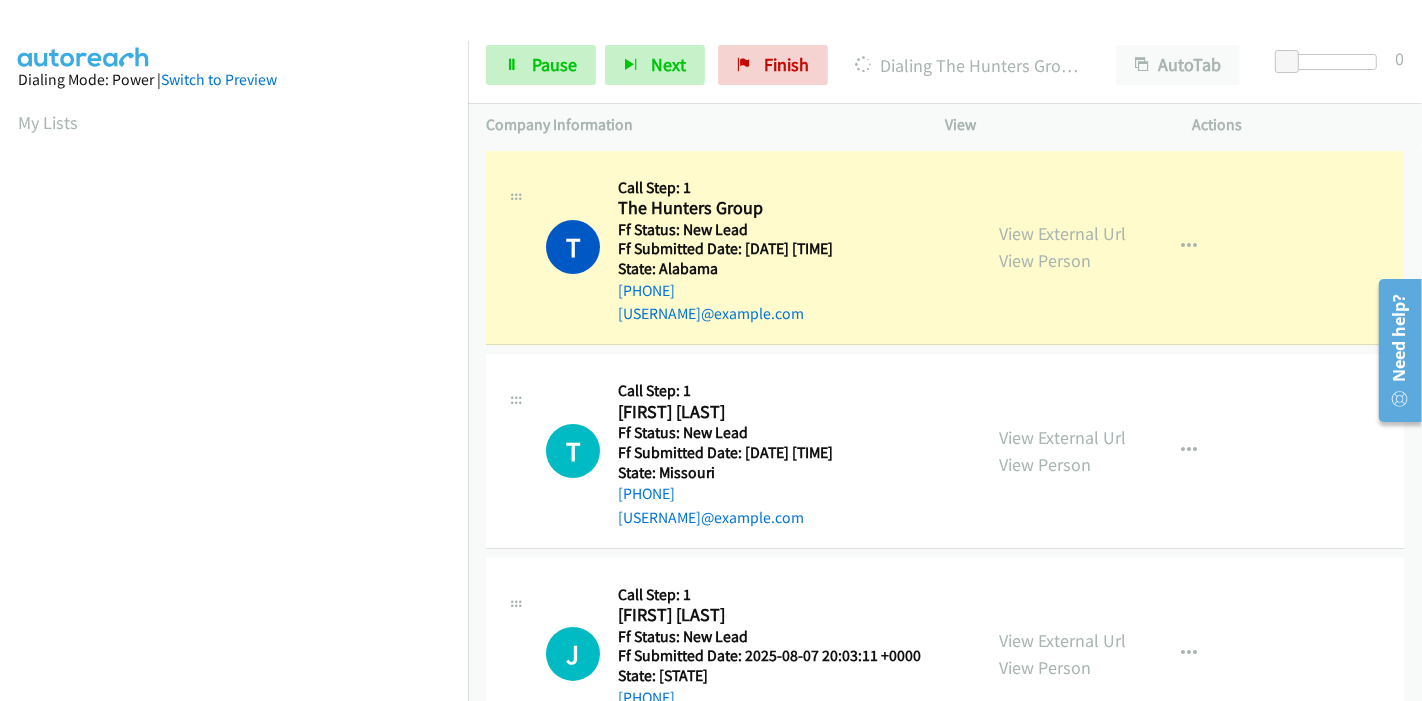 scroll, scrollTop: 422, scrollLeft: 0, axis: vertical 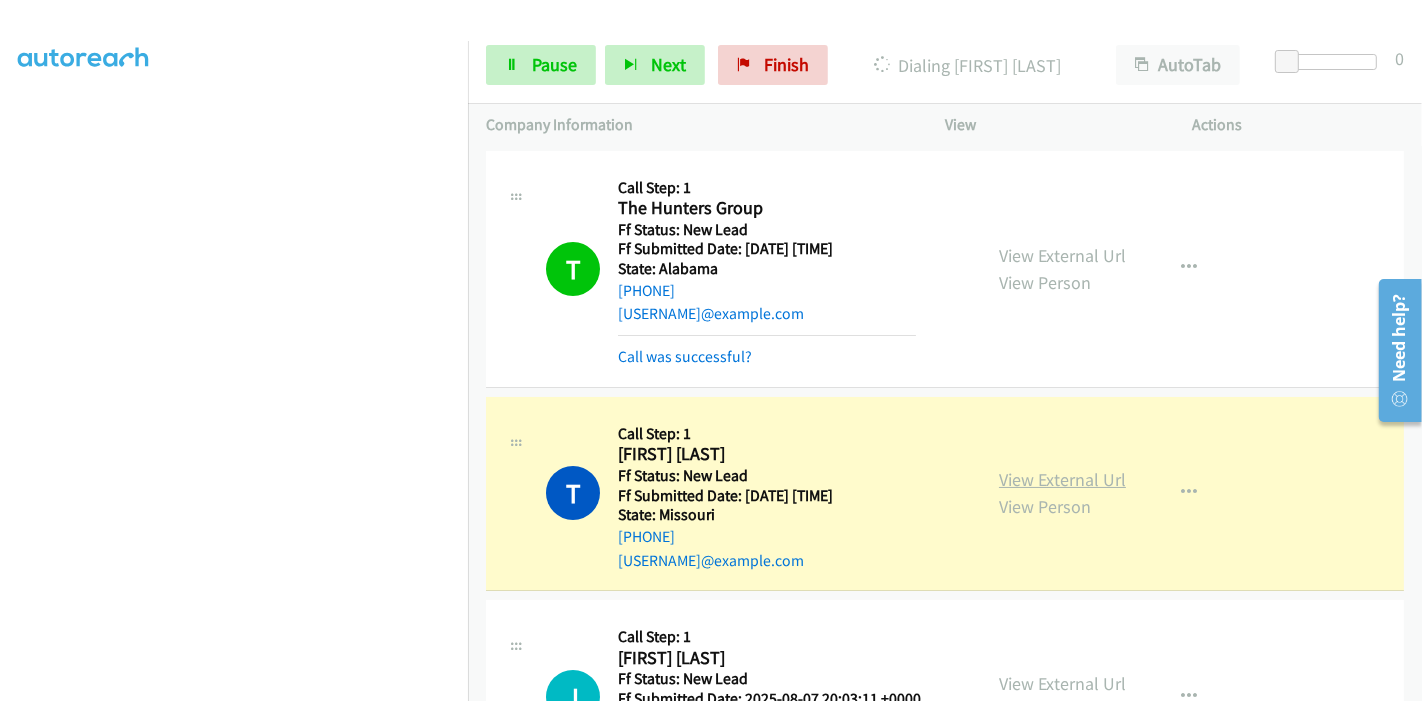 click on "View External Url" at bounding box center (1062, 479) 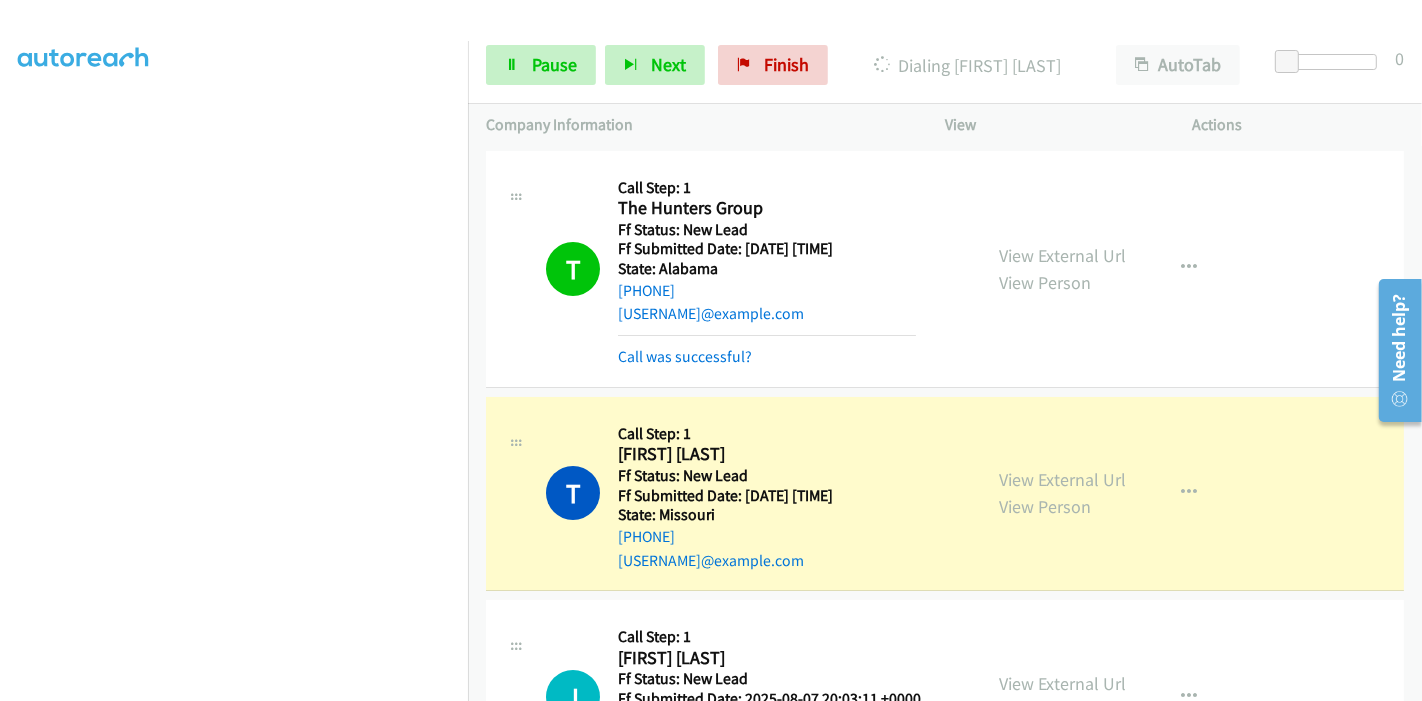 scroll, scrollTop: 0, scrollLeft: 0, axis: both 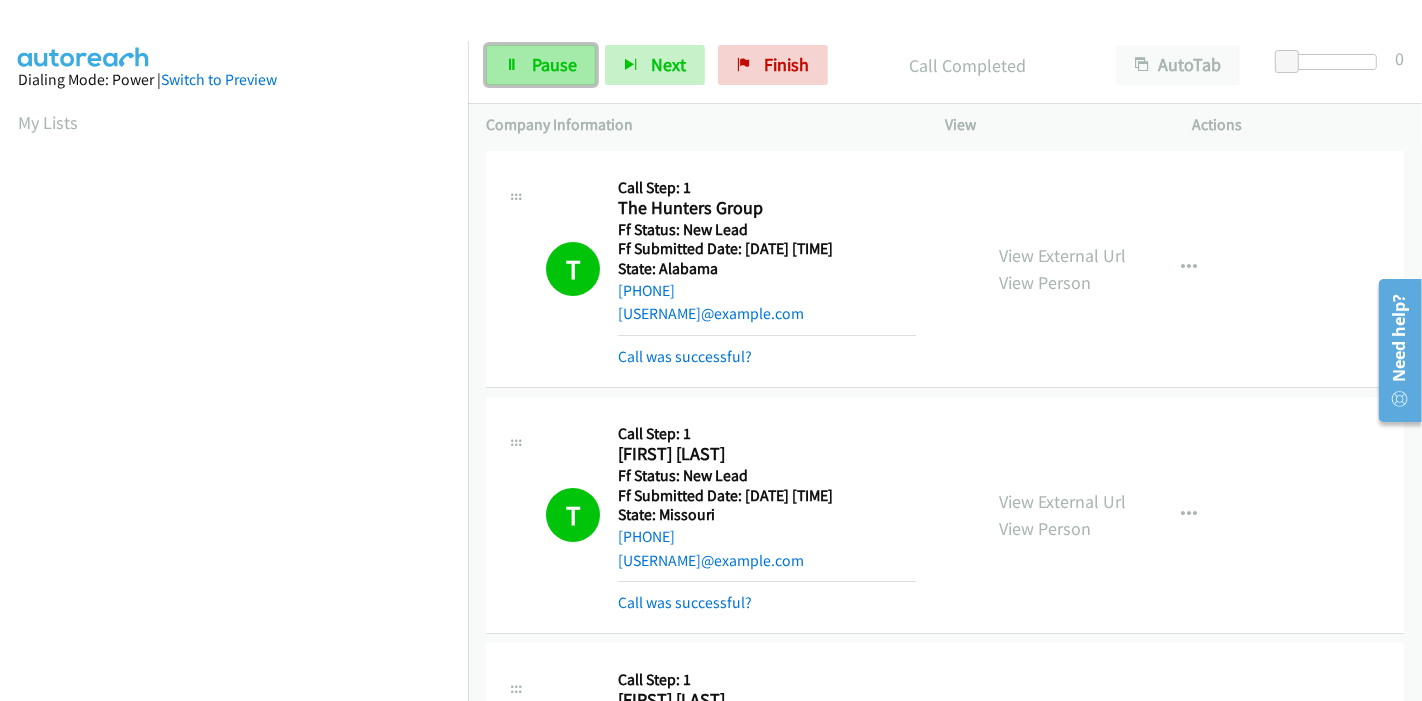 click on "Pause" at bounding box center (554, 64) 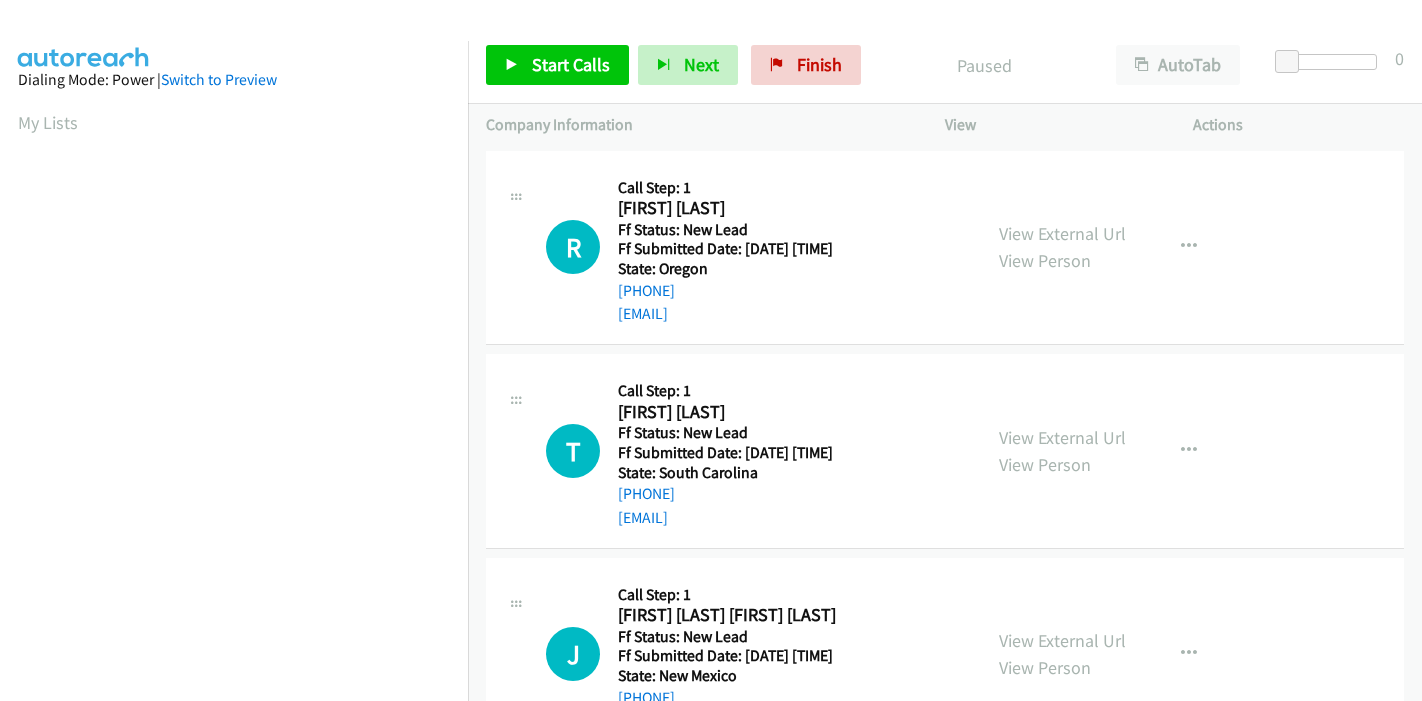 scroll, scrollTop: 0, scrollLeft: 0, axis: both 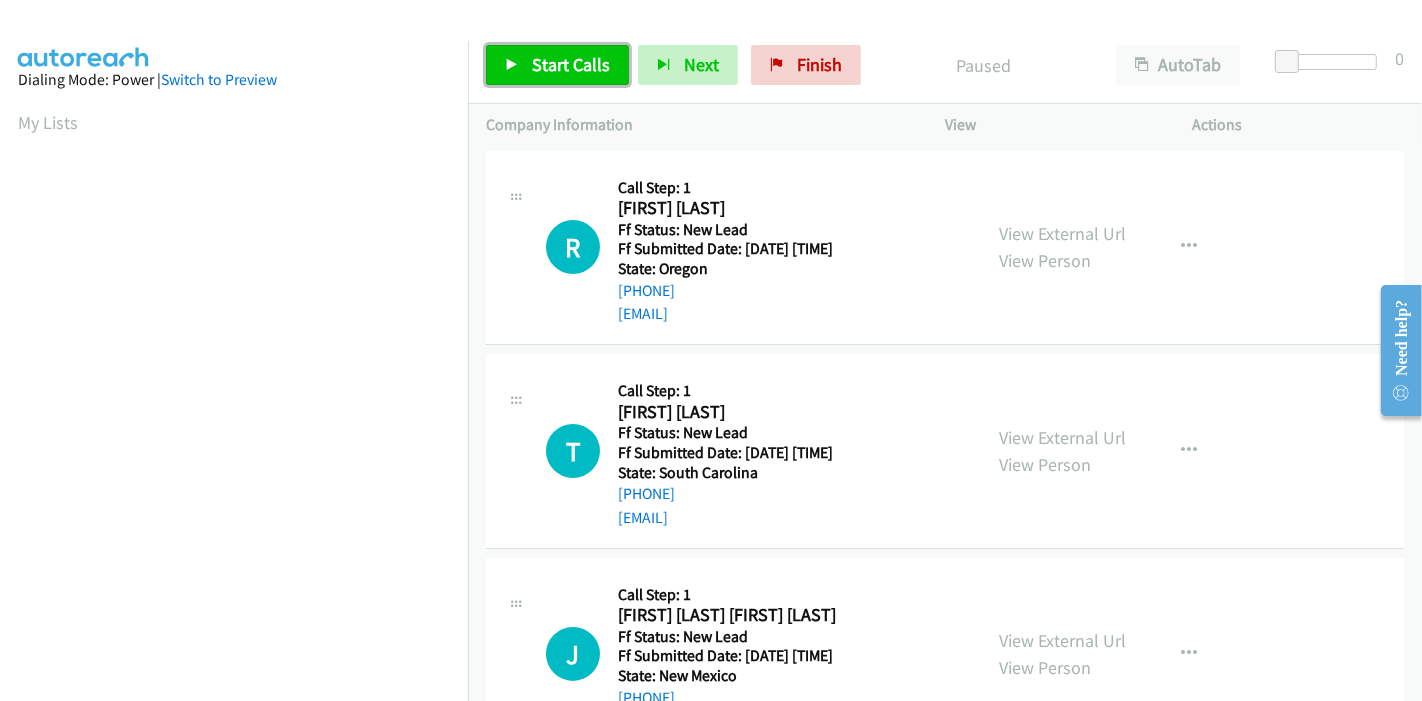 click on "Start Calls" at bounding box center (571, 64) 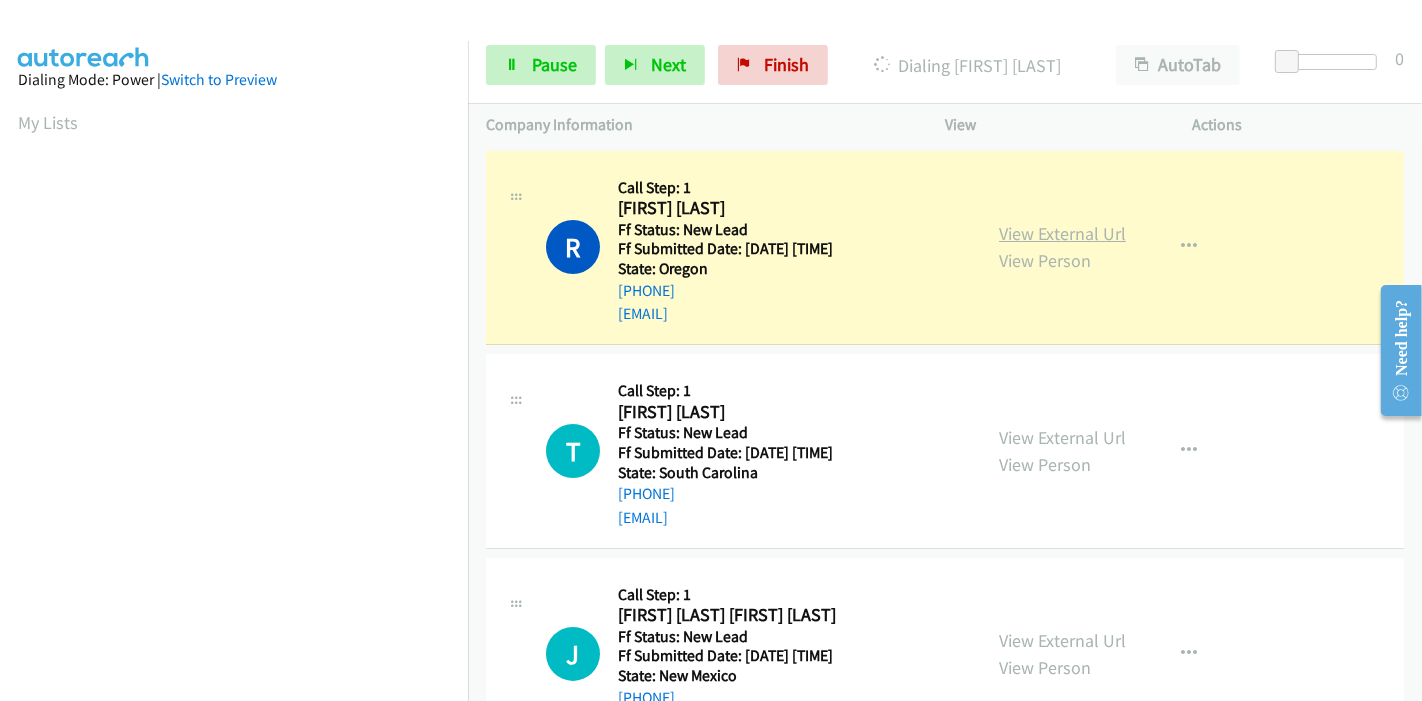 click on "View External Url" at bounding box center (1062, 233) 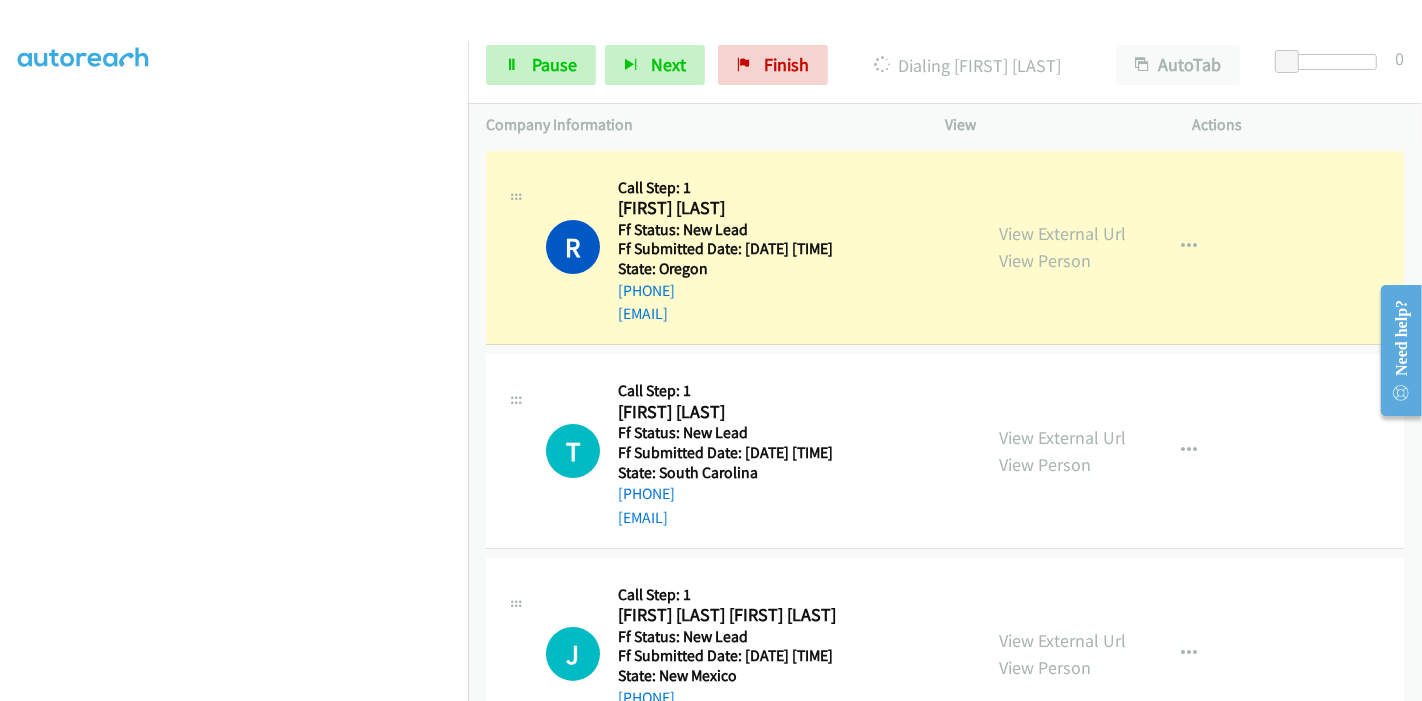 scroll, scrollTop: 0, scrollLeft: 0, axis: both 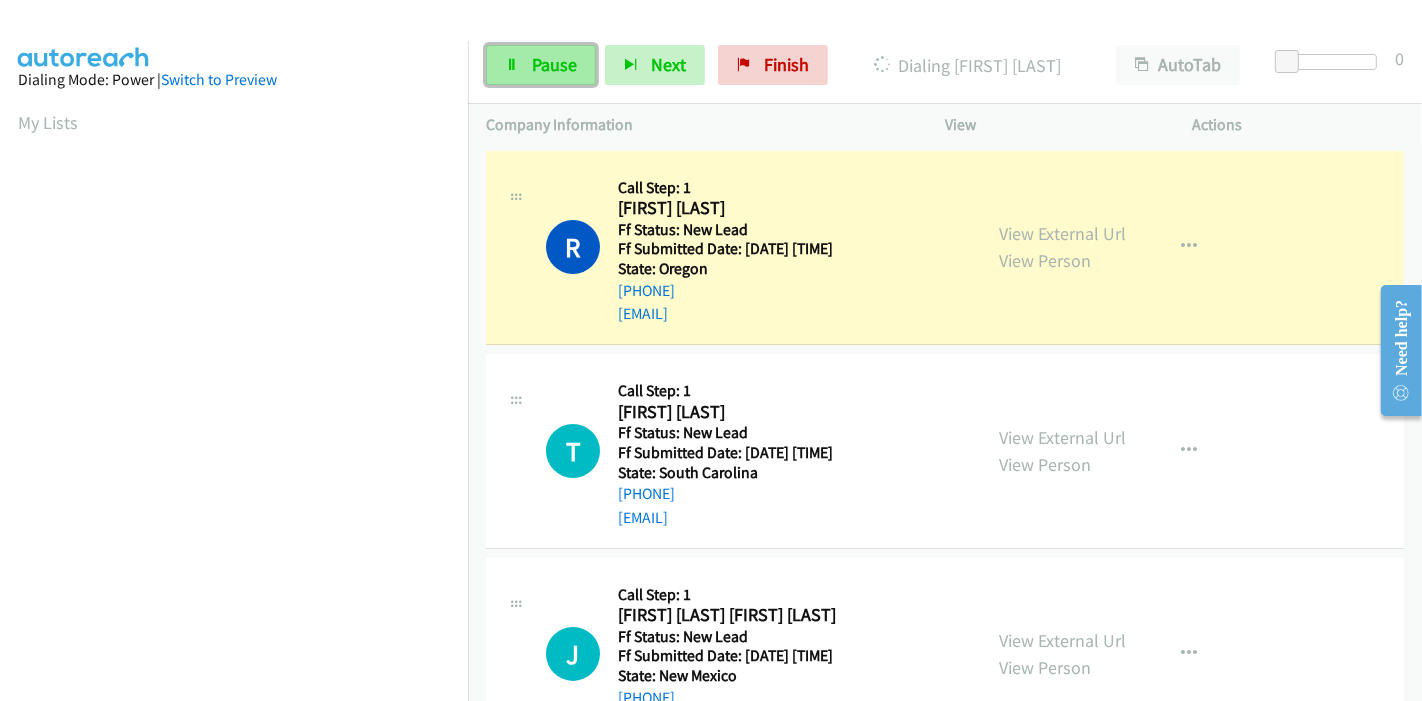 click on "Pause" at bounding box center [541, 65] 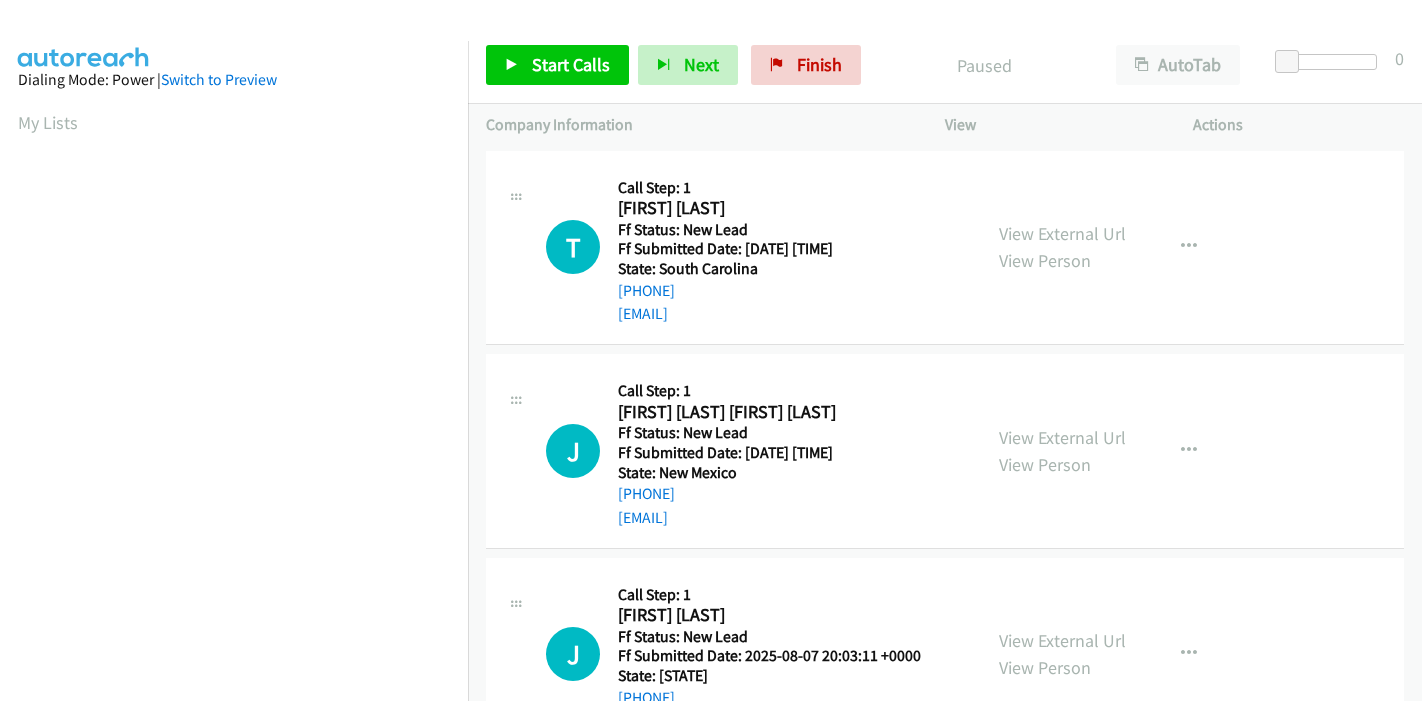 scroll, scrollTop: 0, scrollLeft: 0, axis: both 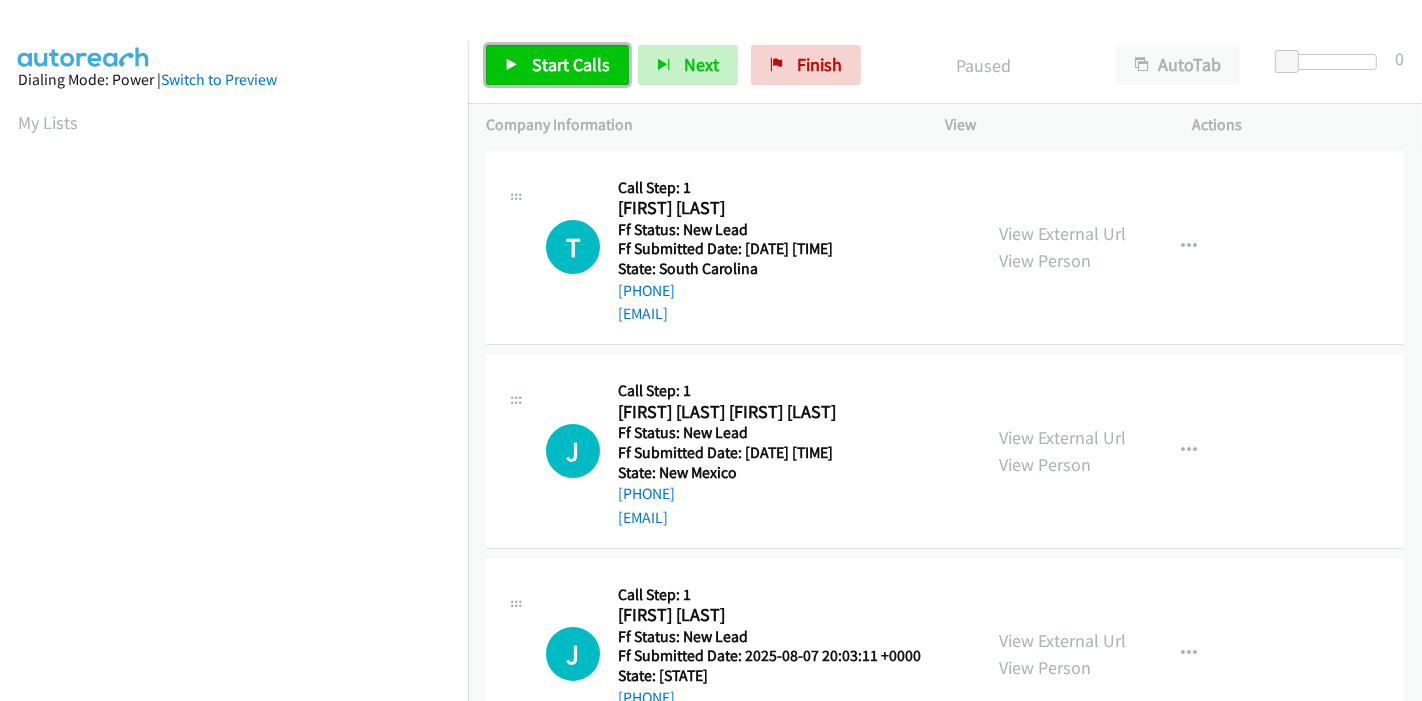 click on "Start Calls" at bounding box center [571, 64] 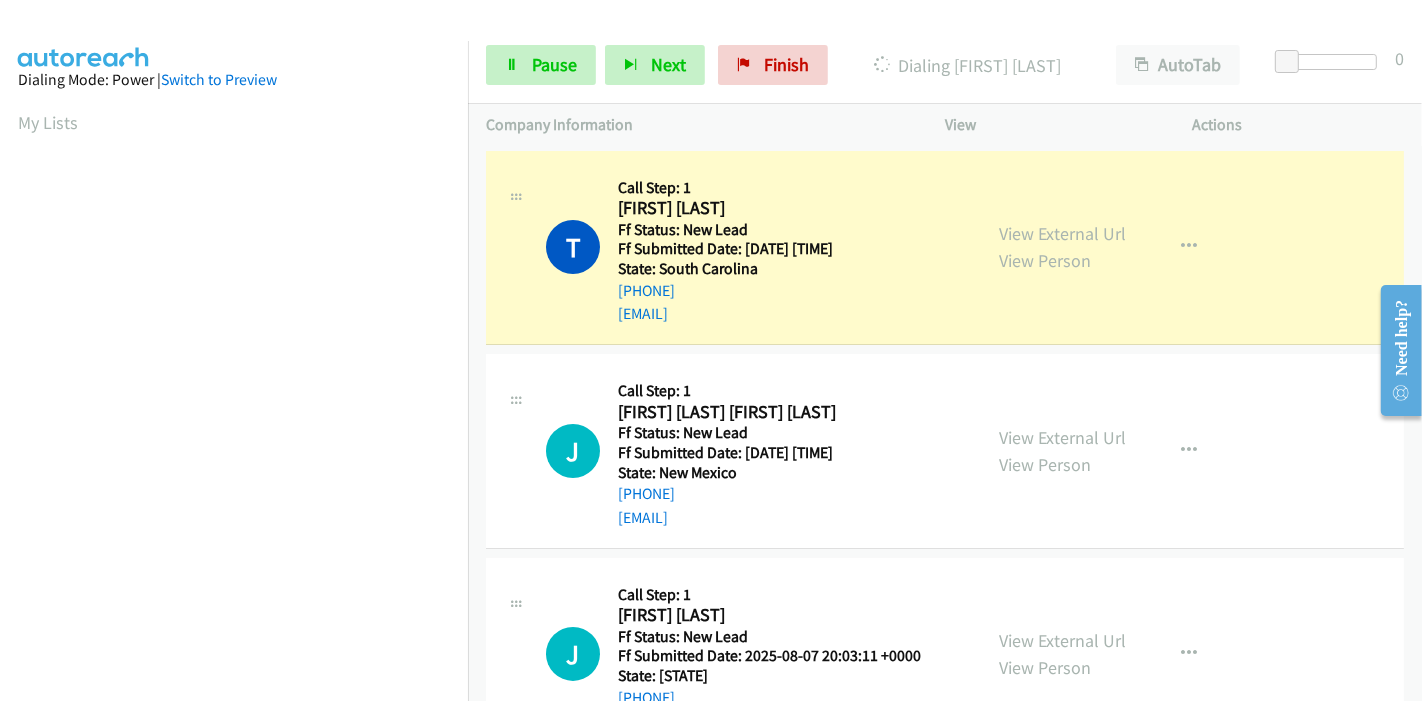 click on "View External Url
View Person" at bounding box center [1062, 247] 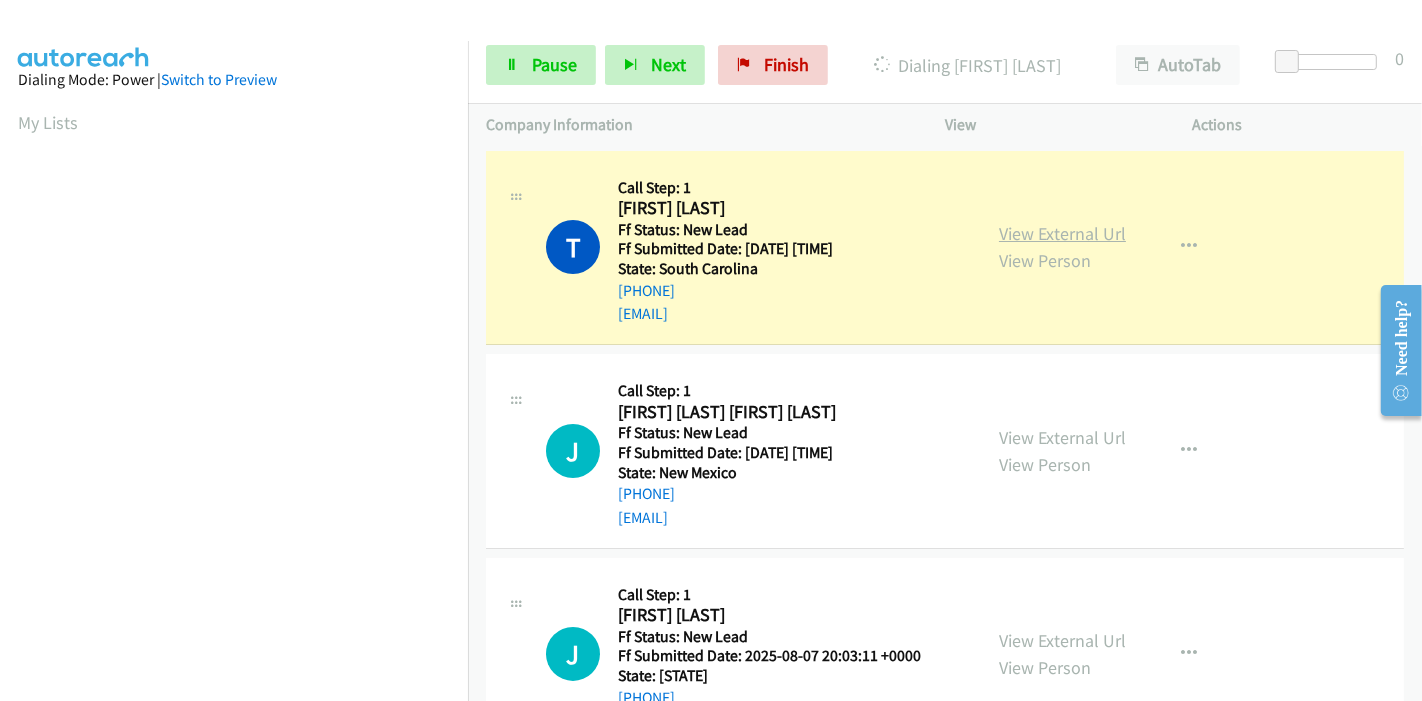 click on "View External Url" at bounding box center (1062, 233) 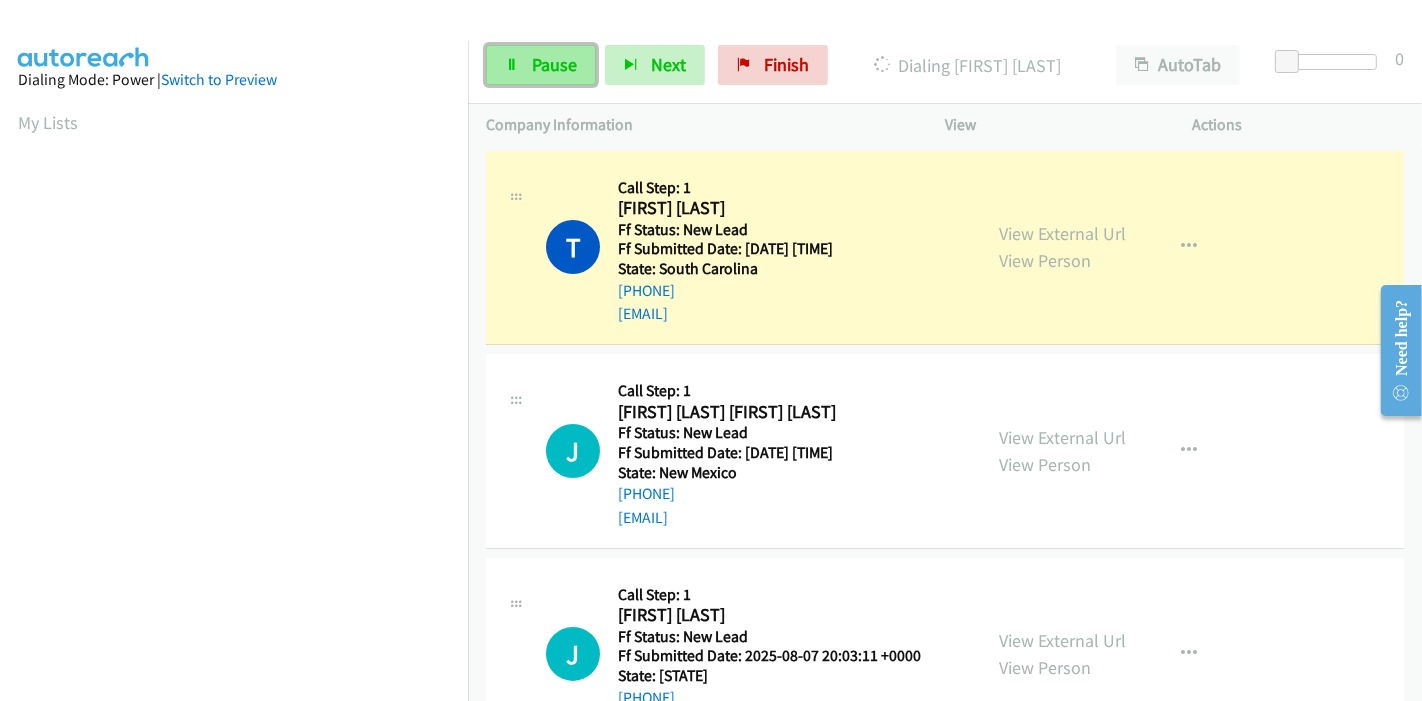 click on "Pause" at bounding box center (554, 64) 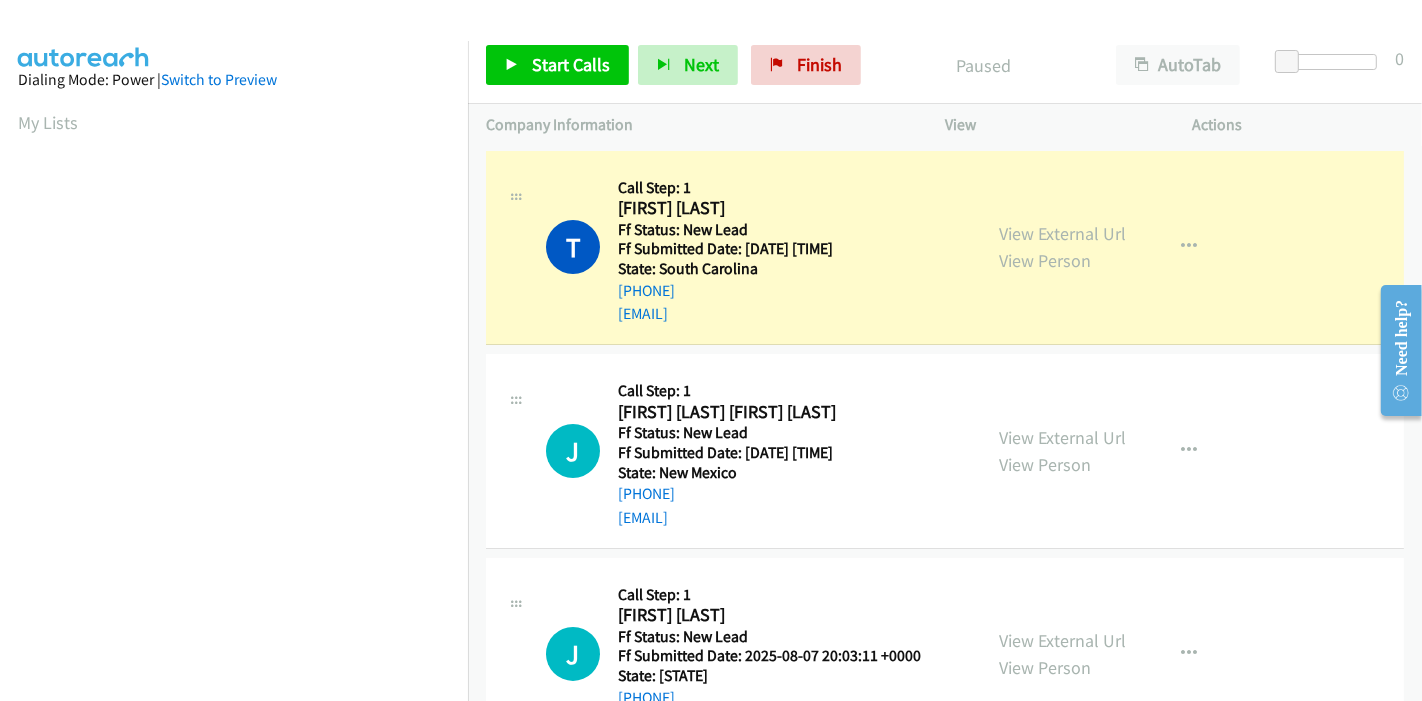 scroll, scrollTop: 422, scrollLeft: 0, axis: vertical 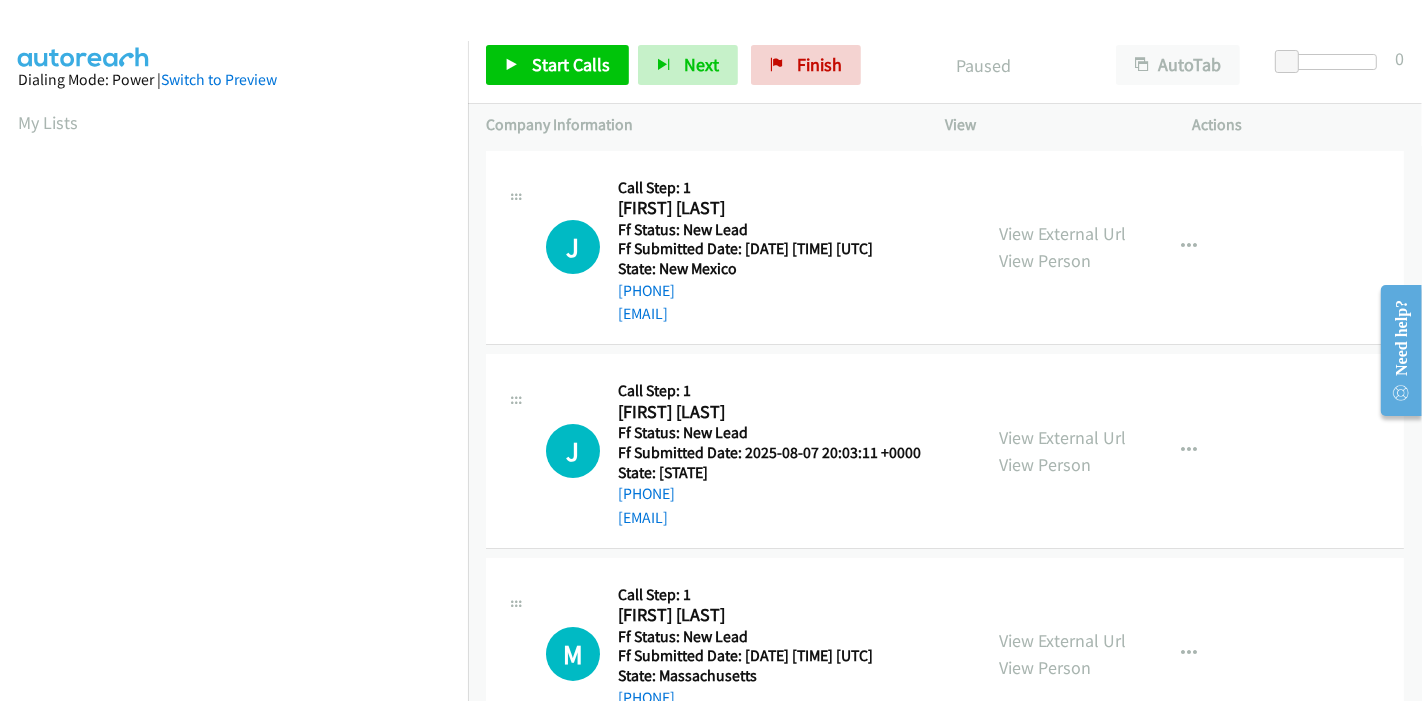 click at bounding box center (702, 38) 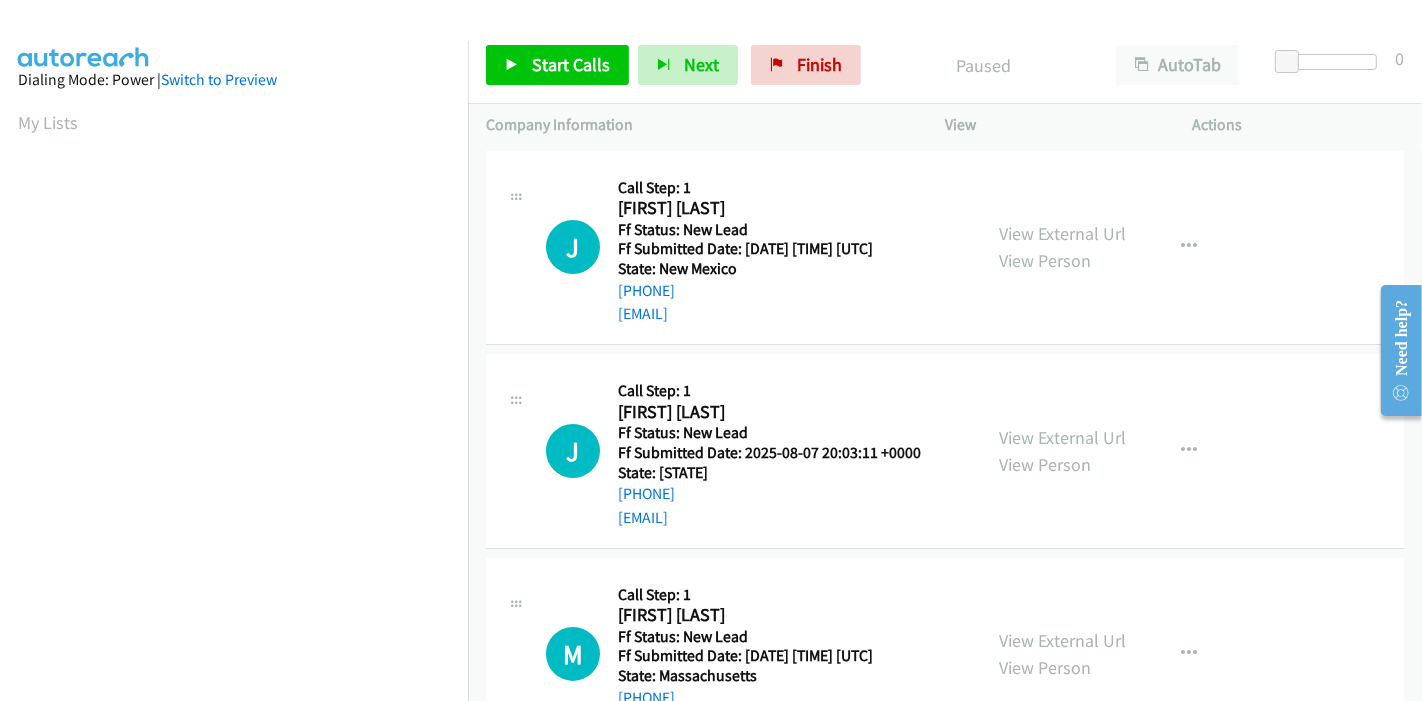 scroll, scrollTop: 422, scrollLeft: 0, axis: vertical 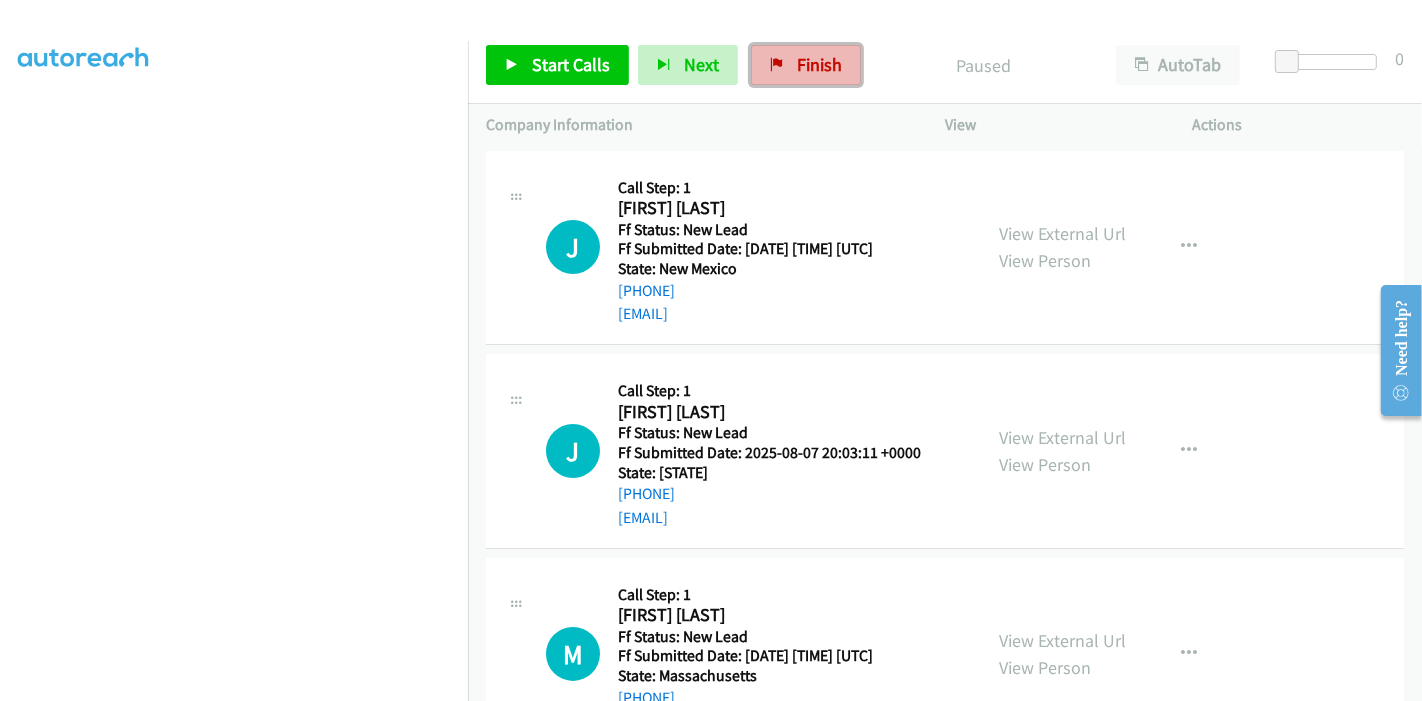 click on "Finish" at bounding box center (819, 64) 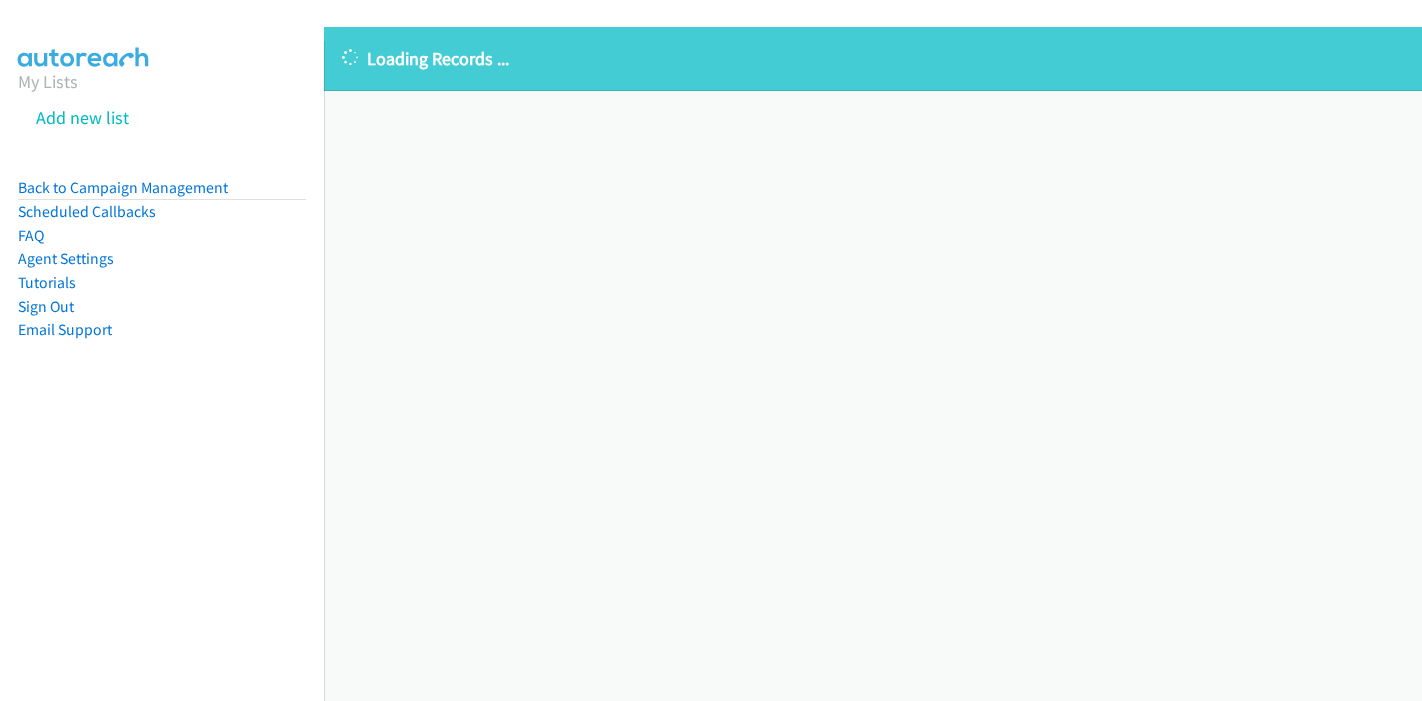 scroll, scrollTop: 0, scrollLeft: 0, axis: both 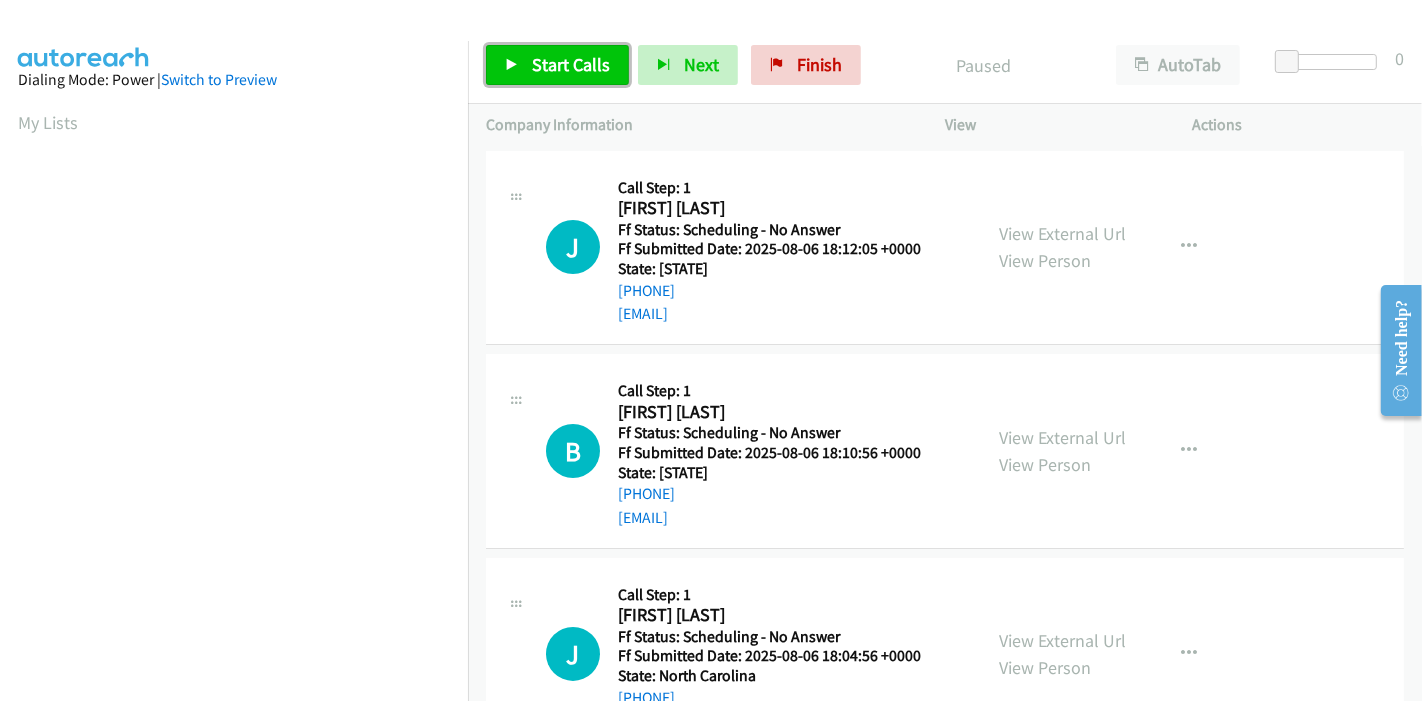 click on "Start Calls" at bounding box center (571, 64) 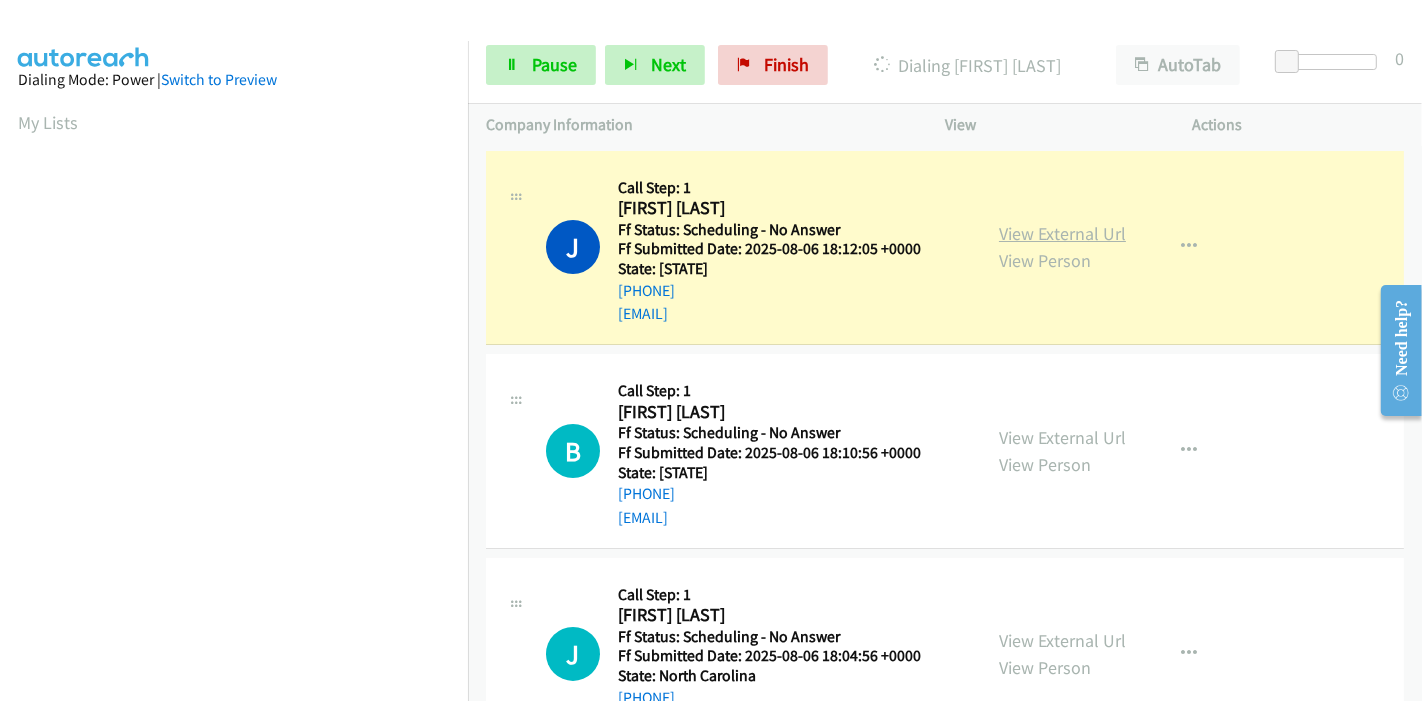 click on "View External Url" at bounding box center (1062, 233) 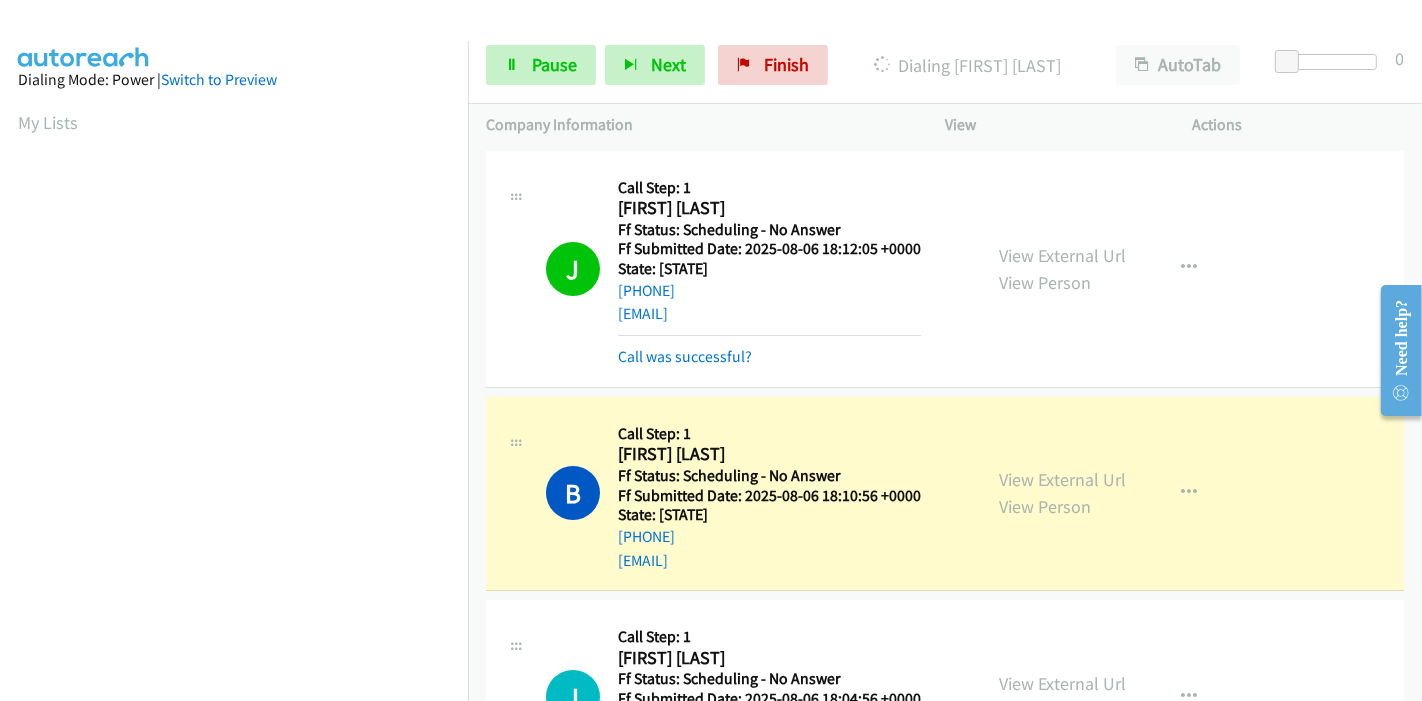 scroll, scrollTop: 422, scrollLeft: 0, axis: vertical 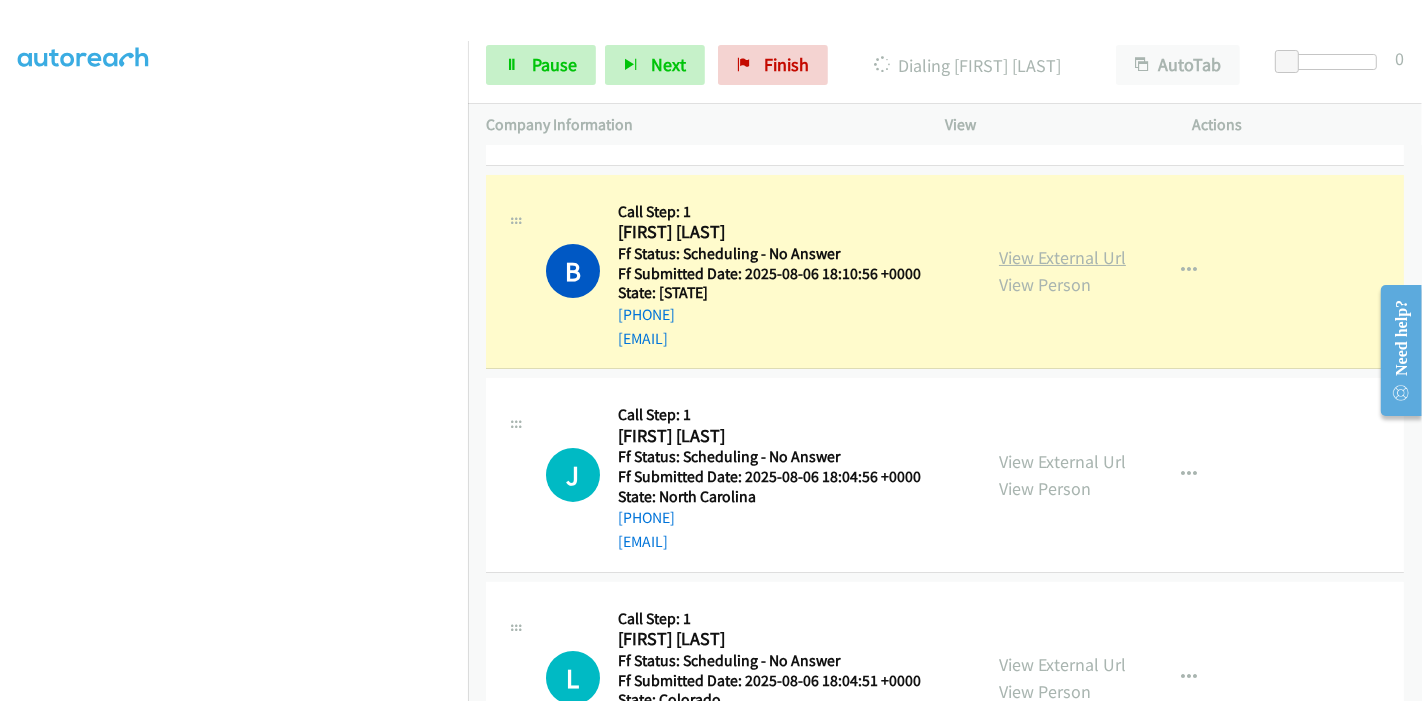 click on "View External Url" at bounding box center (1062, 257) 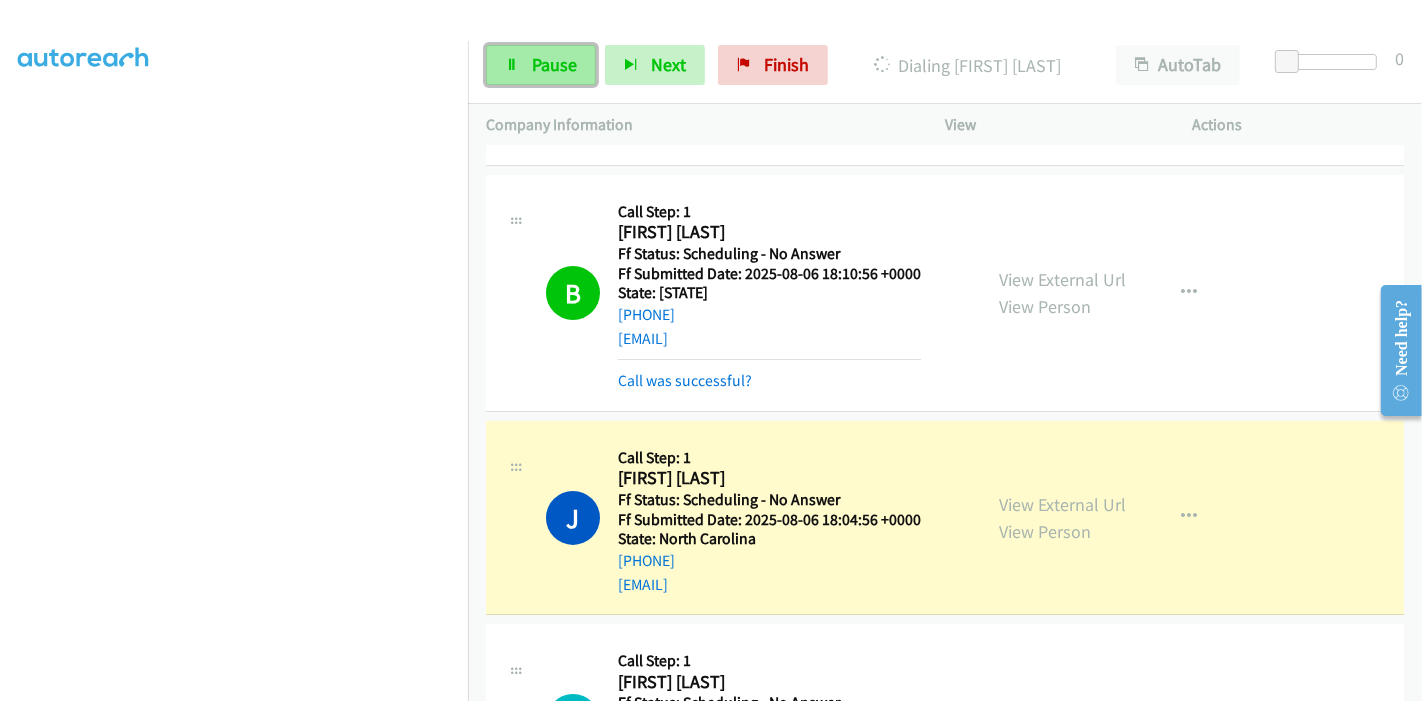 click on "Pause" at bounding box center (554, 64) 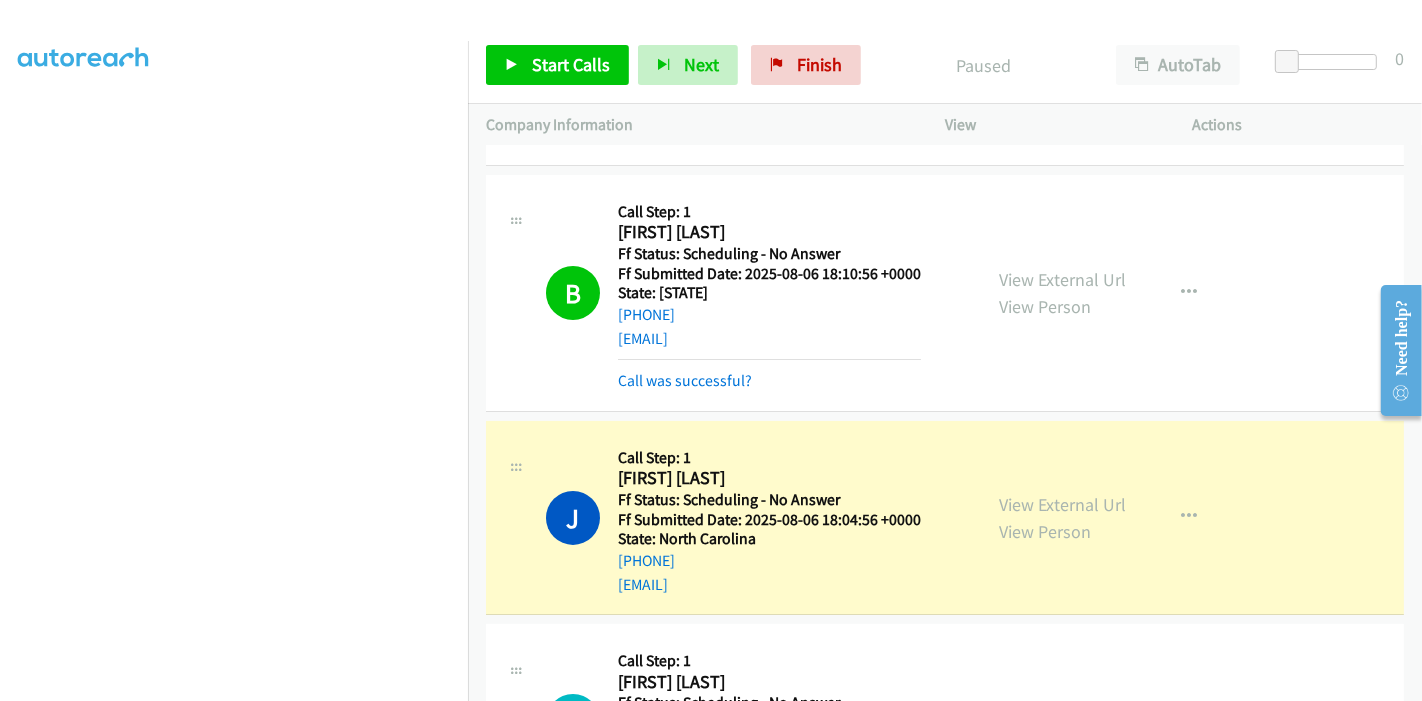 scroll, scrollTop: 0, scrollLeft: 0, axis: both 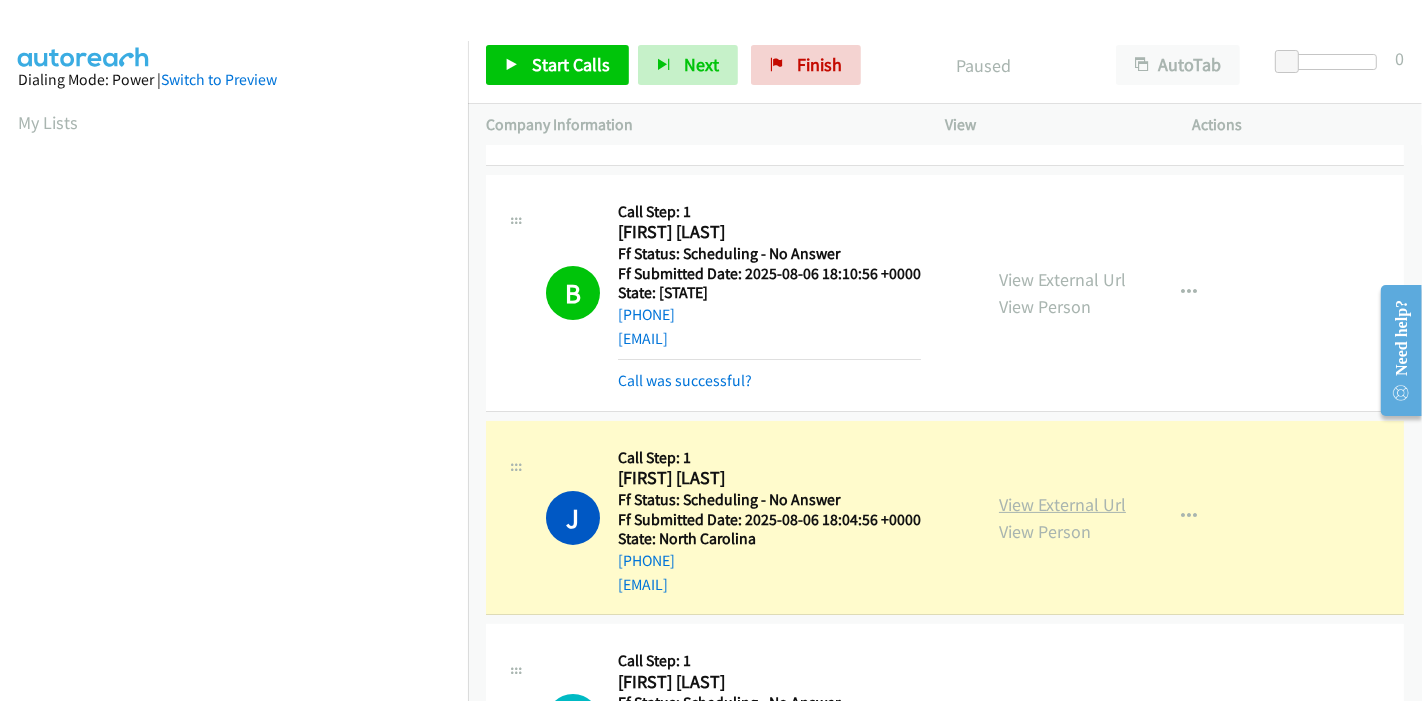 click on "View External Url" at bounding box center [1062, 504] 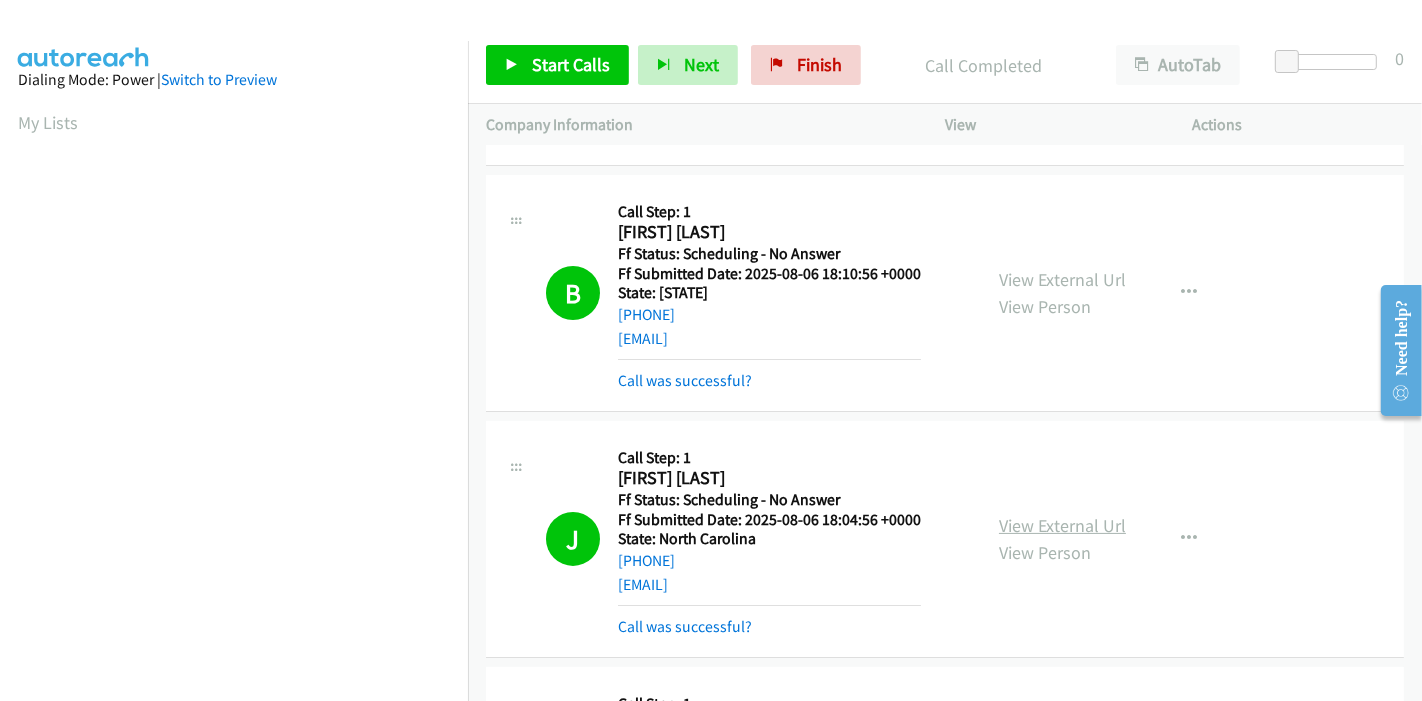 scroll, scrollTop: 422, scrollLeft: 0, axis: vertical 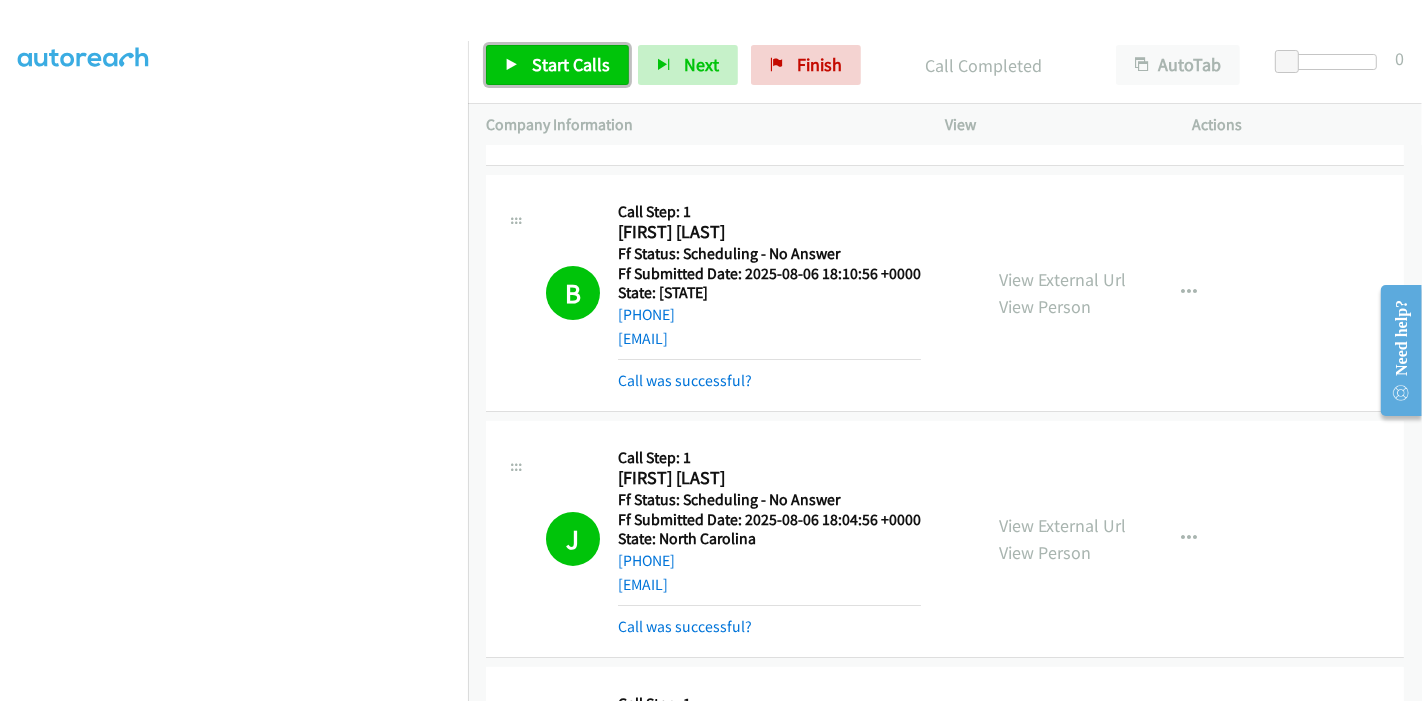 click on "Start Calls" at bounding box center (557, 65) 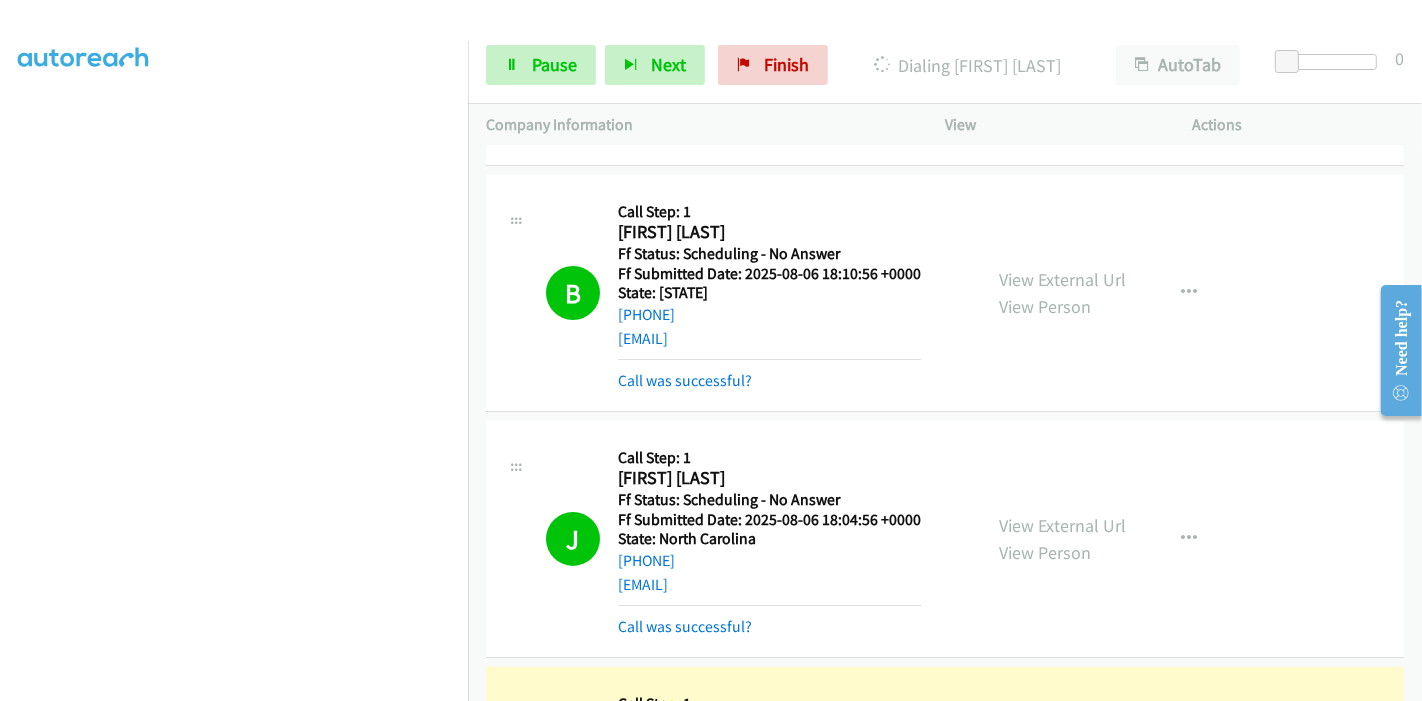 scroll, scrollTop: 0, scrollLeft: 0, axis: both 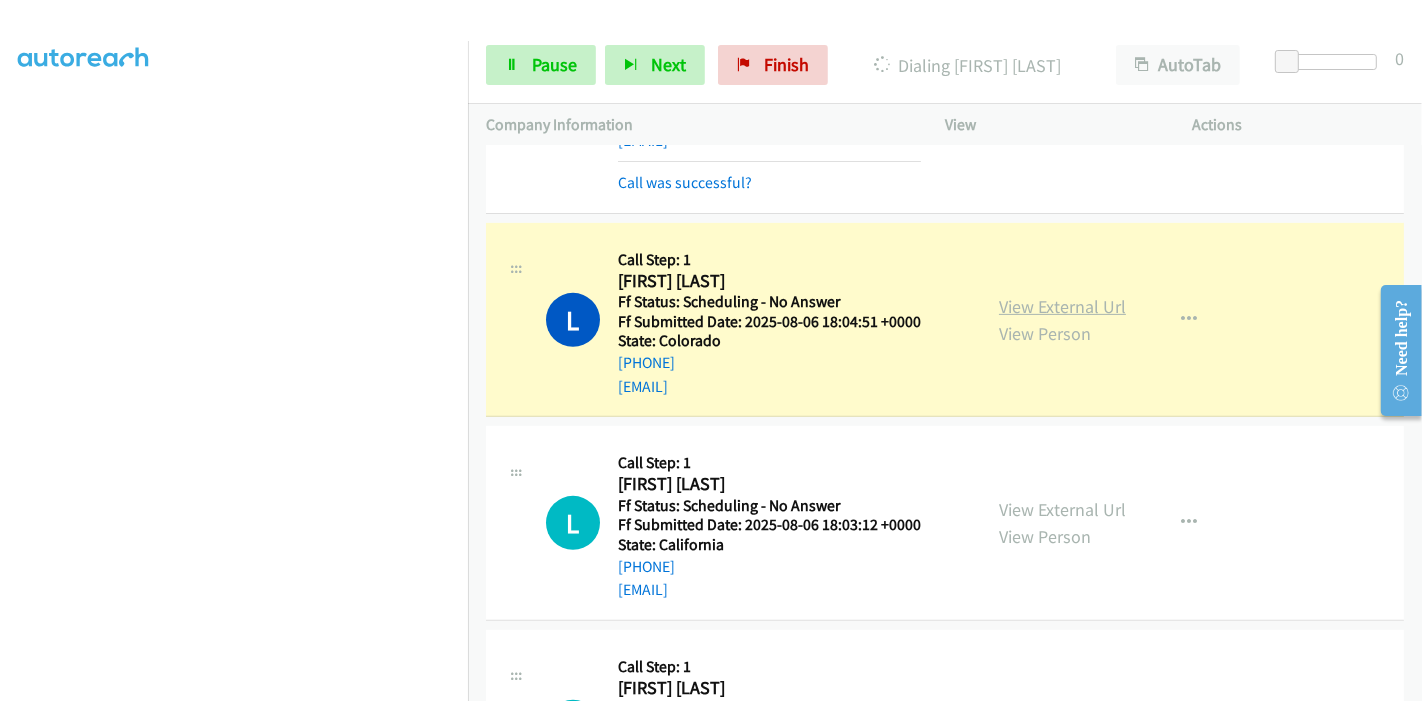 click on "View External Url" at bounding box center (1062, 306) 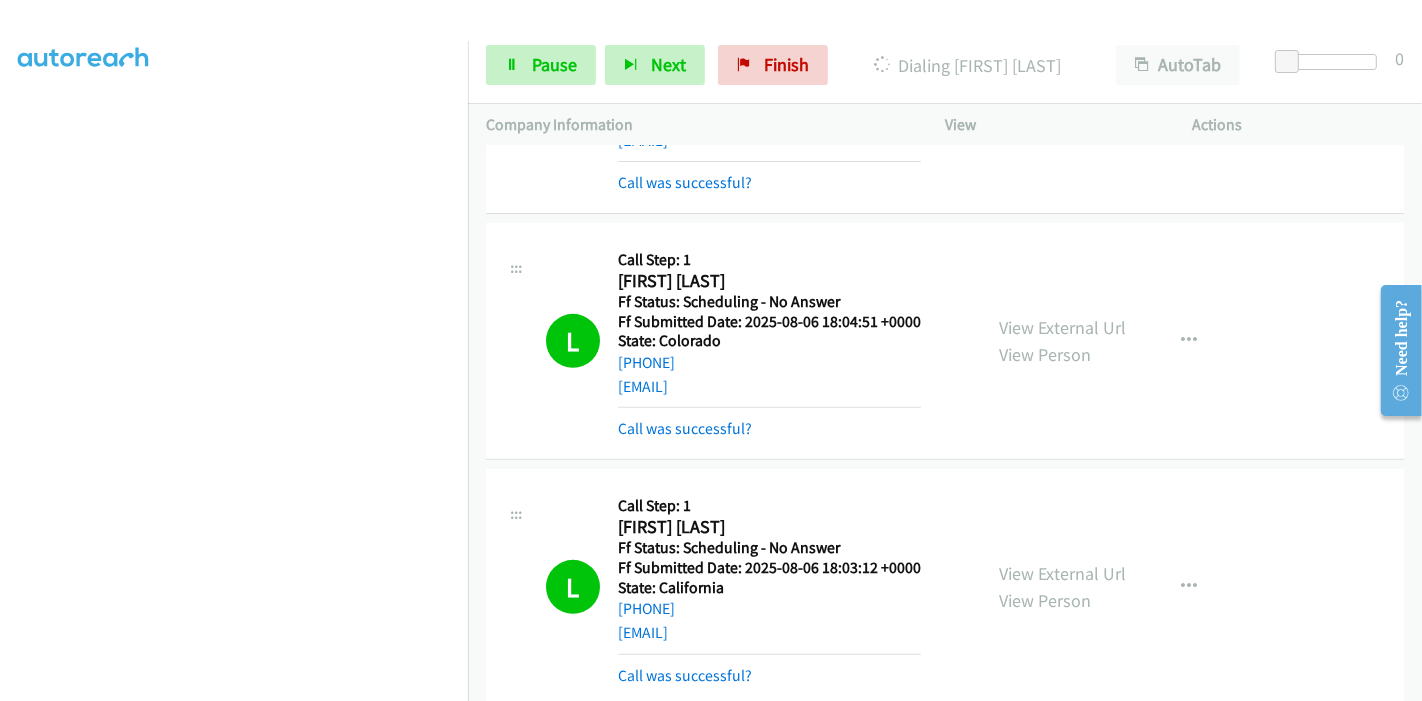scroll, scrollTop: 0, scrollLeft: 0, axis: both 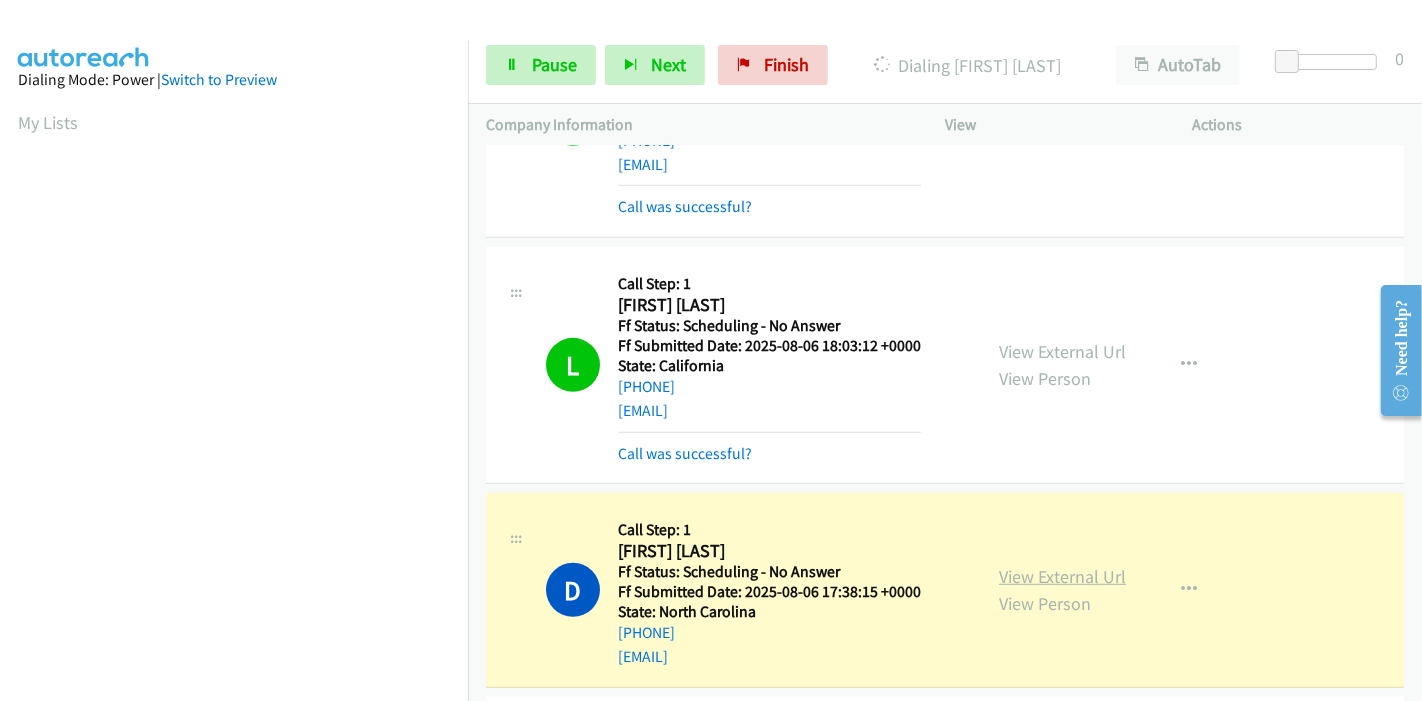 click on "View External Url" at bounding box center (1062, 576) 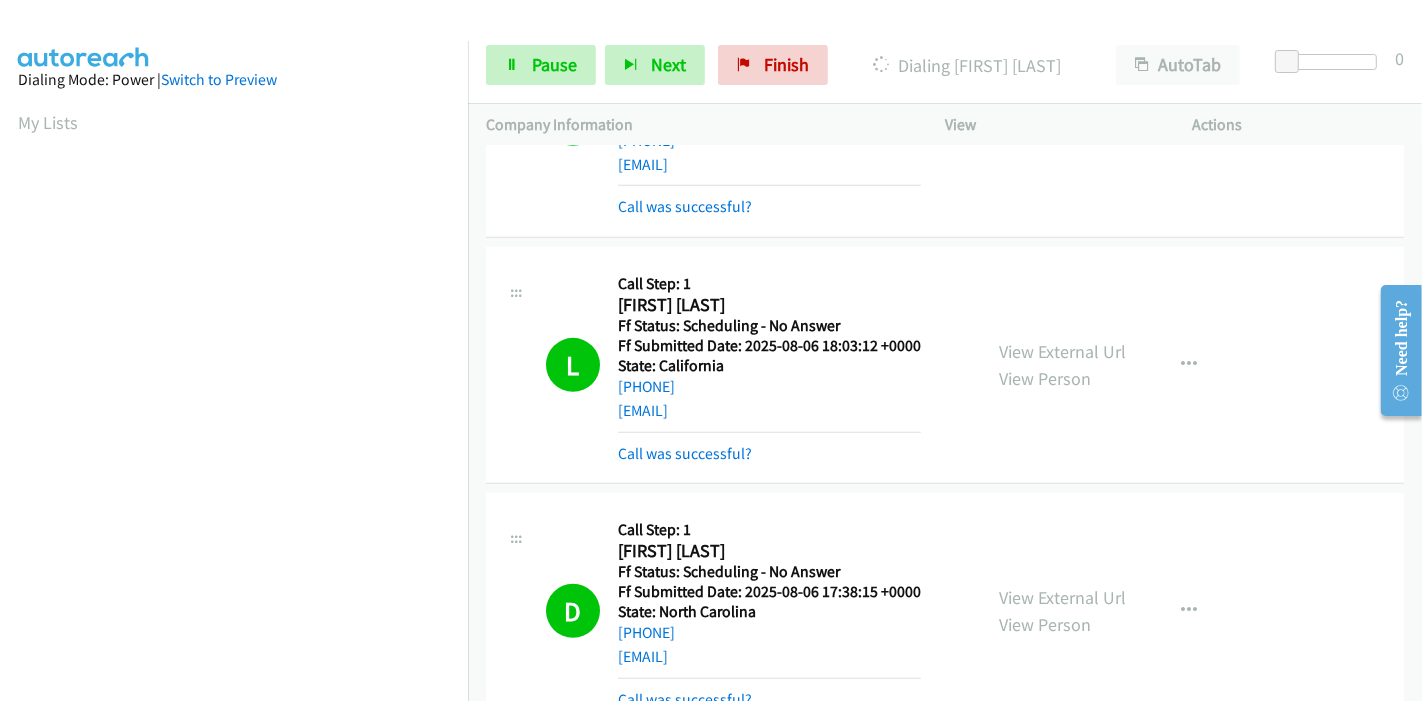 scroll, scrollTop: 422, scrollLeft: 0, axis: vertical 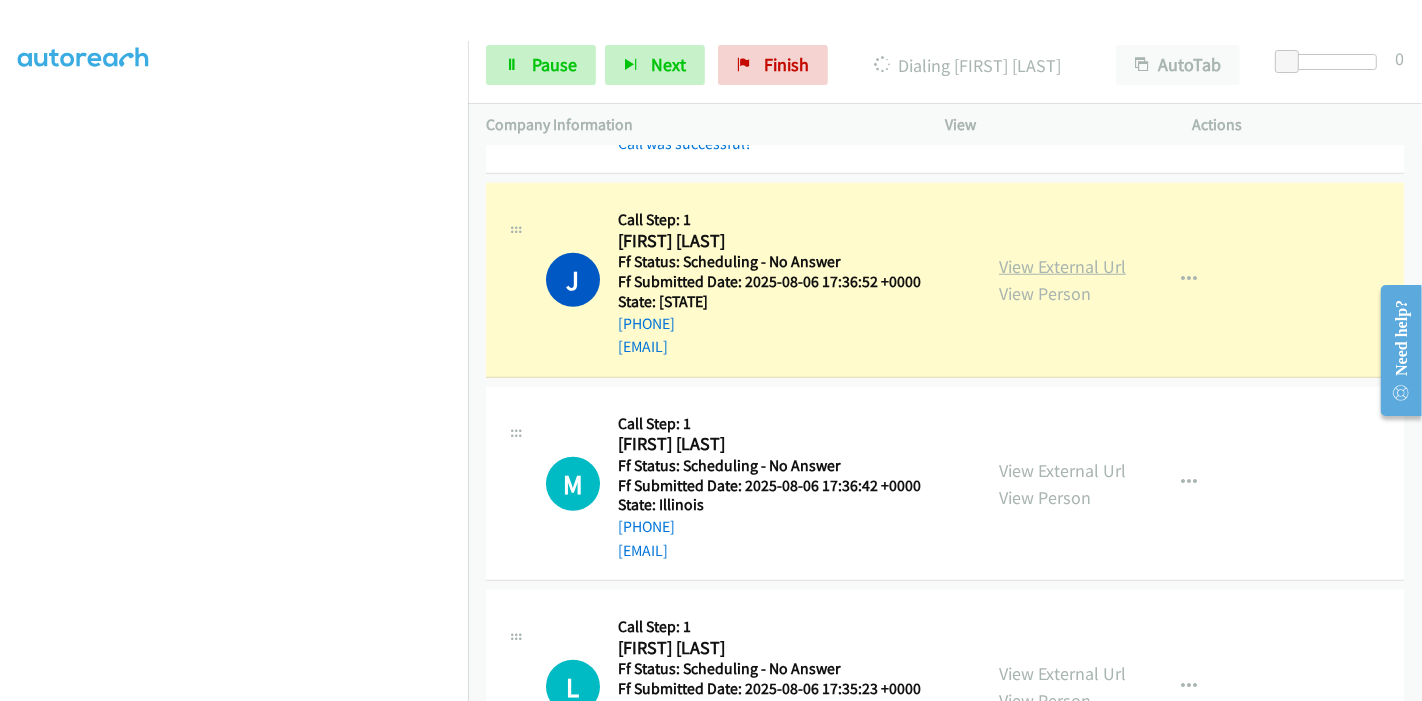 click on "View External Url" at bounding box center (1062, 266) 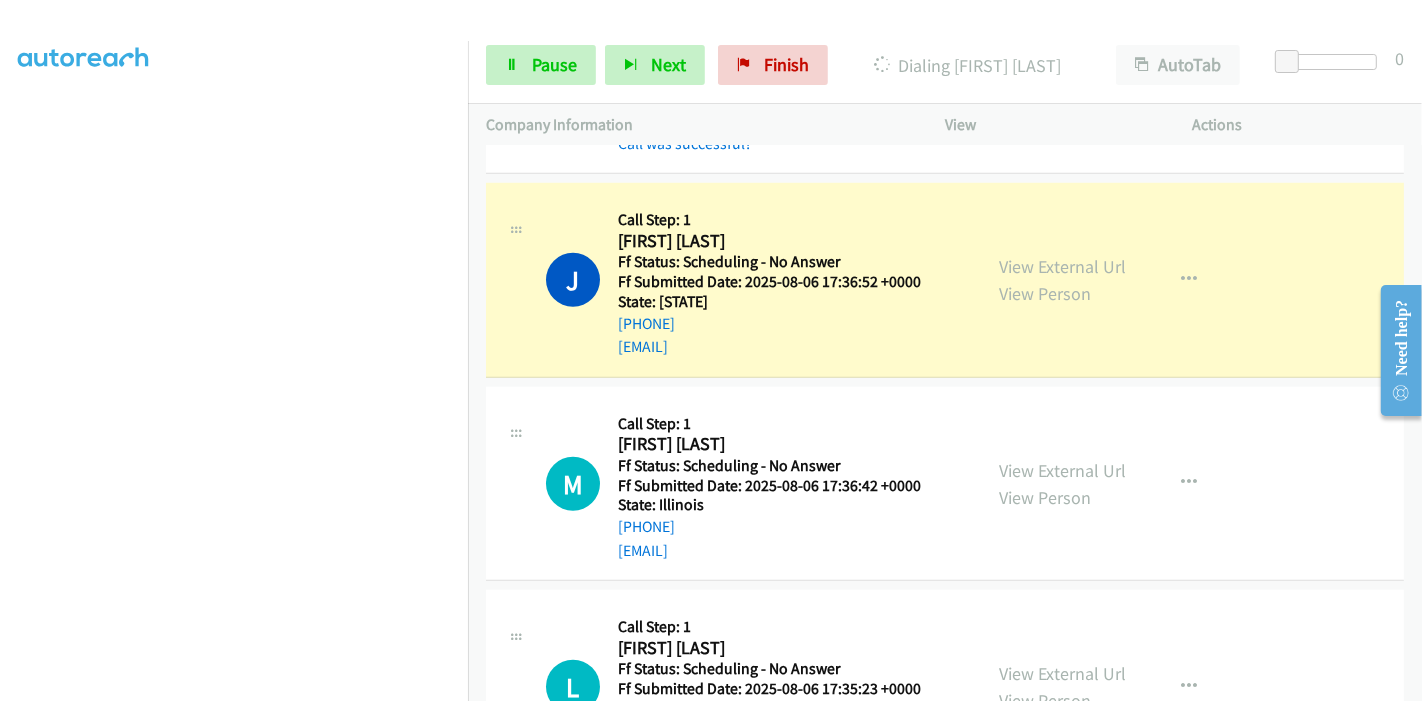 scroll, scrollTop: 0, scrollLeft: 0, axis: both 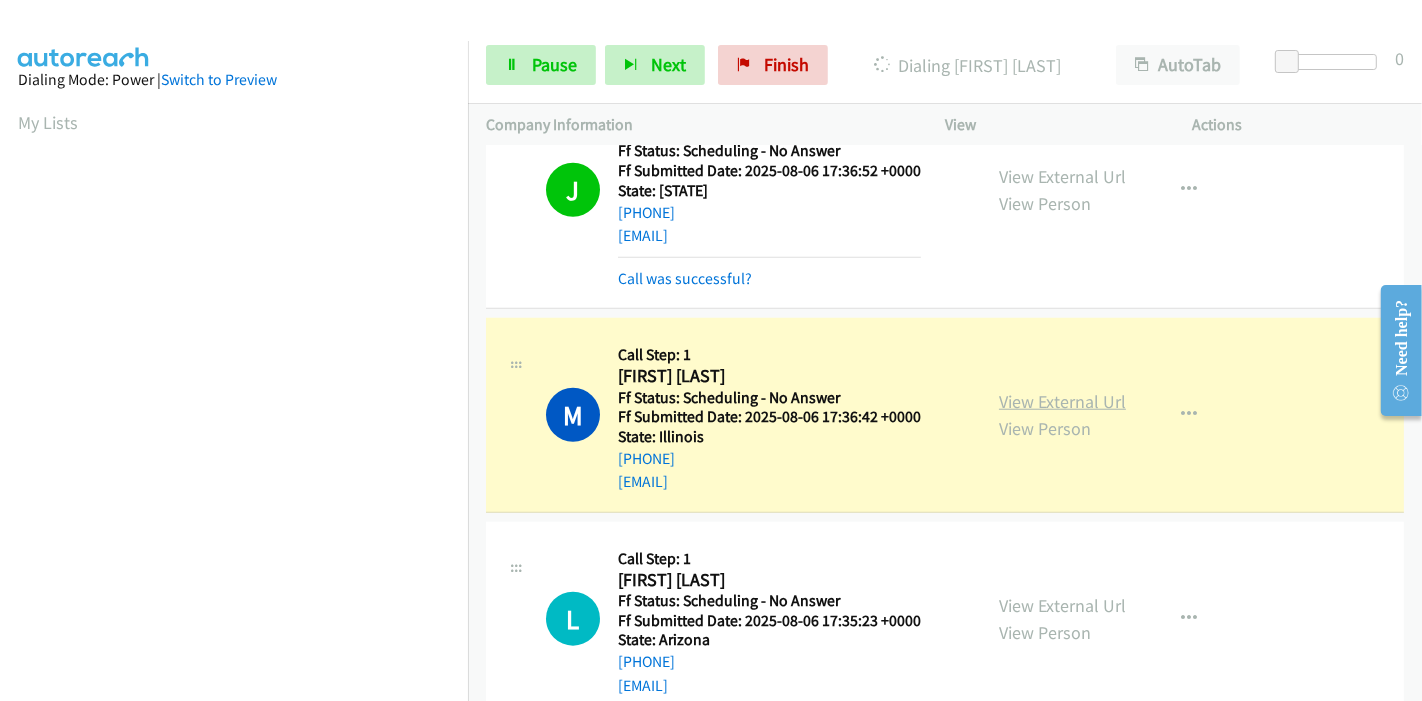 click on "View External Url" at bounding box center (1062, 401) 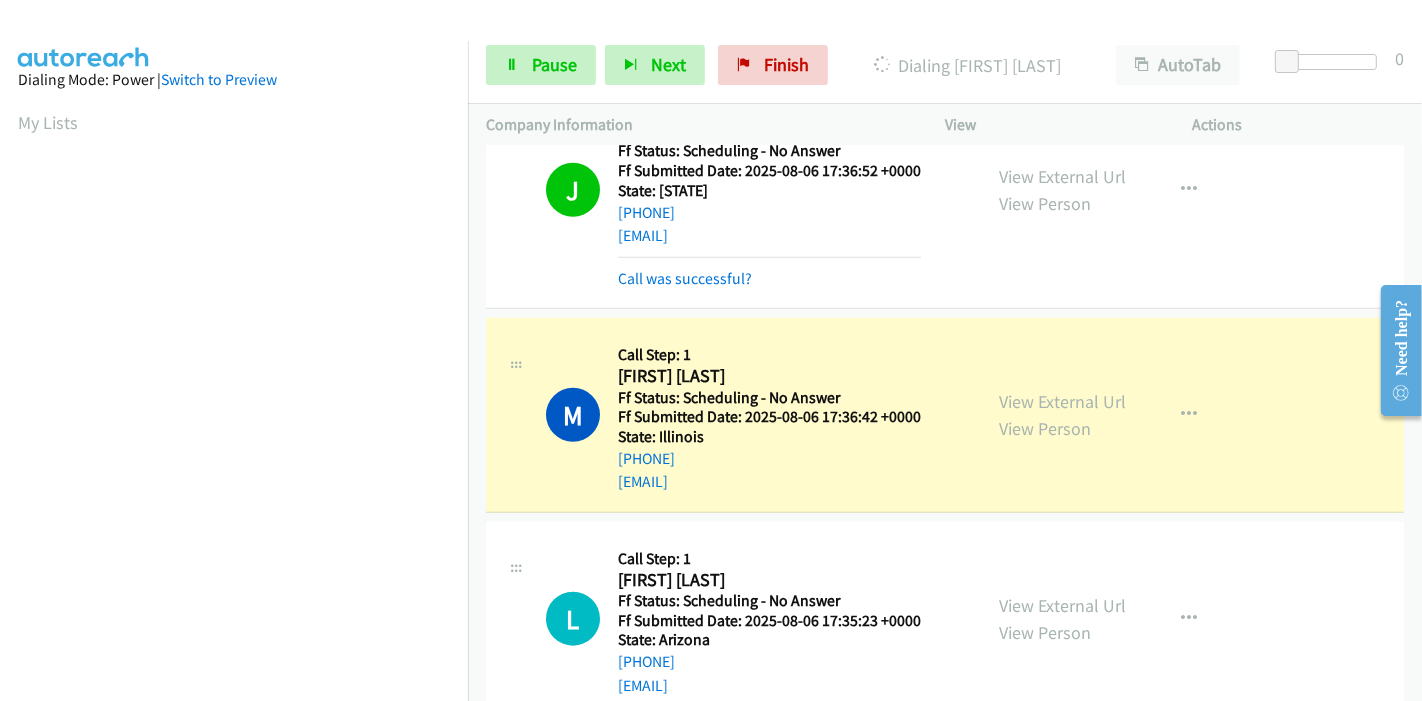 scroll, scrollTop: 422, scrollLeft: 0, axis: vertical 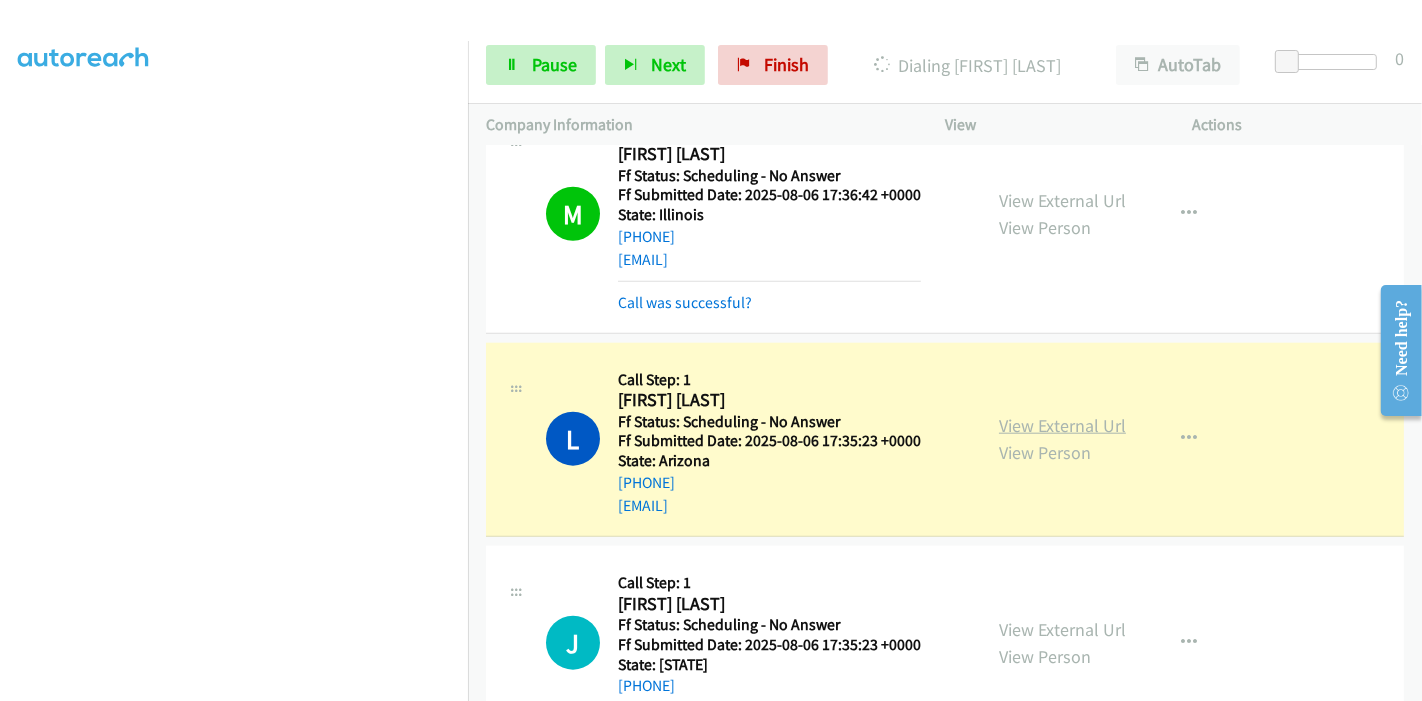 click on "View External Url" at bounding box center (1062, 425) 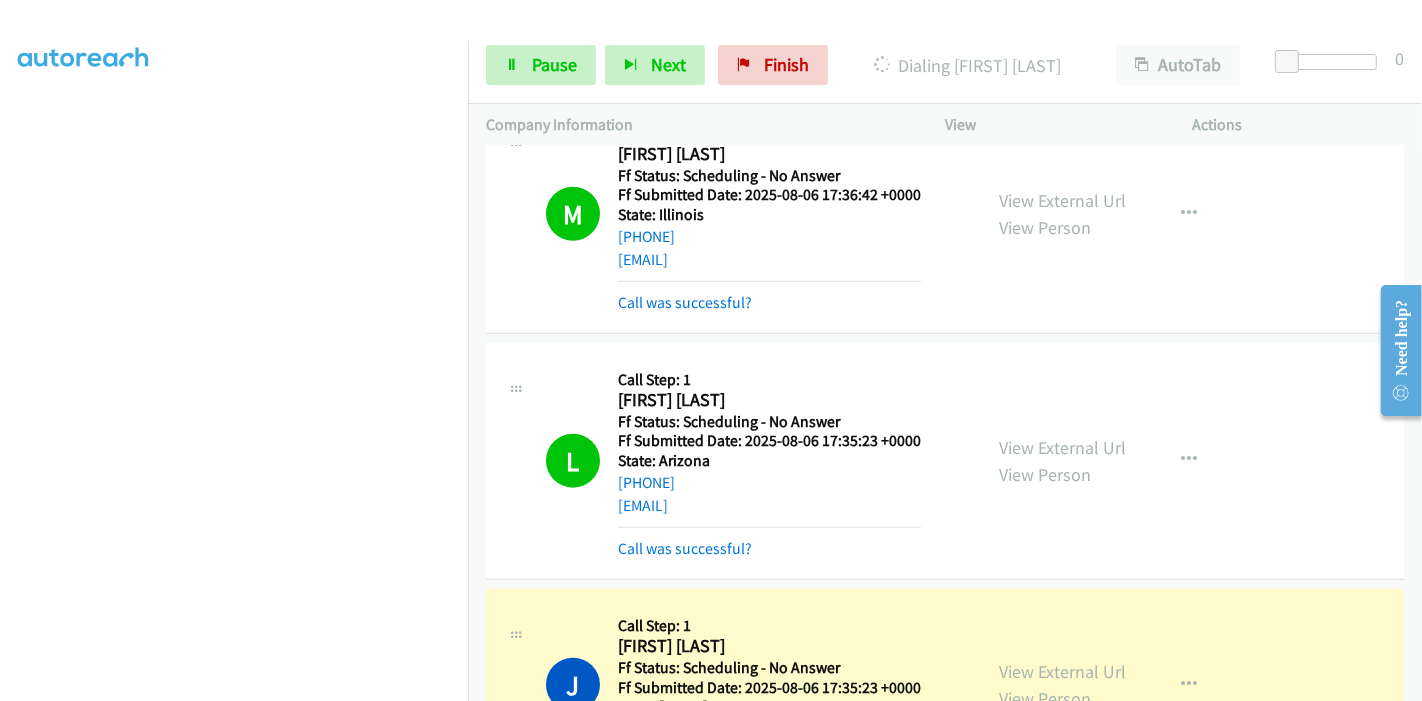 scroll, scrollTop: 2111, scrollLeft: 0, axis: vertical 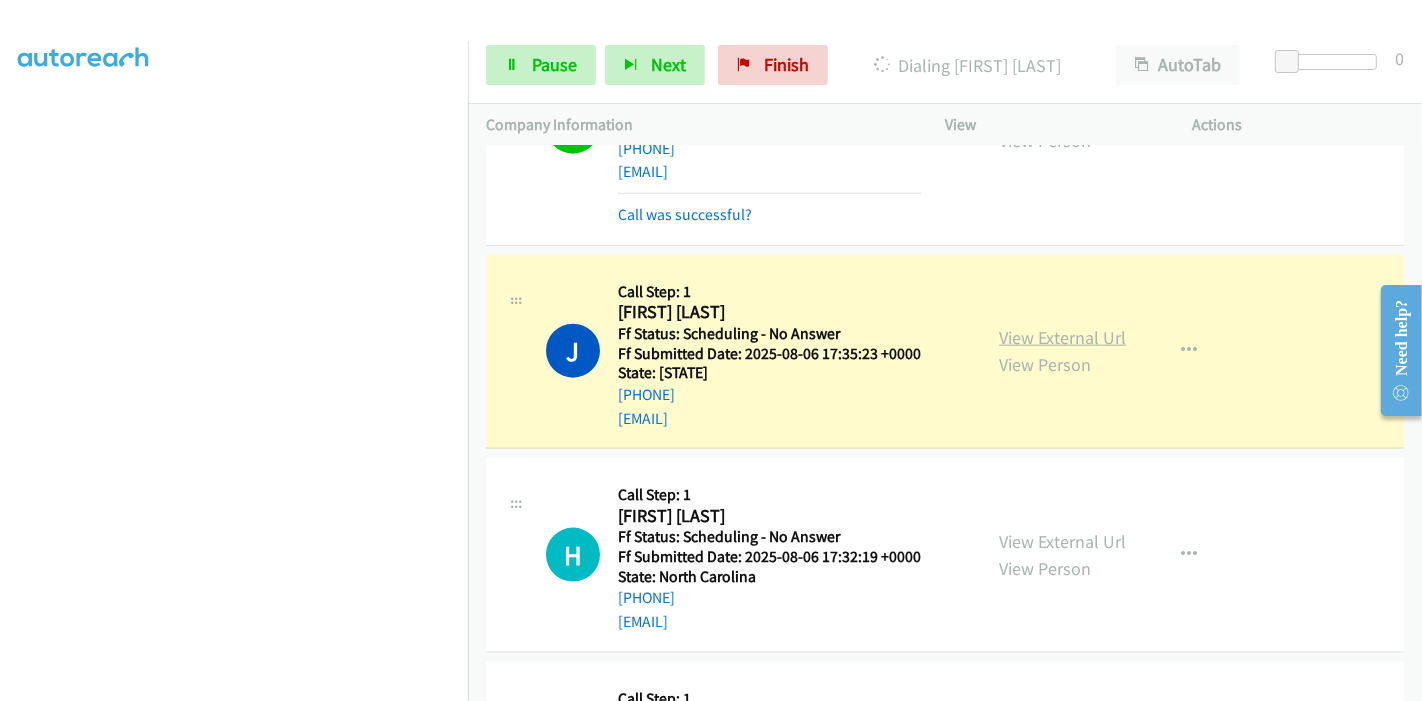 click on "View External Url" at bounding box center (1062, 337) 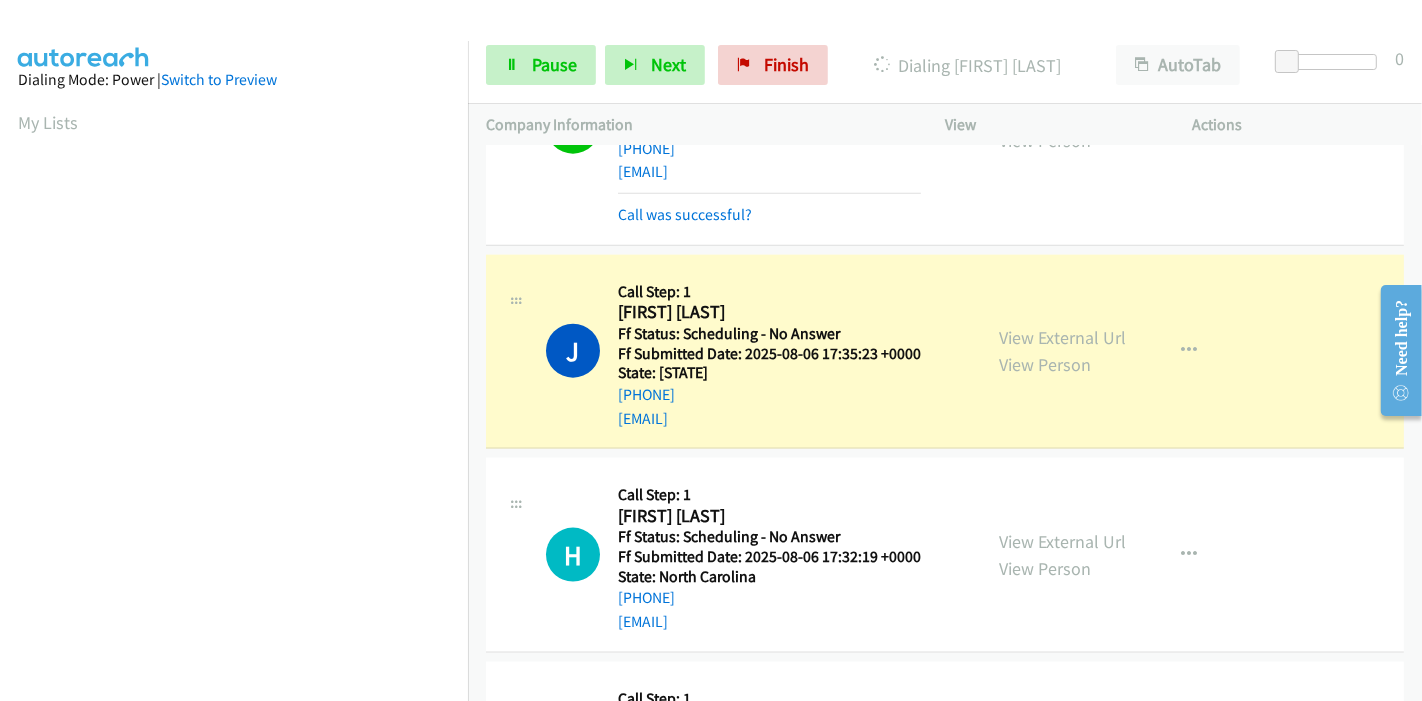 scroll, scrollTop: 422, scrollLeft: 0, axis: vertical 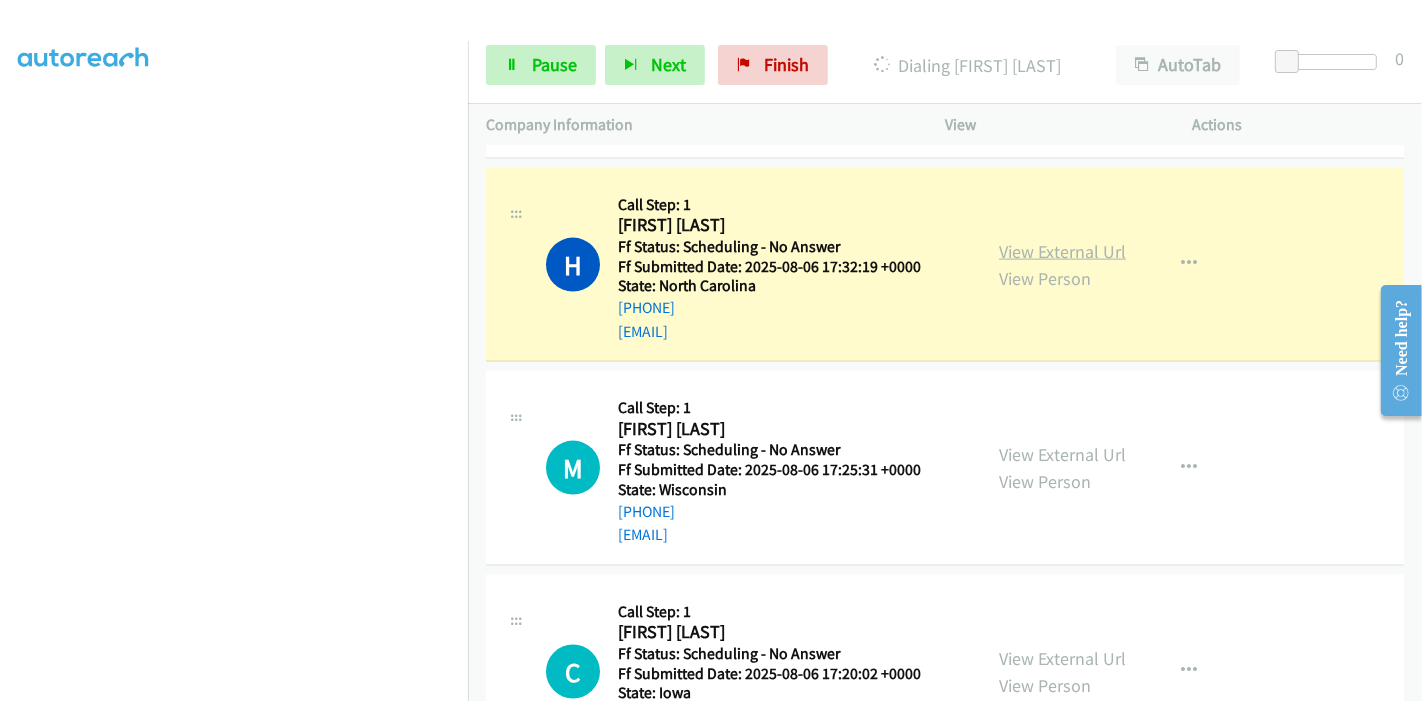 click on "View External Url" at bounding box center (1062, 251) 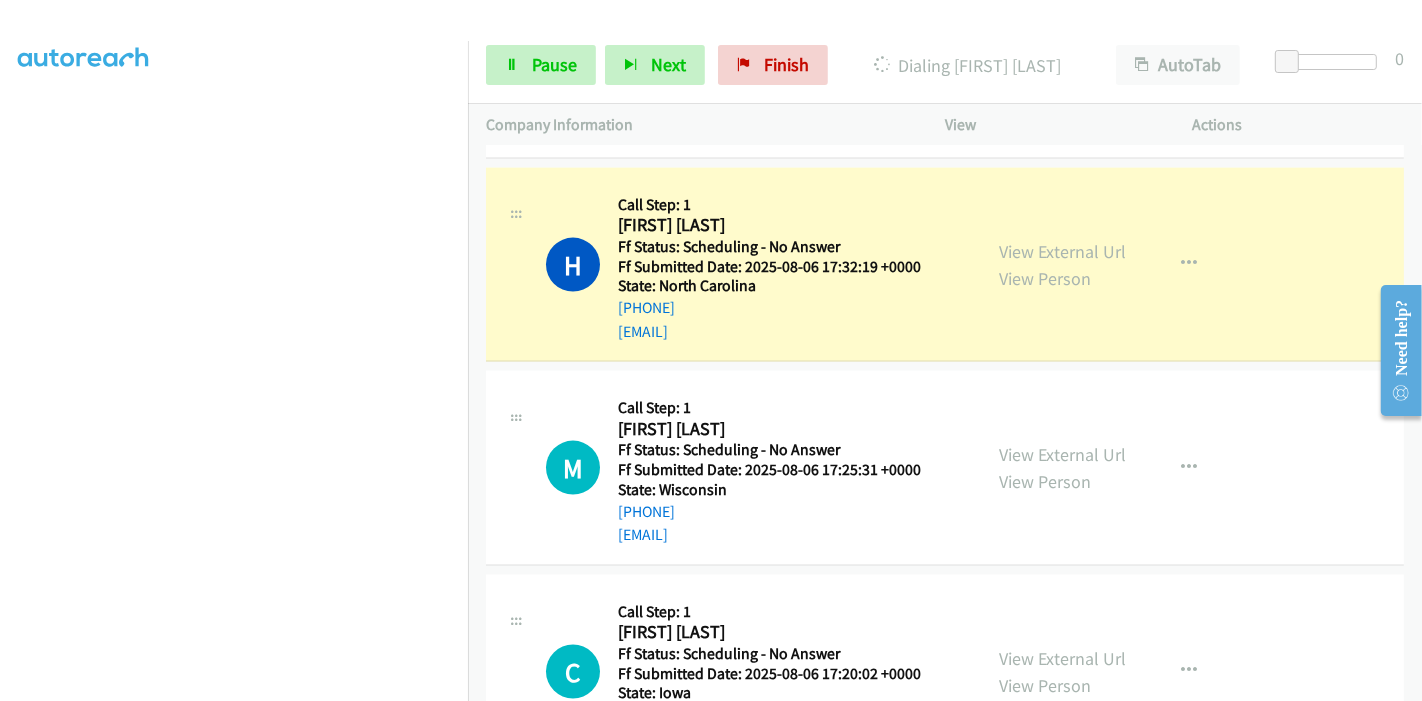 scroll, scrollTop: 0, scrollLeft: 0, axis: both 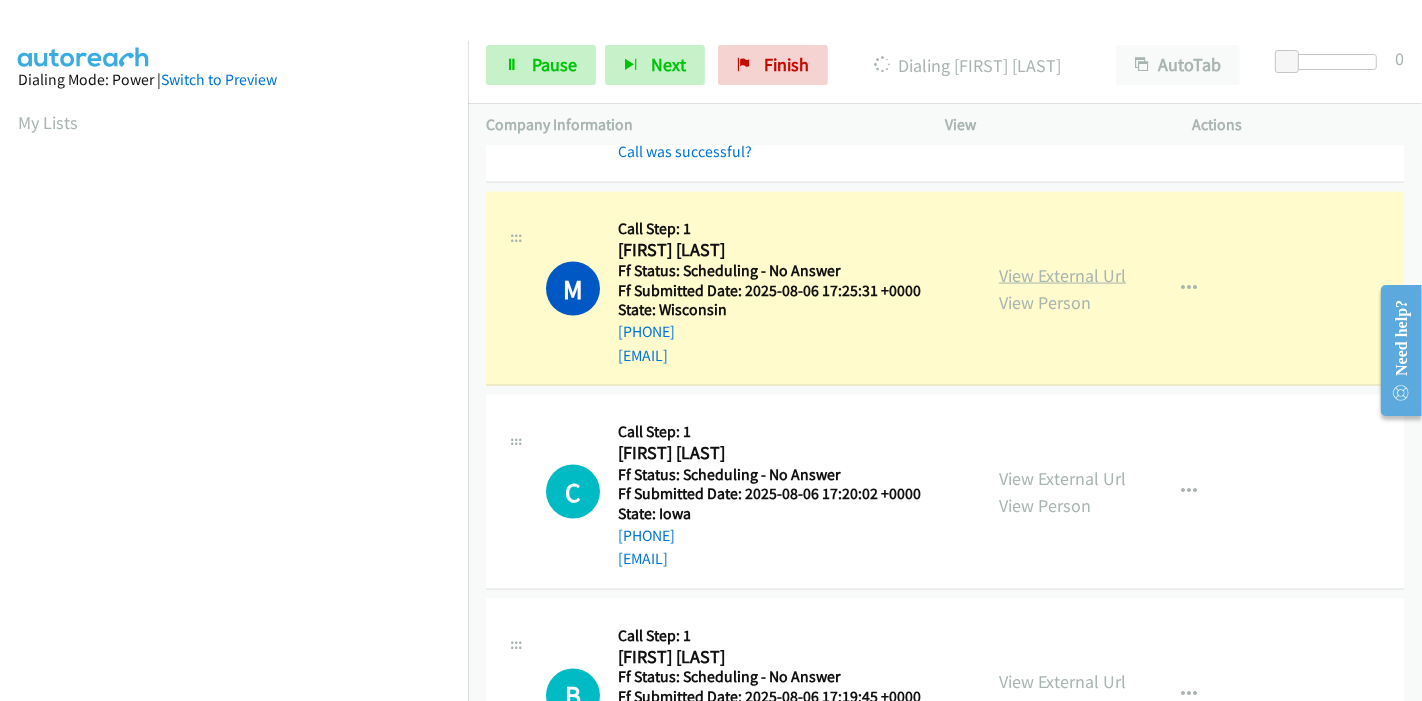 click on "View External Url" at bounding box center [1062, 275] 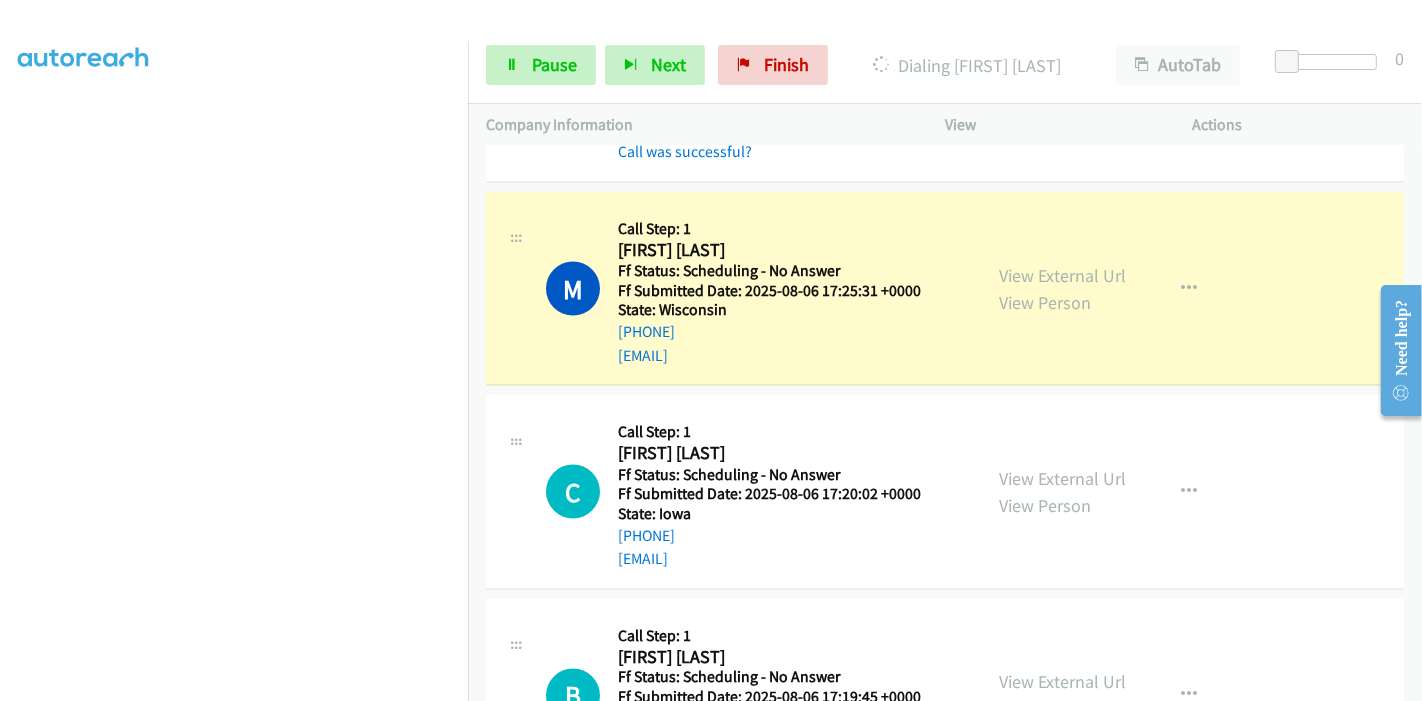 scroll, scrollTop: 0, scrollLeft: 0, axis: both 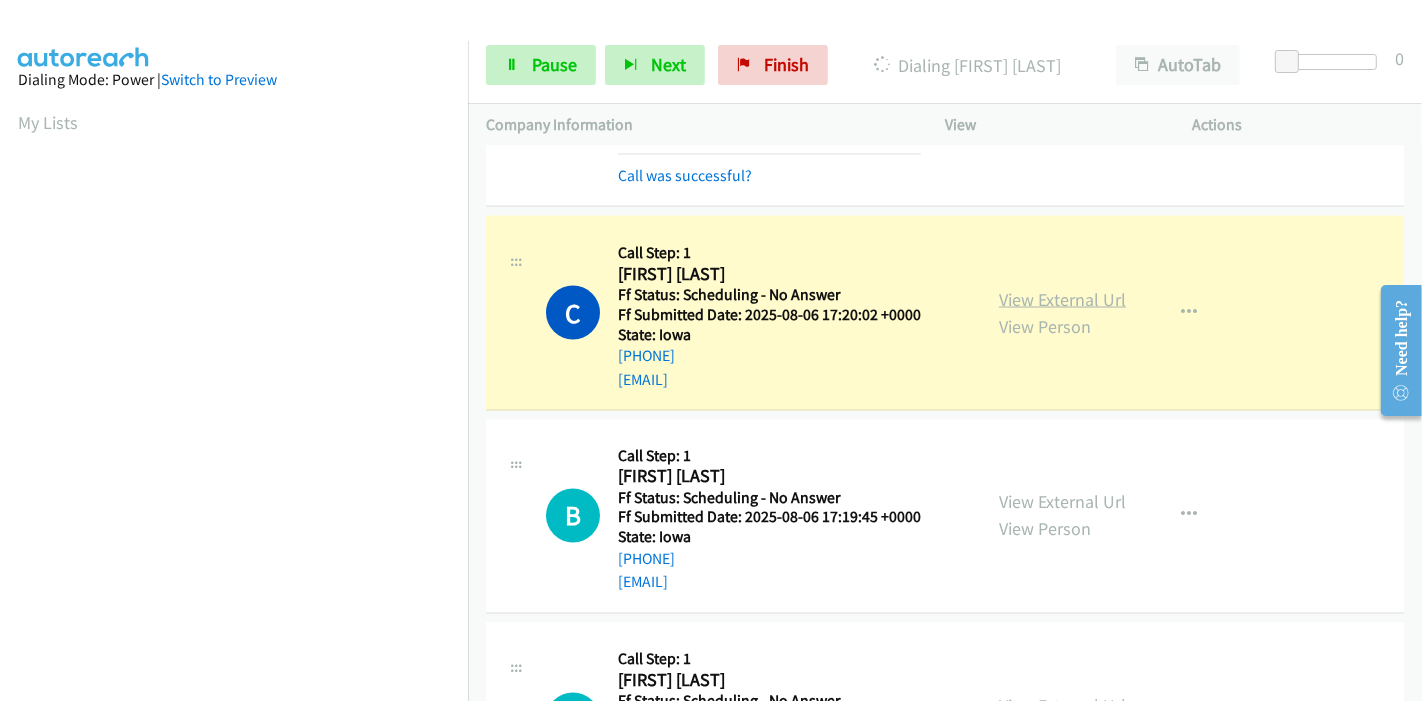 click on "View External Url" at bounding box center [1062, 299] 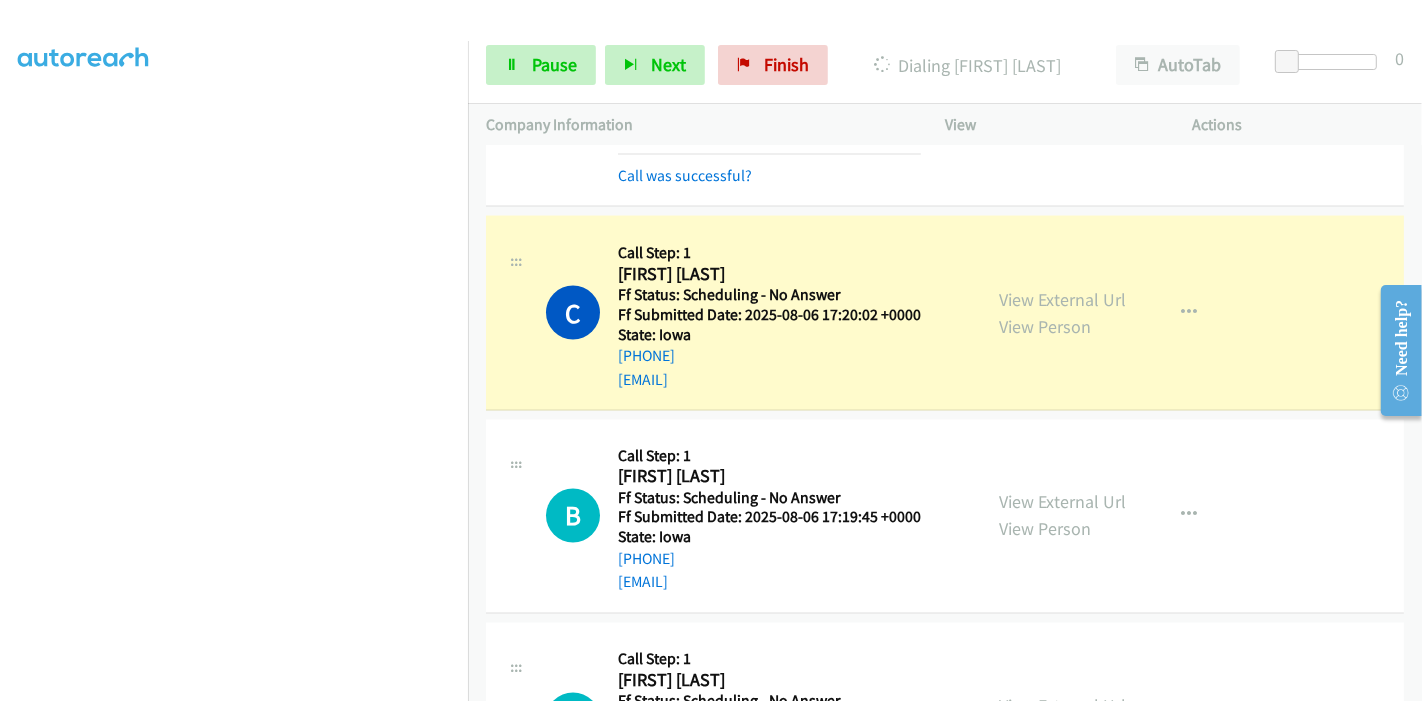 scroll, scrollTop: 0, scrollLeft: 0, axis: both 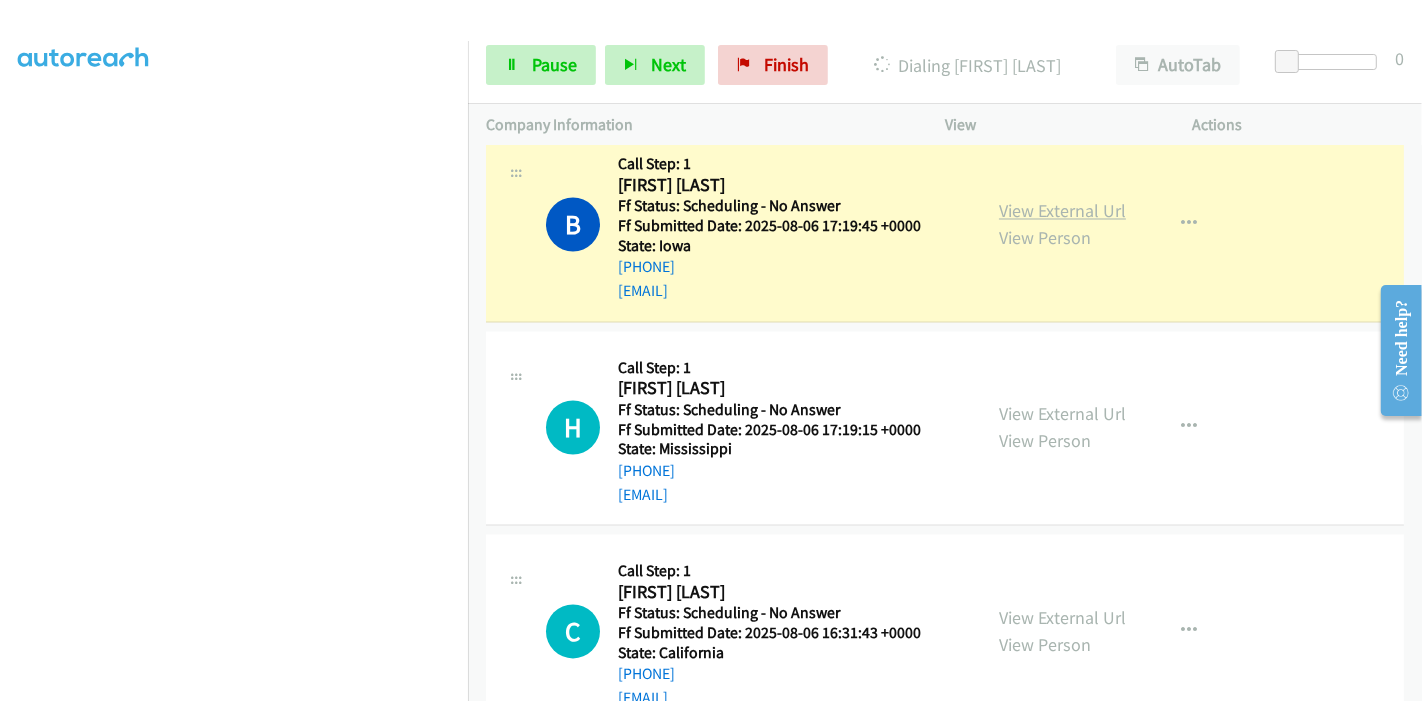 click on "View External Url" at bounding box center (1062, 211) 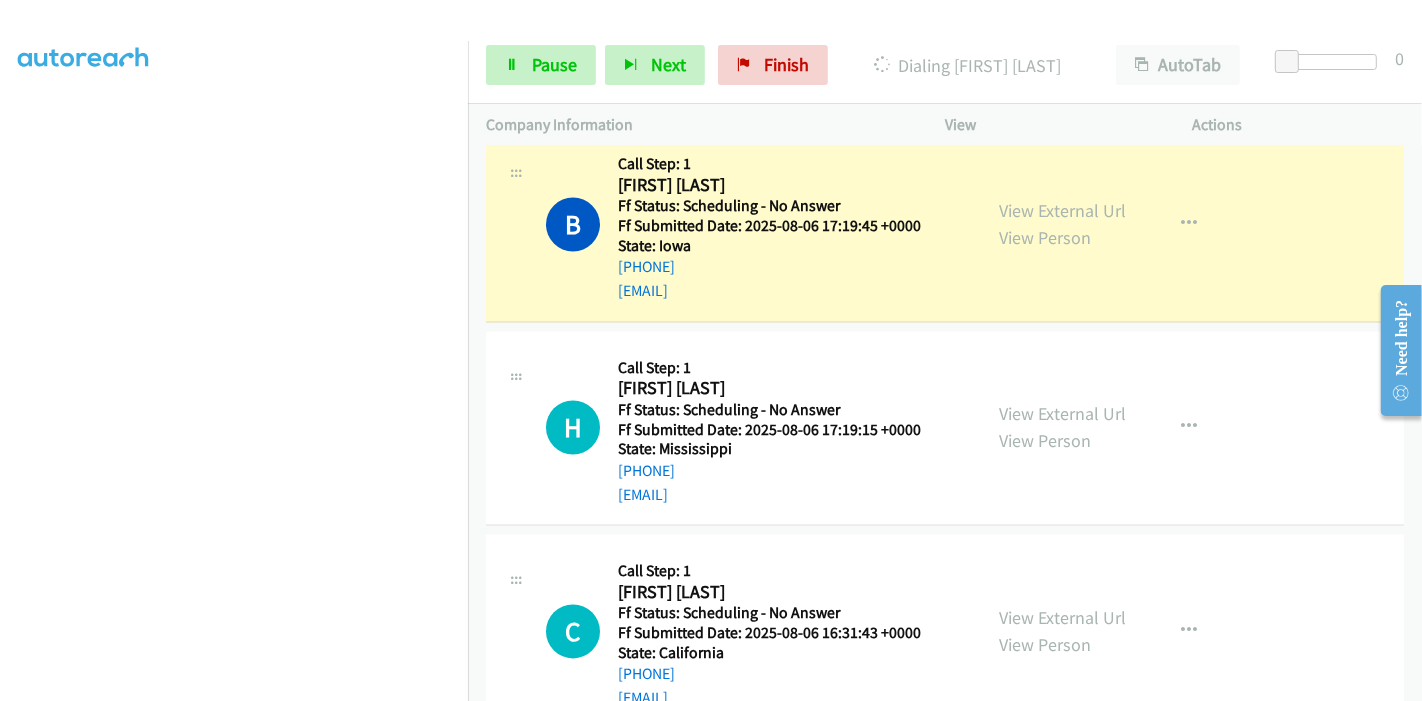 scroll, scrollTop: 422, scrollLeft: 0, axis: vertical 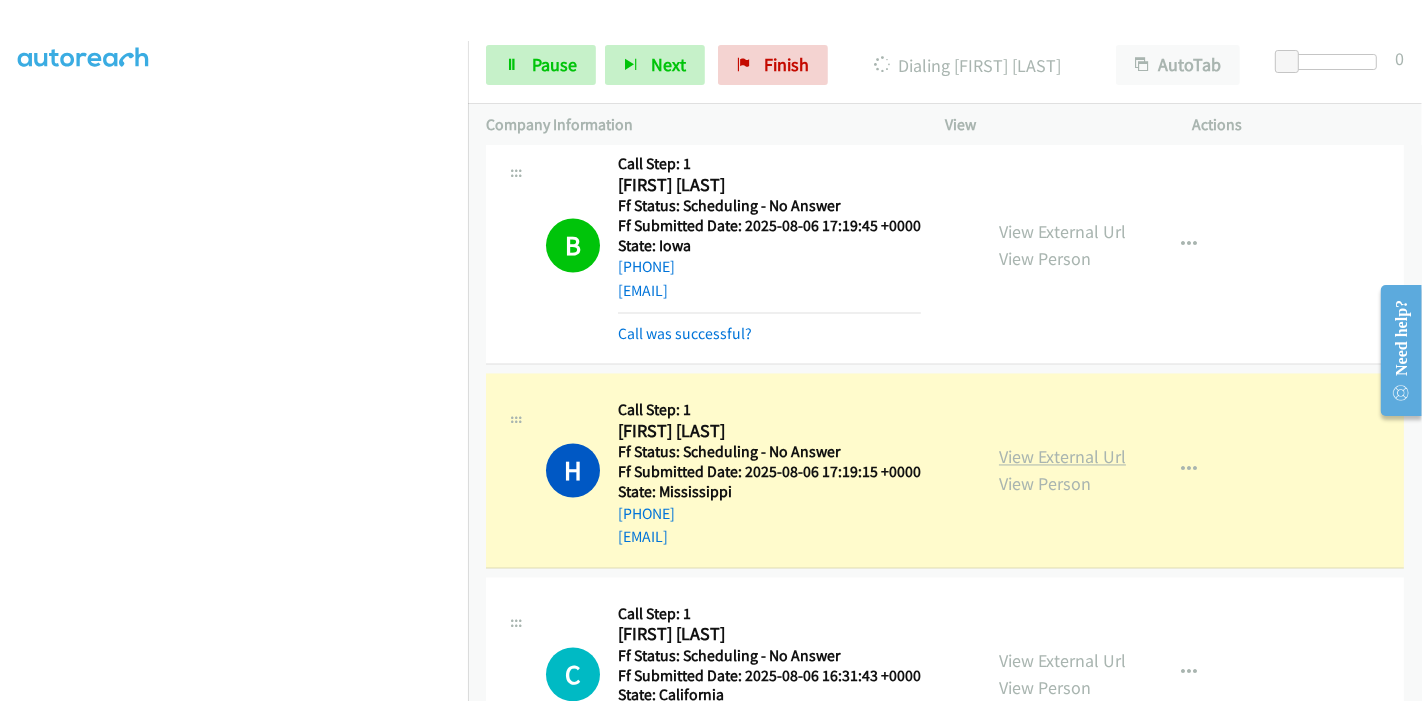 click on "View External Url" at bounding box center [1062, 457] 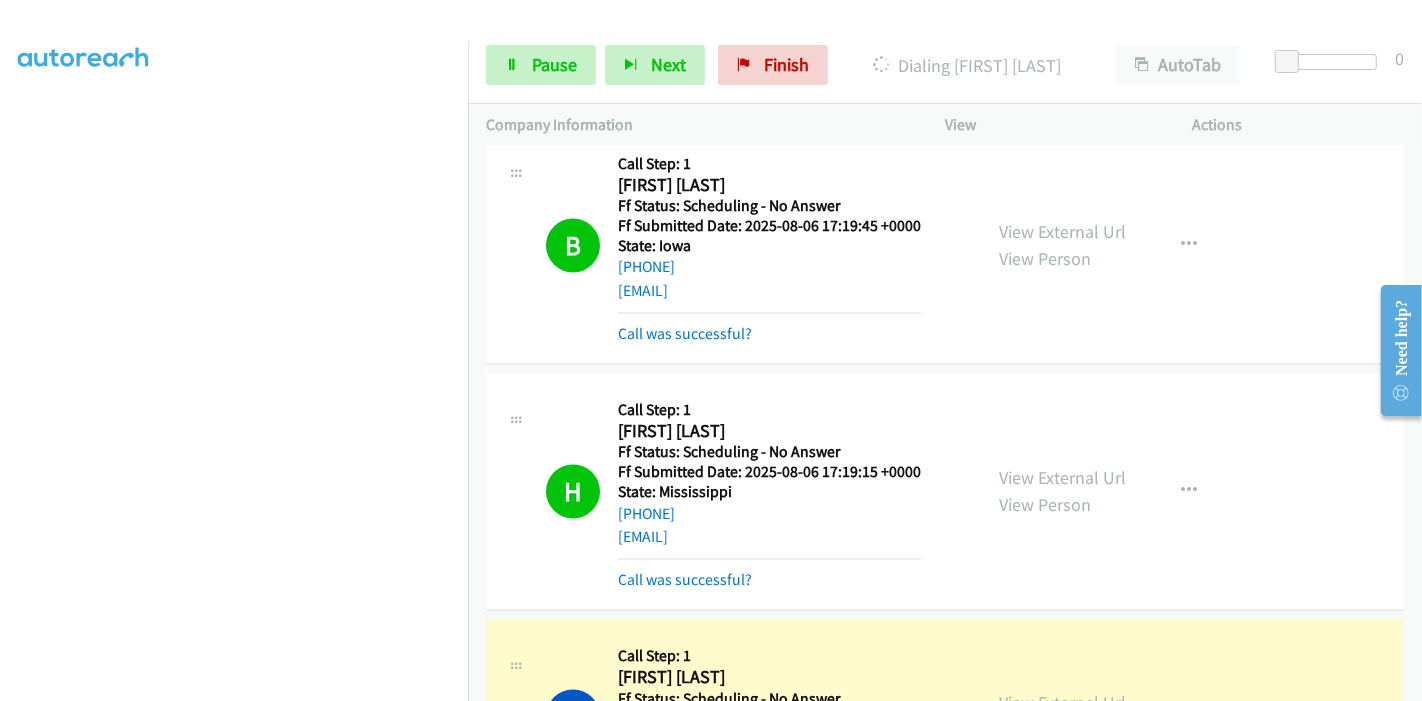 scroll, scrollTop: 0, scrollLeft: 0, axis: both 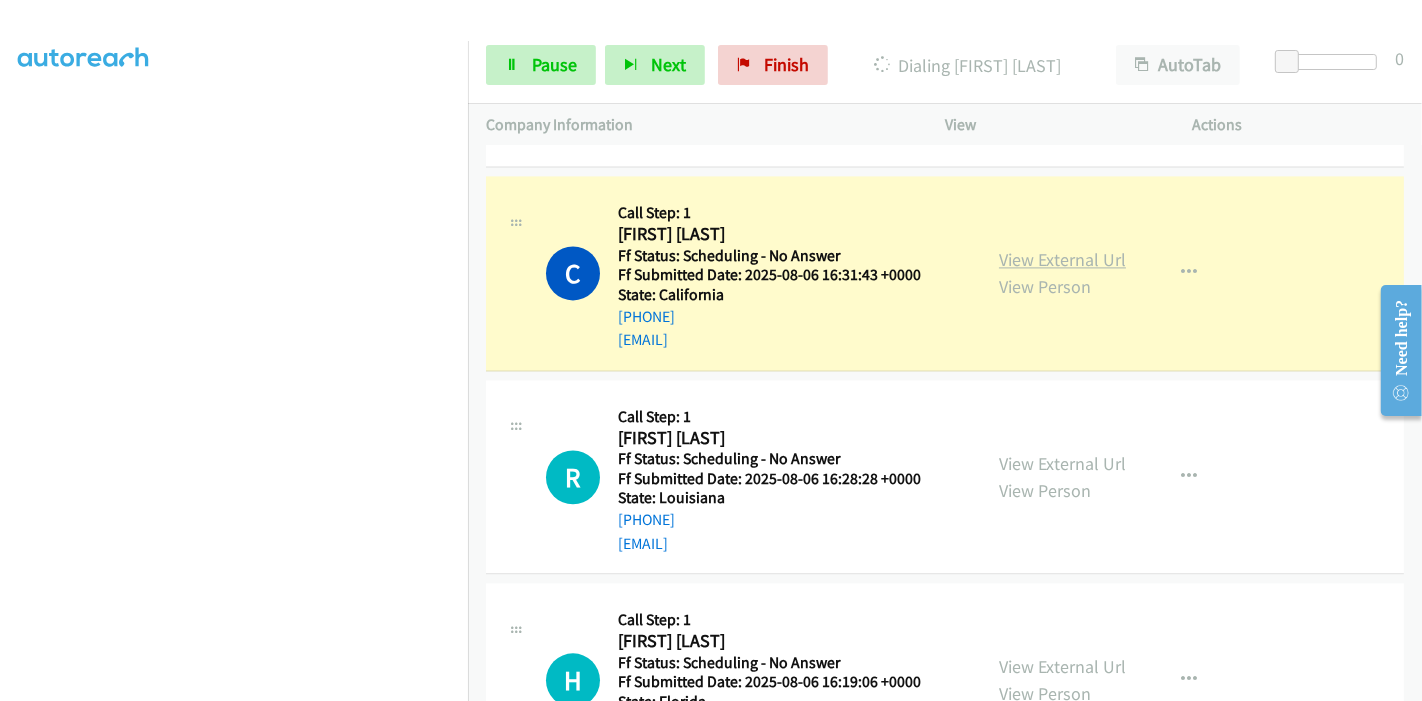 click on "View External Url" at bounding box center (1062, 259) 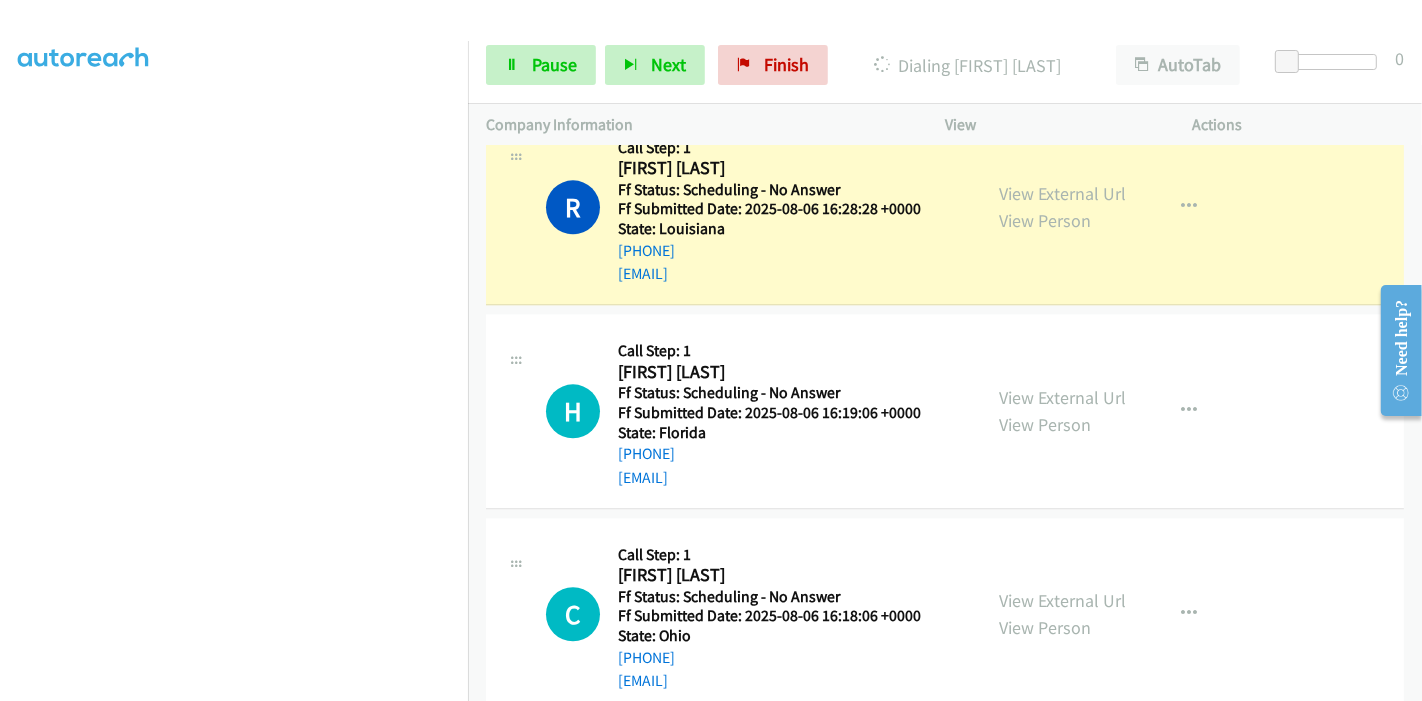 scroll, scrollTop: 4000, scrollLeft: 0, axis: vertical 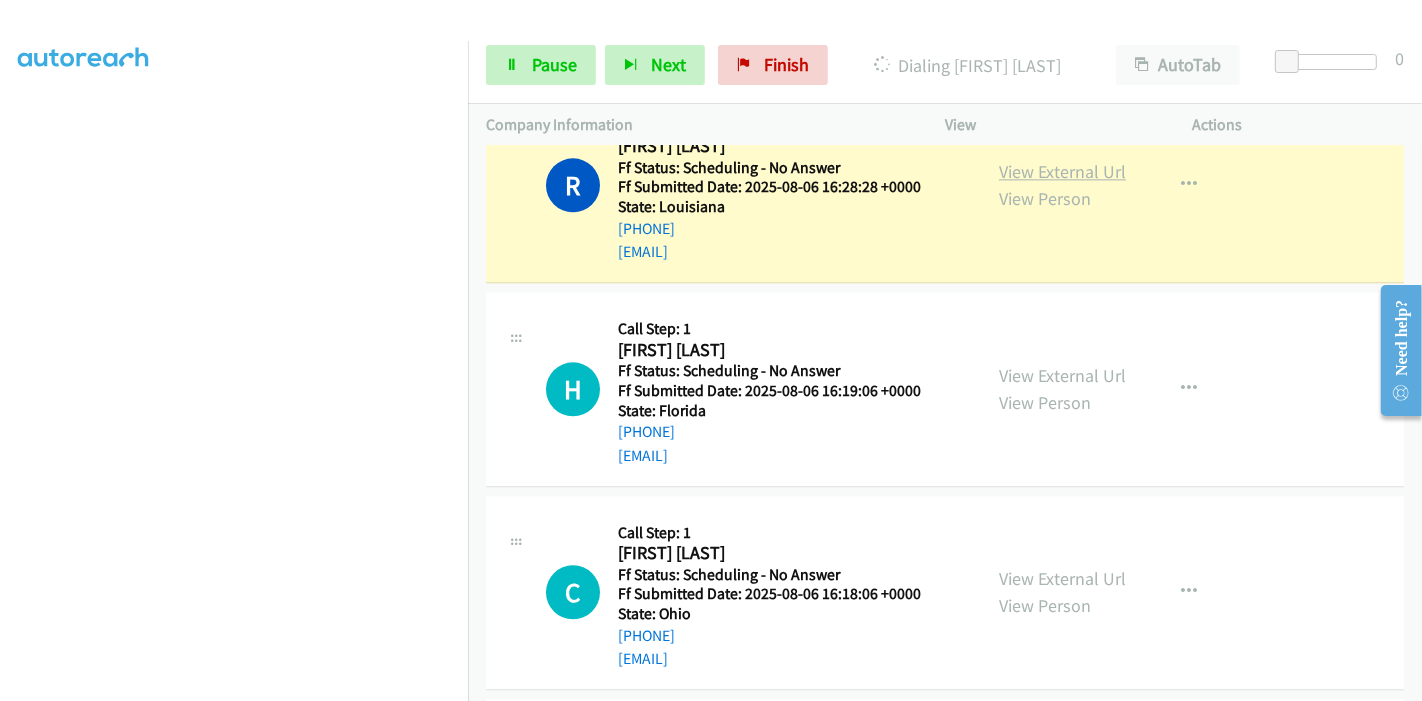 click on "View External Url" at bounding box center (1062, 171) 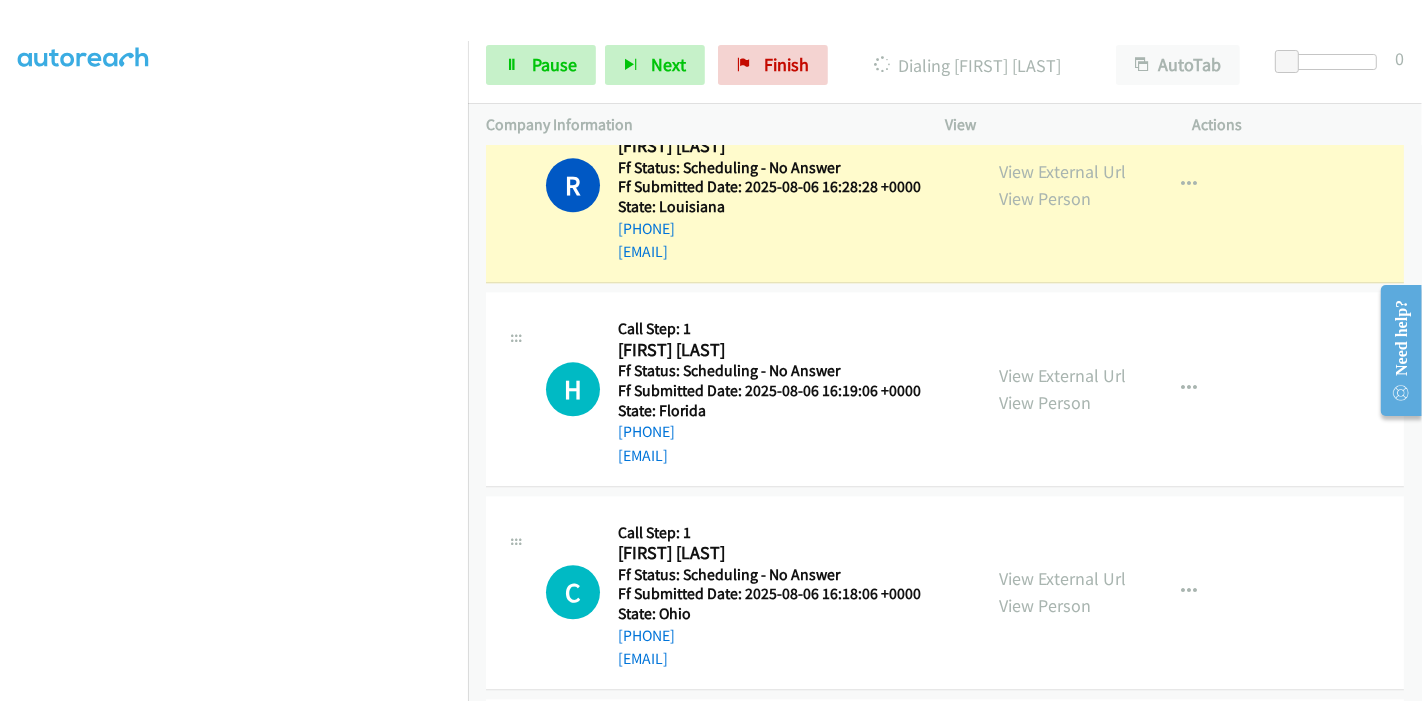 scroll, scrollTop: 0, scrollLeft: 0, axis: both 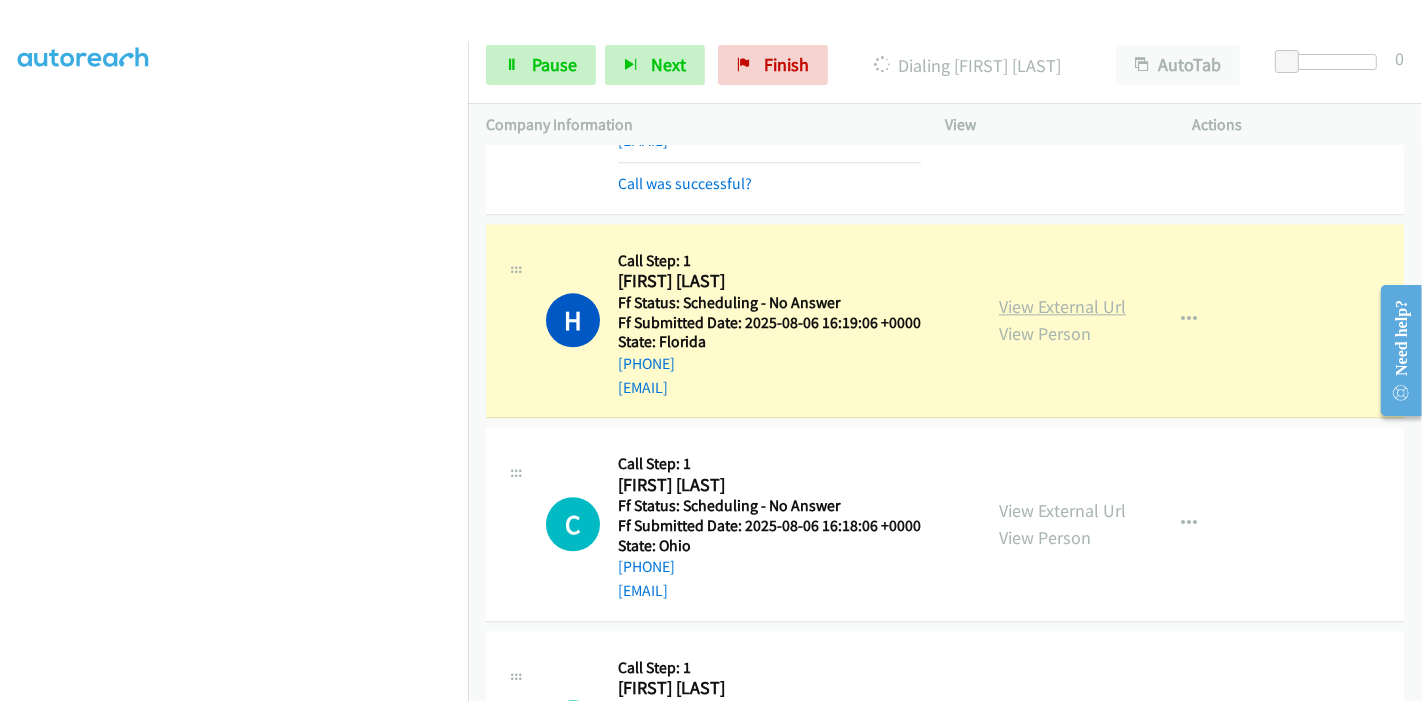 click on "View External Url" at bounding box center (1062, 306) 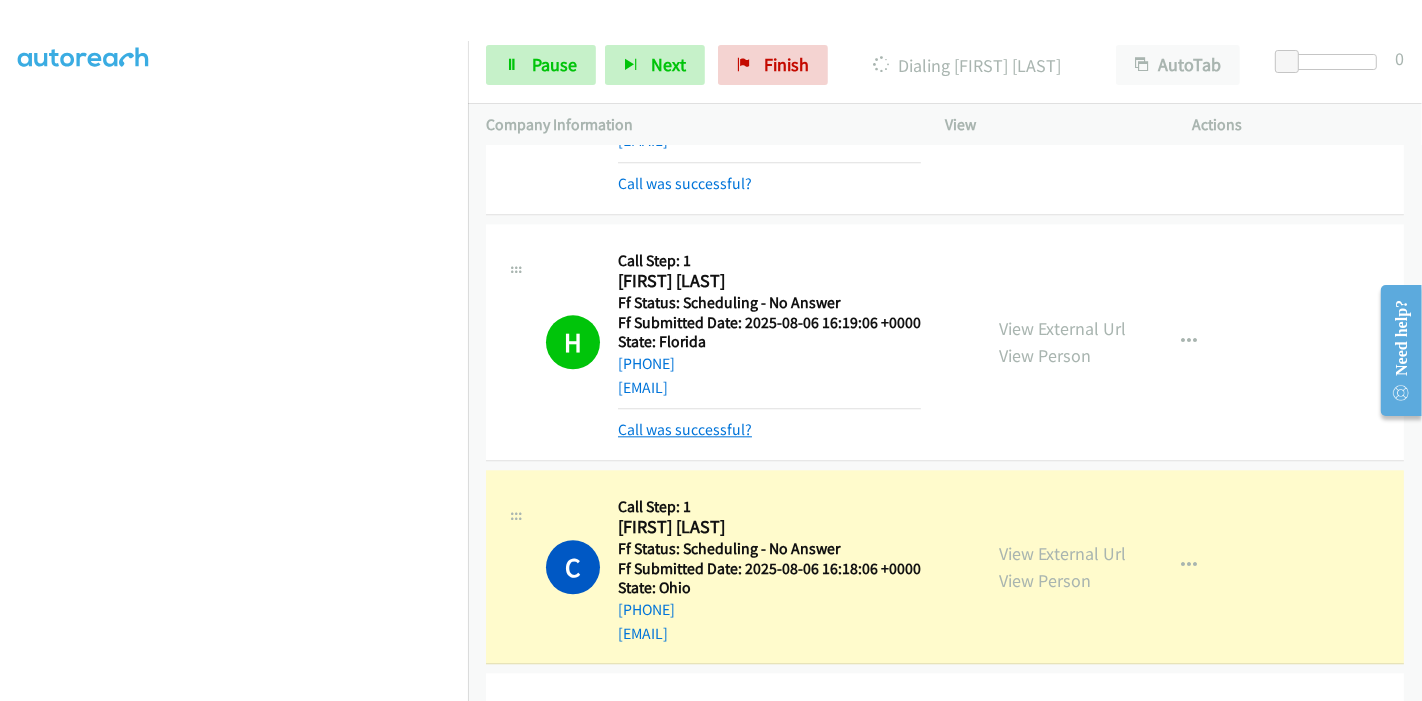 scroll, scrollTop: 4333, scrollLeft: 0, axis: vertical 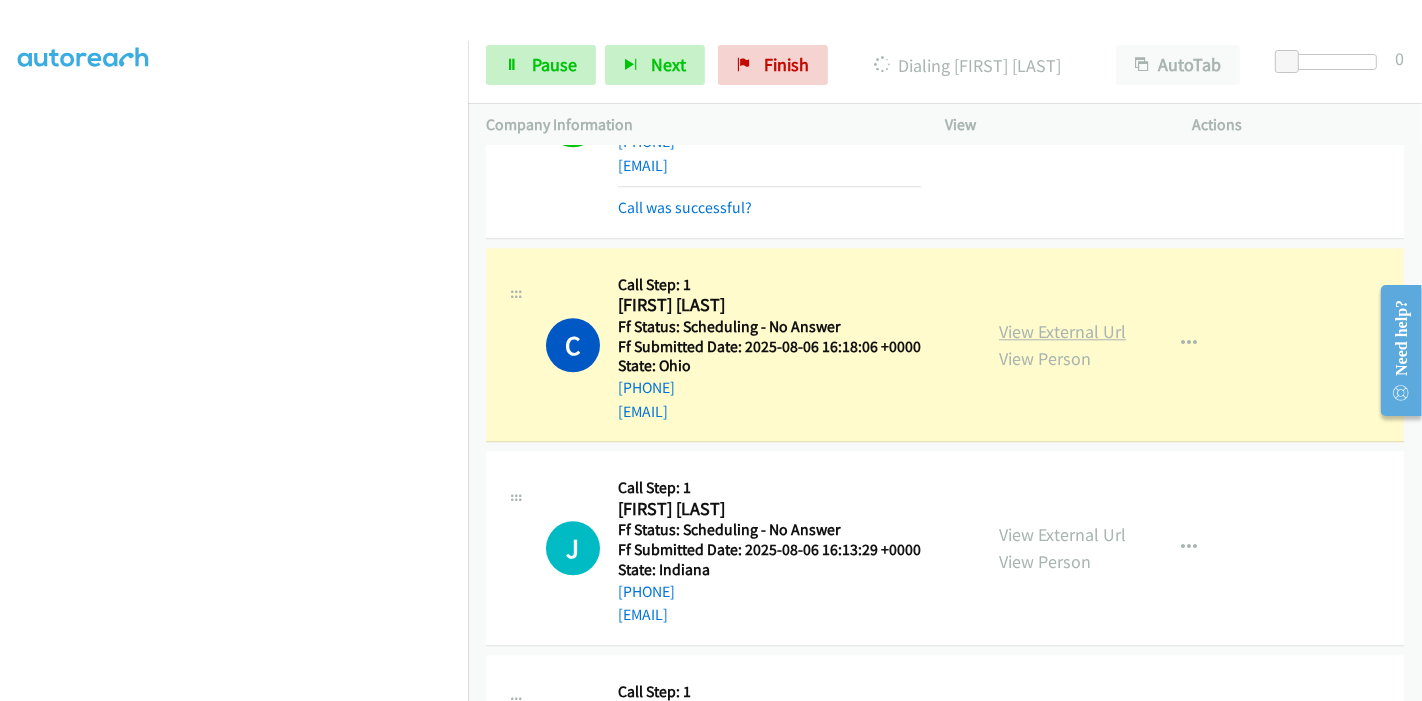 click on "View External Url" at bounding box center [1062, 331] 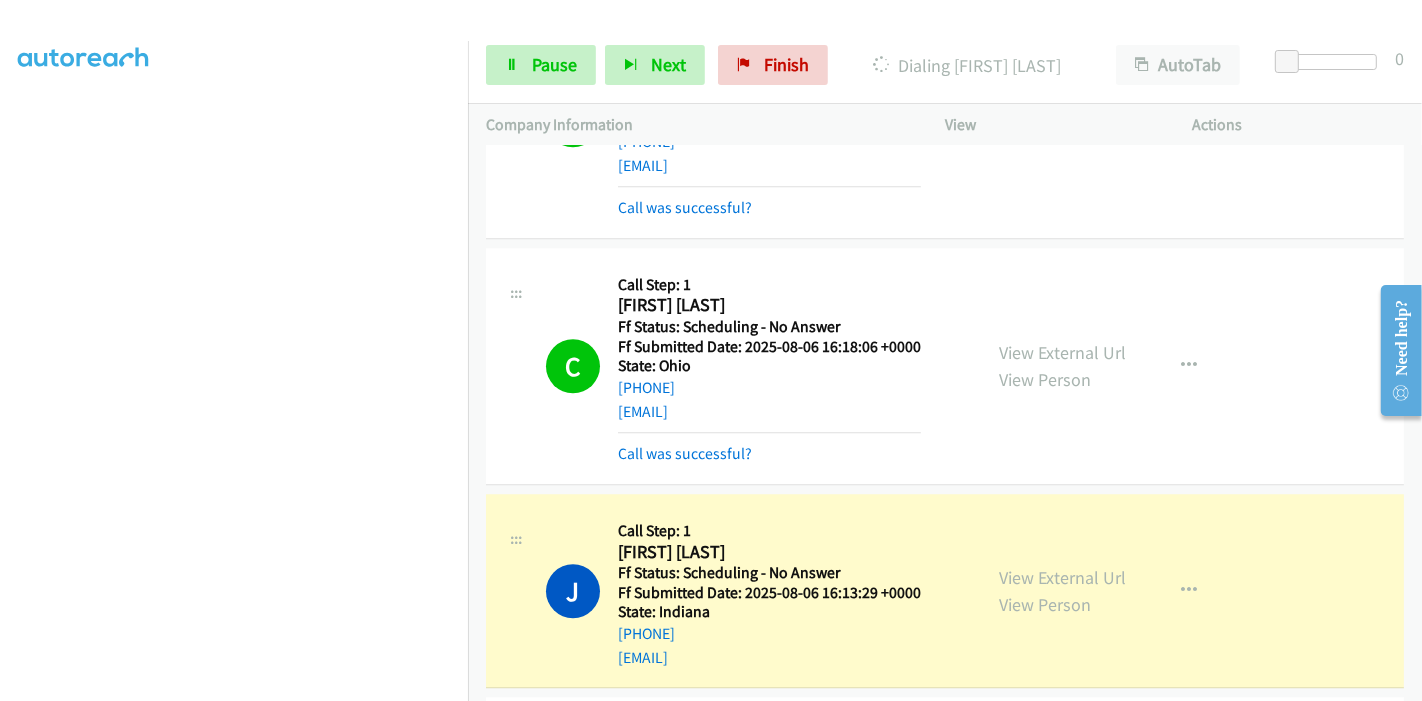 scroll, scrollTop: 0, scrollLeft: 0, axis: both 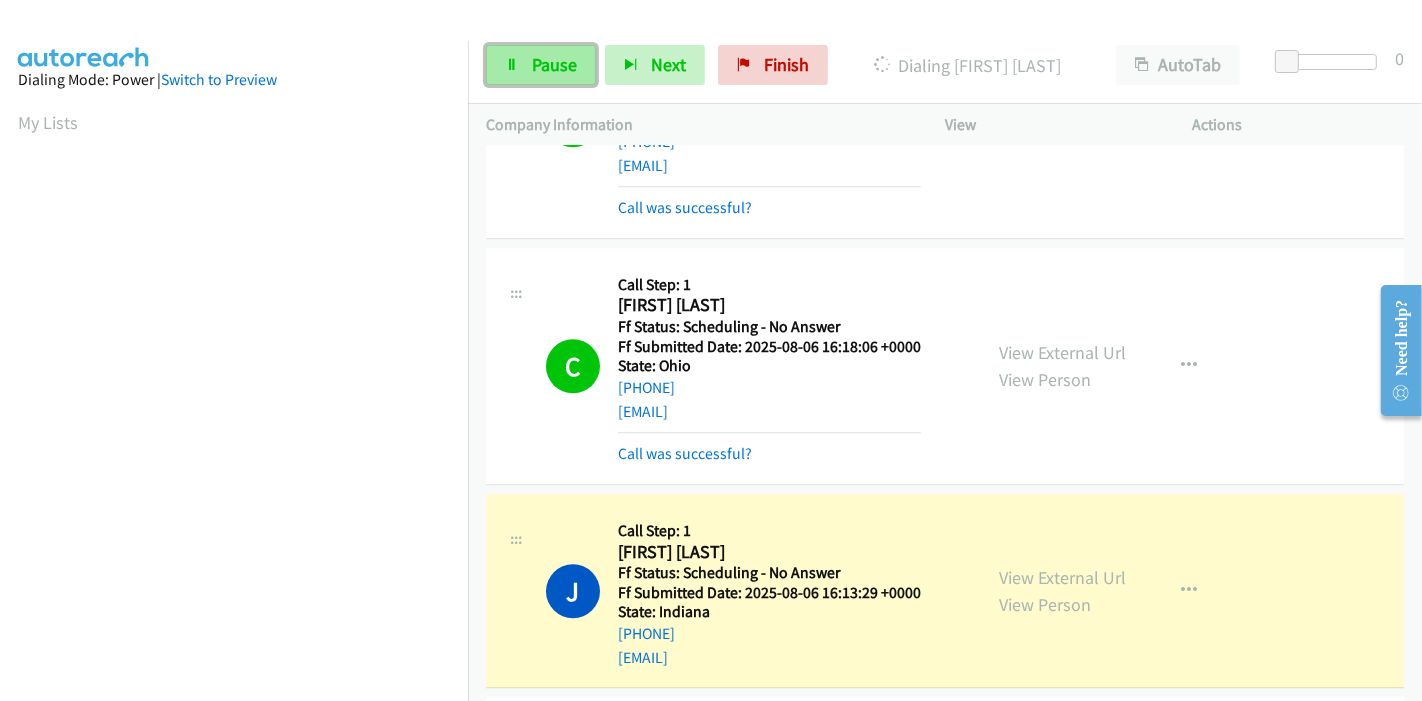 click on "Pause" at bounding box center [554, 64] 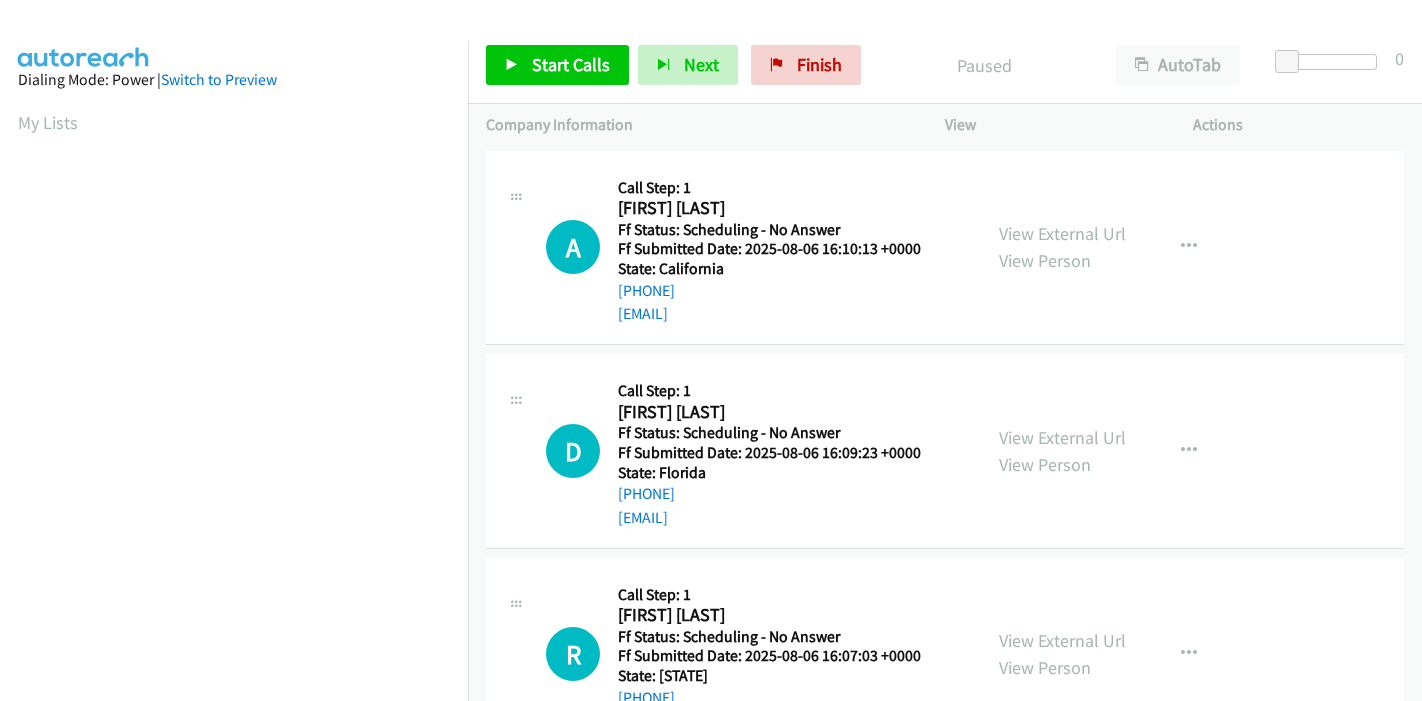 scroll, scrollTop: 0, scrollLeft: 0, axis: both 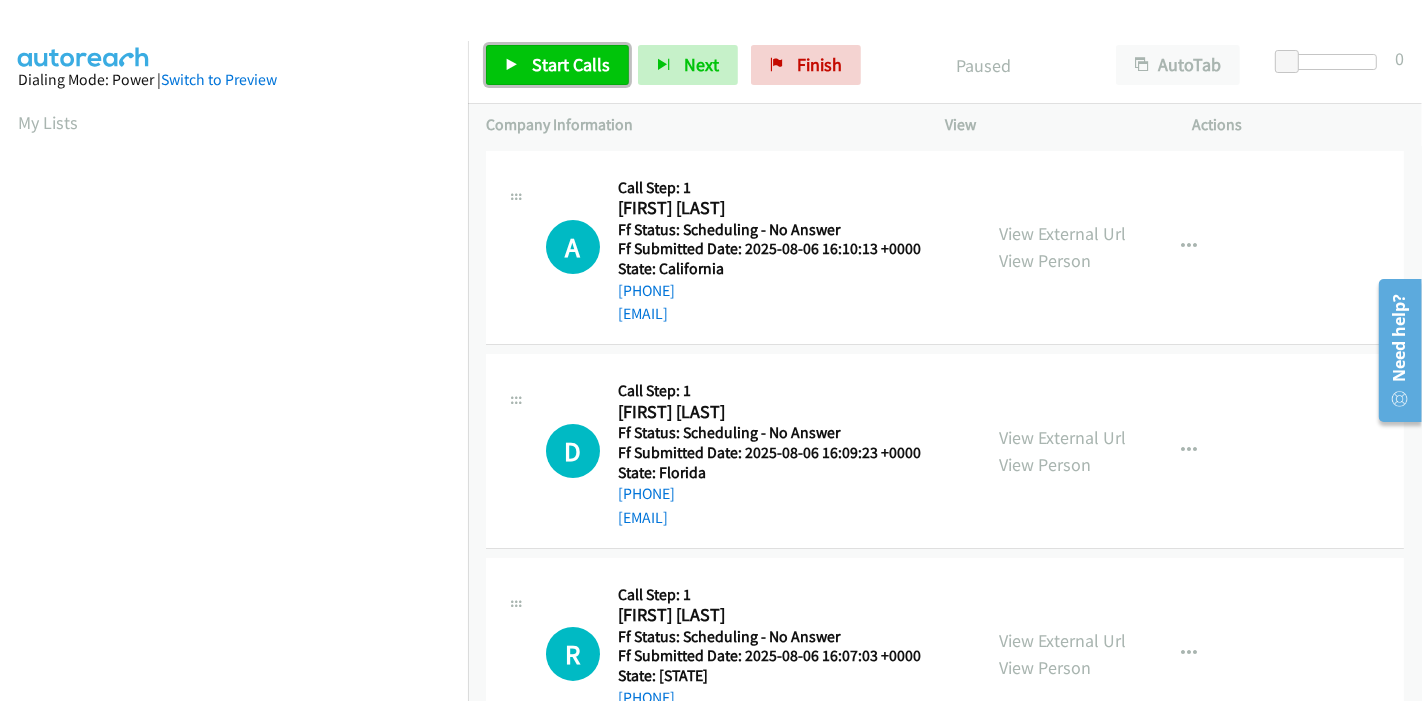 click on "Start Calls" at bounding box center [571, 64] 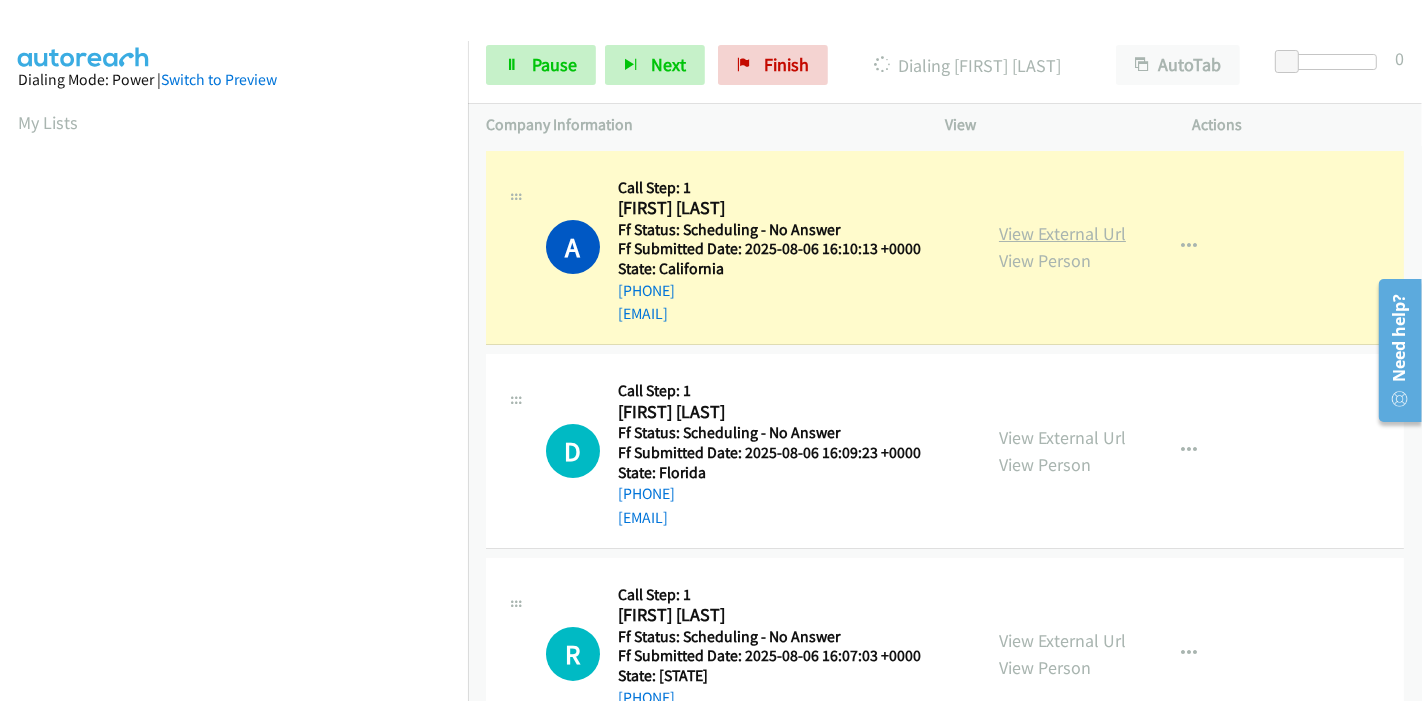 click on "View External Url" at bounding box center [1062, 233] 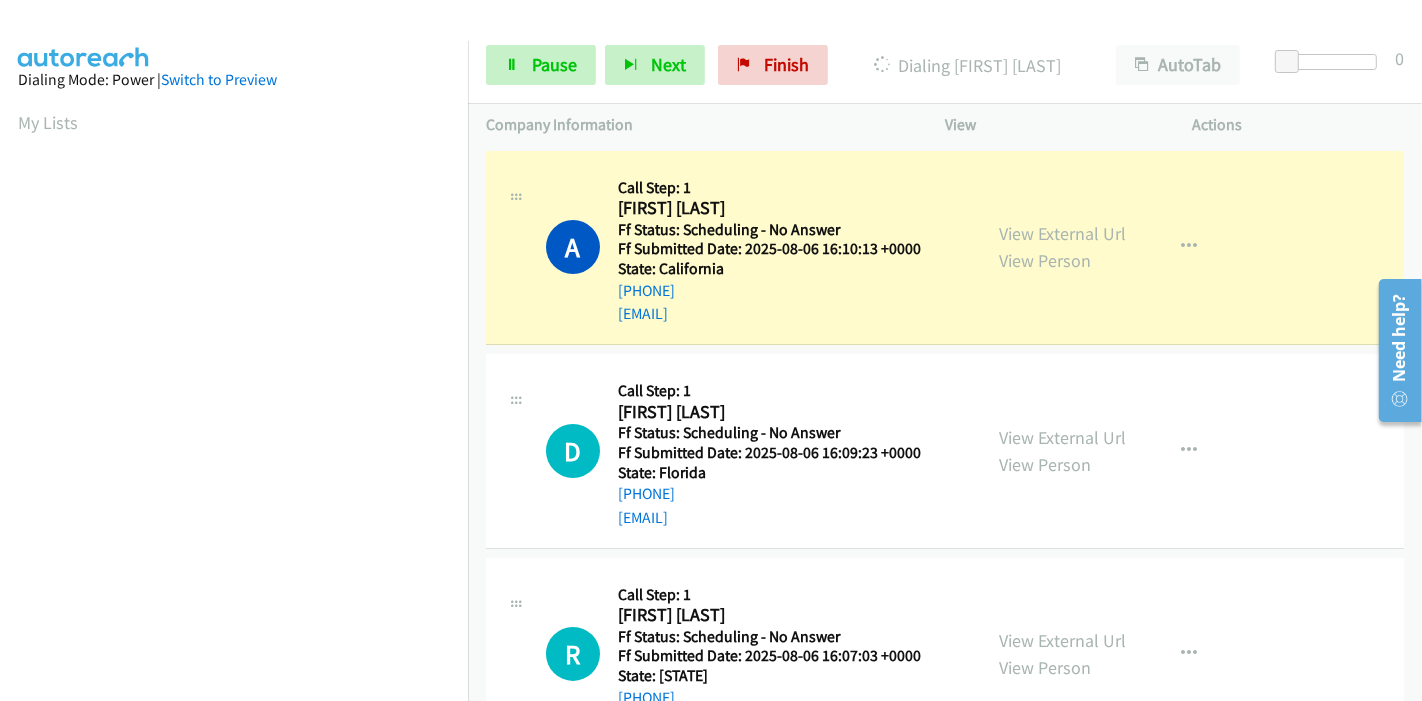 scroll, scrollTop: 422, scrollLeft: 0, axis: vertical 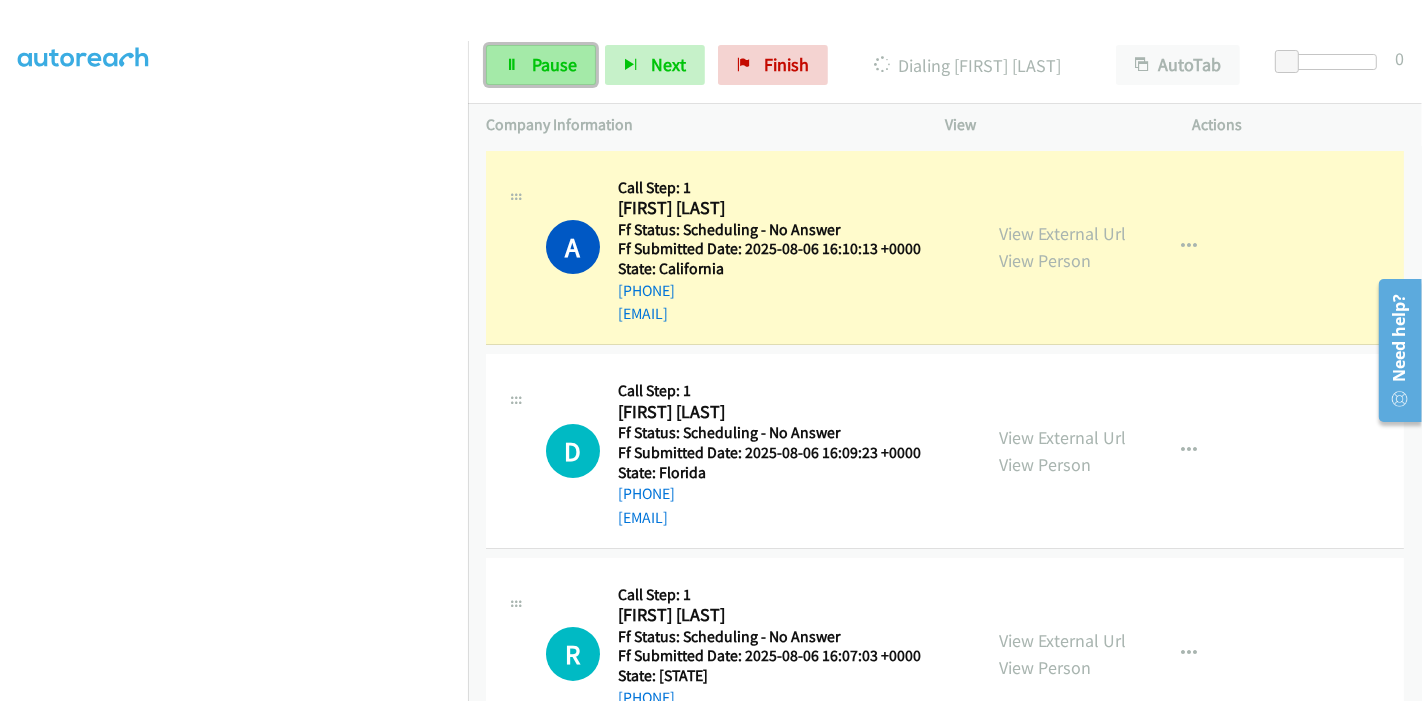 click on "Pause" at bounding box center (541, 65) 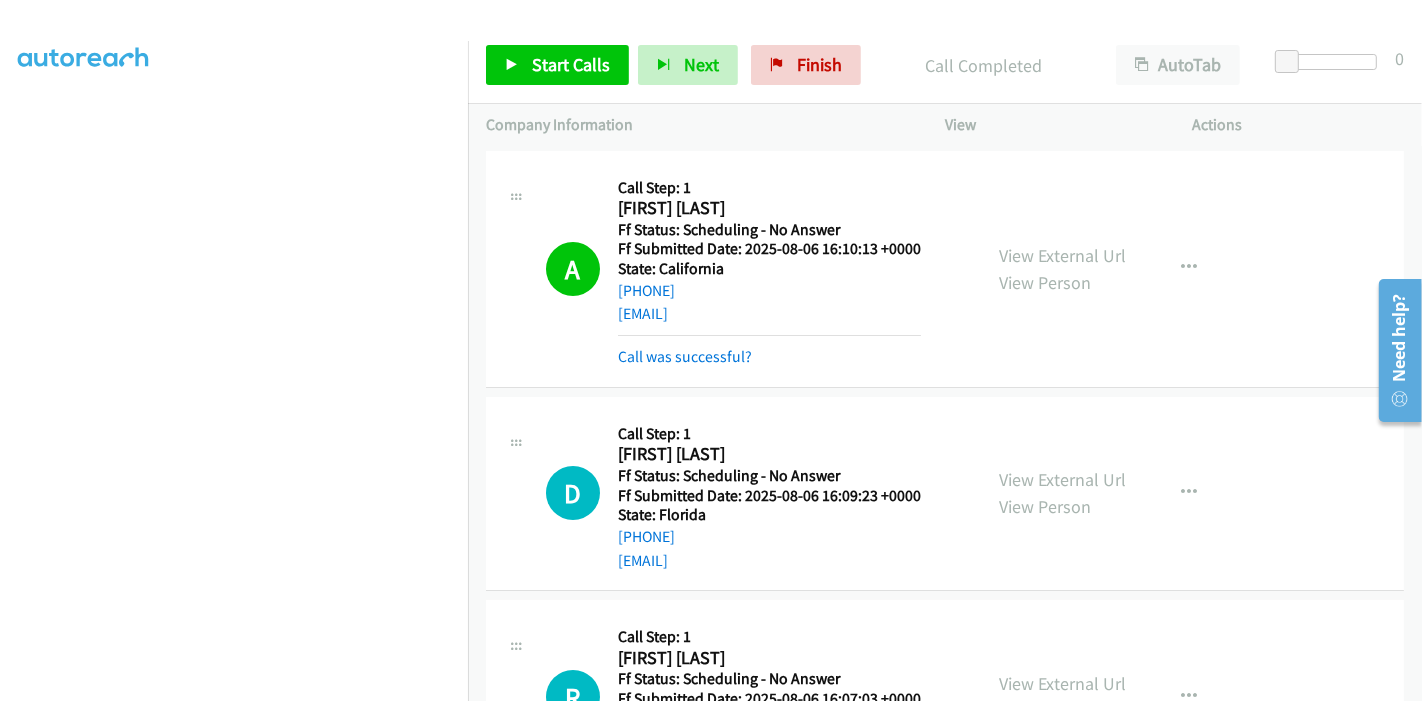 click on "Start Calls
Pause
Next
Finish
Call Completed
AutoTab
AutoTab
0" at bounding box center (945, 65) 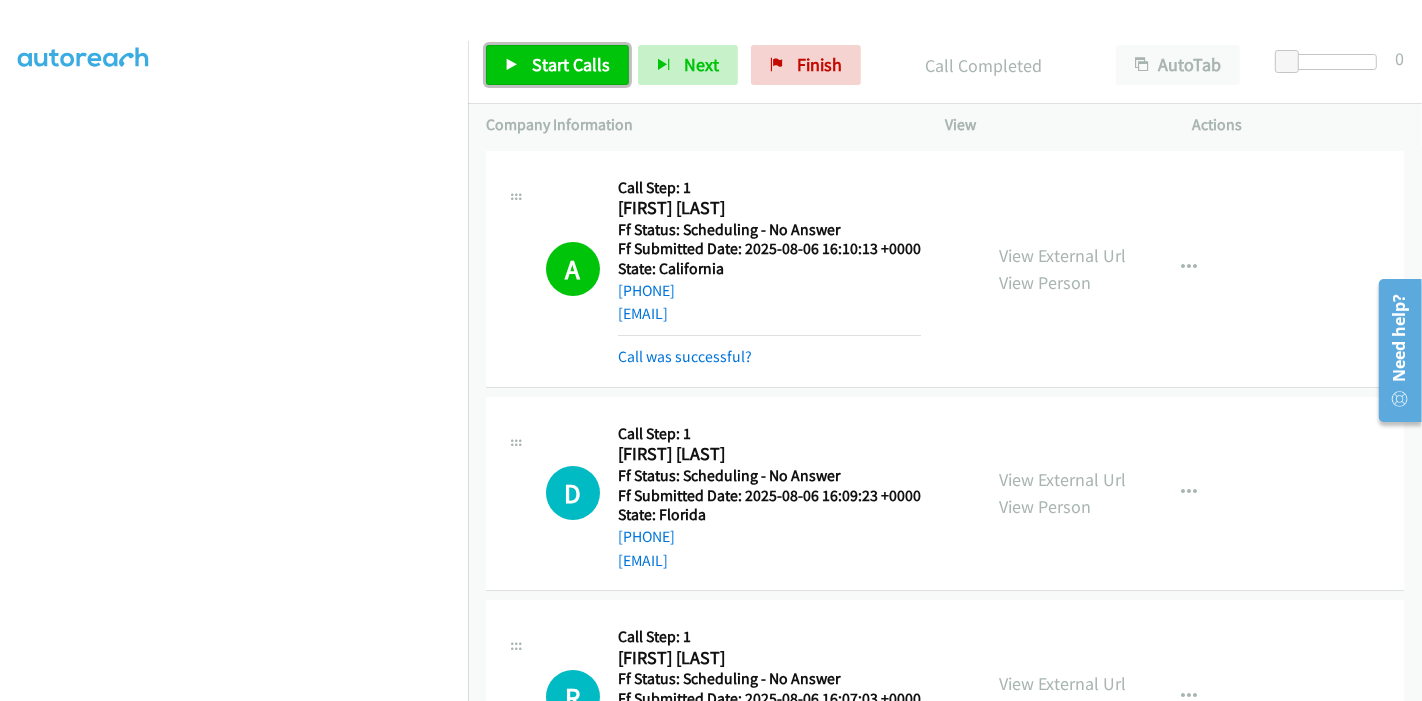 click on "Start Calls" at bounding box center [571, 64] 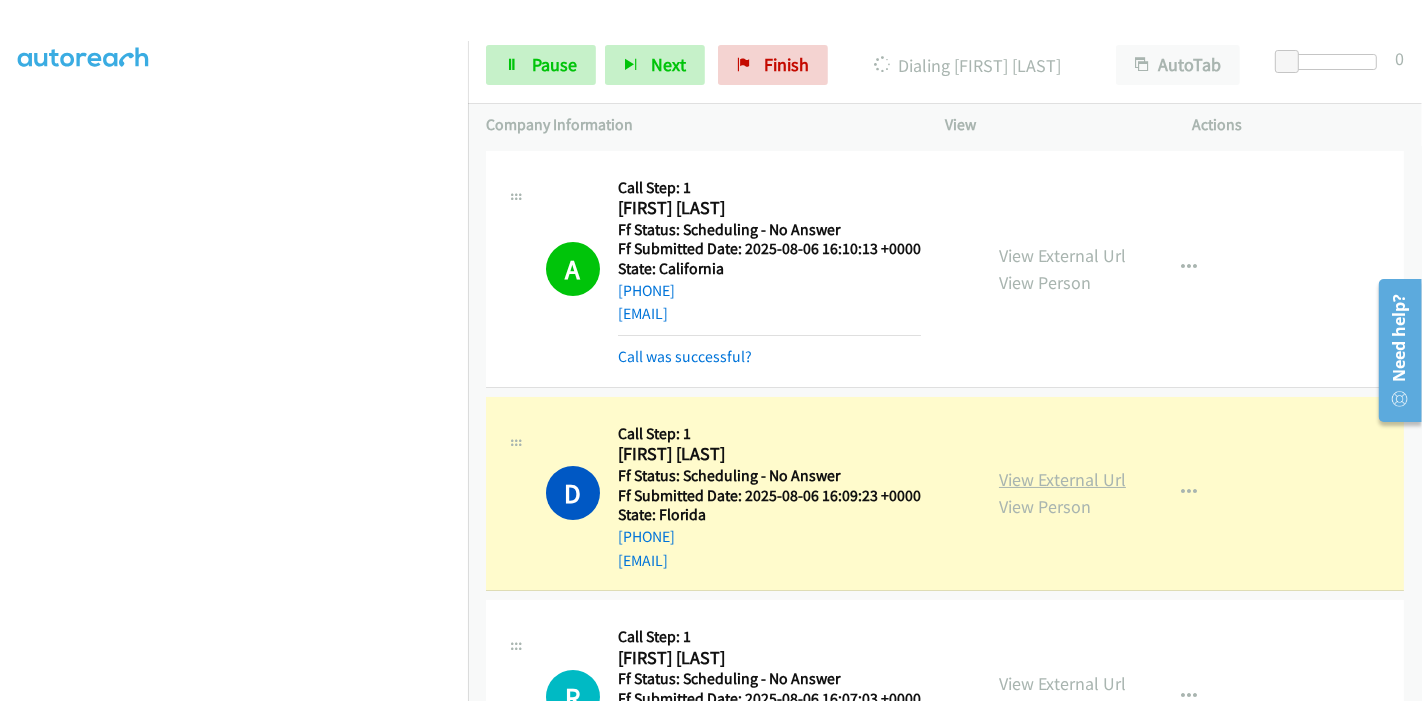 click on "View External Url" at bounding box center [1062, 479] 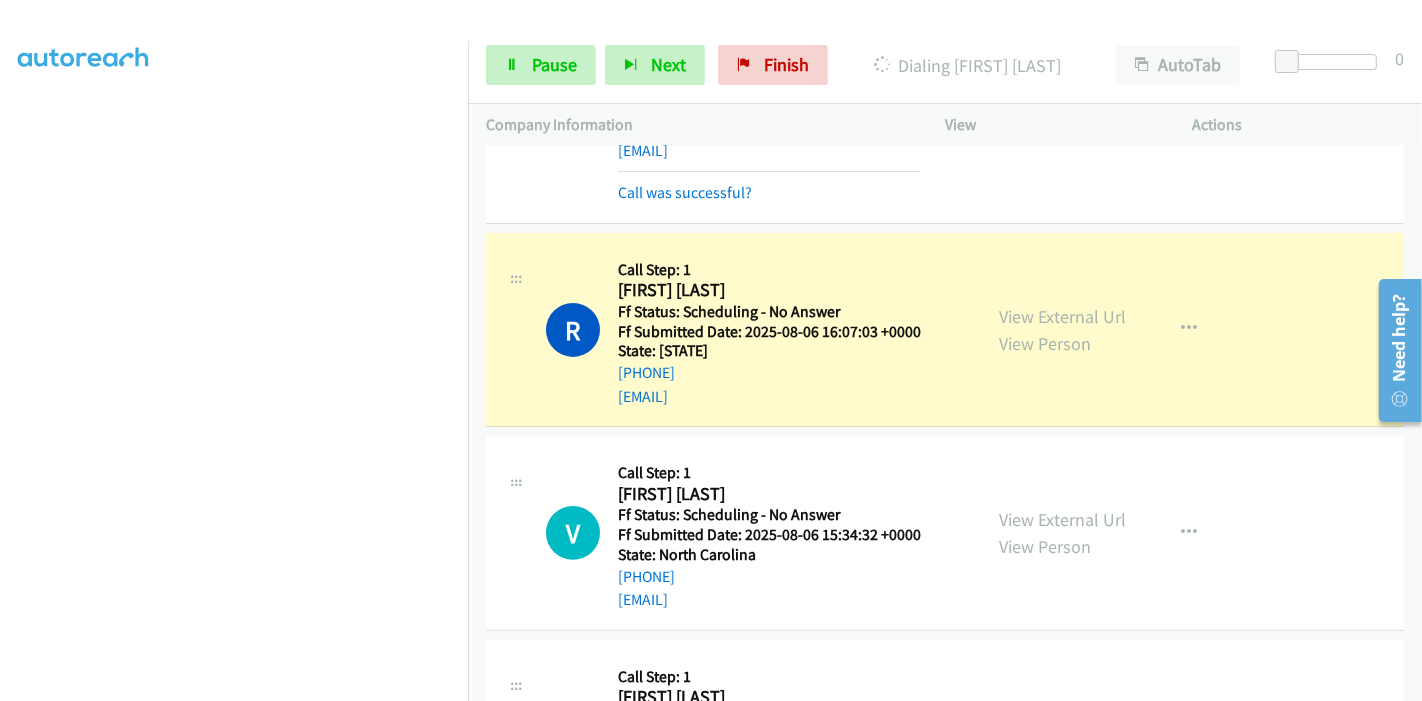 scroll, scrollTop: 444, scrollLeft: 0, axis: vertical 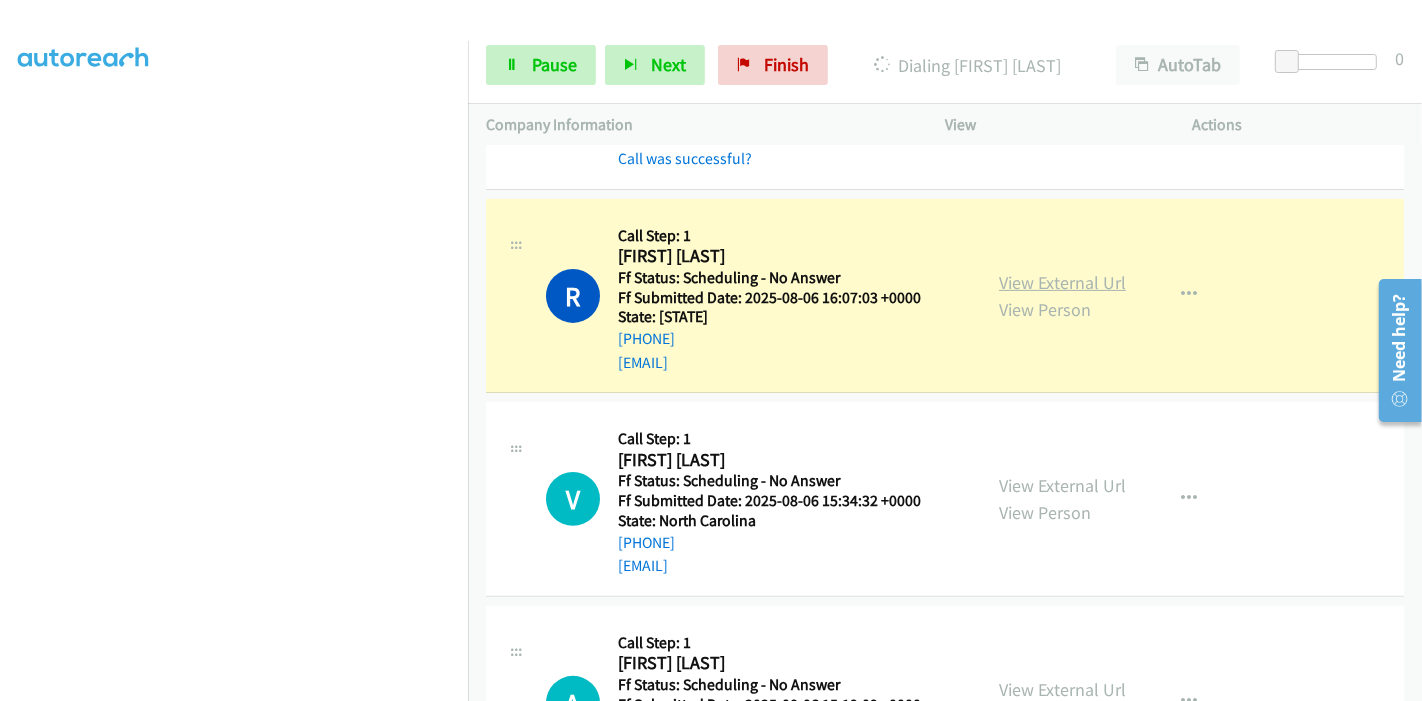 click on "View External Url" at bounding box center (1062, 282) 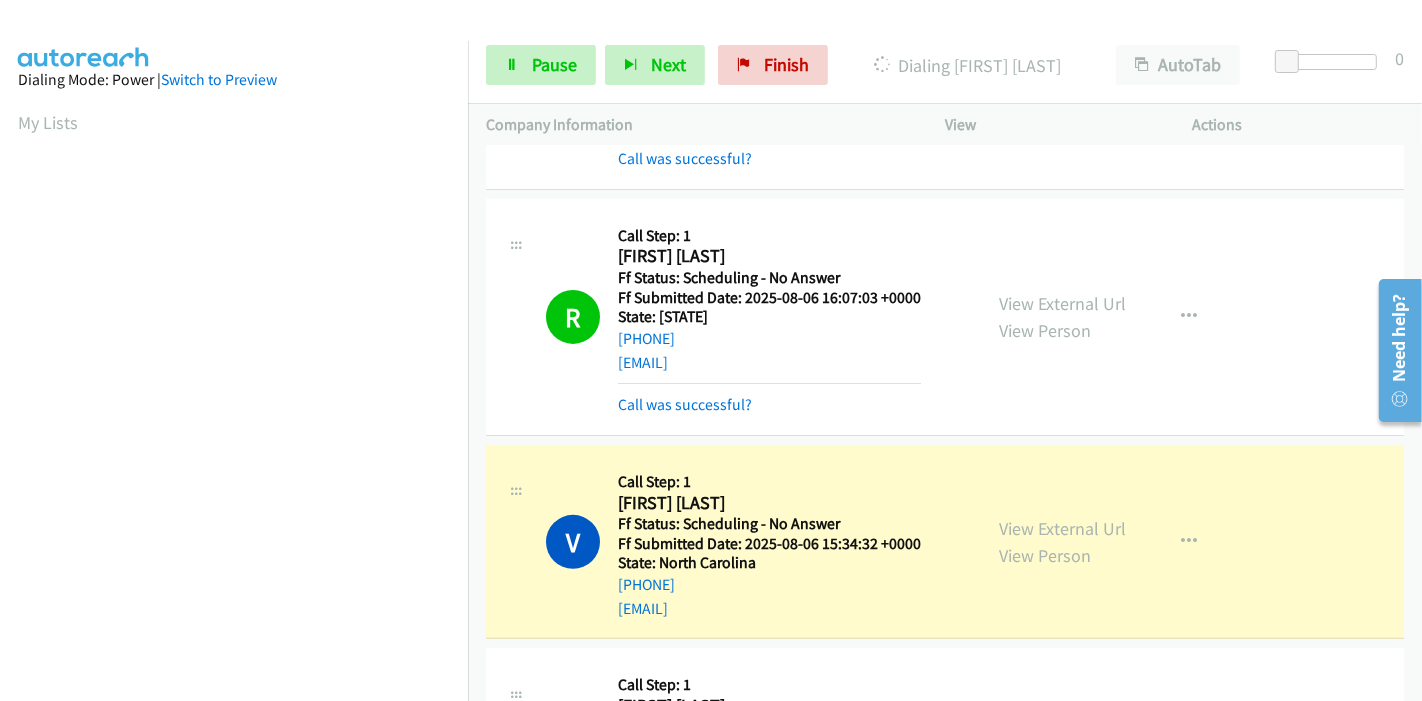 scroll, scrollTop: 422, scrollLeft: 0, axis: vertical 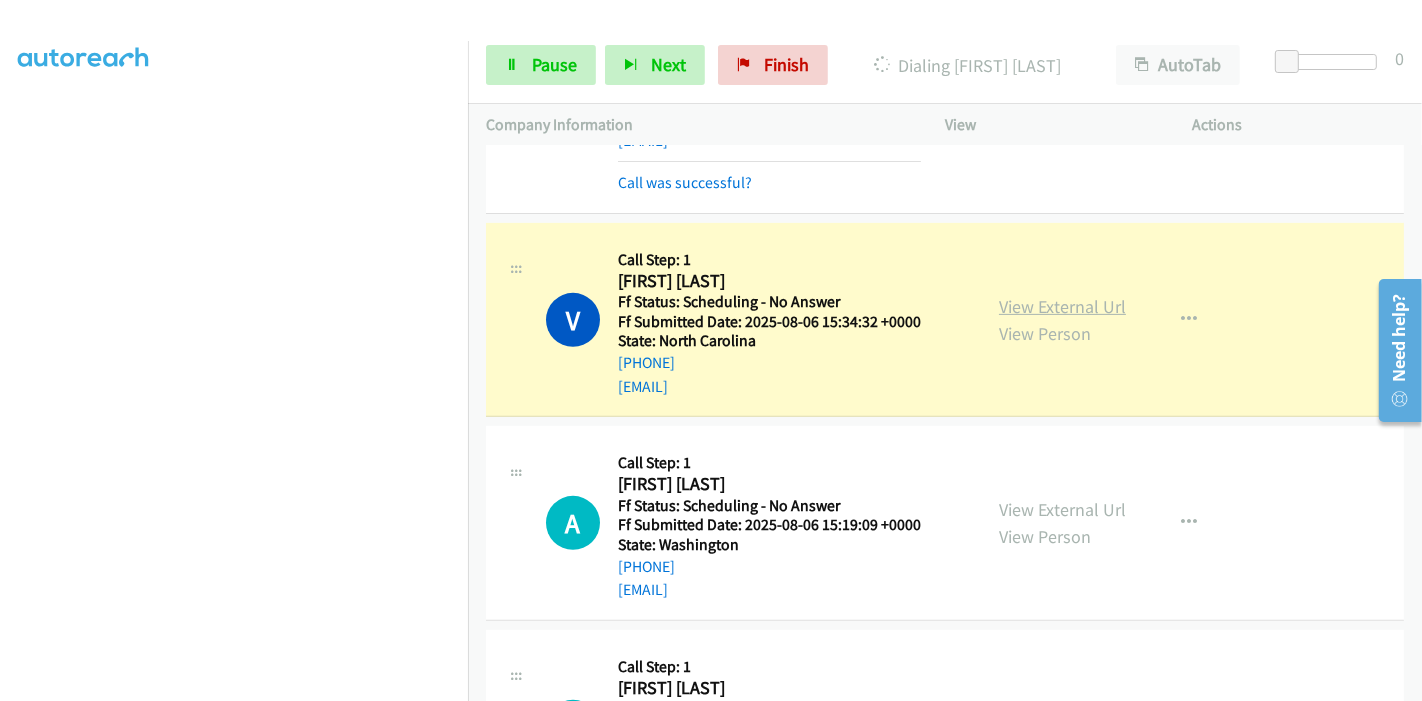click on "View External Url" at bounding box center [1062, 306] 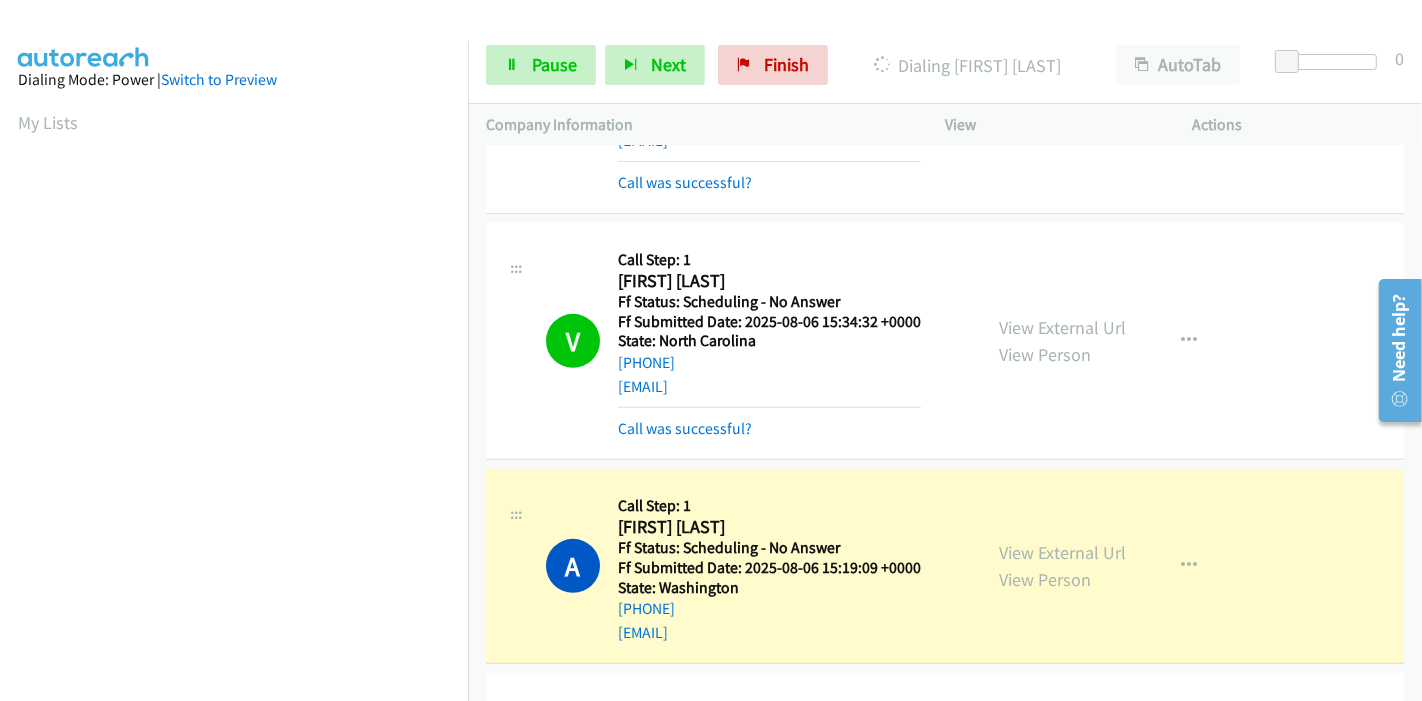 scroll, scrollTop: 422, scrollLeft: 0, axis: vertical 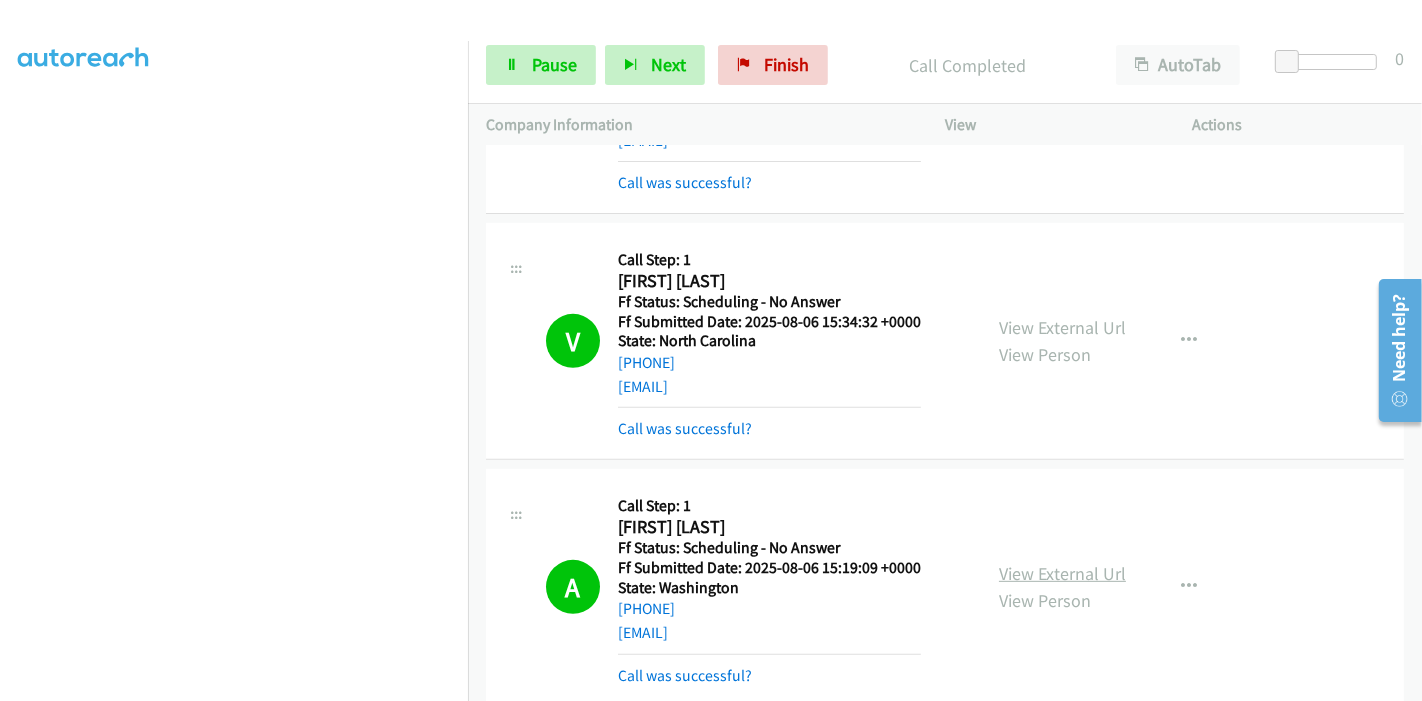 click on "View External Url" at bounding box center [1062, 573] 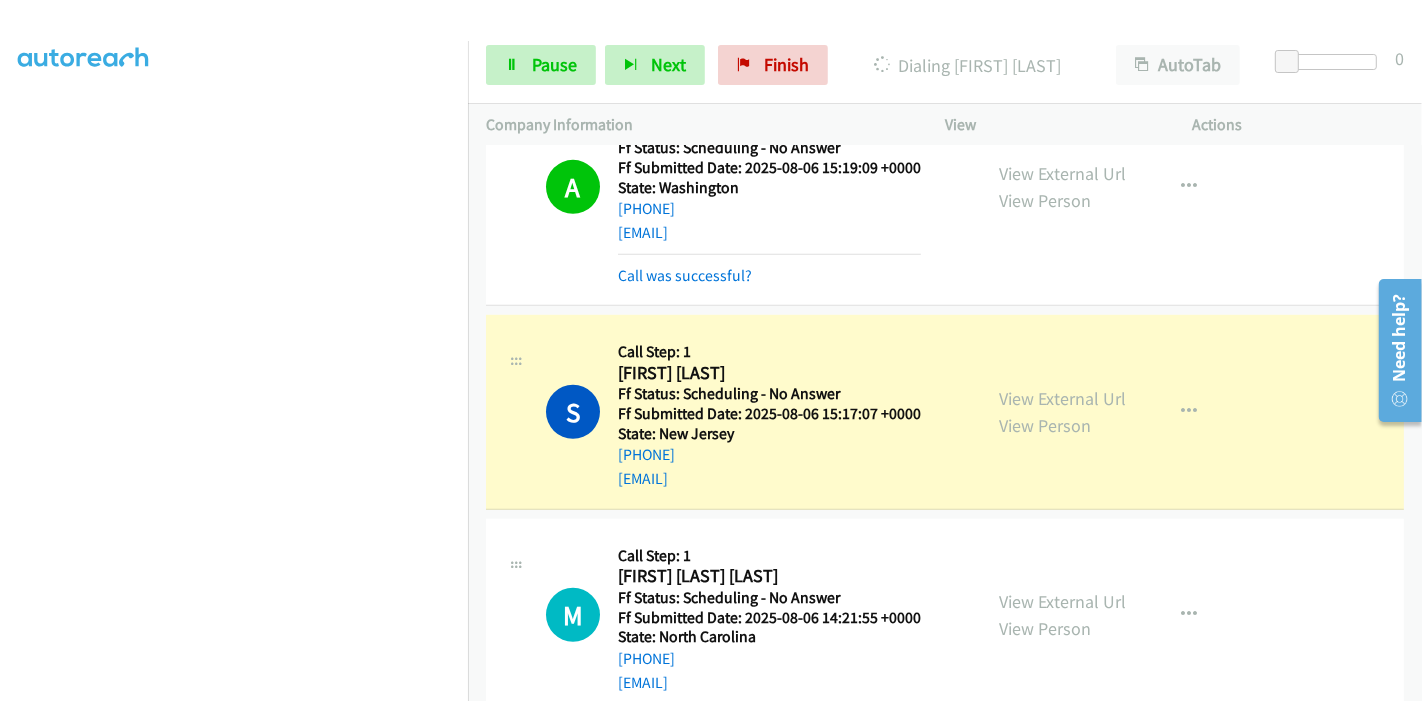 scroll, scrollTop: 1111, scrollLeft: 0, axis: vertical 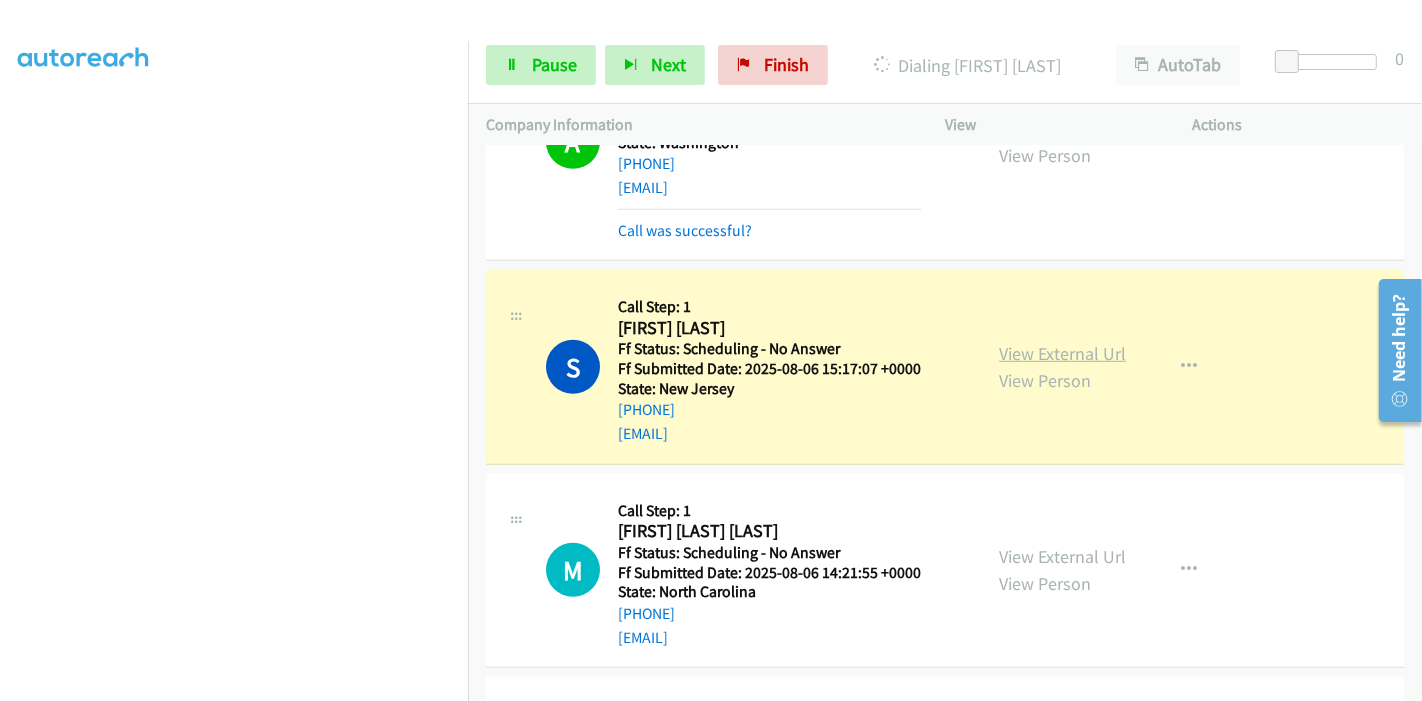 click on "View External Url" at bounding box center (1062, 353) 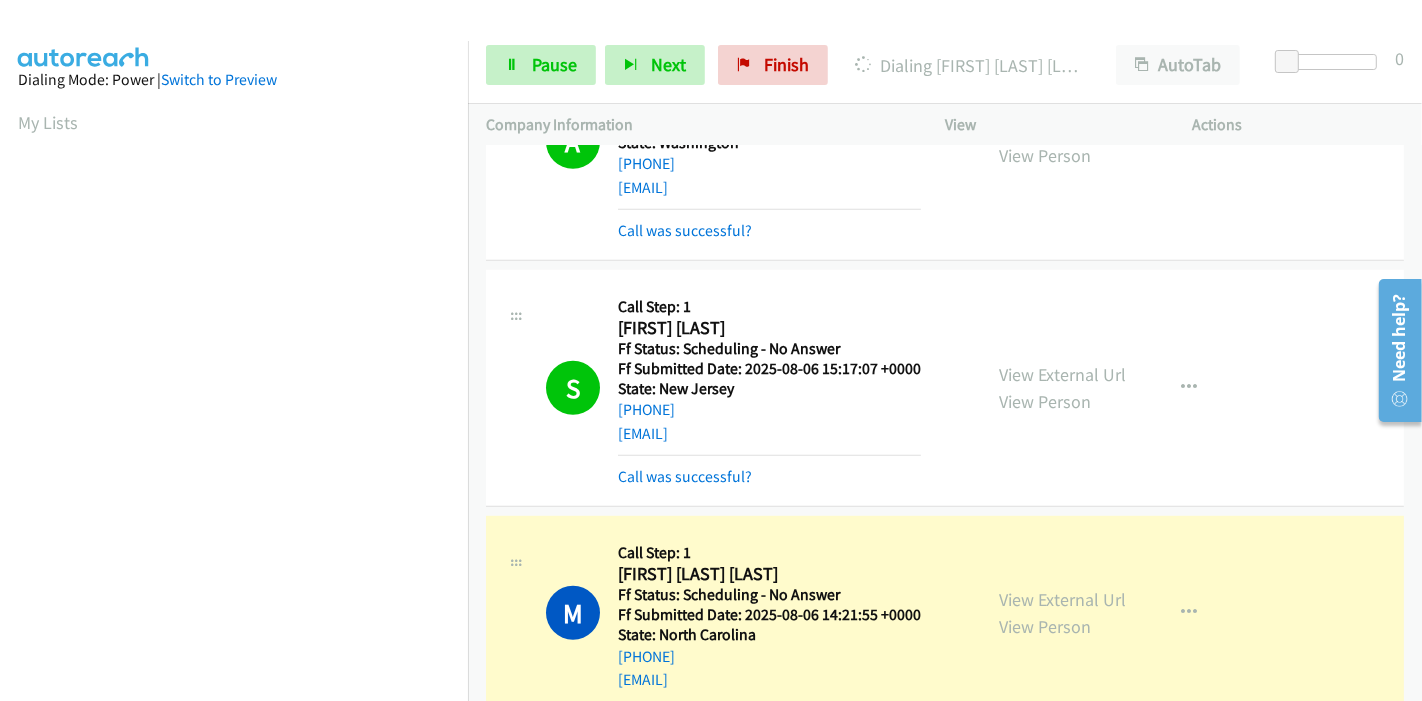 scroll, scrollTop: 422, scrollLeft: 0, axis: vertical 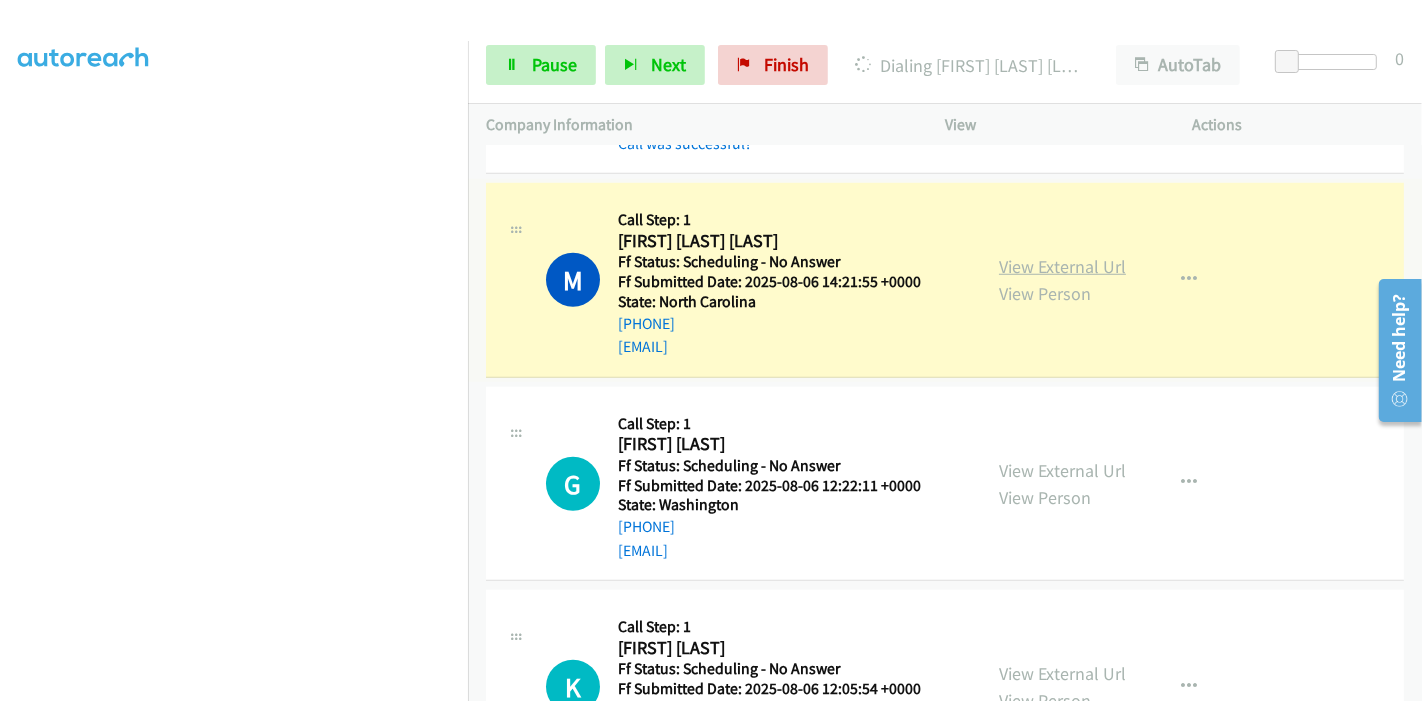click on "View External Url" at bounding box center (1062, 266) 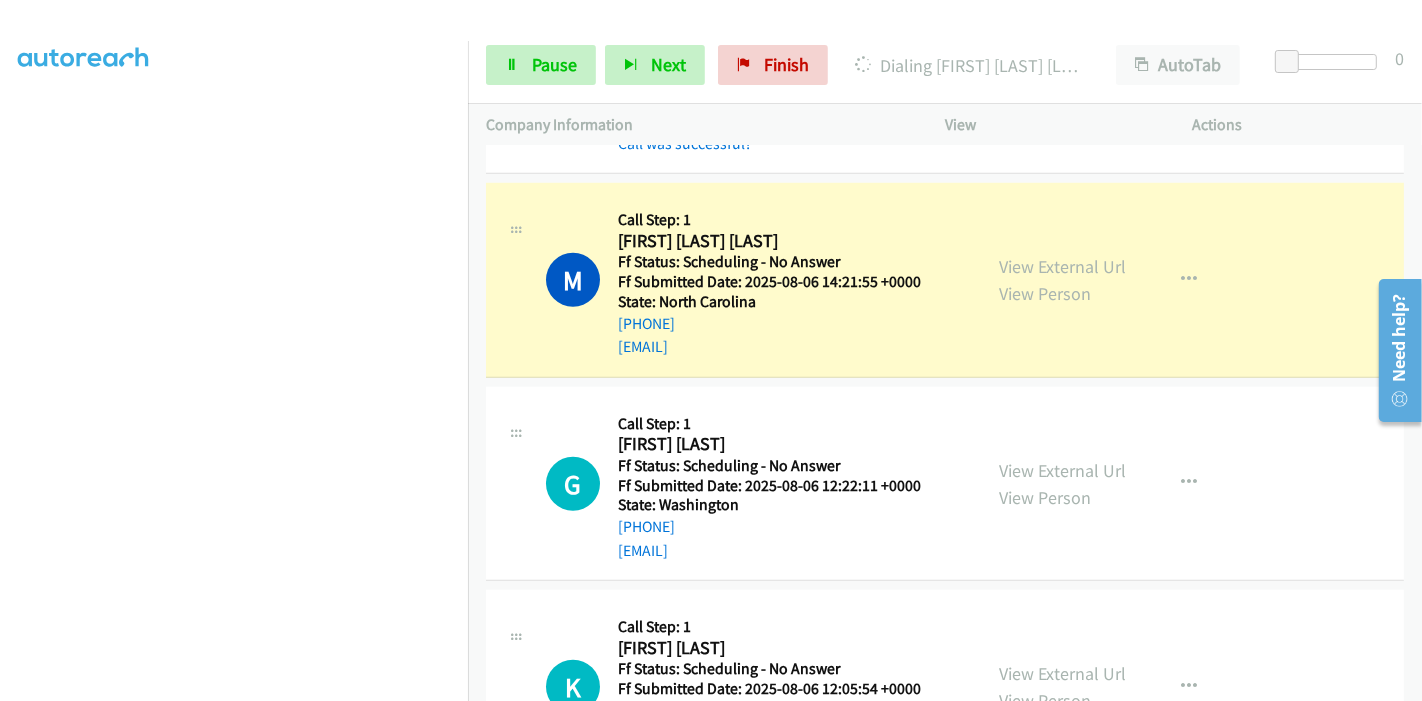scroll, scrollTop: 0, scrollLeft: 0, axis: both 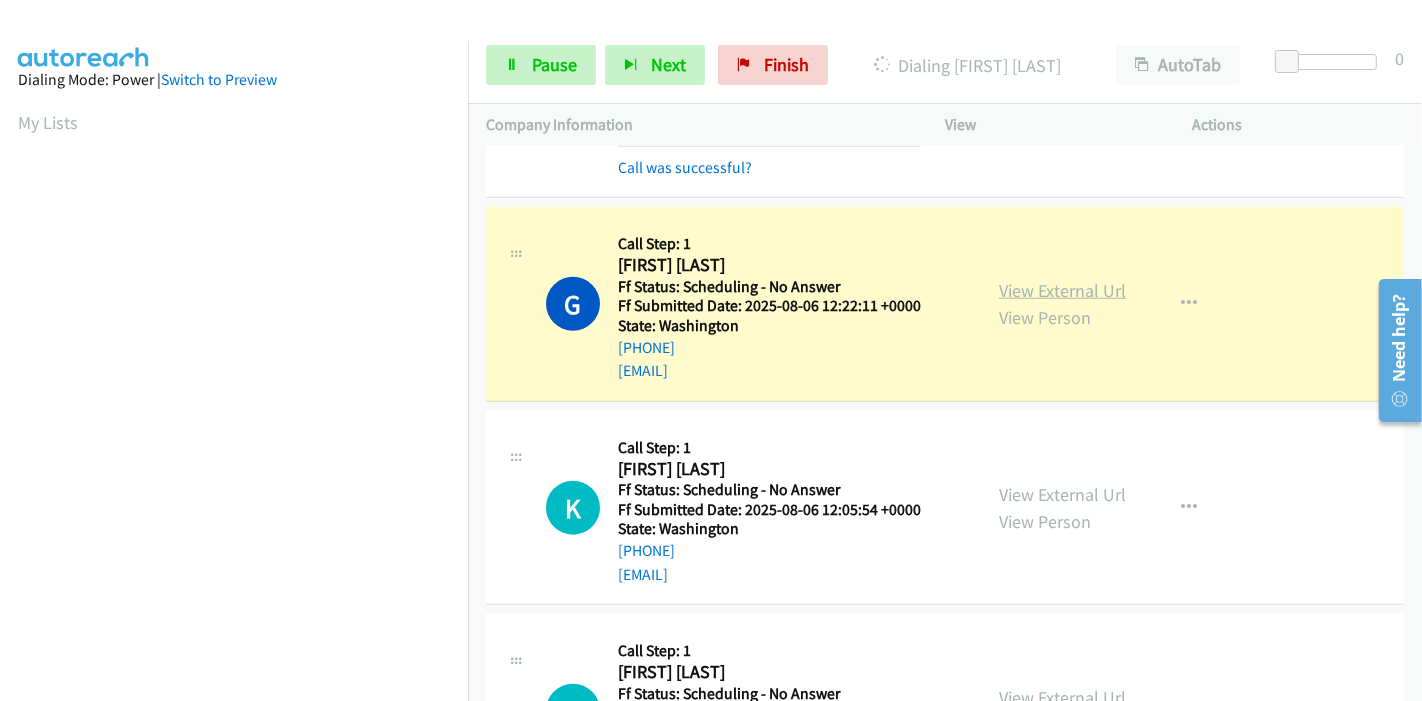 click on "View External Url" at bounding box center (1062, 290) 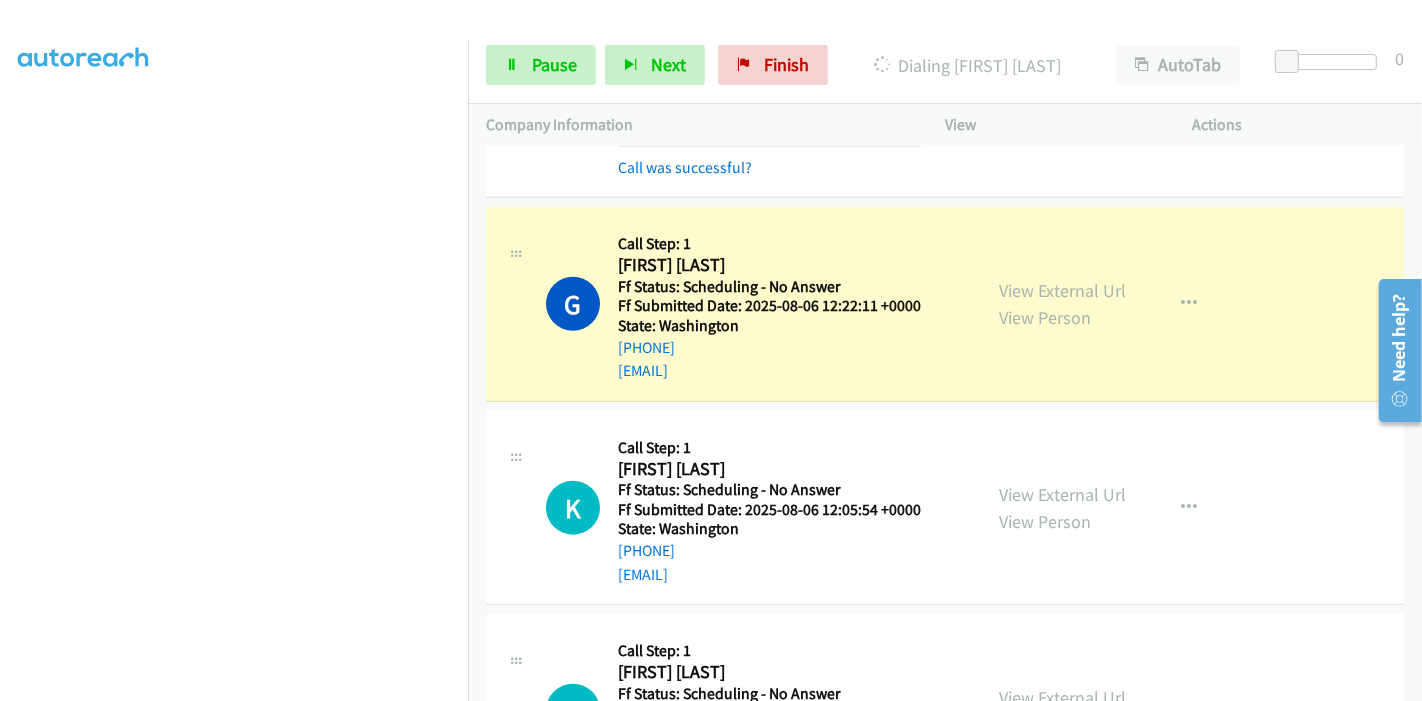 scroll, scrollTop: 0, scrollLeft: 0, axis: both 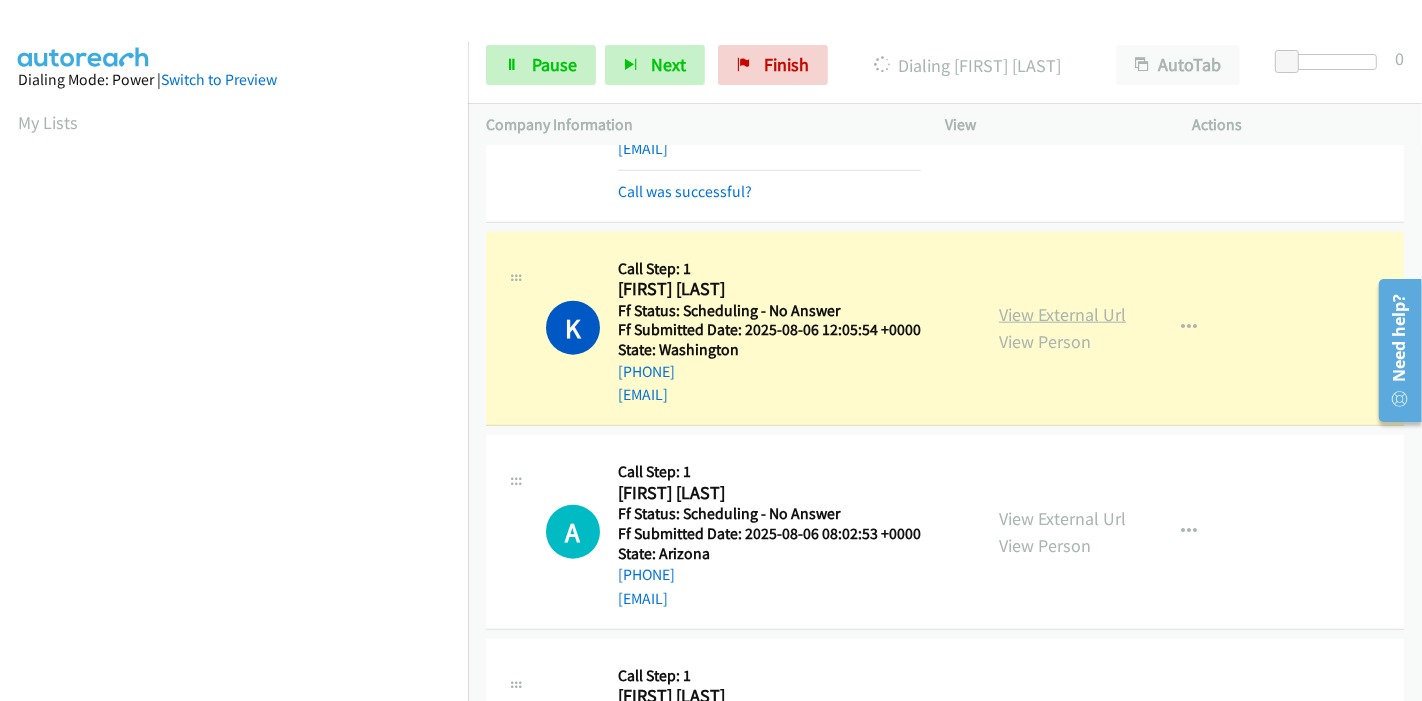 click on "View External Url" at bounding box center (1062, 314) 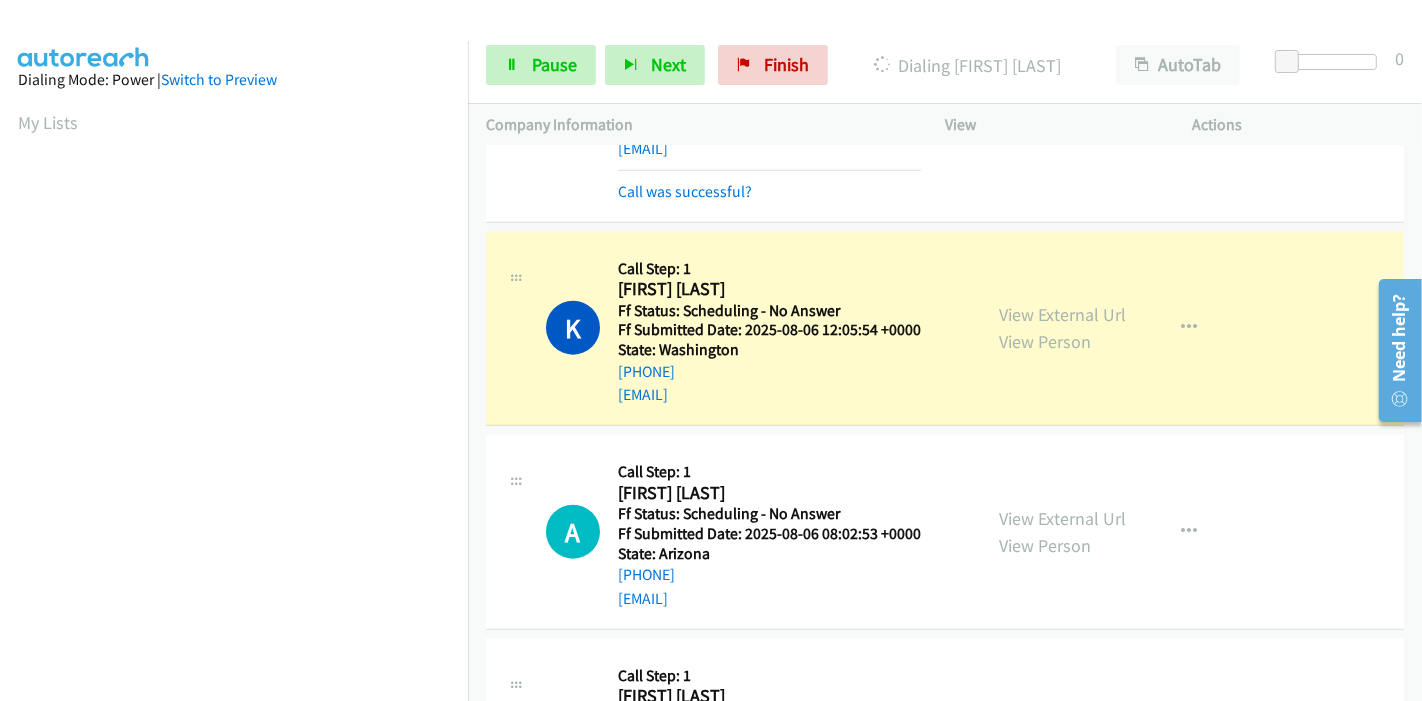 scroll, scrollTop: 422, scrollLeft: 0, axis: vertical 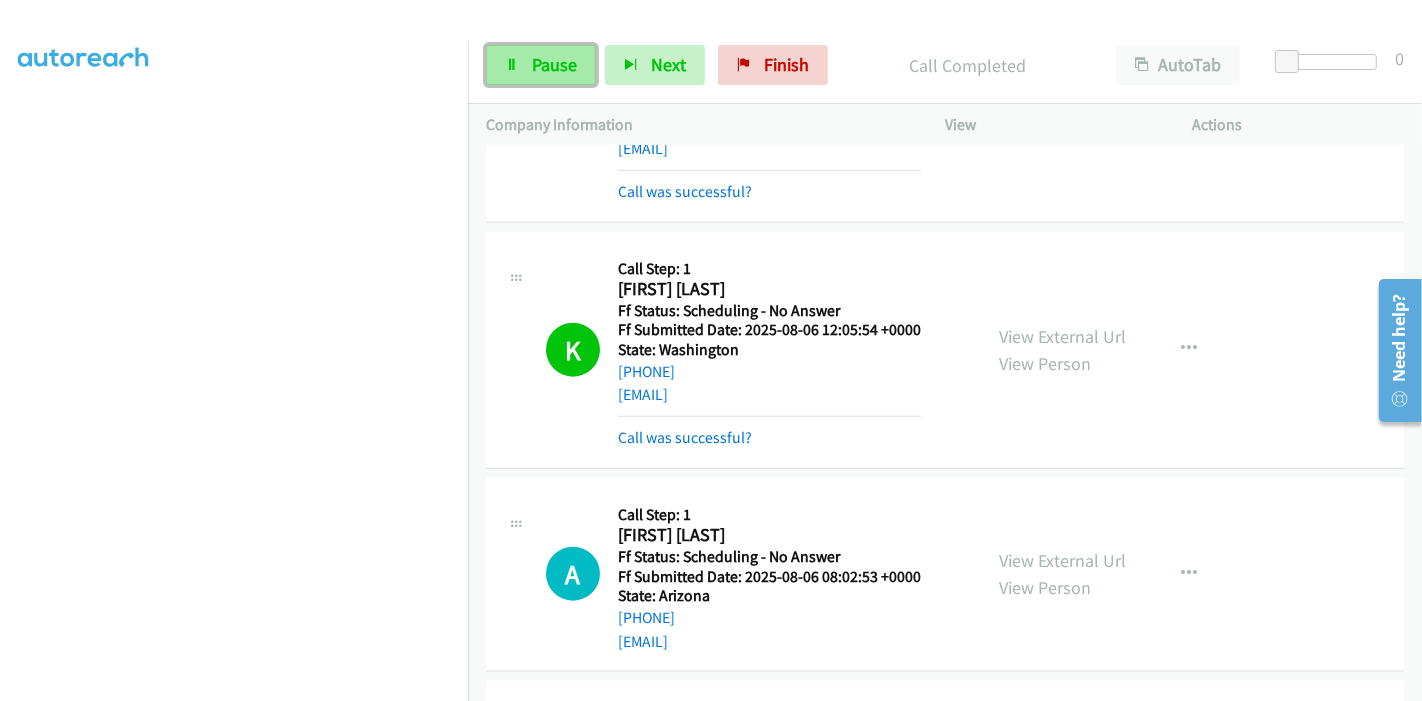 click on "Pause" at bounding box center (554, 64) 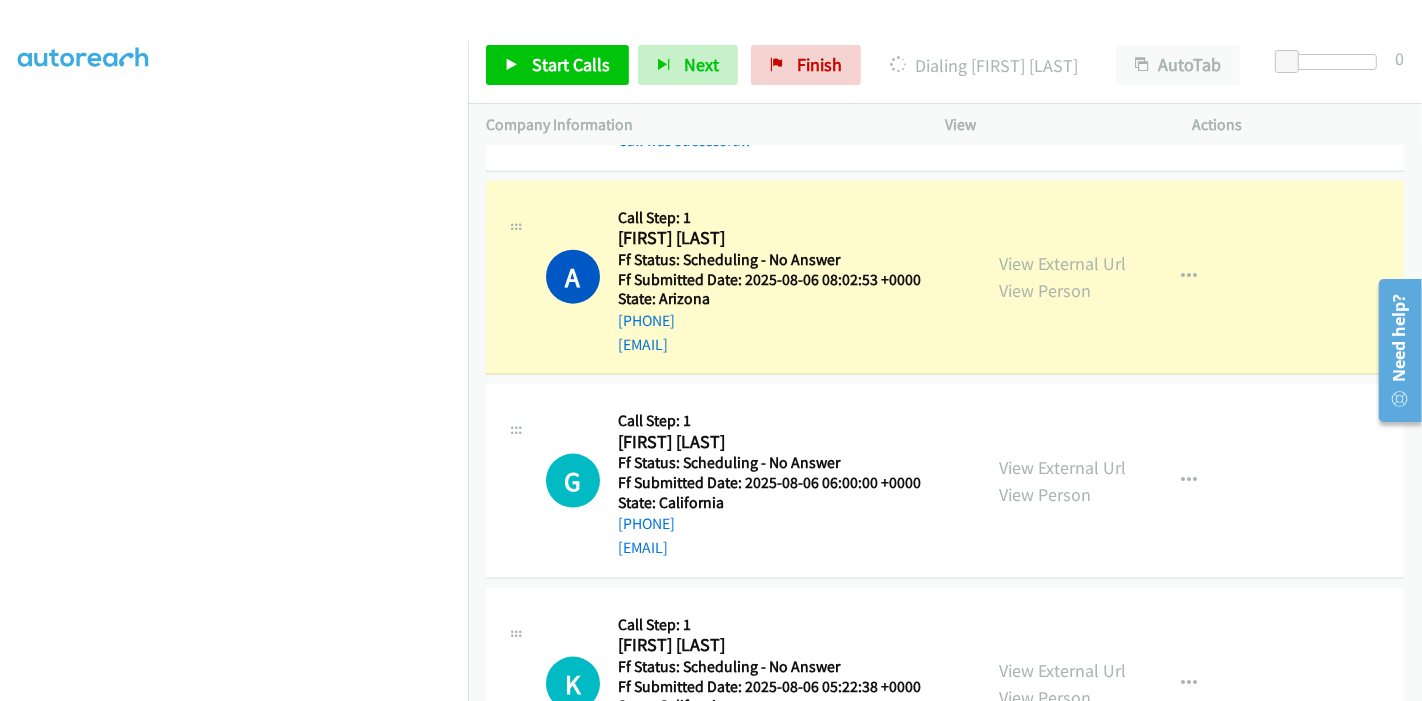 scroll, scrollTop: 2222, scrollLeft: 0, axis: vertical 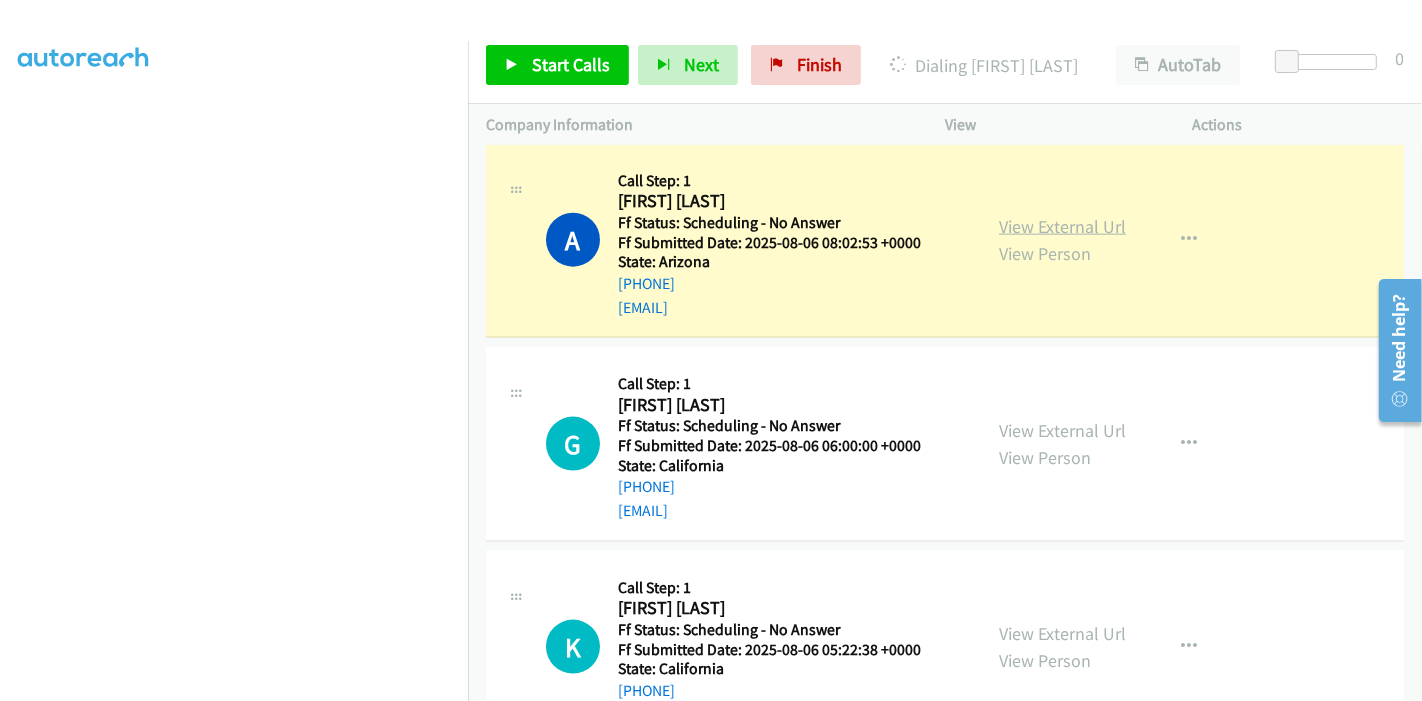 click on "View External Url" at bounding box center (1062, 226) 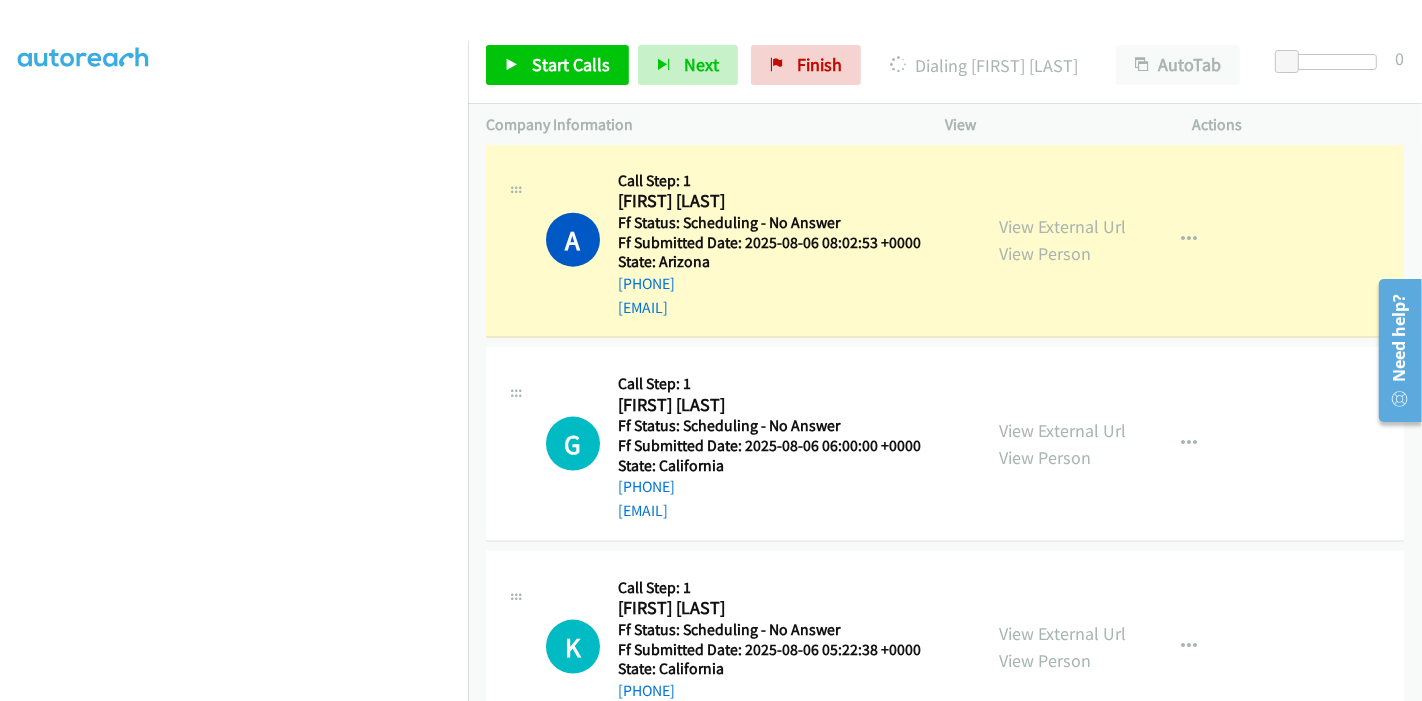 scroll, scrollTop: 0, scrollLeft: 0, axis: both 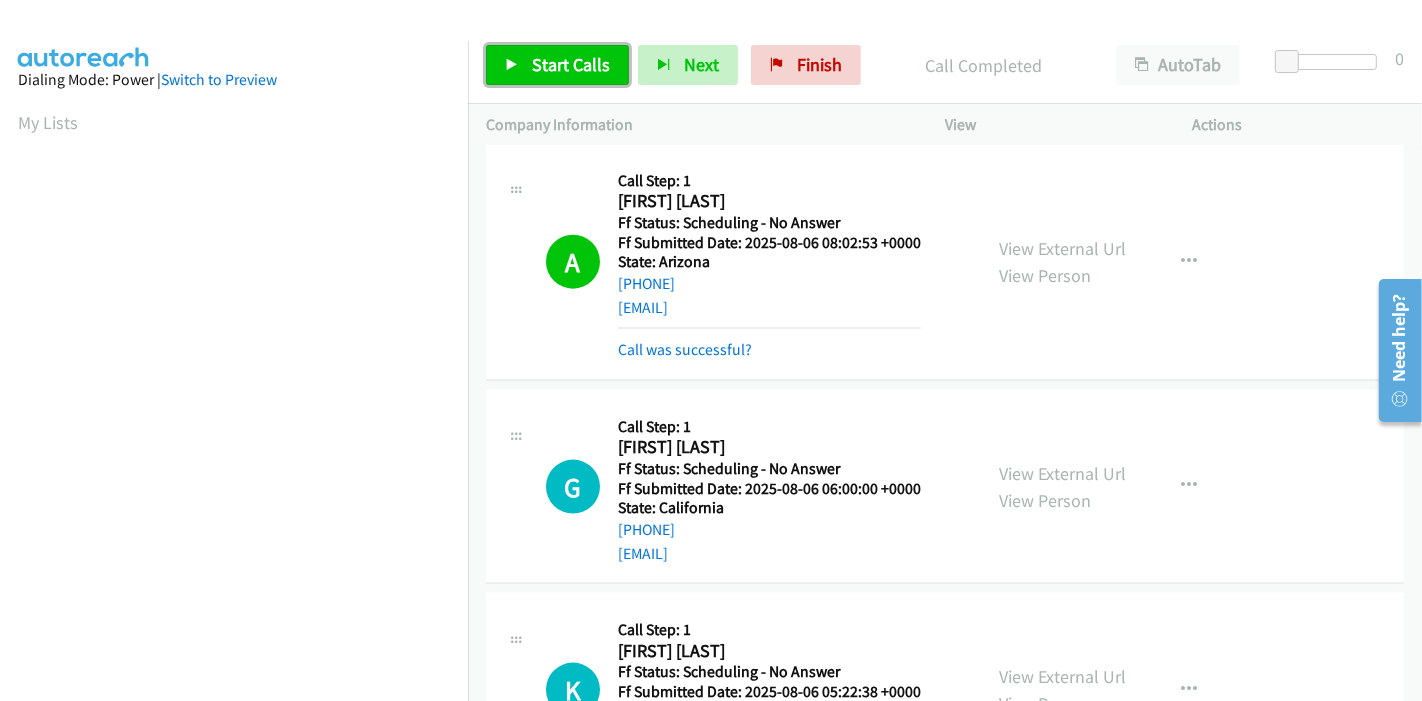 click on "Start Calls" at bounding box center [571, 64] 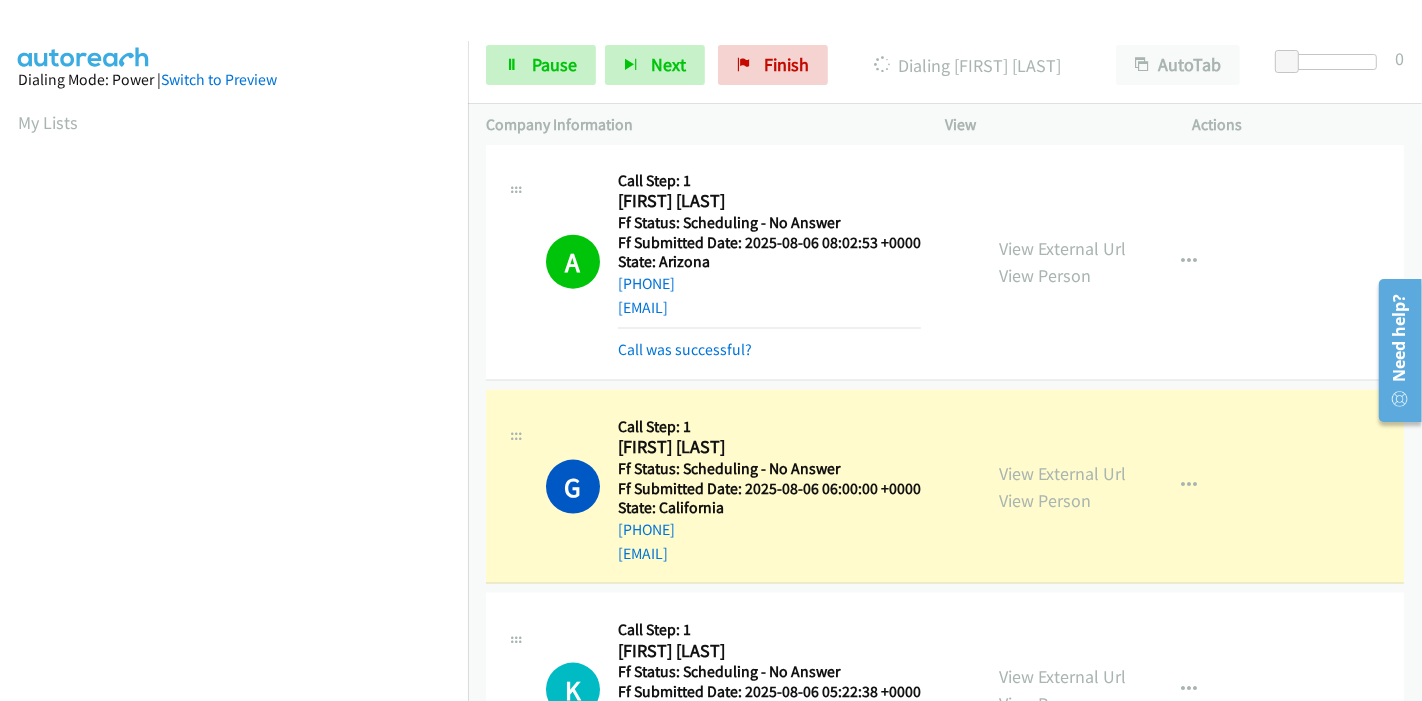 scroll, scrollTop: 422, scrollLeft: 0, axis: vertical 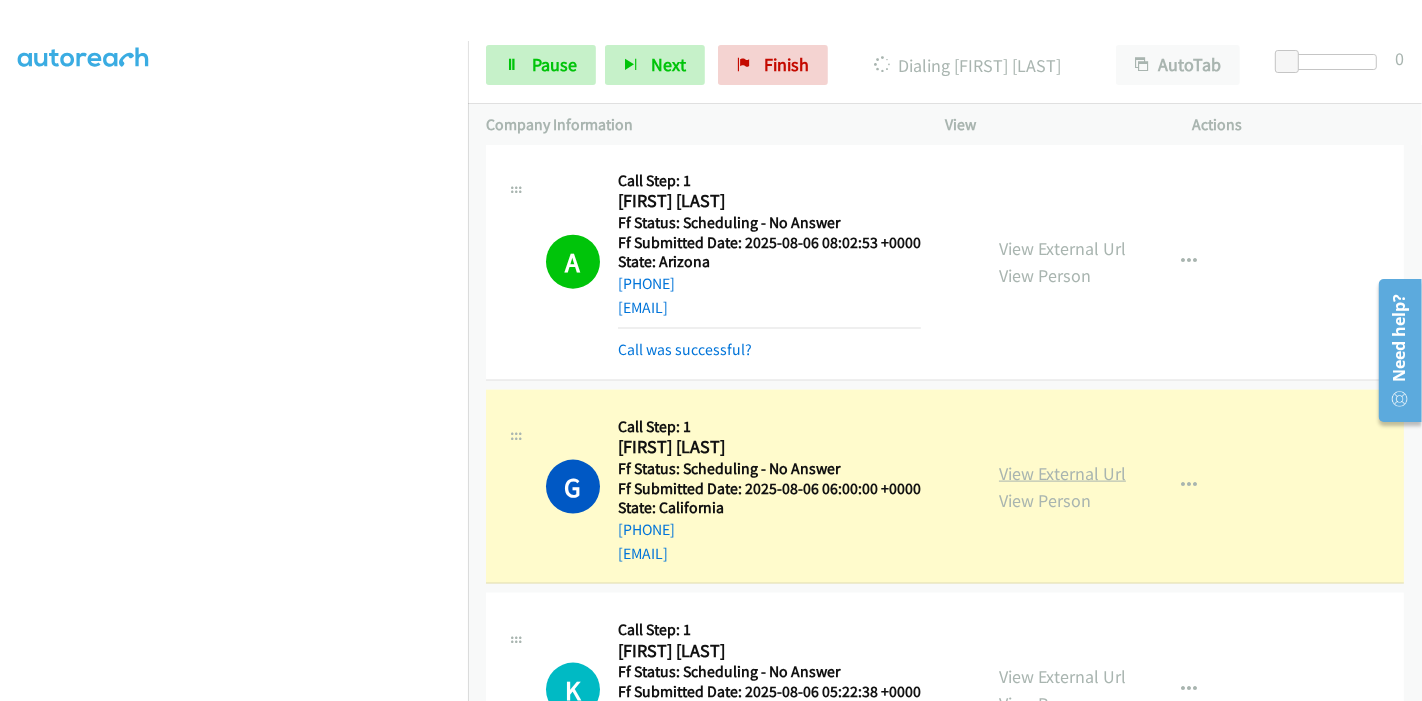 click on "View External Url" at bounding box center (1062, 473) 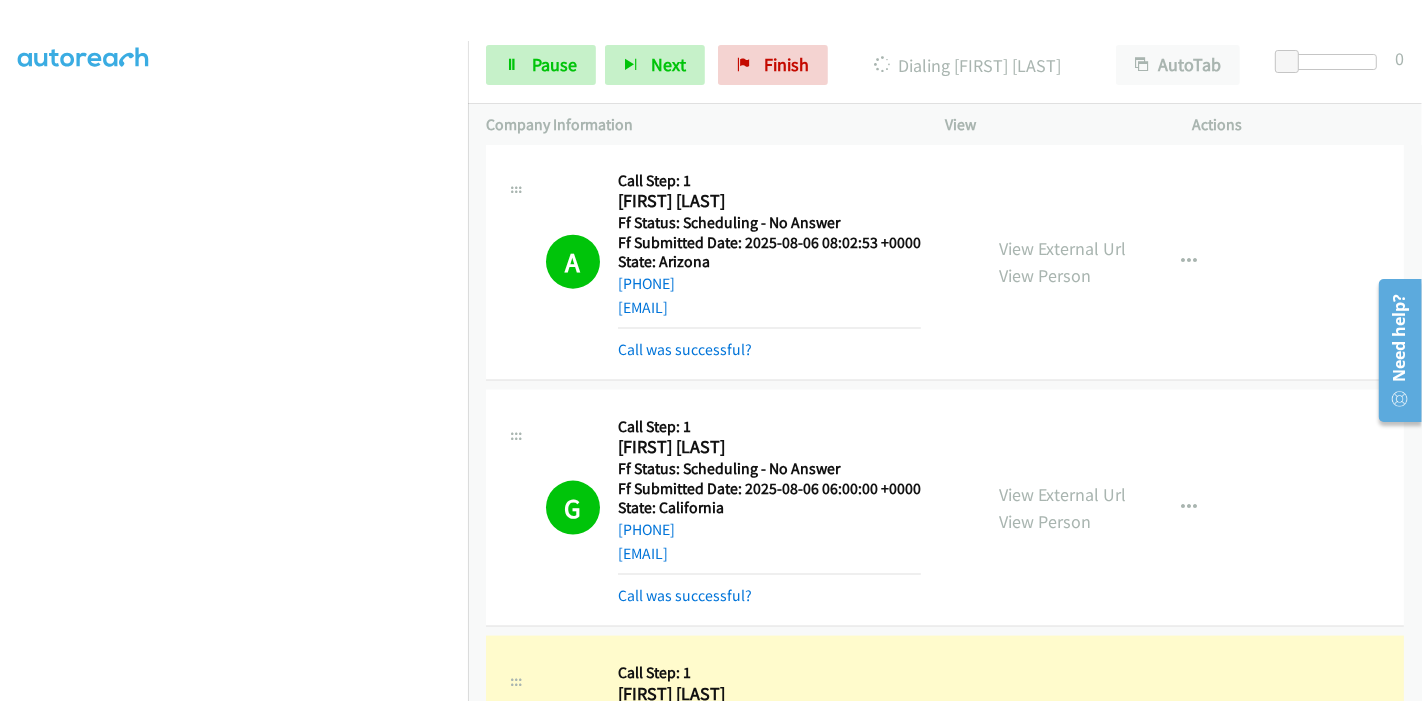scroll, scrollTop: 2666, scrollLeft: 0, axis: vertical 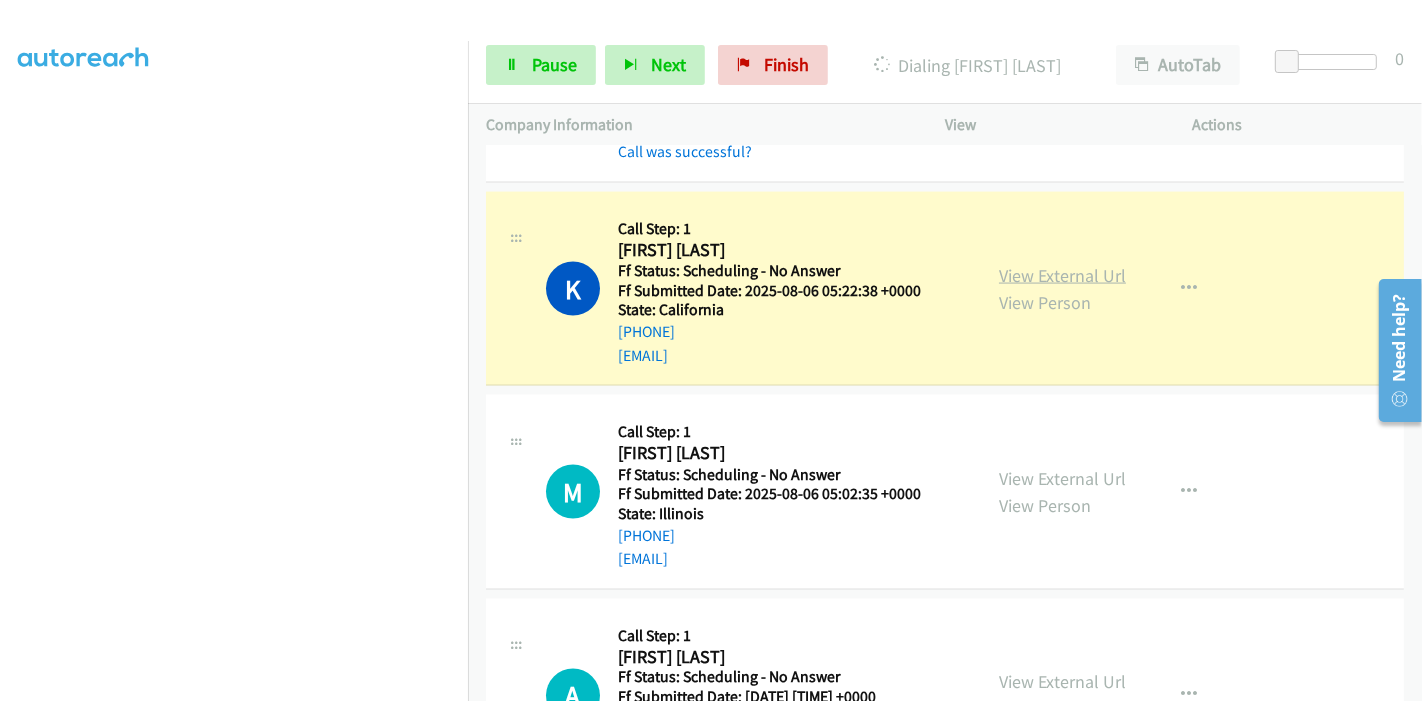 click on "View External Url" at bounding box center (1062, 275) 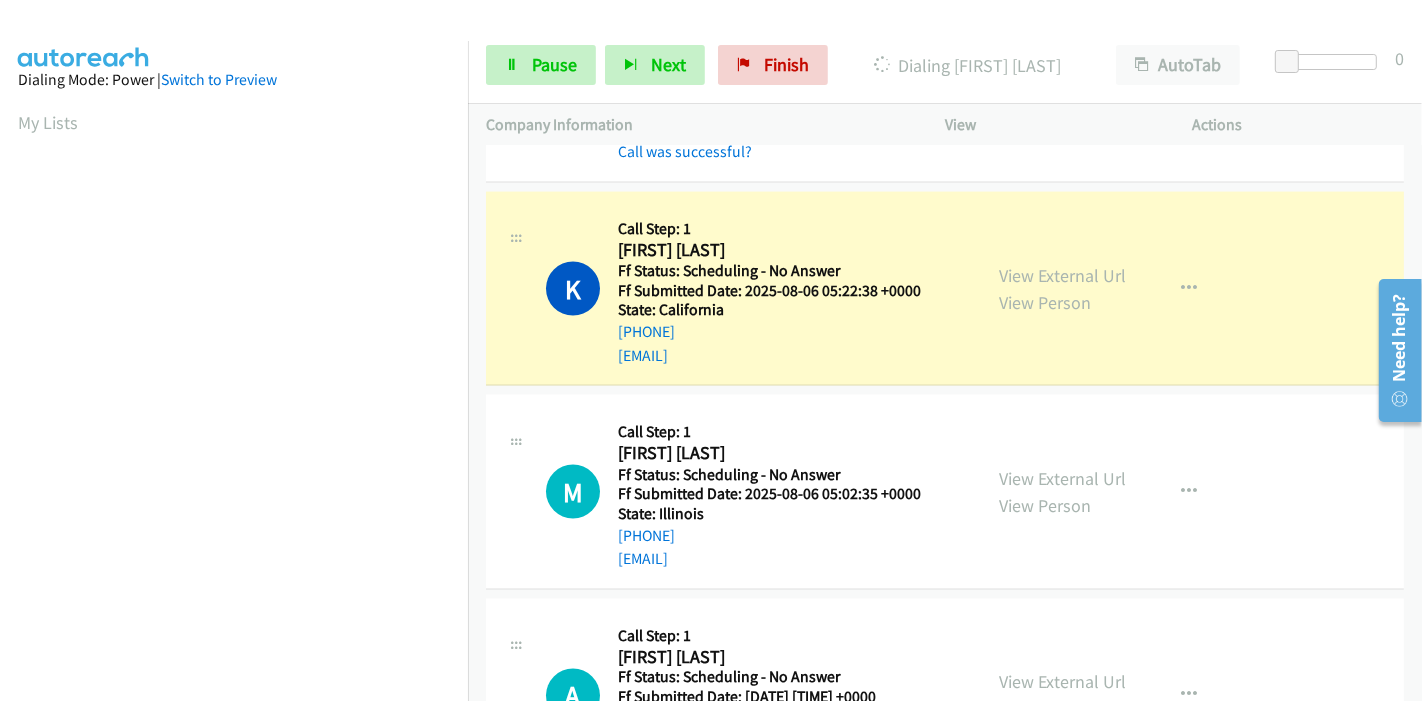 scroll, scrollTop: 422, scrollLeft: 0, axis: vertical 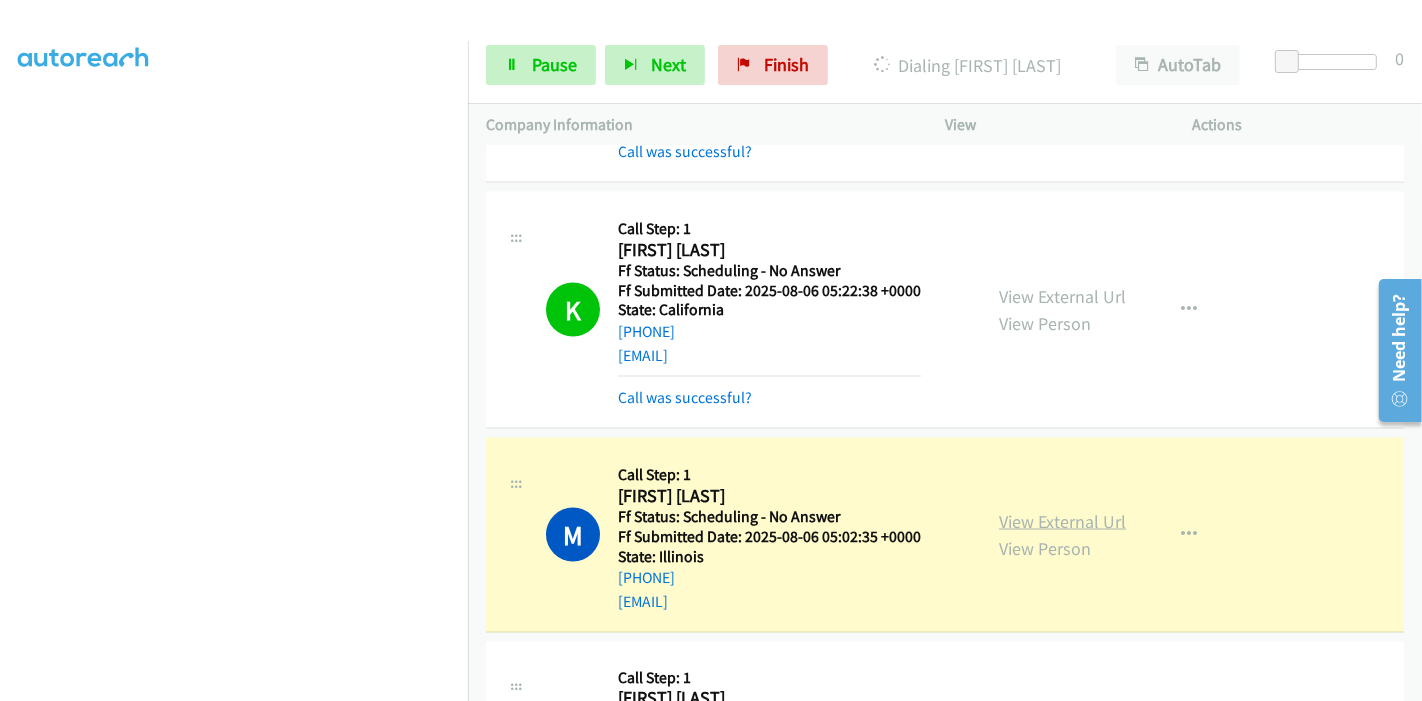 click on "View External Url" at bounding box center [1062, 521] 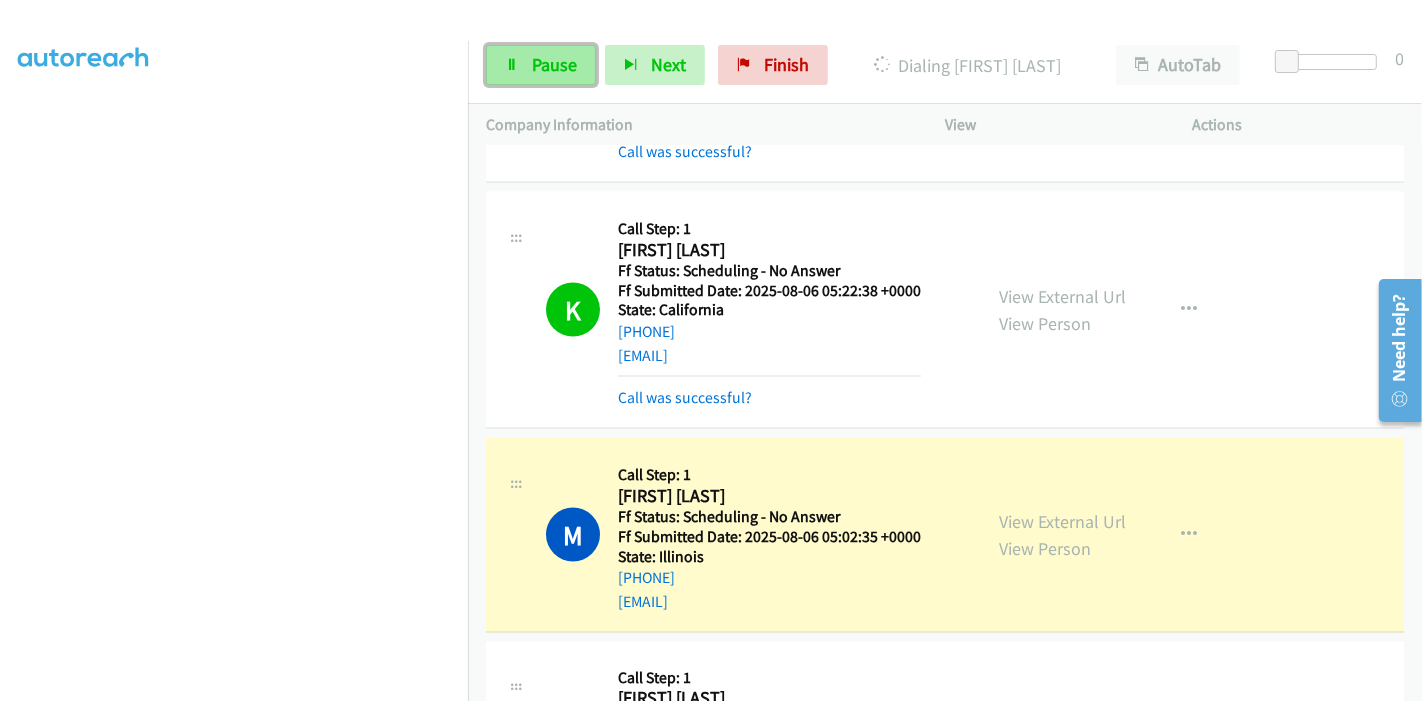 click on "Pause" at bounding box center (554, 64) 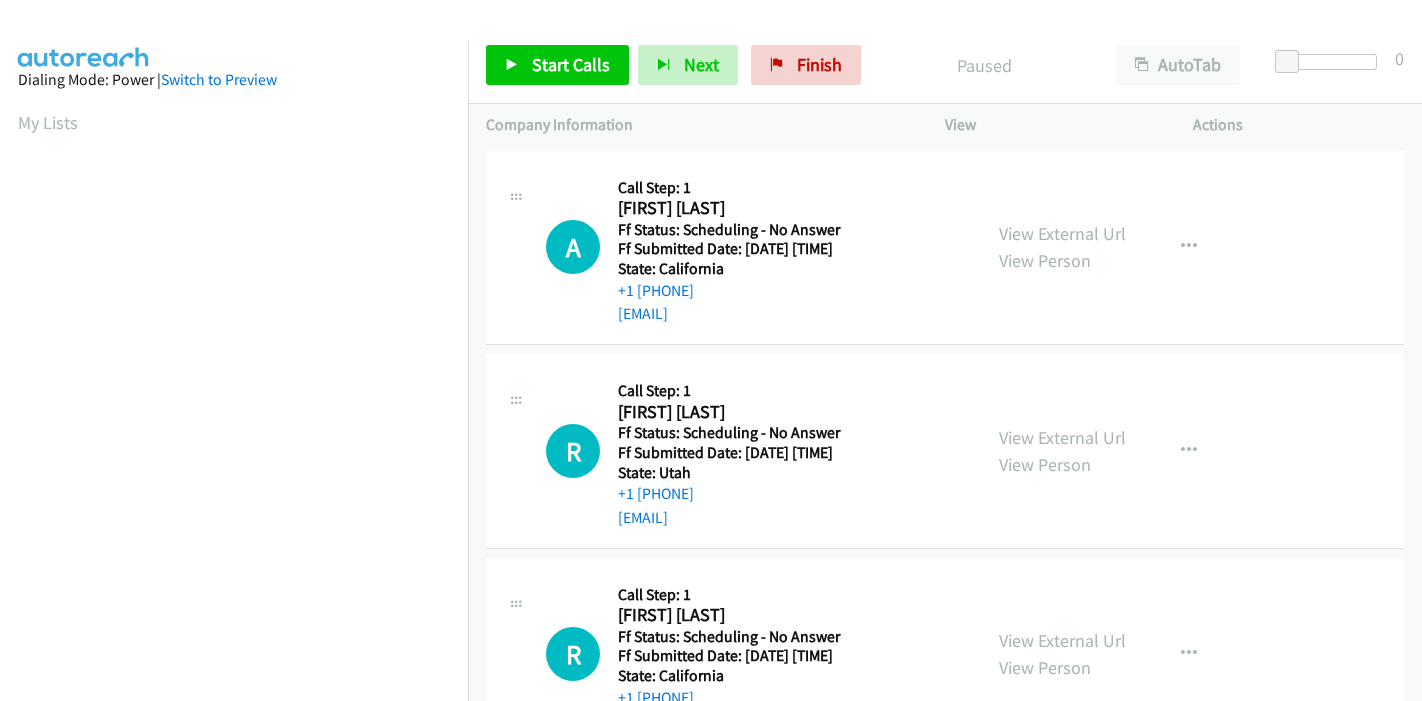 scroll, scrollTop: 0, scrollLeft: 0, axis: both 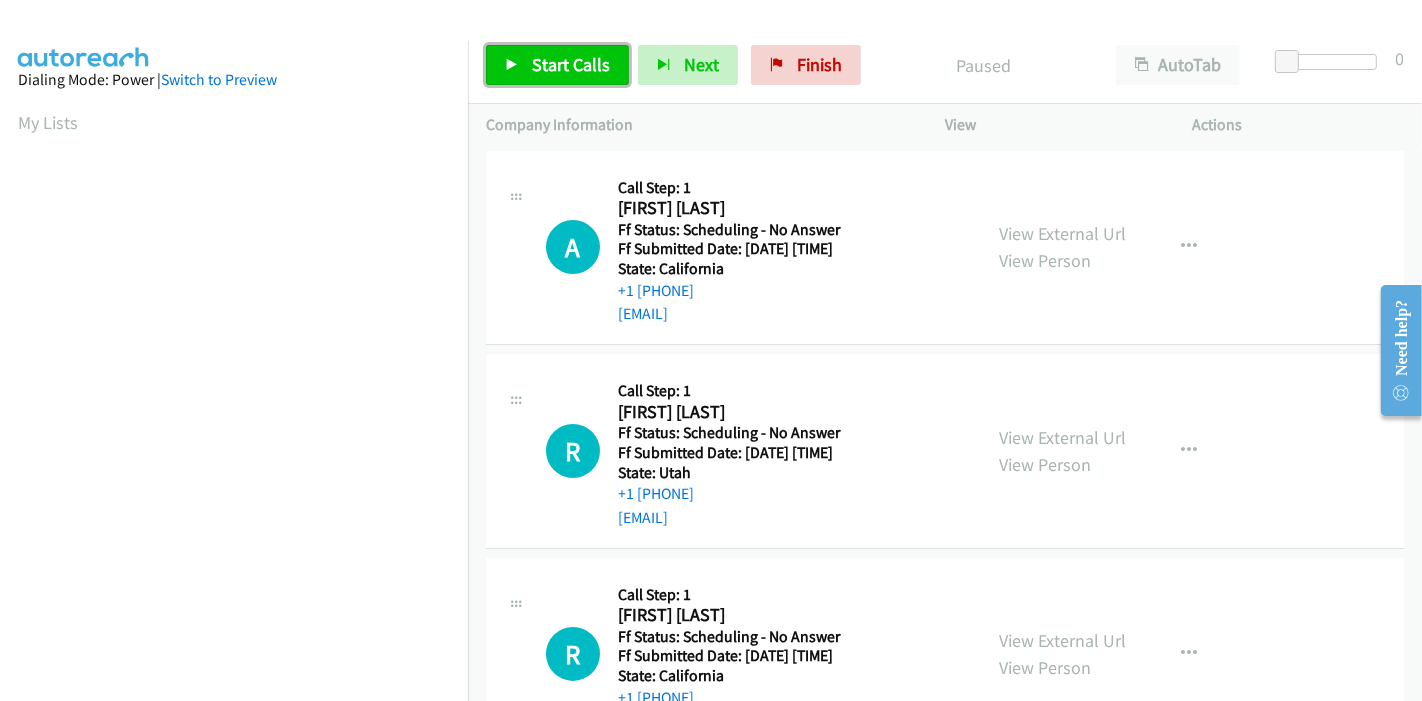 click on "Start Calls" at bounding box center (557, 65) 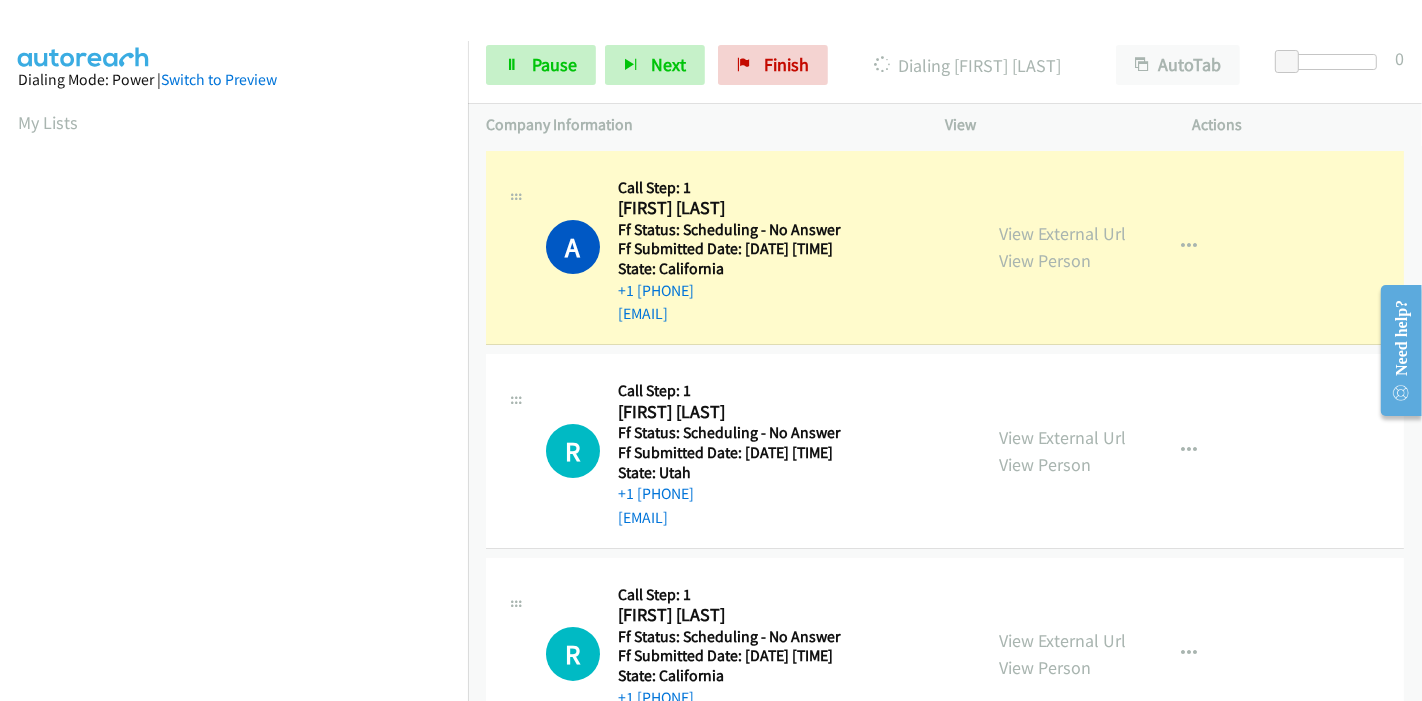 scroll, scrollTop: 422, scrollLeft: 0, axis: vertical 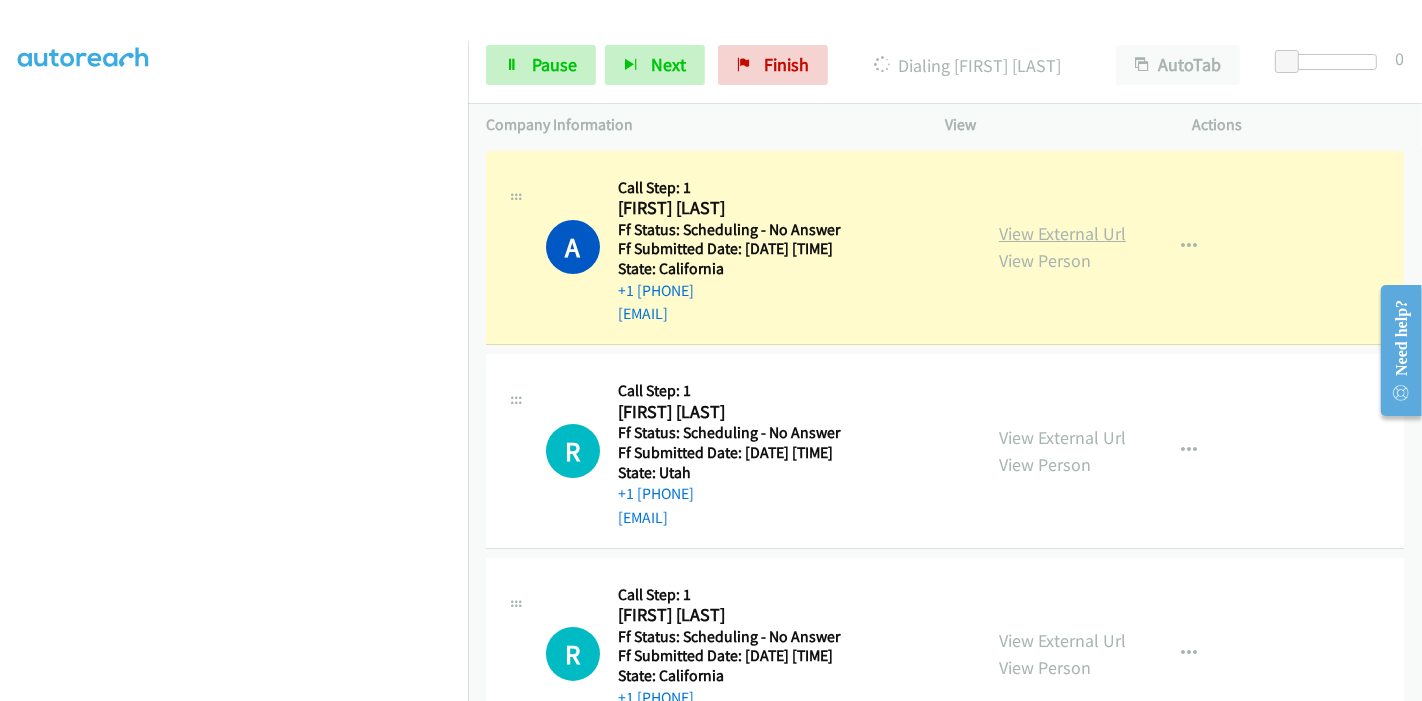 click on "View External Url" at bounding box center (1062, 233) 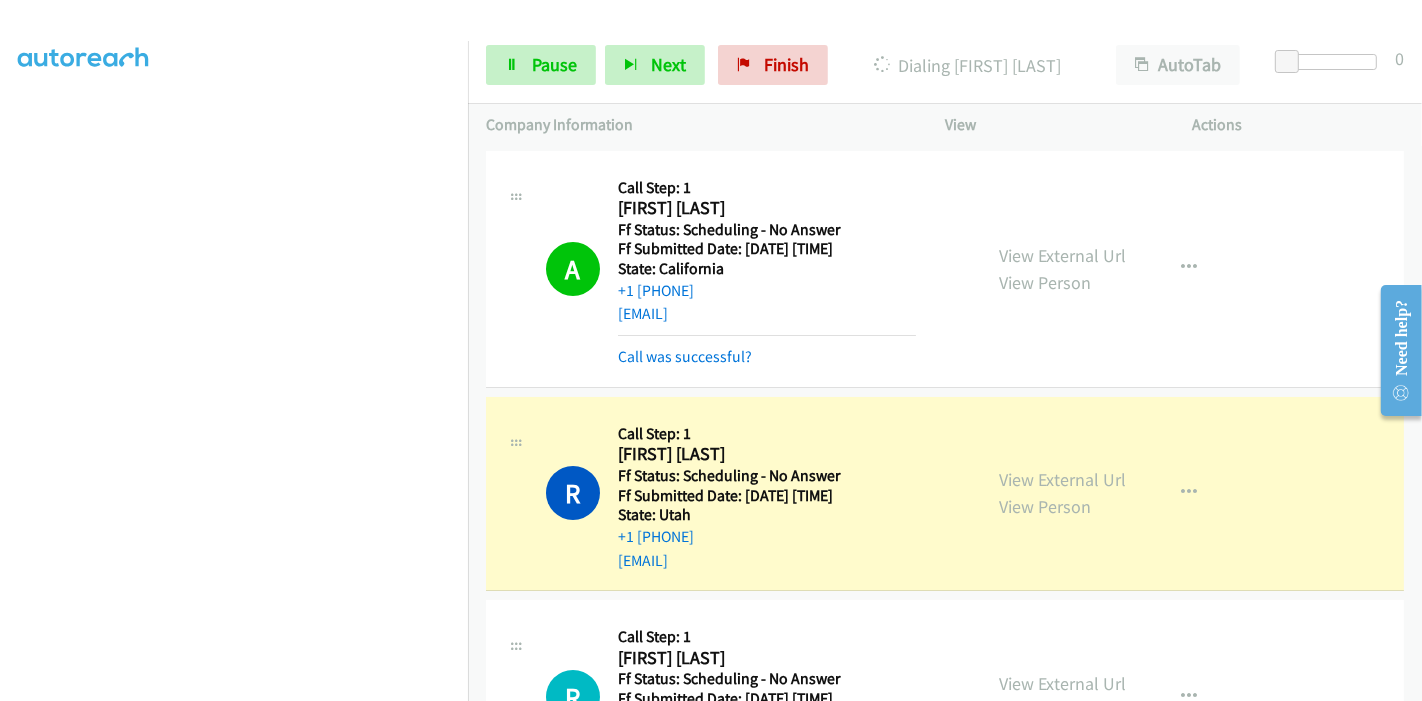 scroll, scrollTop: 0, scrollLeft: 0, axis: both 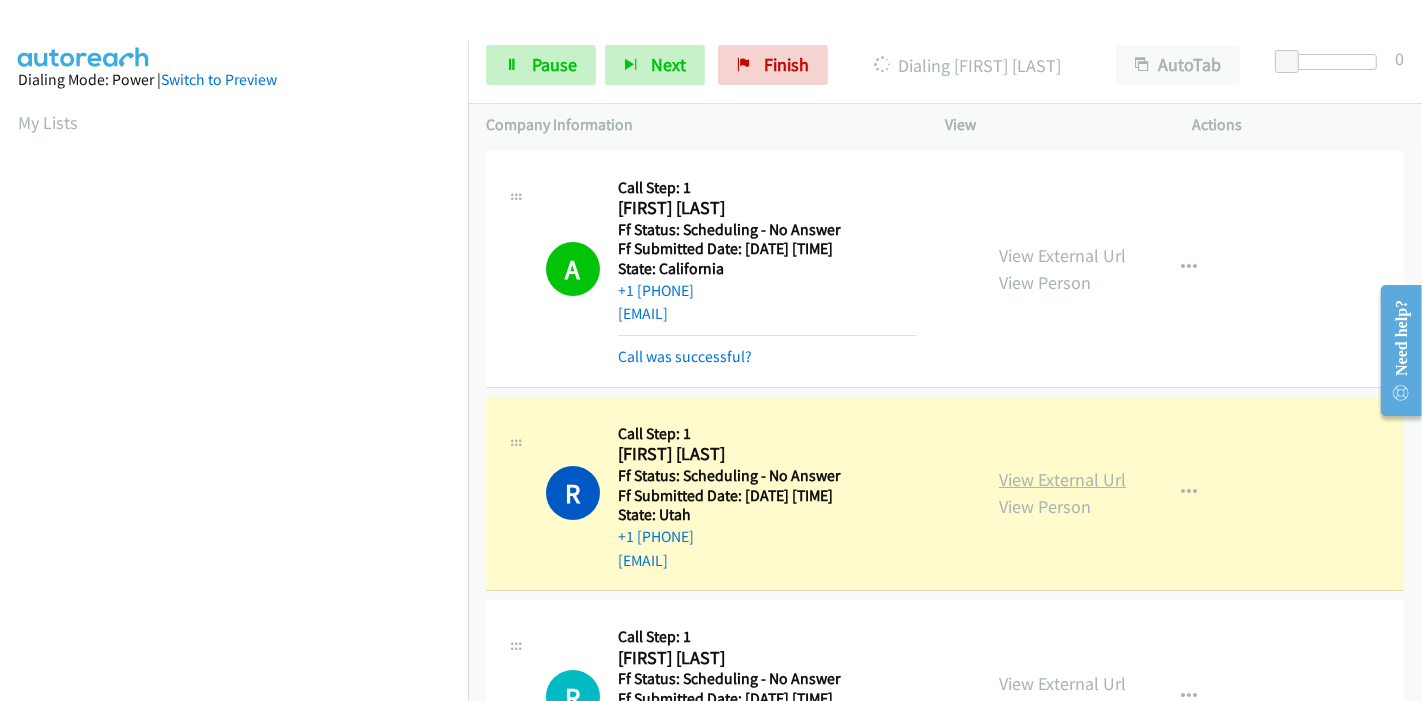click on "View External Url" at bounding box center (1062, 479) 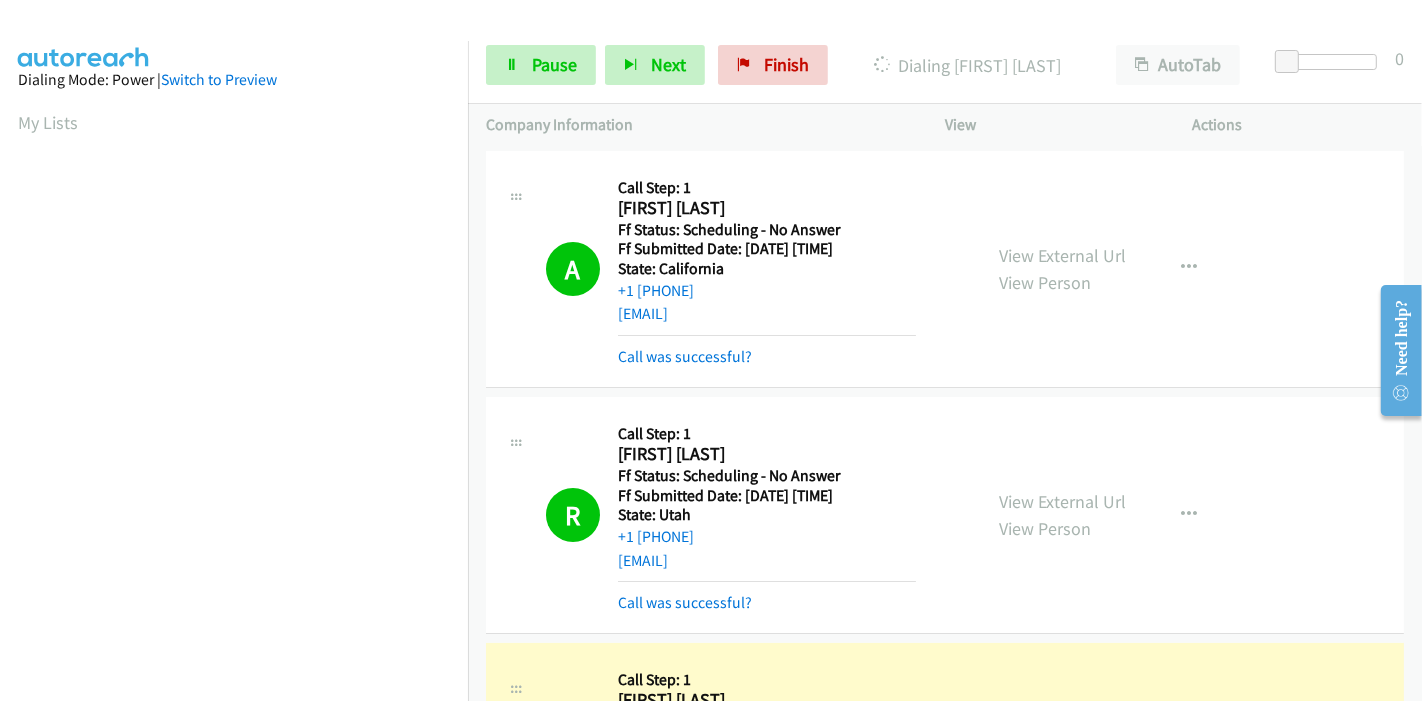 scroll, scrollTop: 422, scrollLeft: 0, axis: vertical 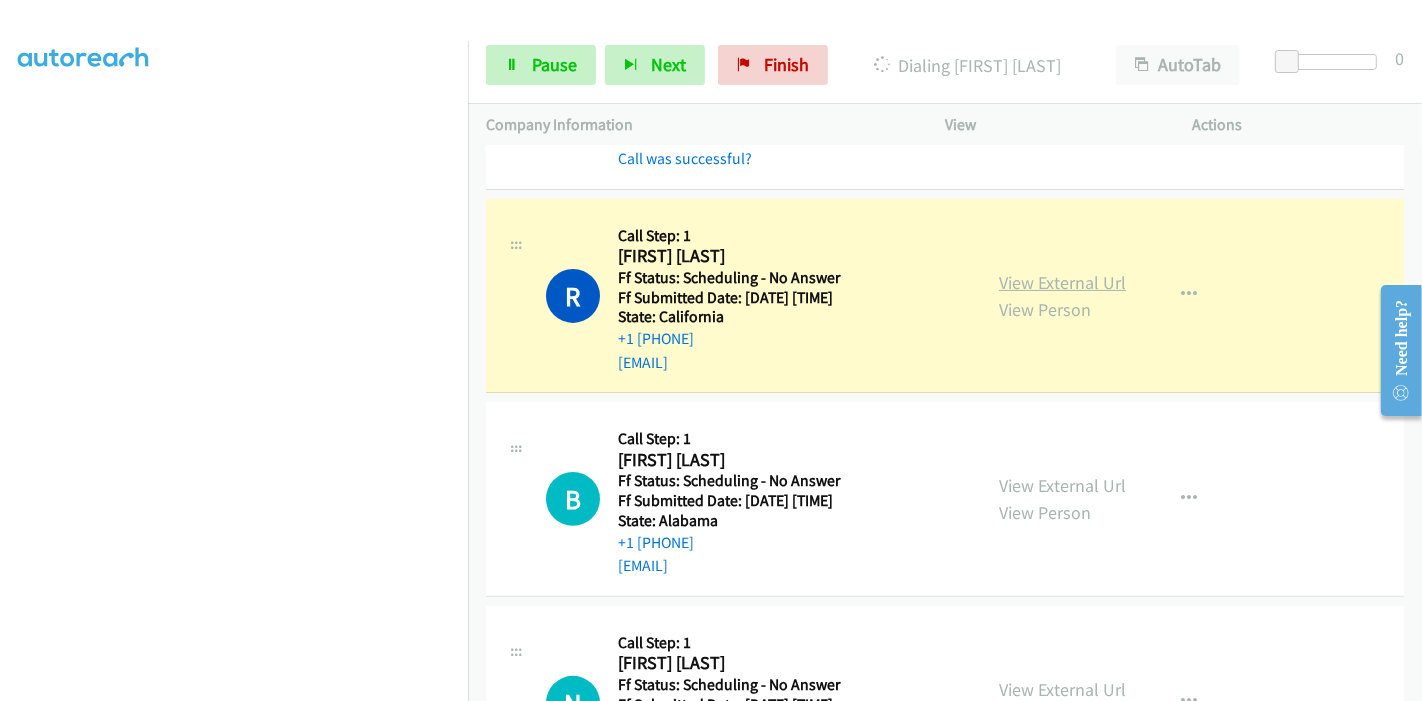 click on "View External Url" at bounding box center (1062, 282) 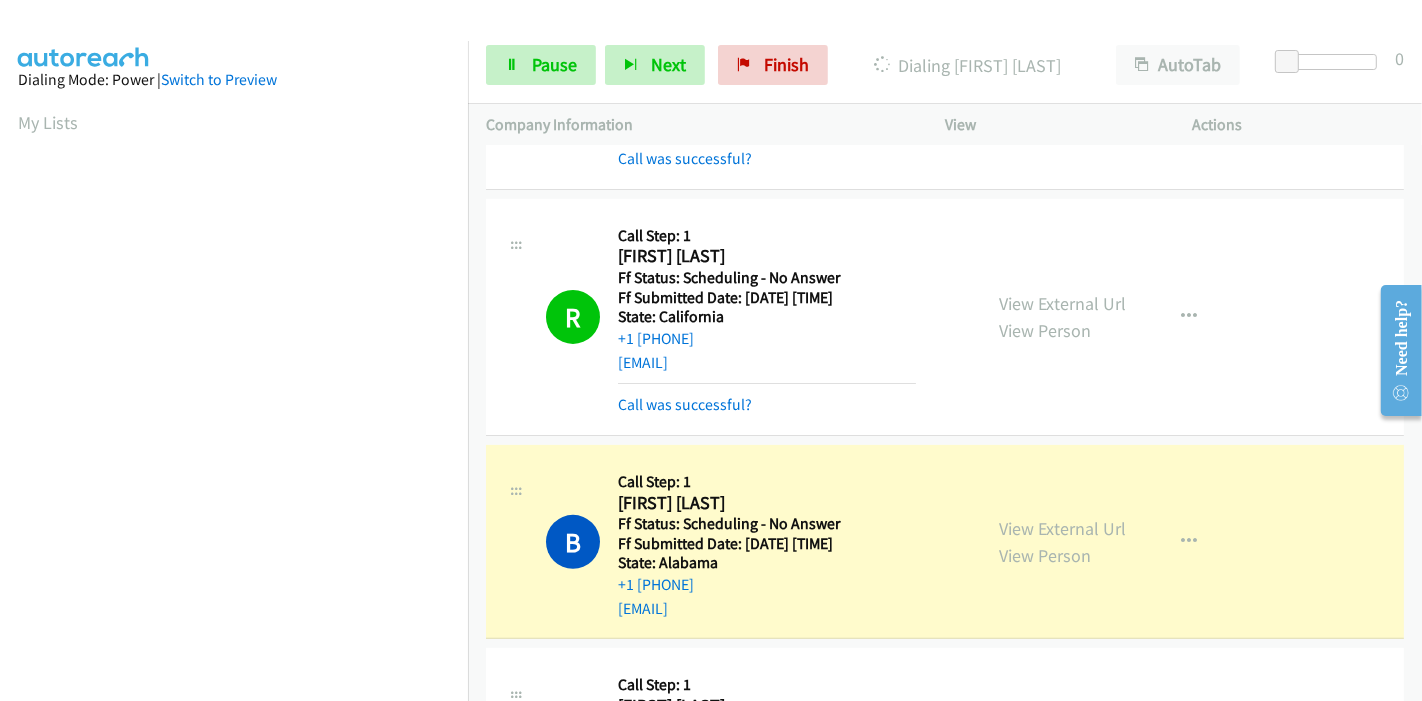 scroll, scrollTop: 422, scrollLeft: 0, axis: vertical 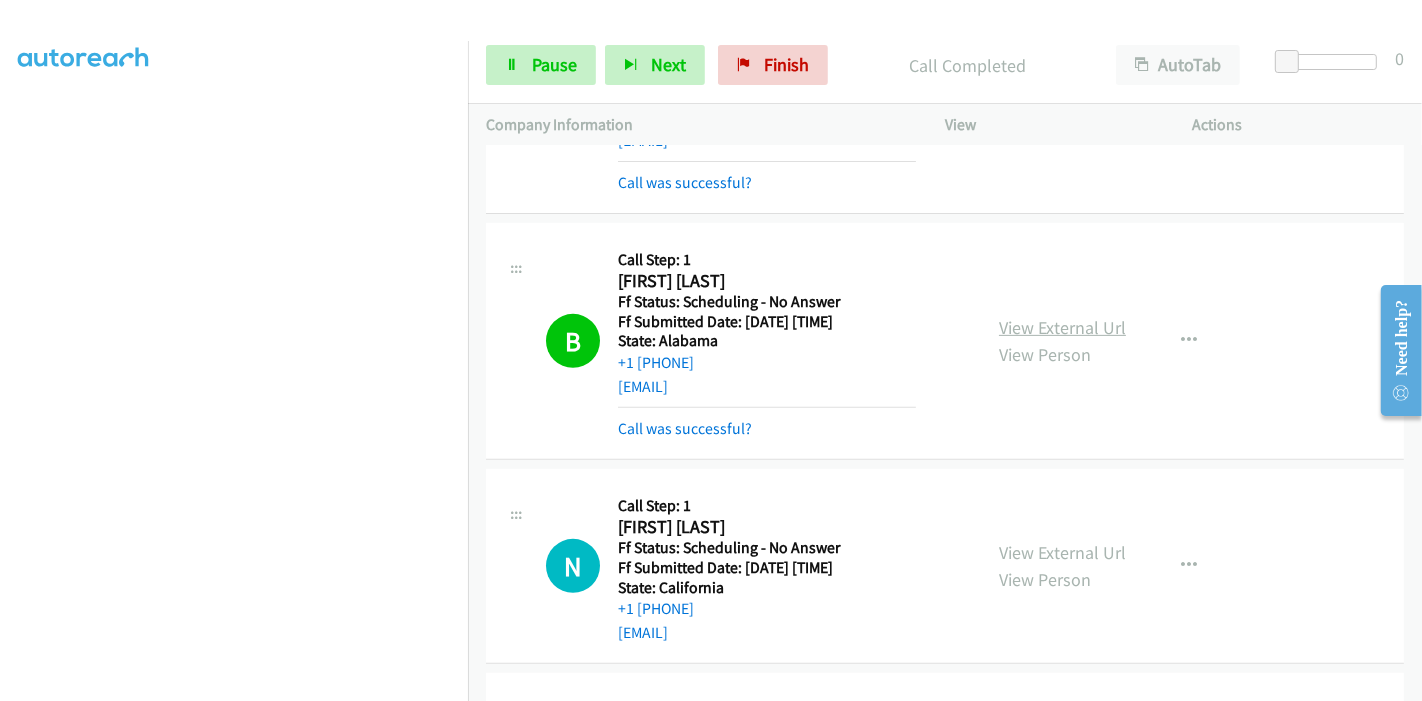 click on "View External Url" at bounding box center [1062, 327] 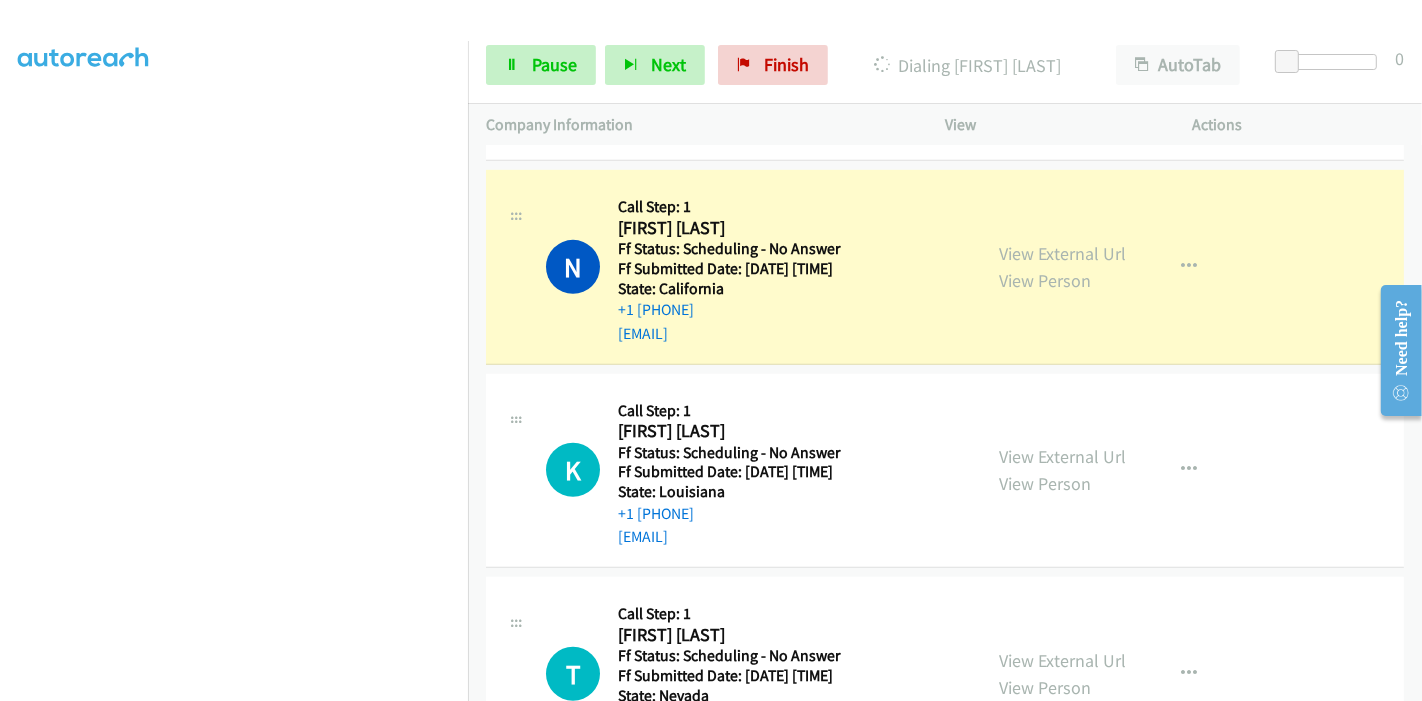 scroll, scrollTop: 1000, scrollLeft: 0, axis: vertical 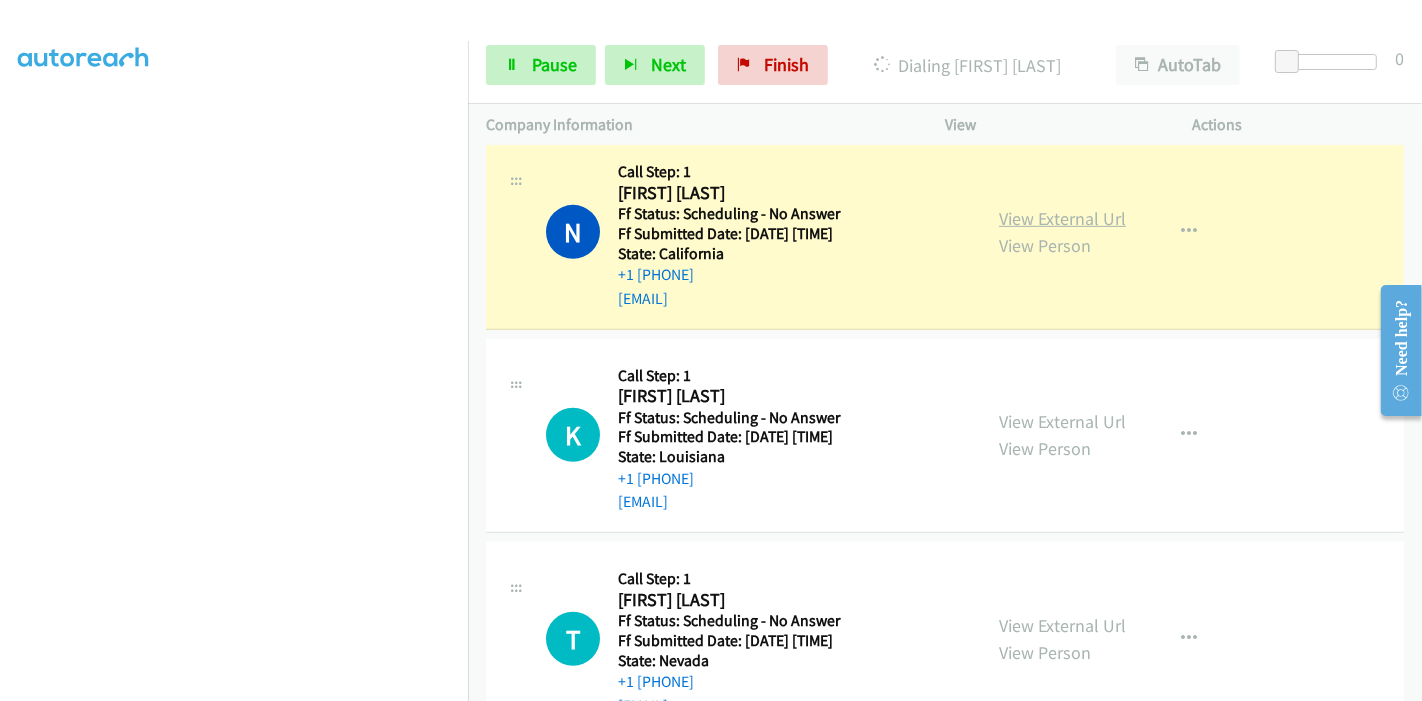 click on "View External Url" at bounding box center [1062, 218] 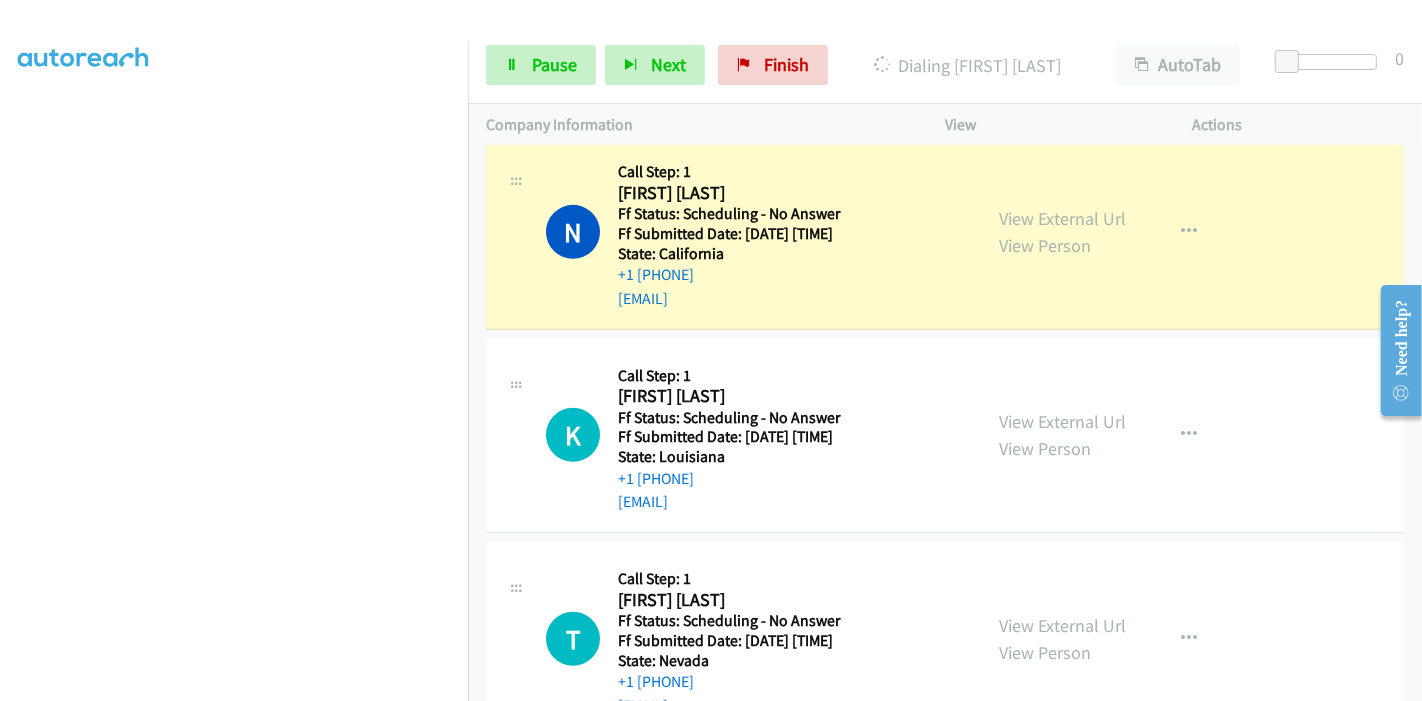 scroll, scrollTop: 0, scrollLeft: 0, axis: both 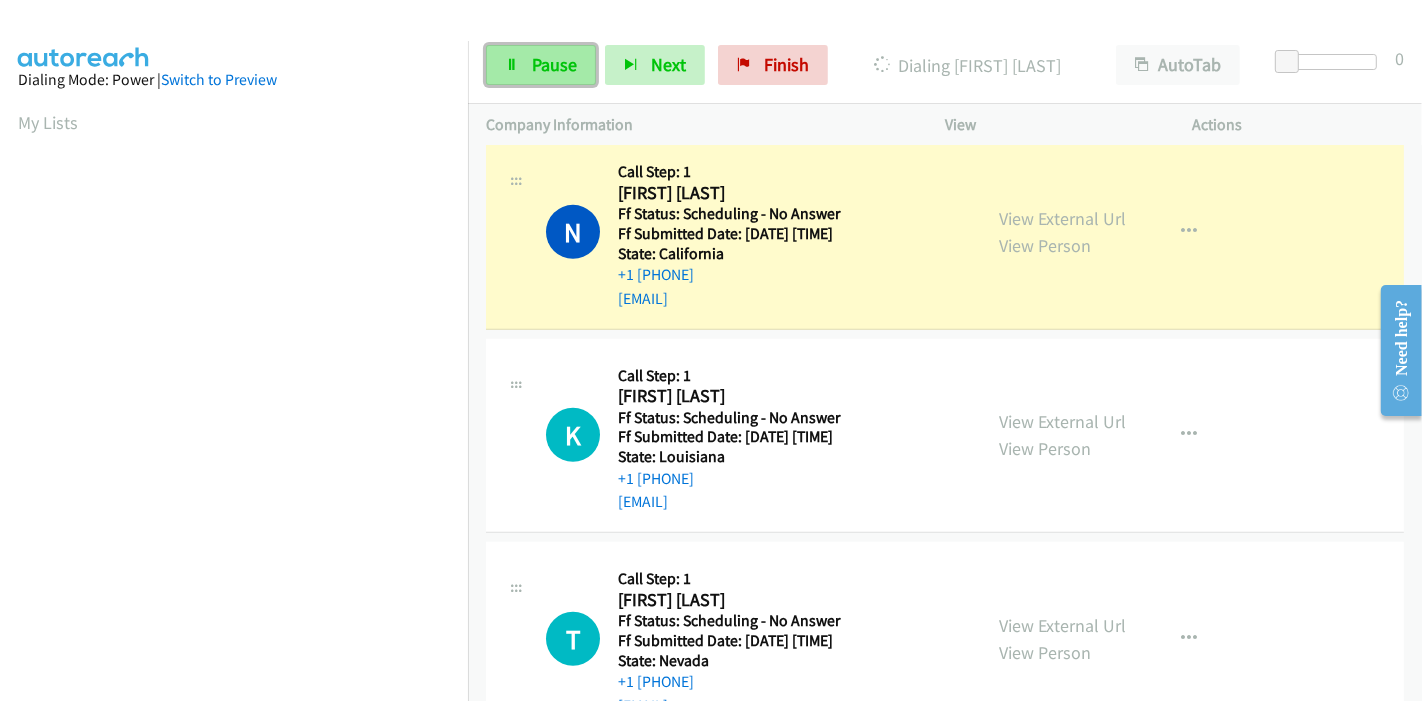 click on "Pause" at bounding box center [554, 64] 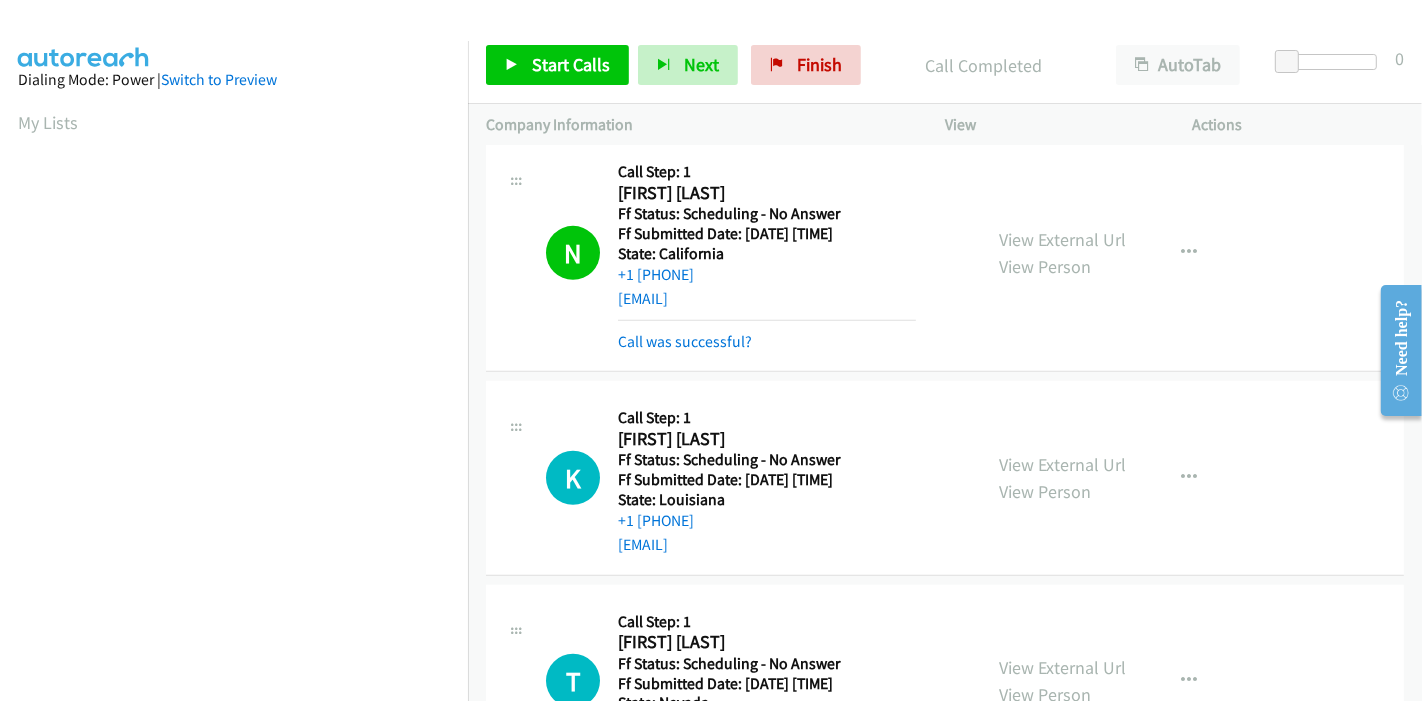 scroll, scrollTop: 422, scrollLeft: 0, axis: vertical 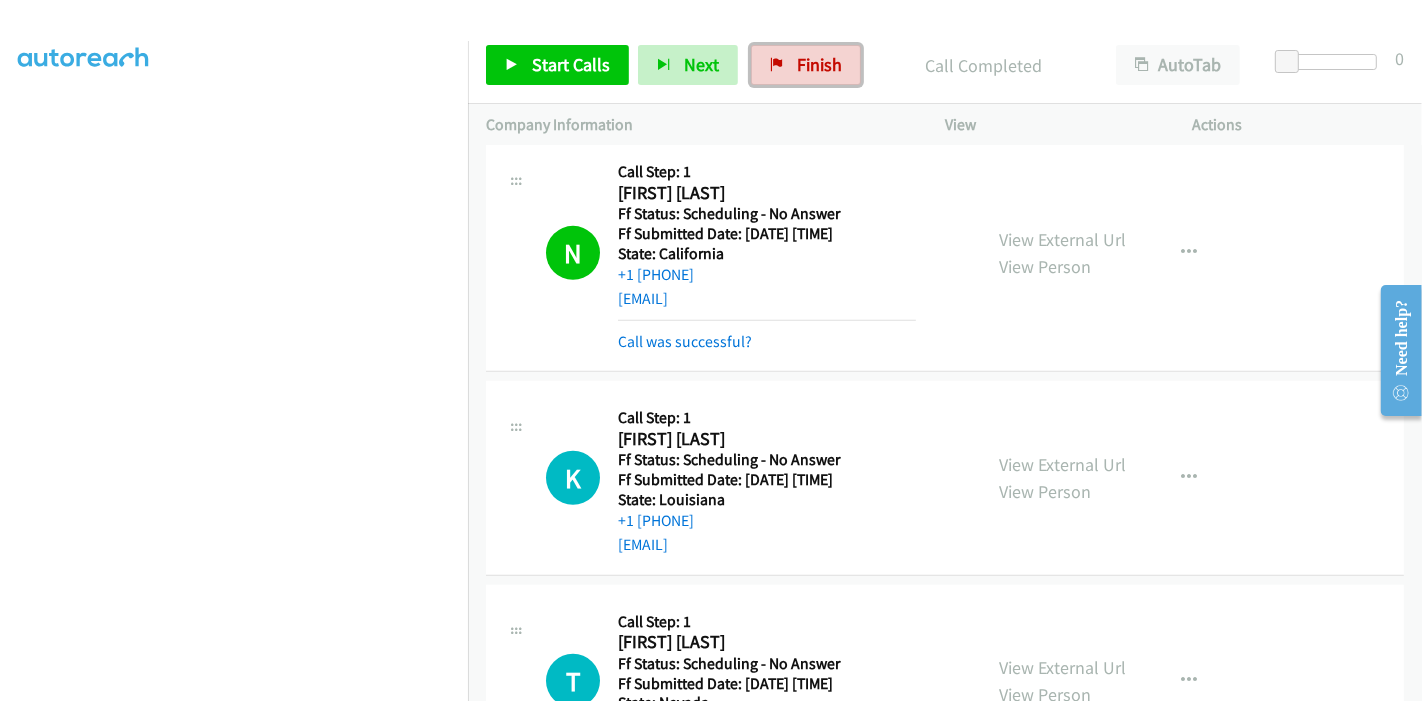 drag, startPoint x: 777, startPoint y: 64, endPoint x: 753, endPoint y: 85, distance: 31.890438 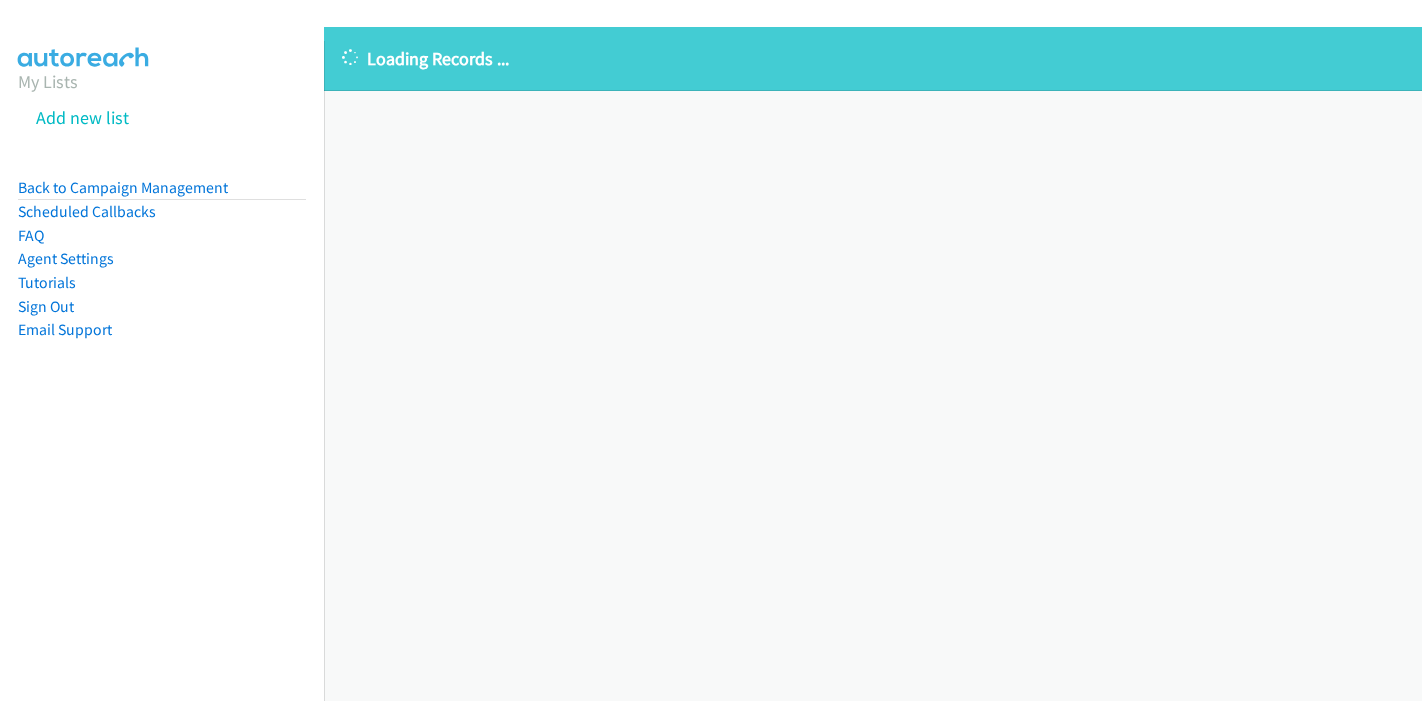 scroll, scrollTop: 0, scrollLeft: 0, axis: both 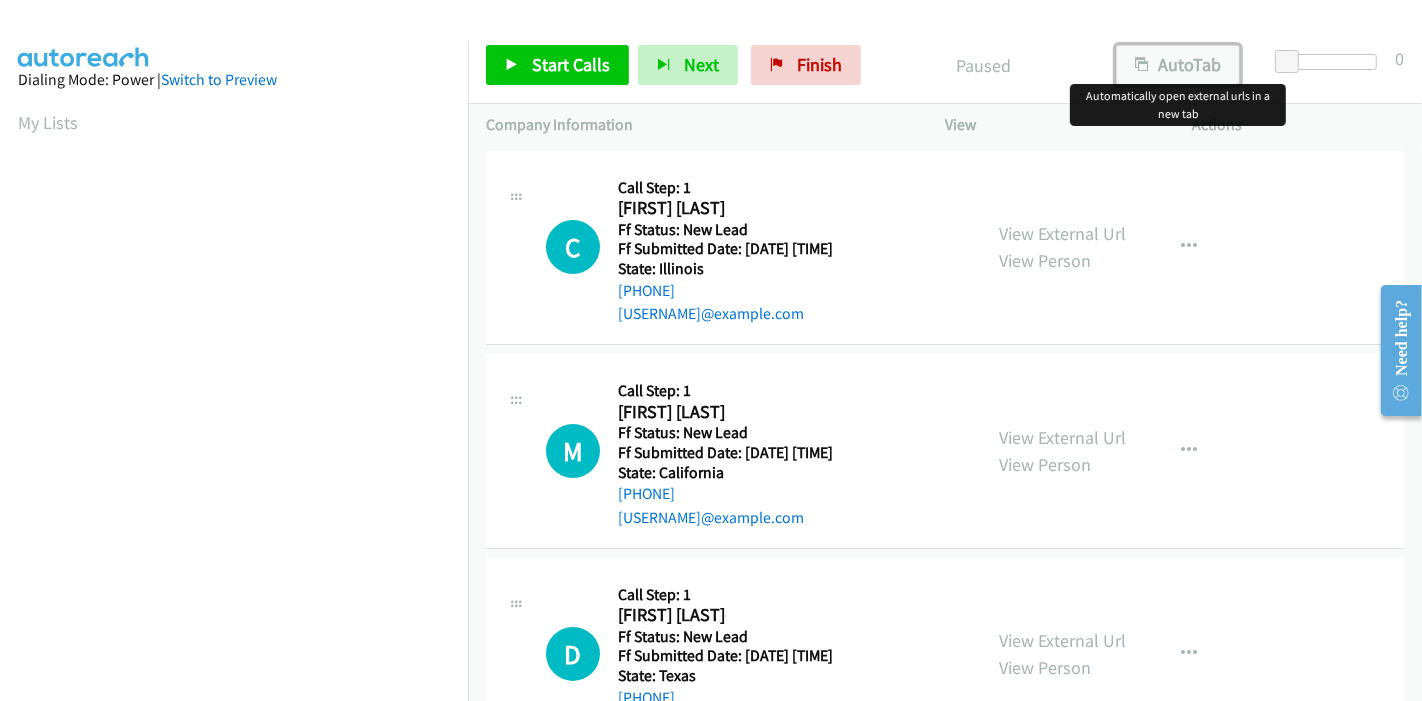 click on "AutoTab" at bounding box center [1178, 65] 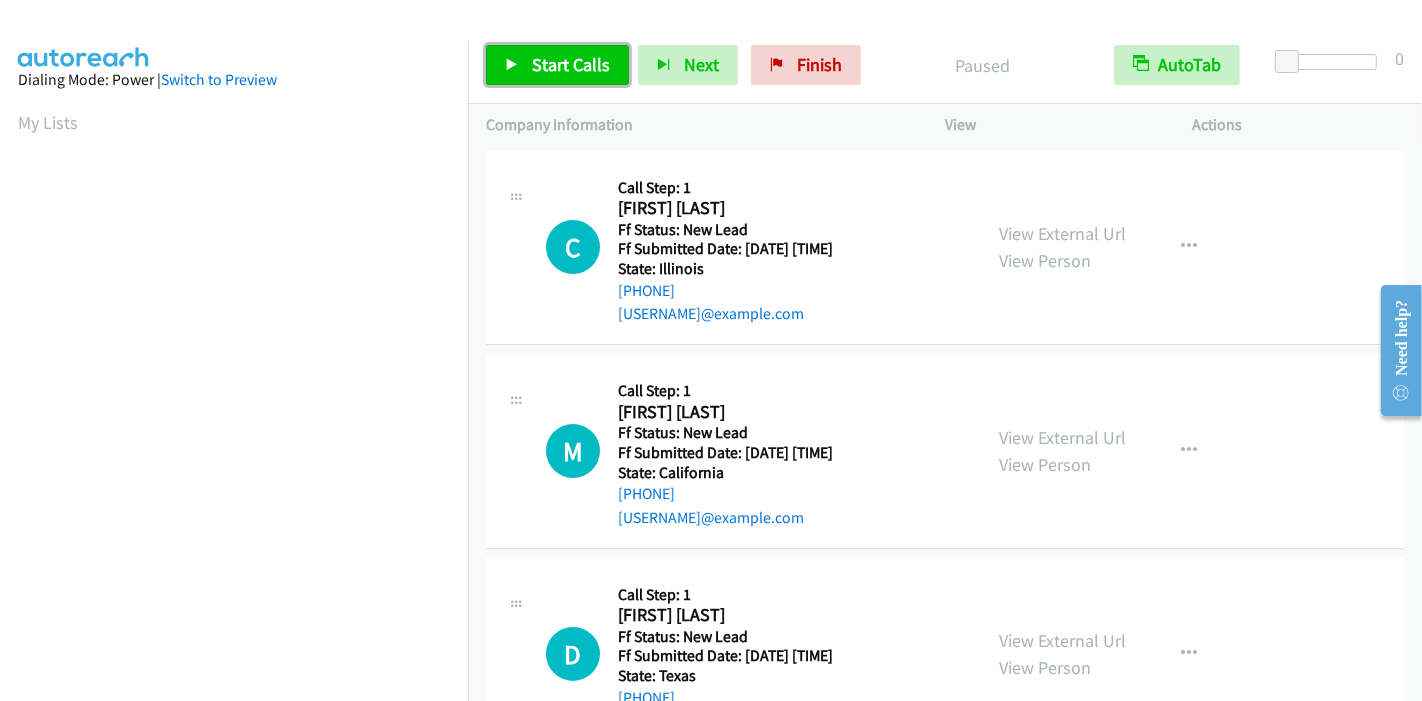 click on "Start Calls" at bounding box center [557, 65] 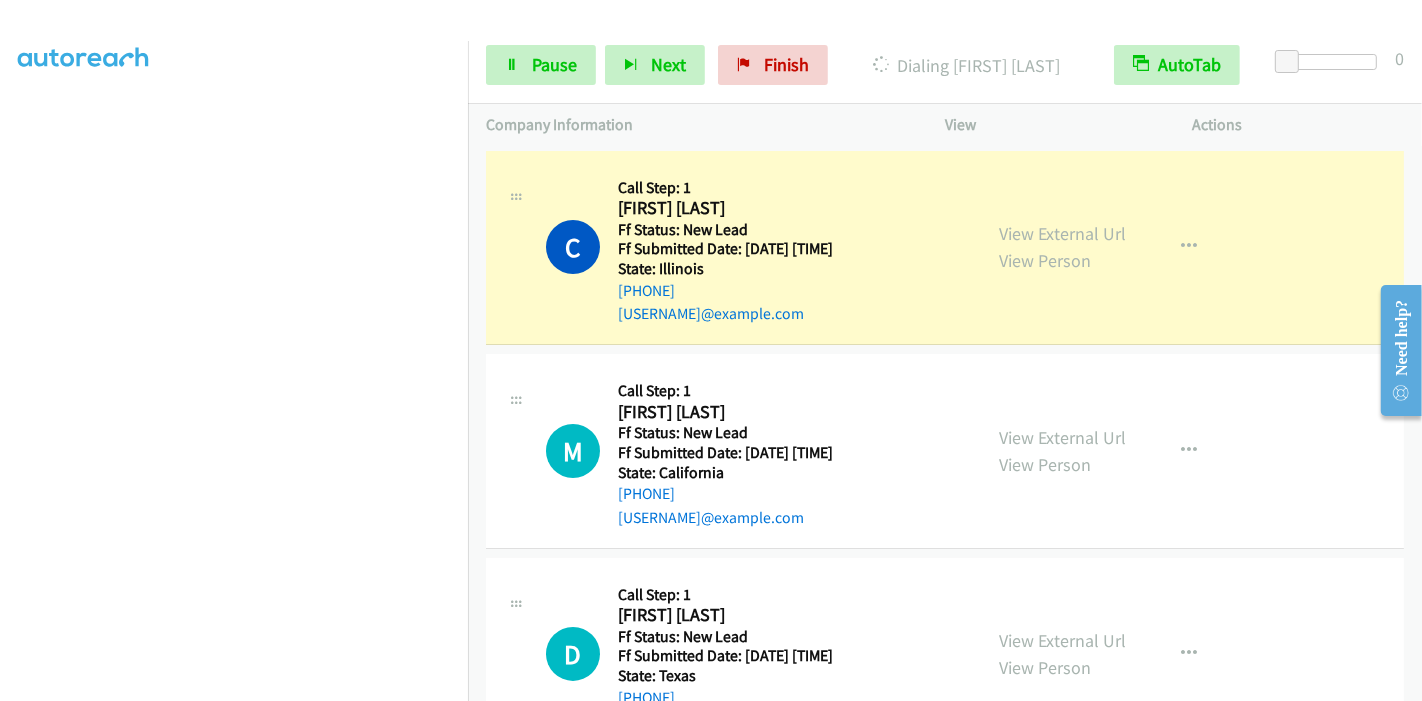 scroll, scrollTop: 0, scrollLeft: 0, axis: both 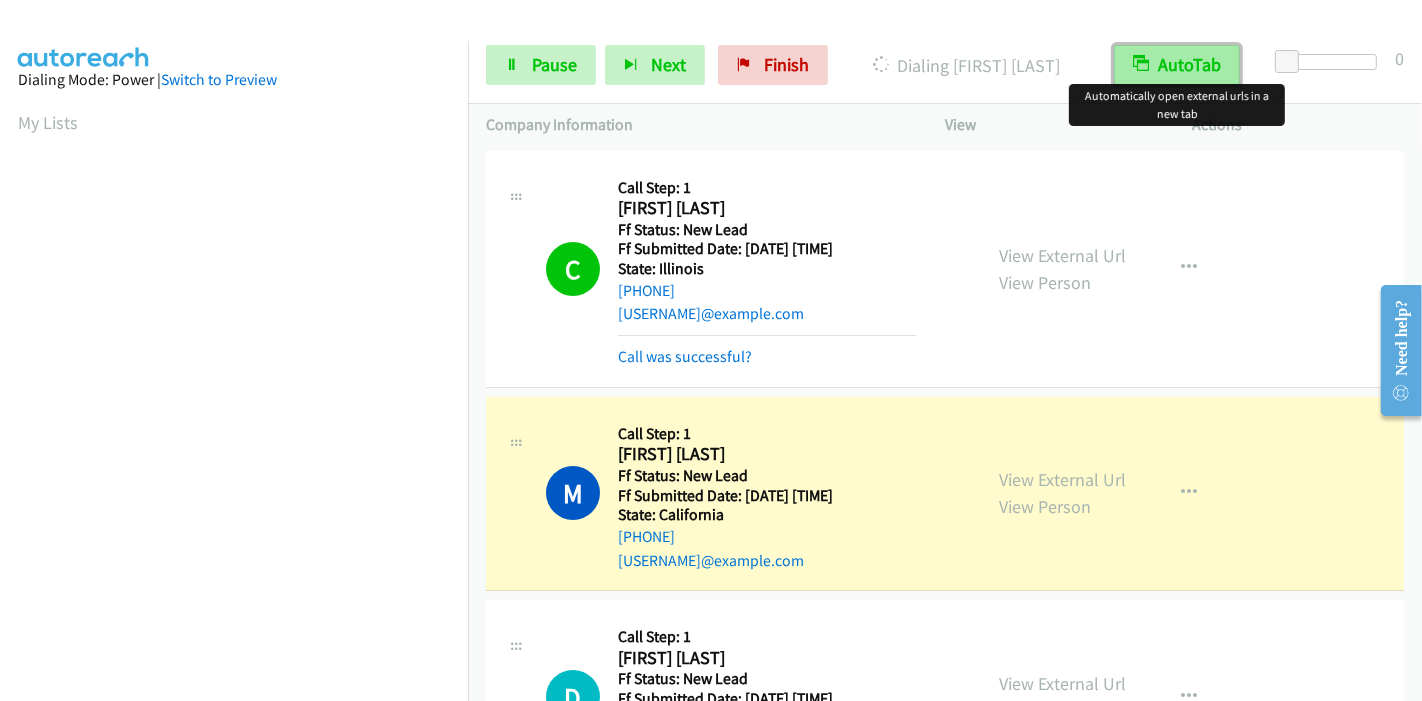 click on "AutoTab" at bounding box center (1177, 65) 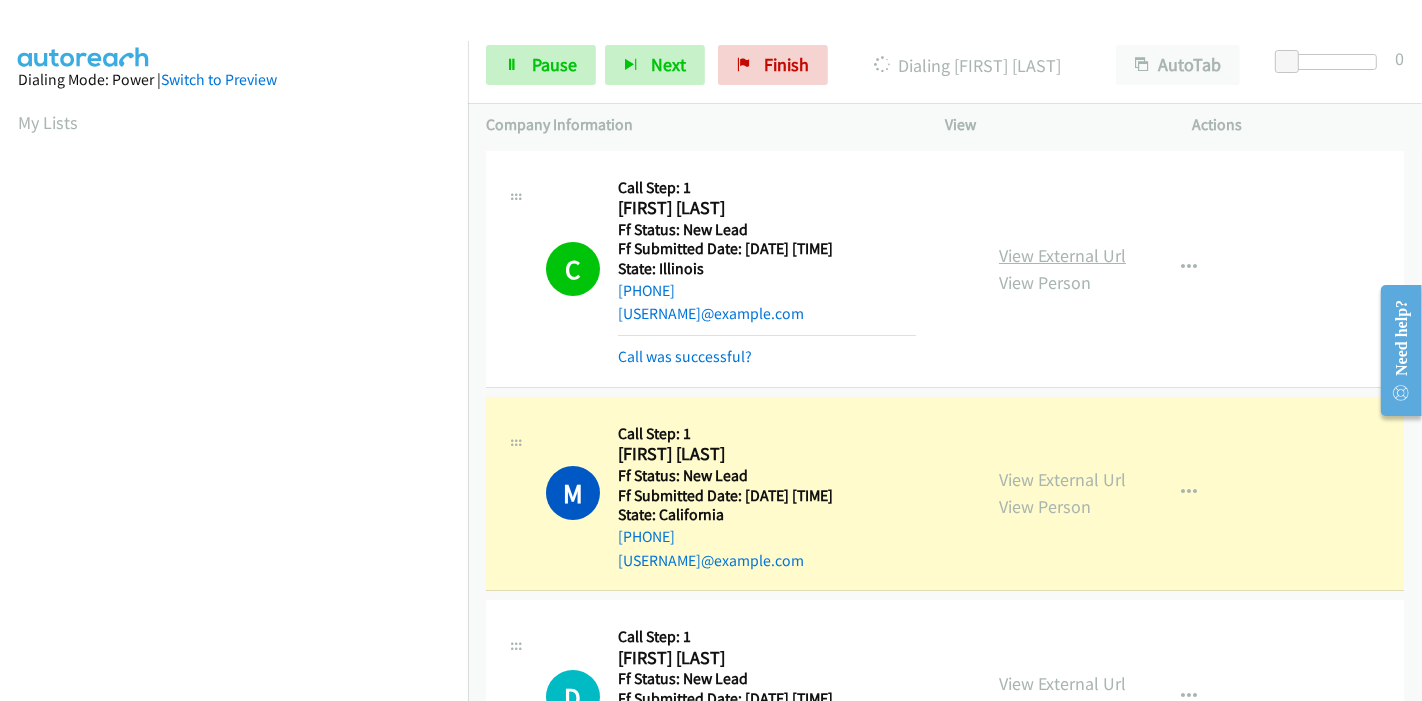 click on "View External Url" at bounding box center (1062, 255) 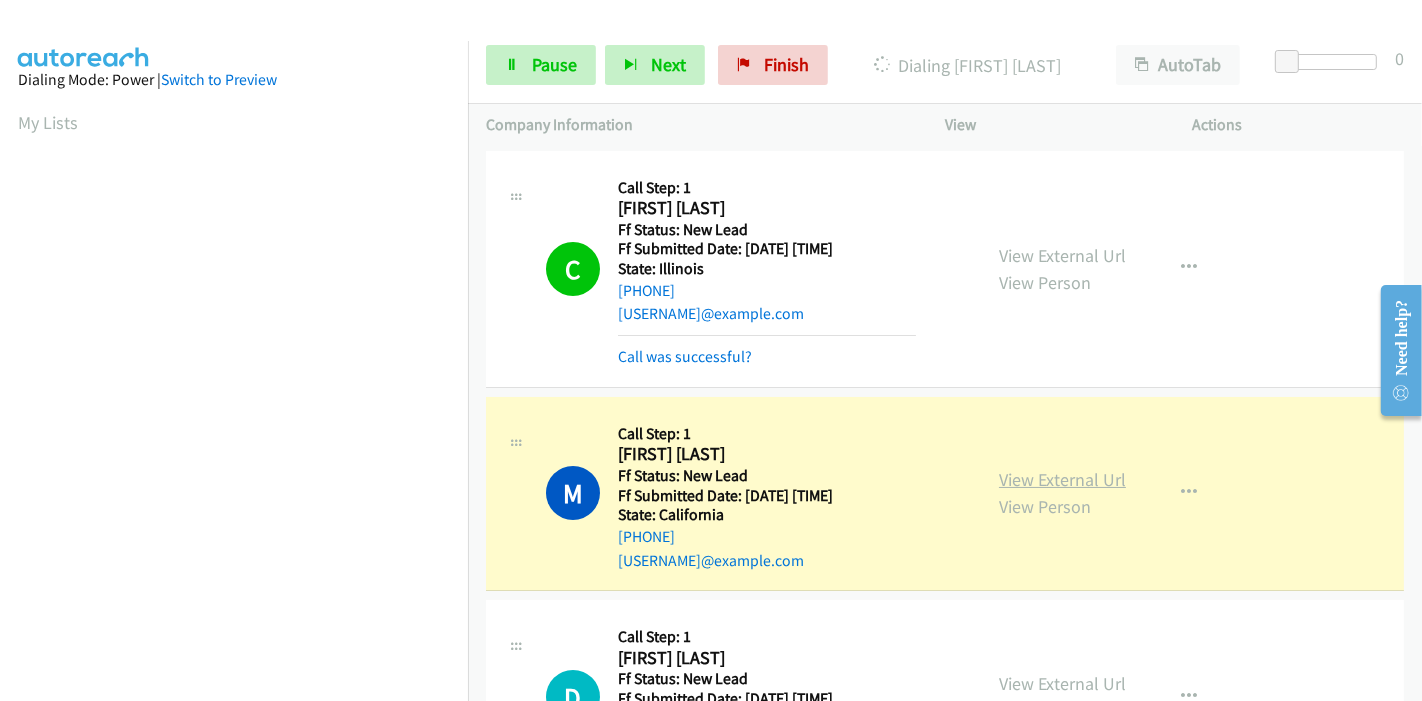 click on "View External Url" at bounding box center [1062, 479] 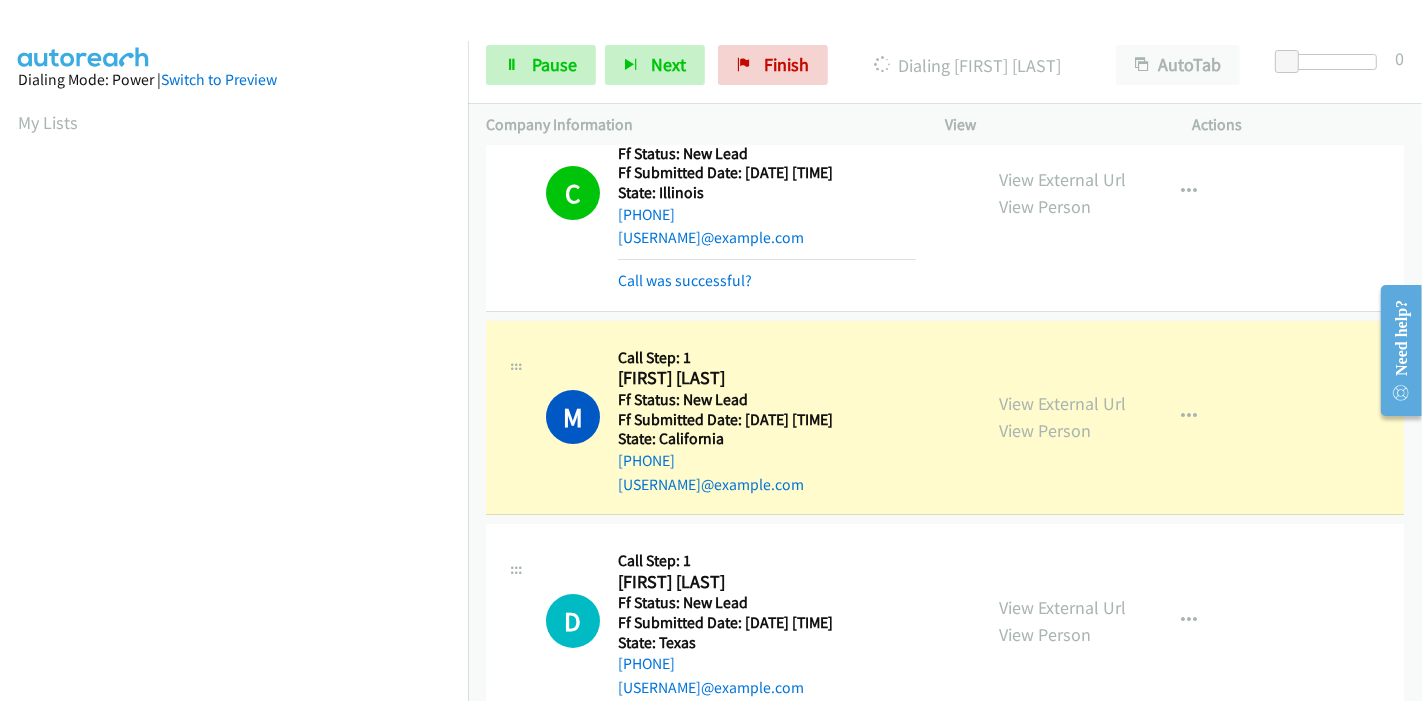 scroll, scrollTop: 111, scrollLeft: 0, axis: vertical 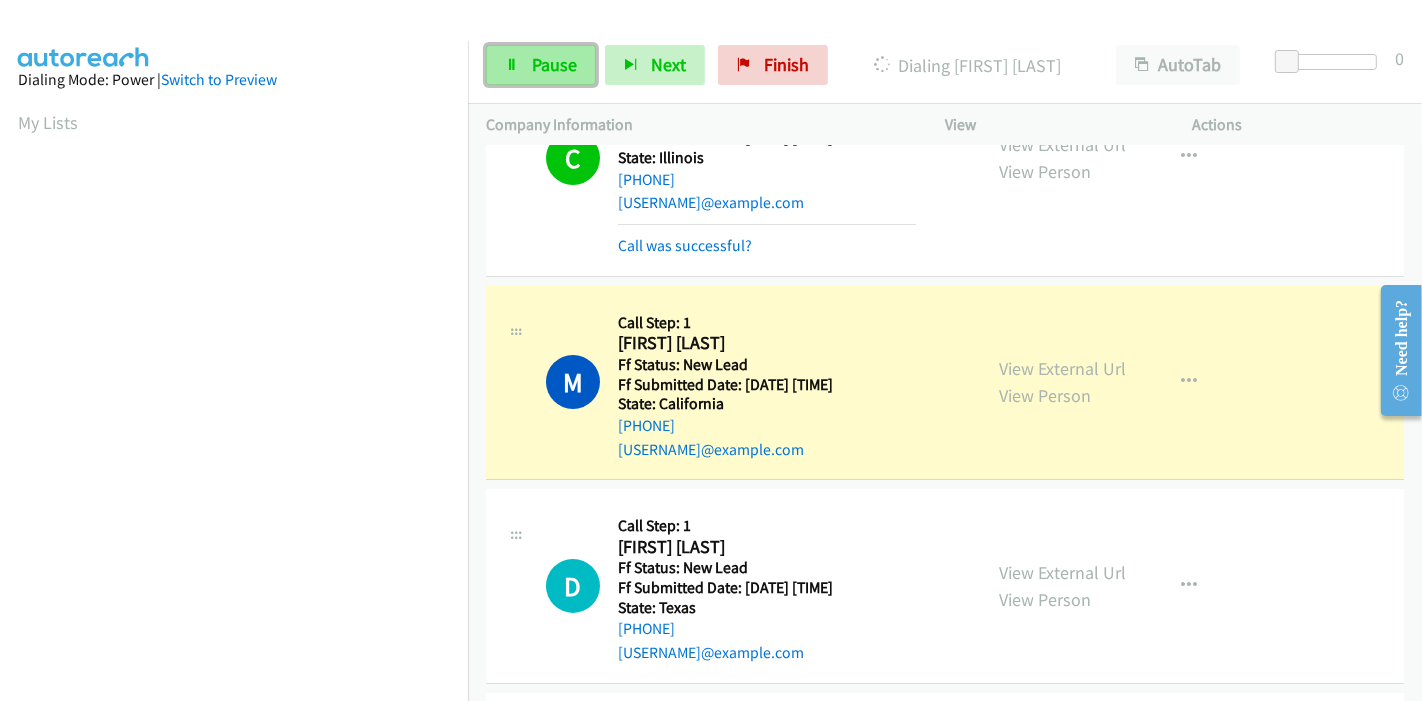 click at bounding box center [512, 66] 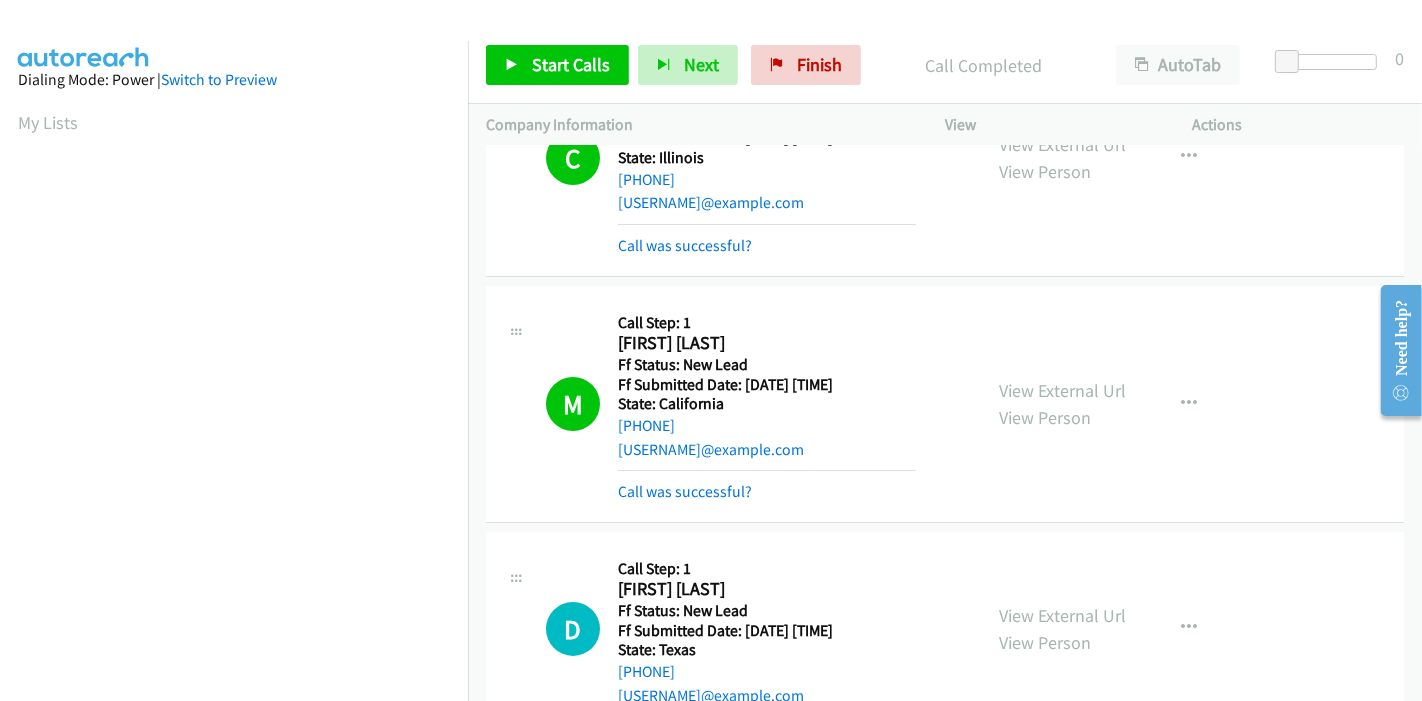 scroll, scrollTop: 422, scrollLeft: 0, axis: vertical 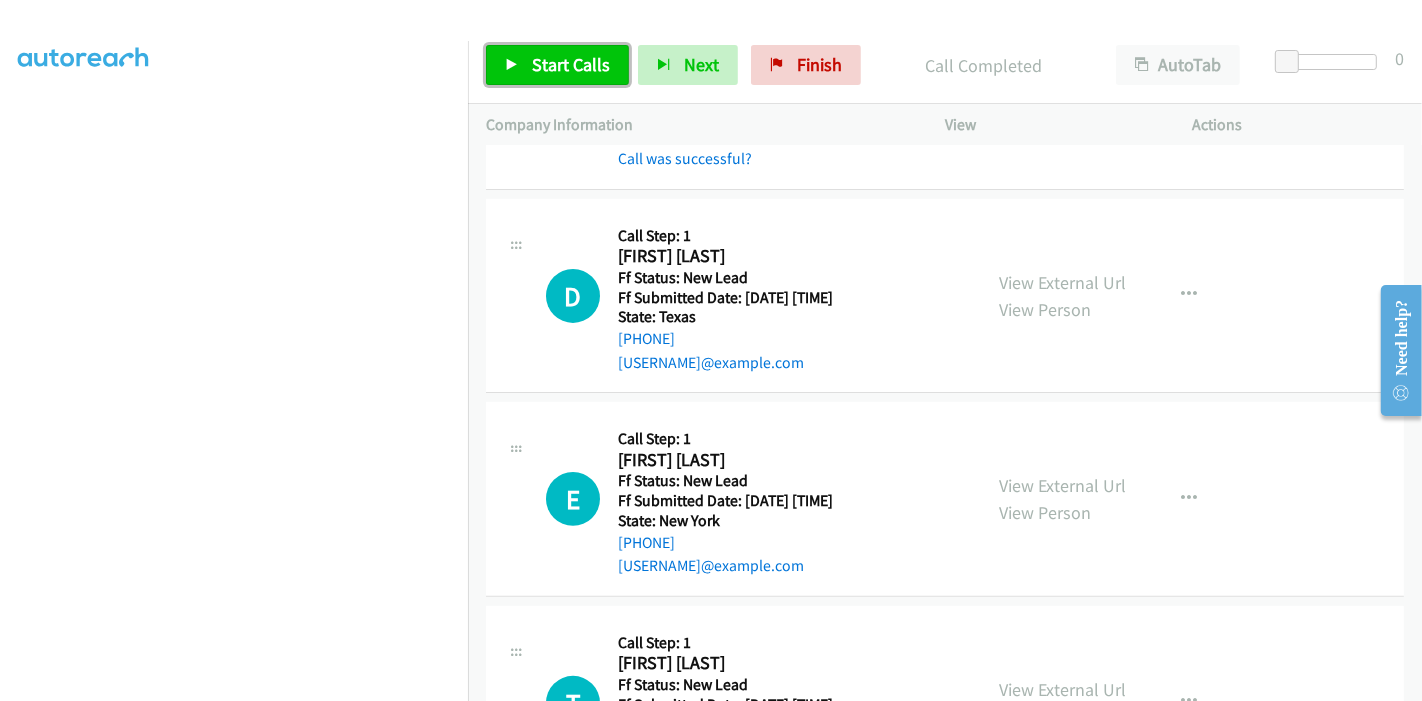 click on "Start Calls" at bounding box center [571, 64] 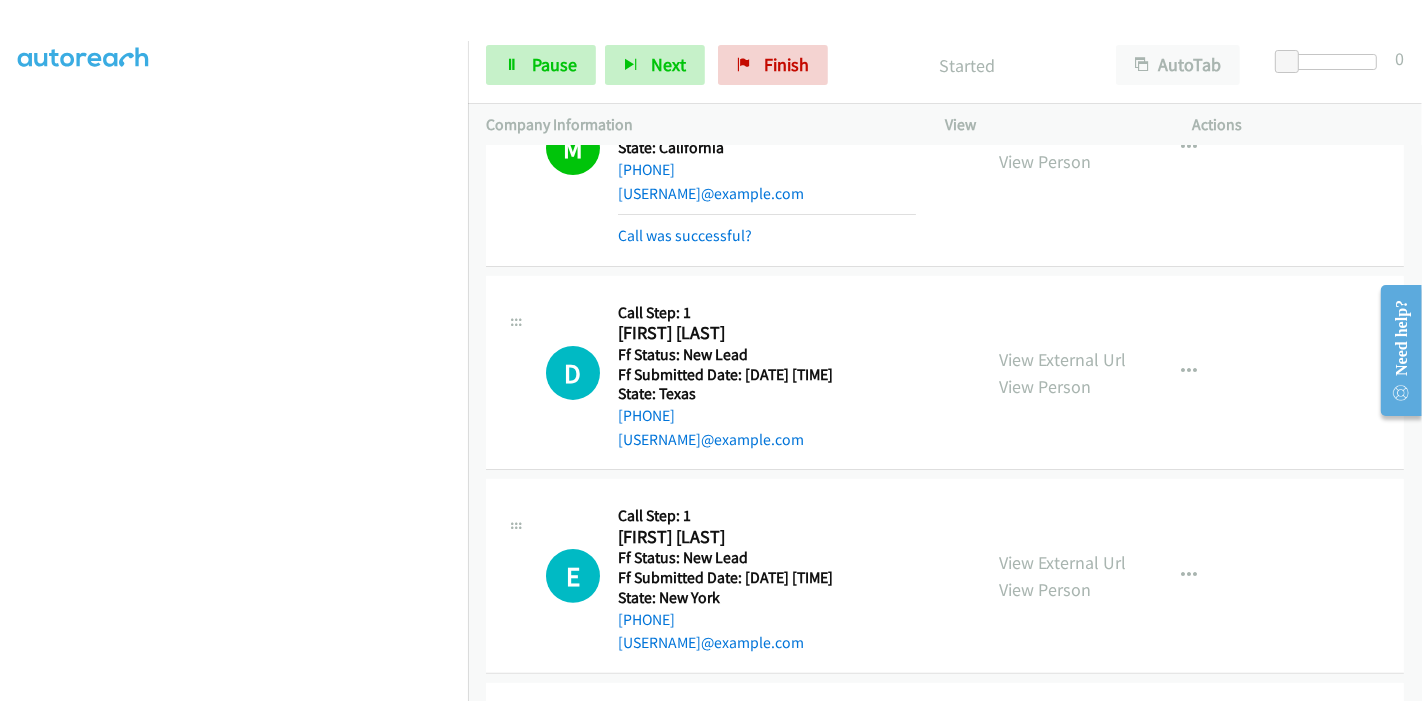 scroll, scrollTop: 333, scrollLeft: 0, axis: vertical 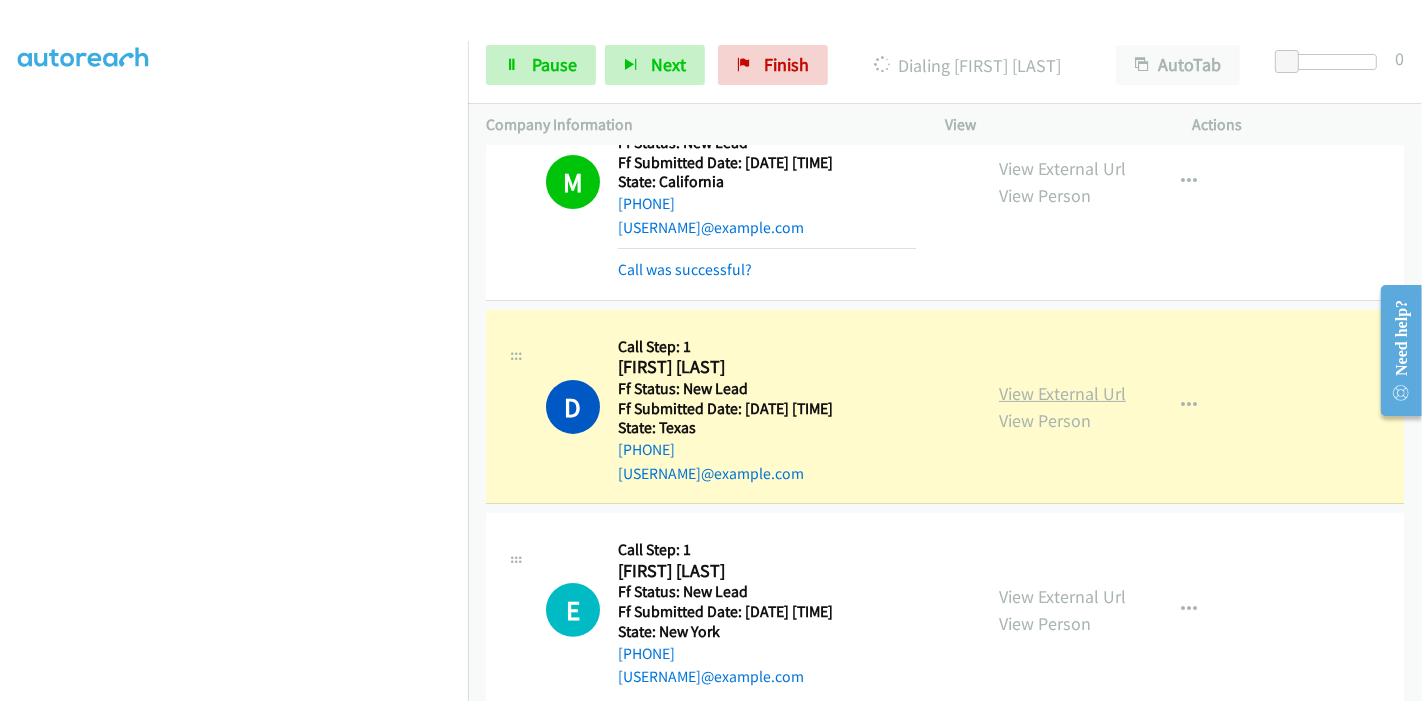click on "View External Url" at bounding box center [1062, 393] 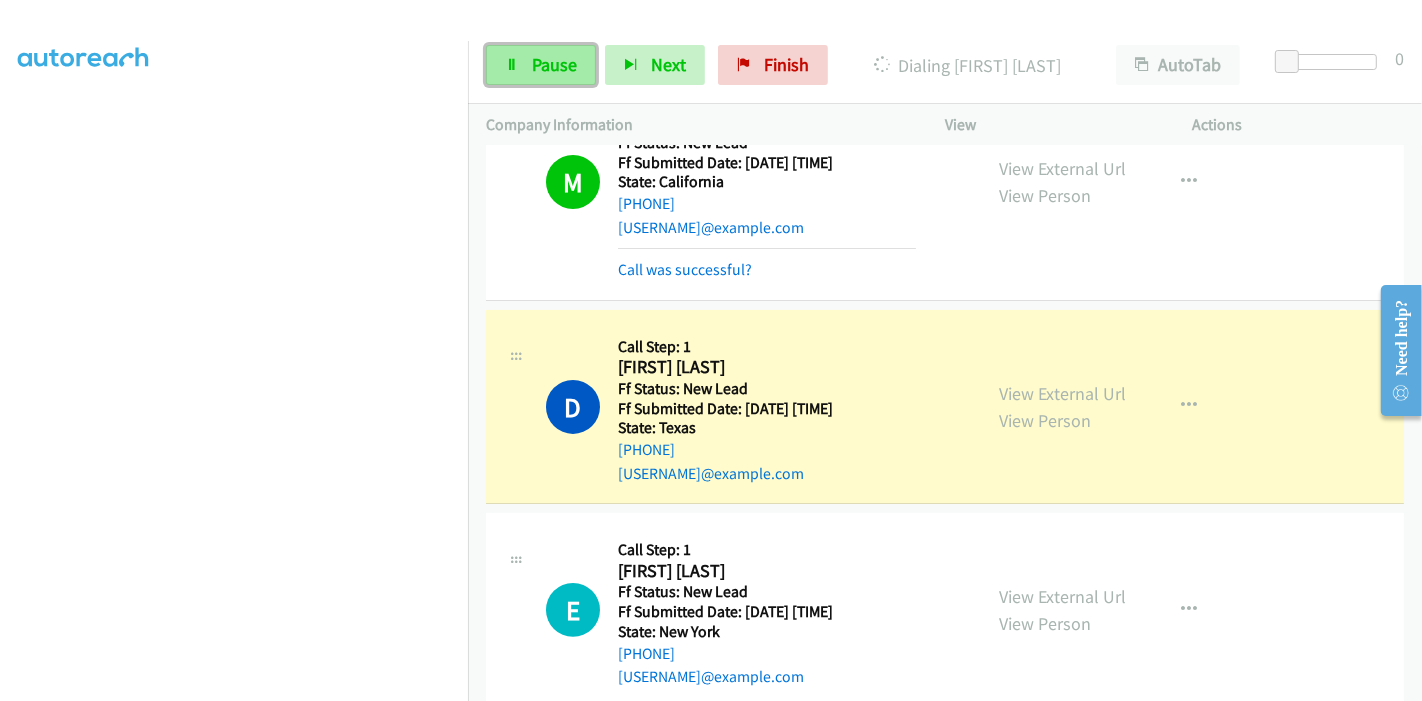 click on "Pause" at bounding box center [554, 64] 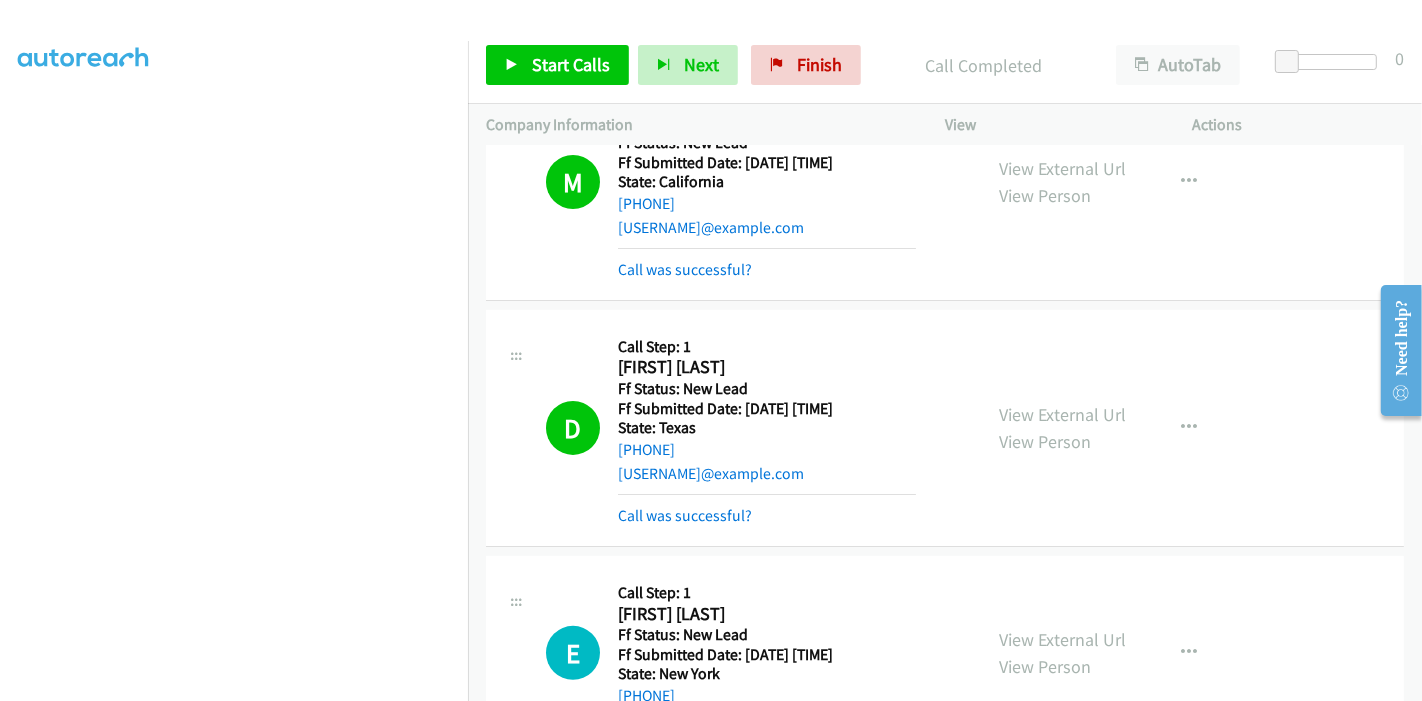 scroll, scrollTop: 422, scrollLeft: 0, axis: vertical 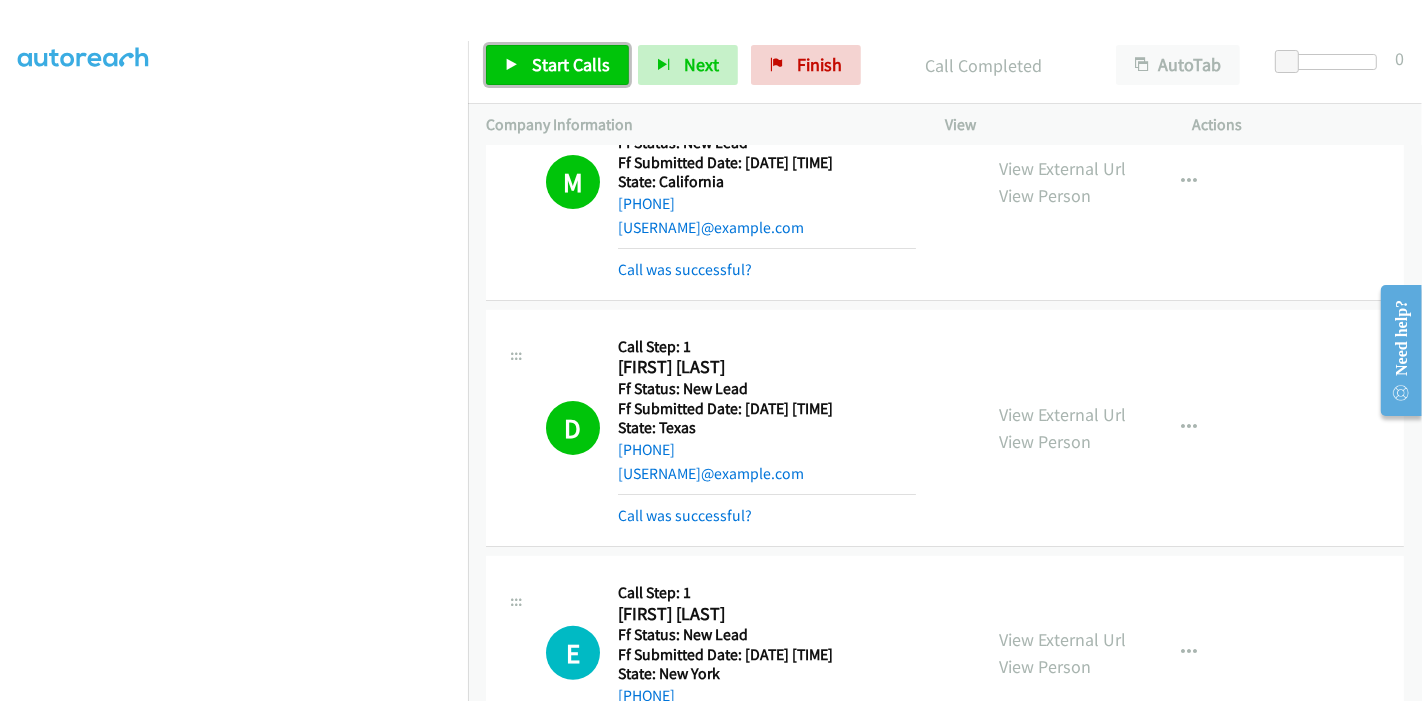 click on "Start Calls" at bounding box center [571, 64] 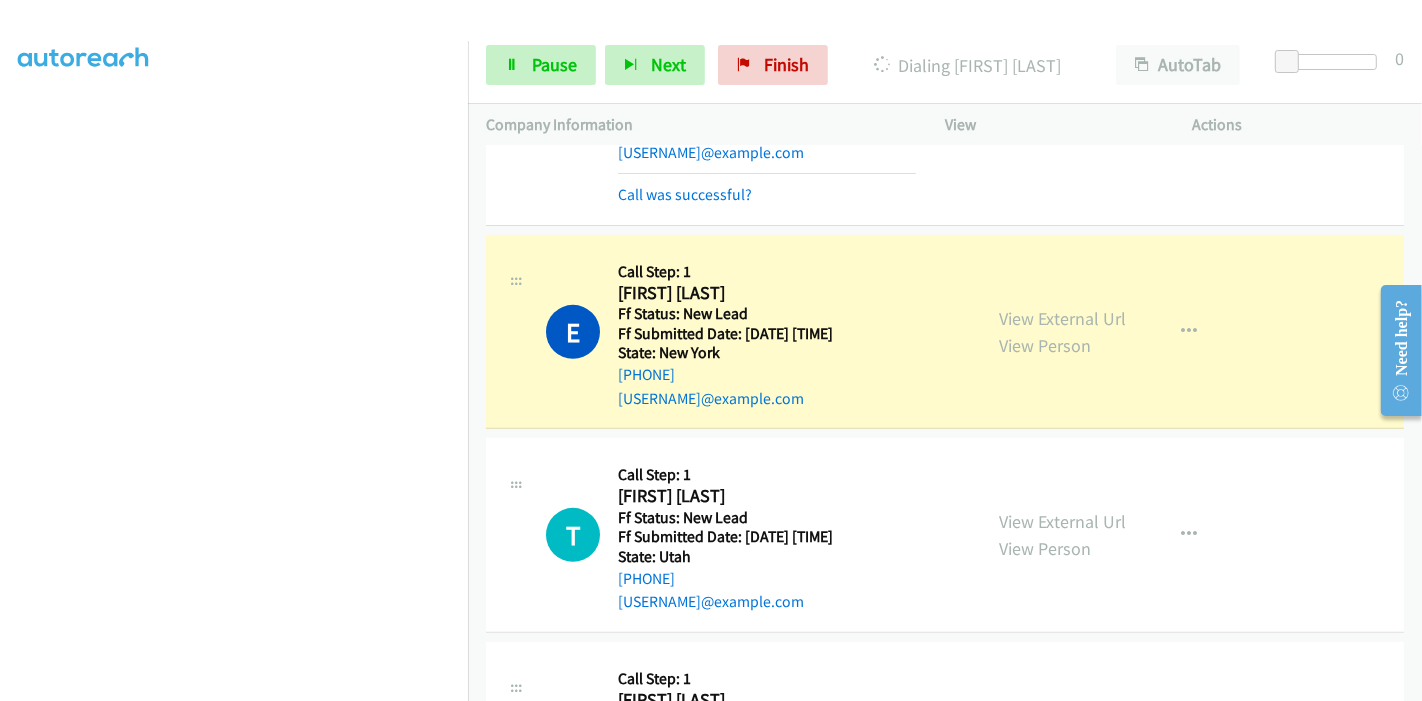 scroll, scrollTop: 777, scrollLeft: 0, axis: vertical 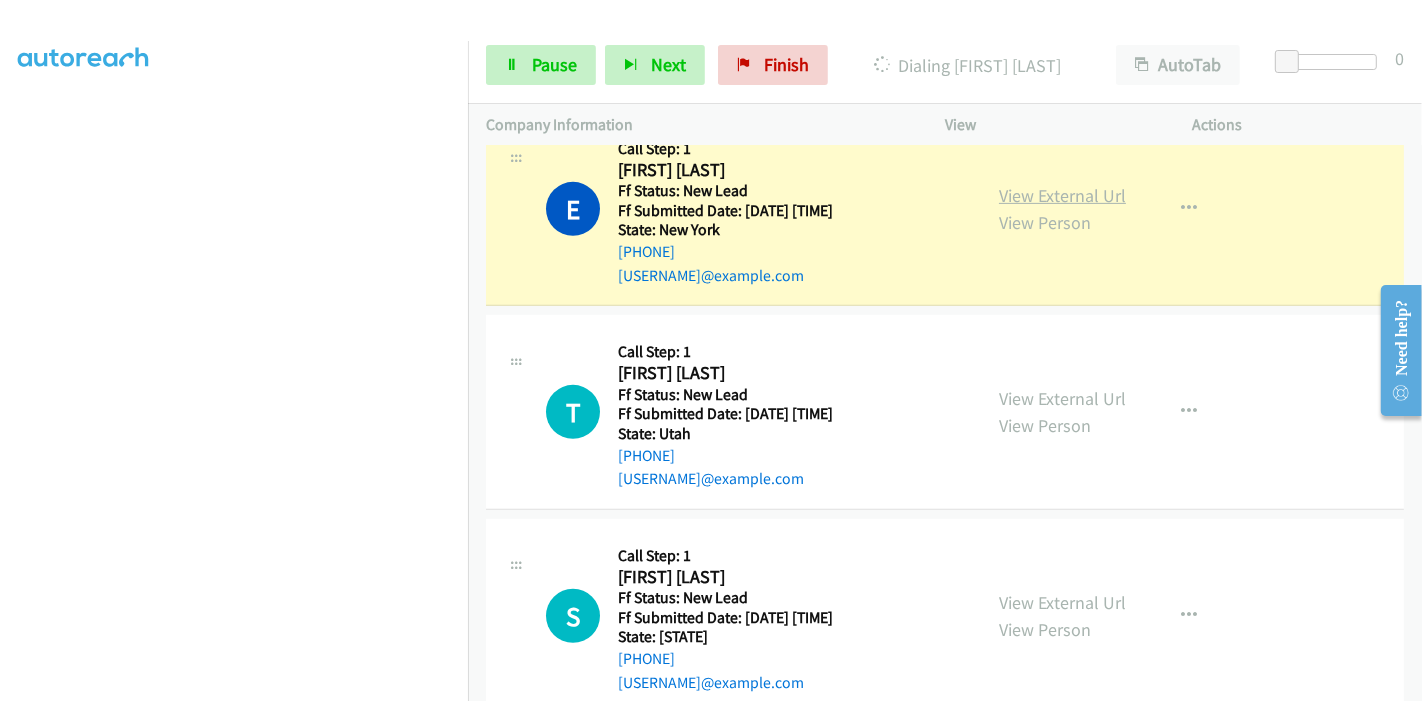 click on "View External Url" at bounding box center [1062, 195] 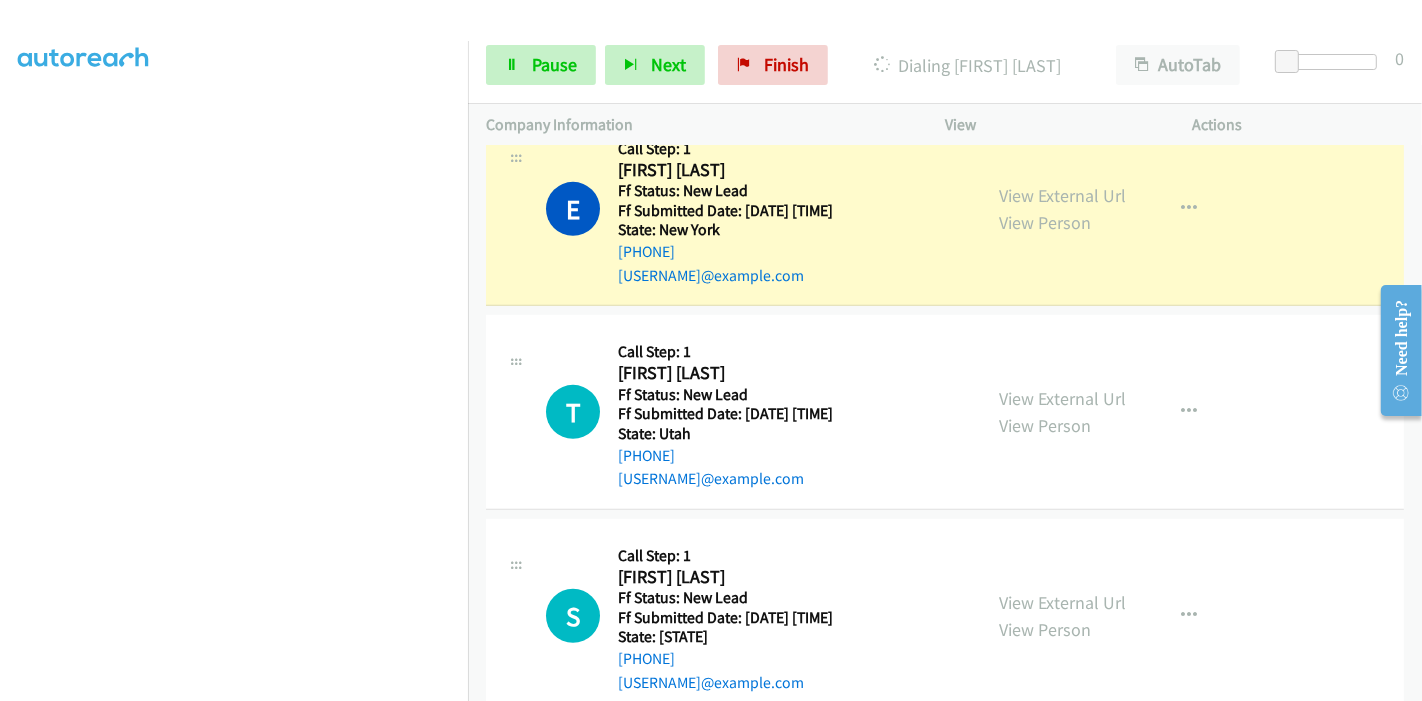 scroll, scrollTop: 422, scrollLeft: 0, axis: vertical 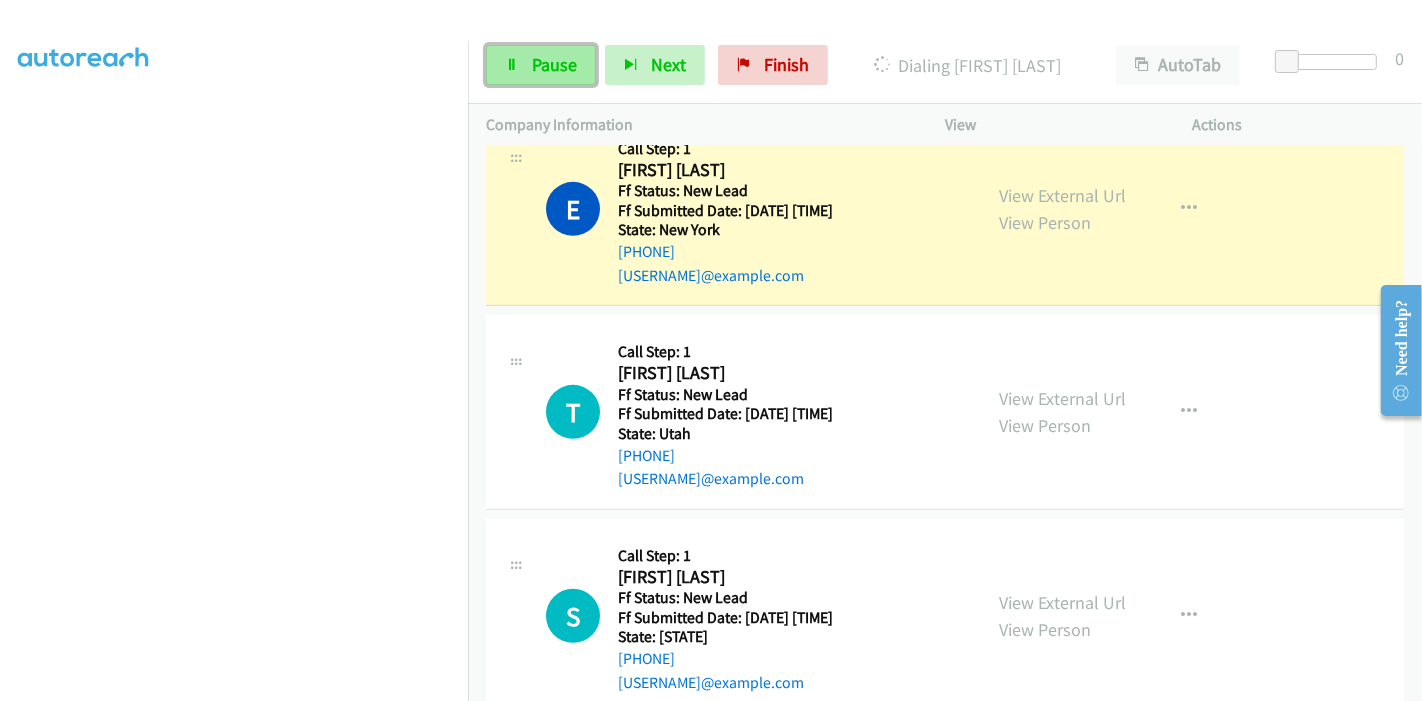 click on "Pause" at bounding box center (541, 65) 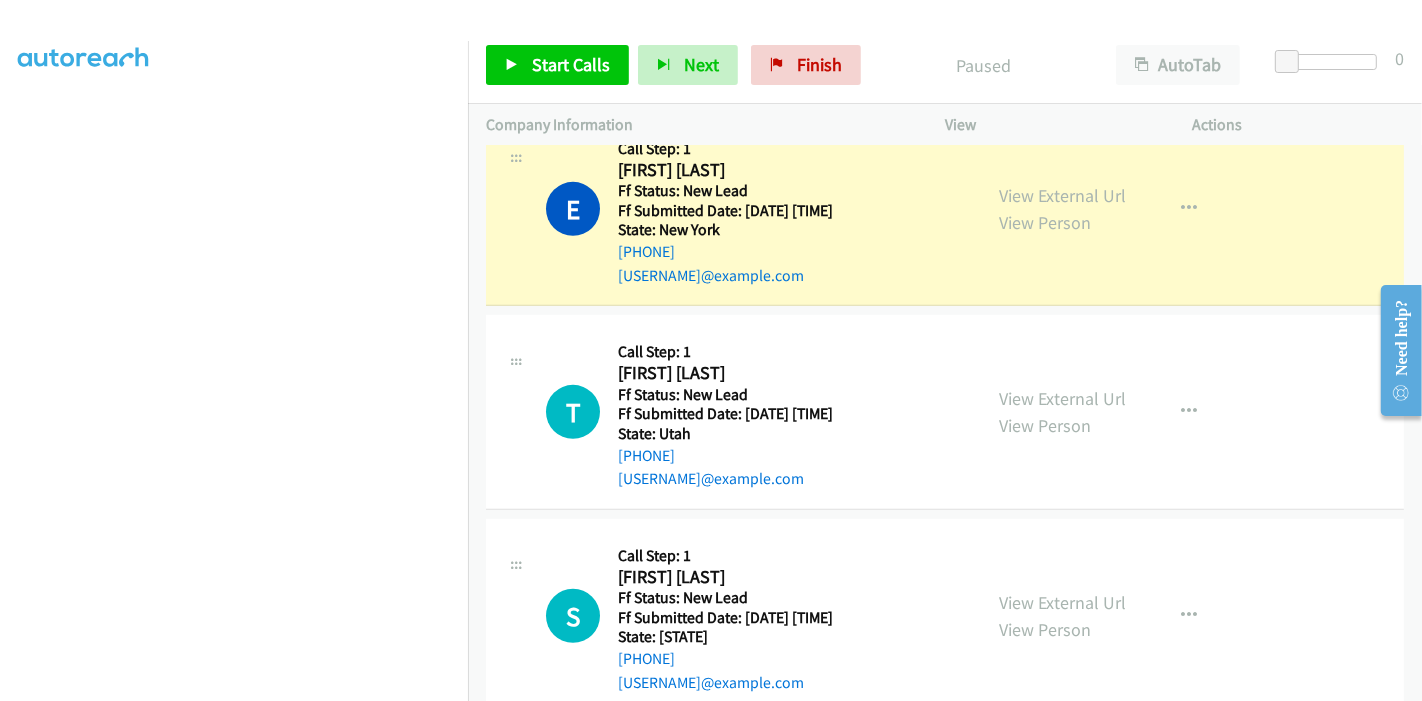 scroll, scrollTop: 89, scrollLeft: 0, axis: vertical 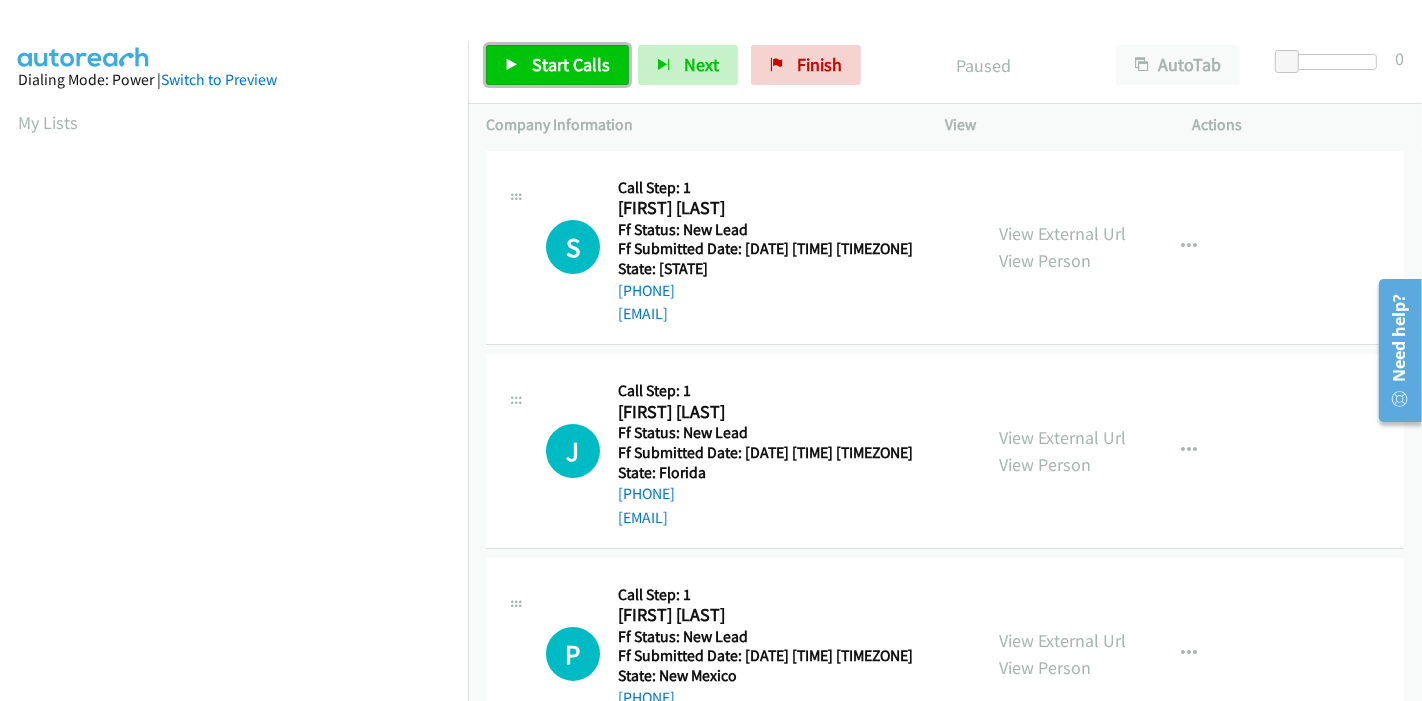 click on "Start Calls" at bounding box center (571, 64) 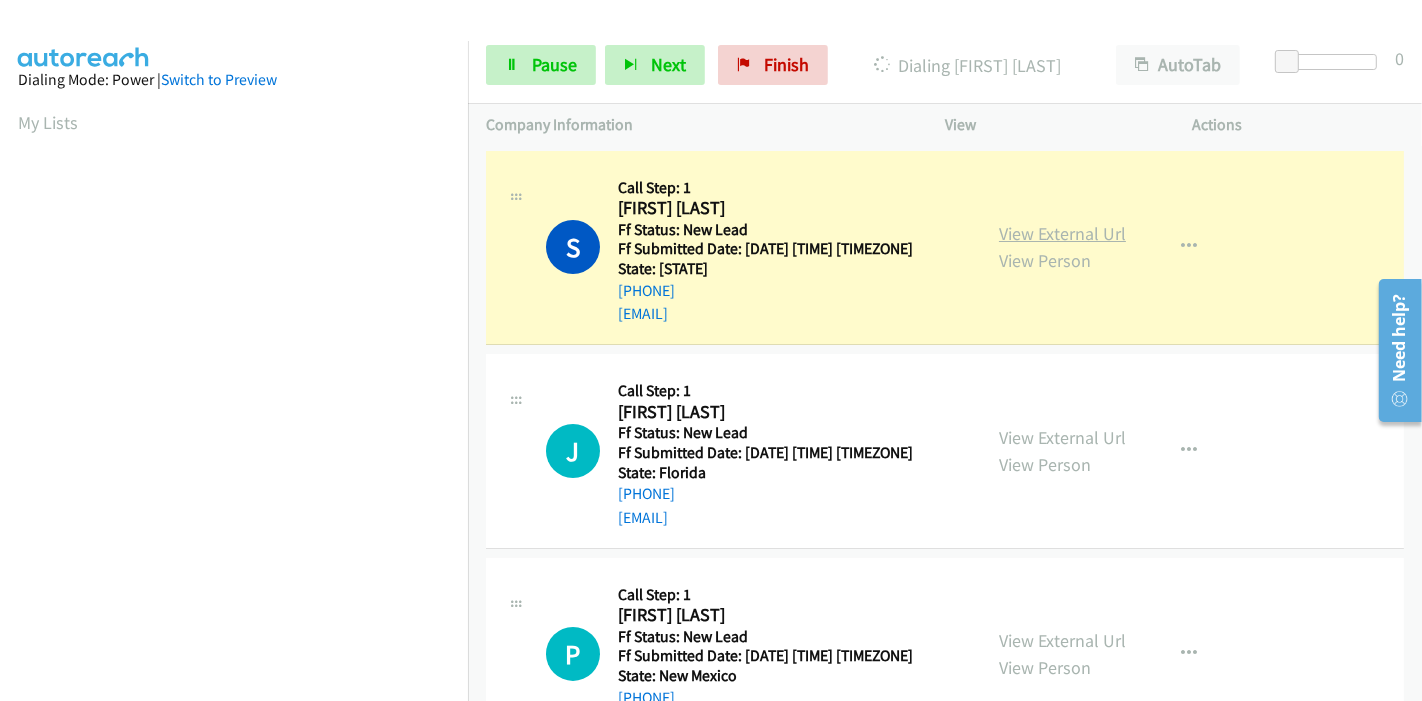click on "View External Url" at bounding box center [1062, 233] 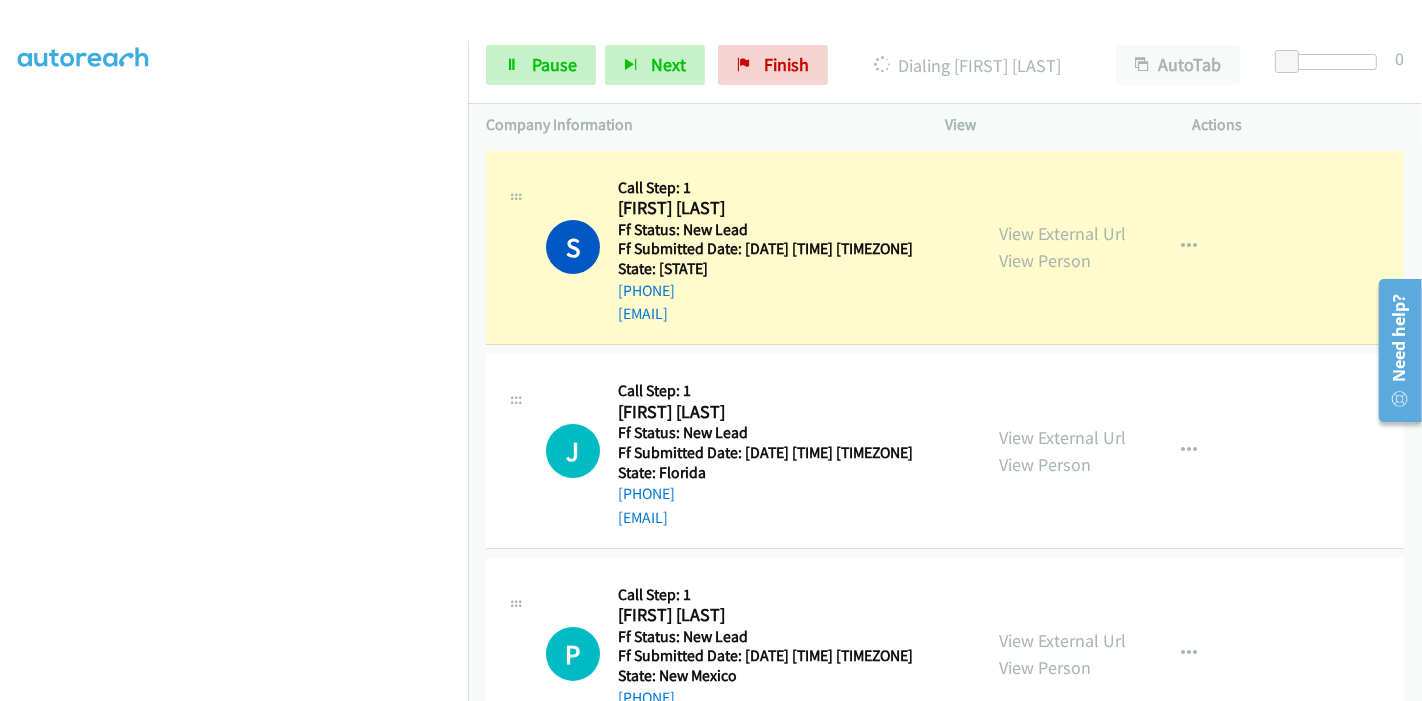 scroll, scrollTop: 422, scrollLeft: 0, axis: vertical 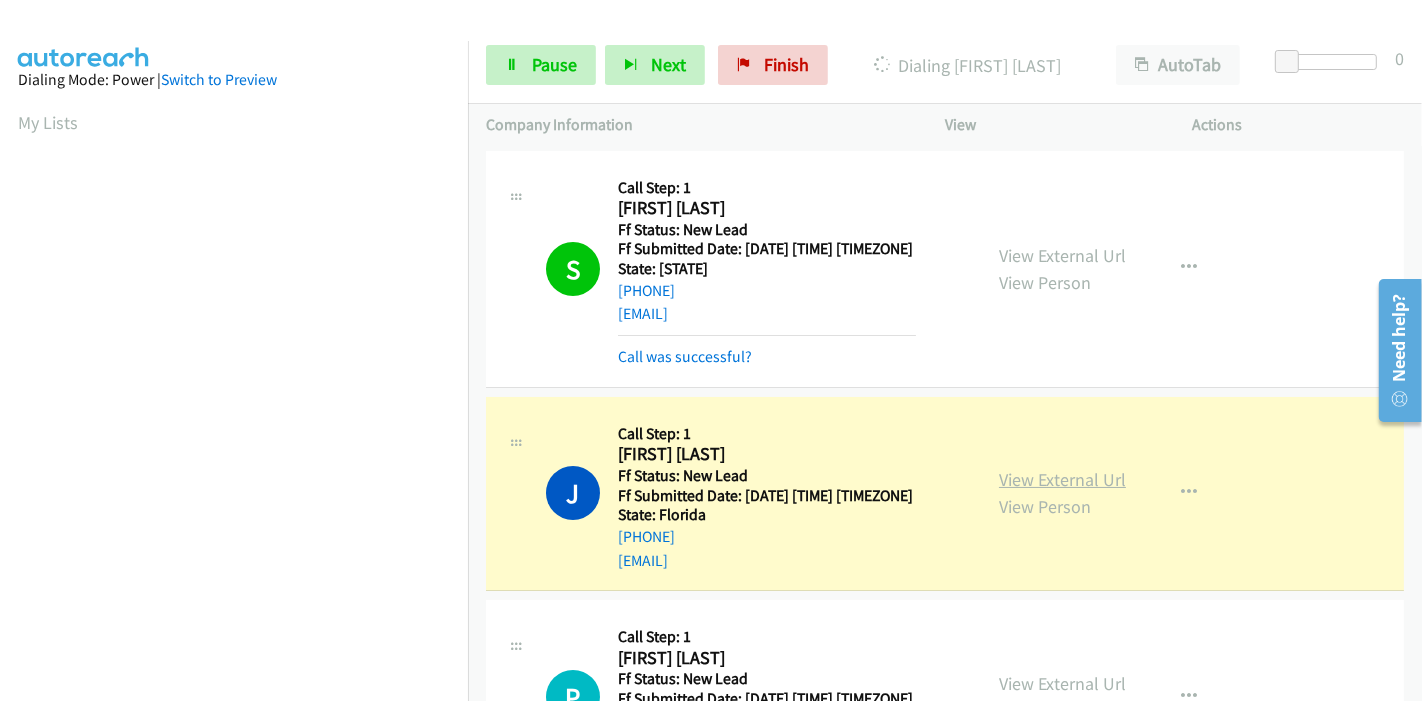 click on "View External Url" at bounding box center [1062, 479] 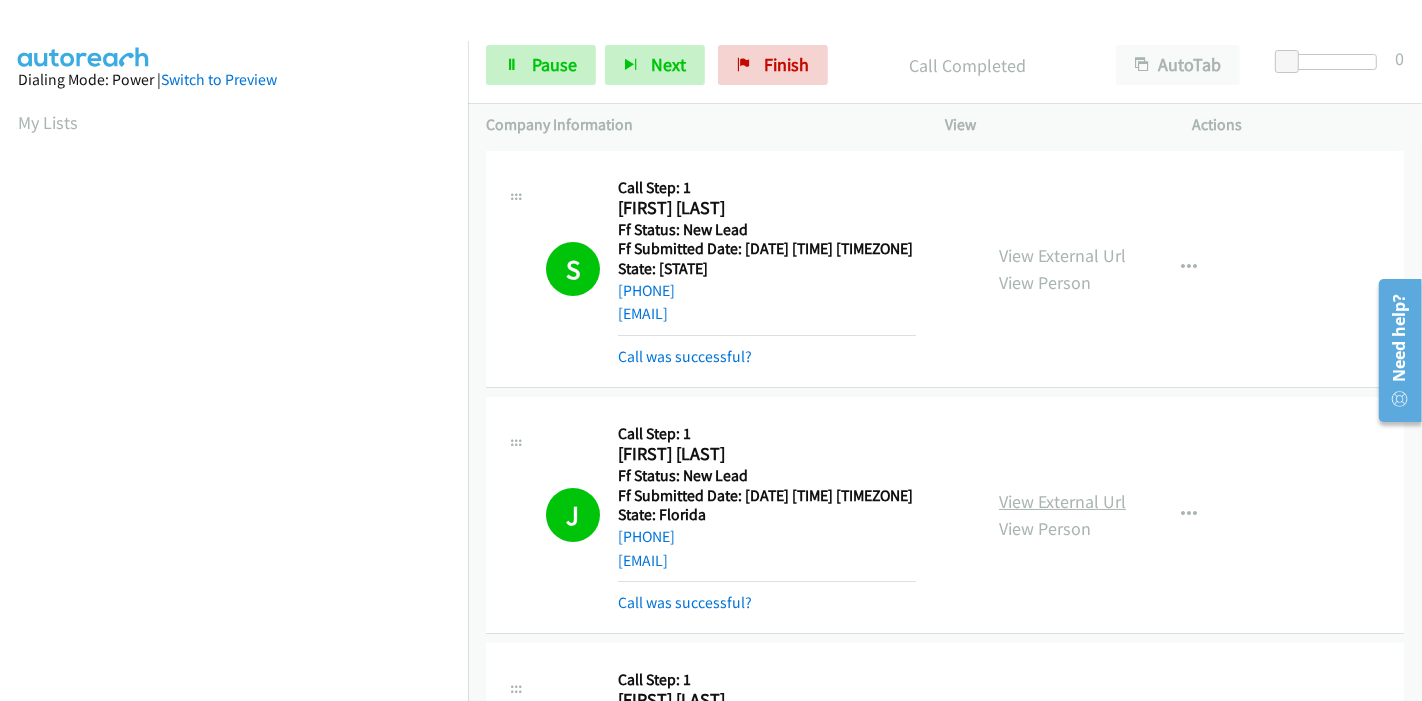 scroll, scrollTop: 422, scrollLeft: 0, axis: vertical 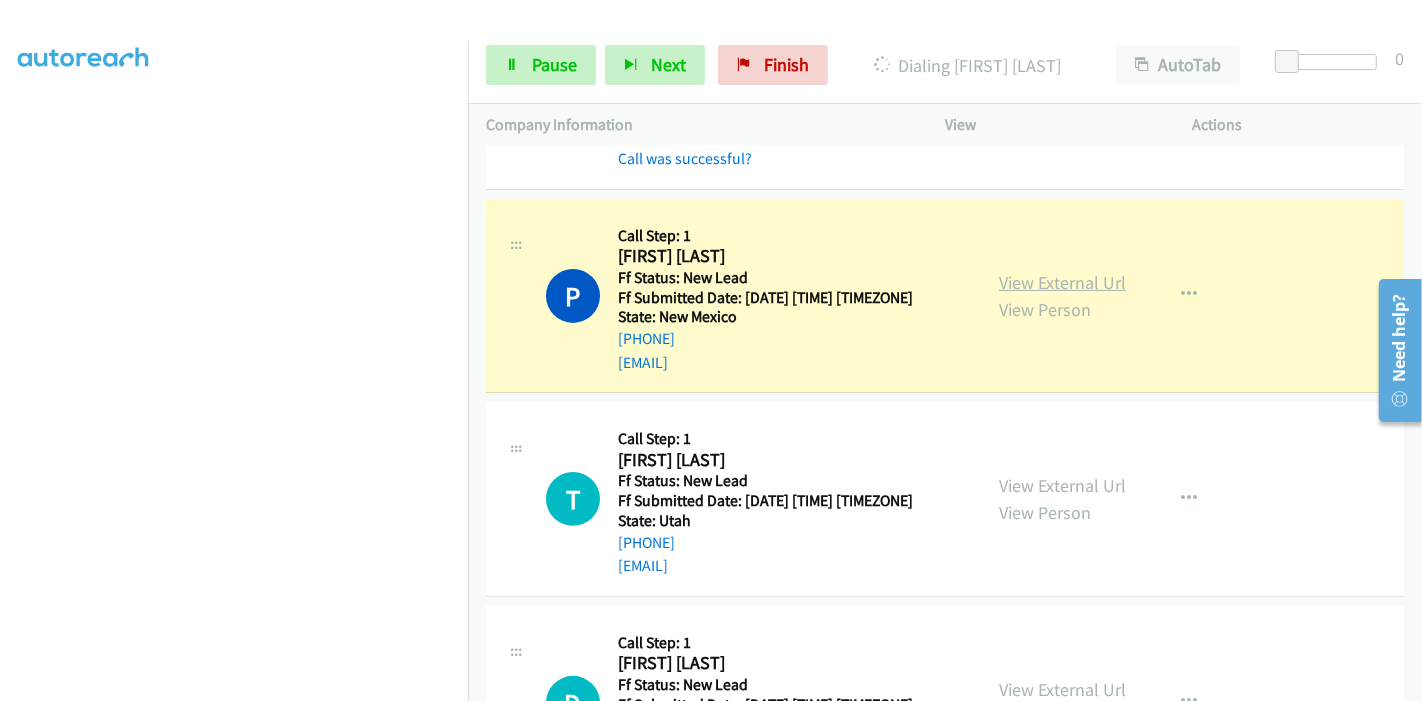 click on "View External Url" at bounding box center [1062, 282] 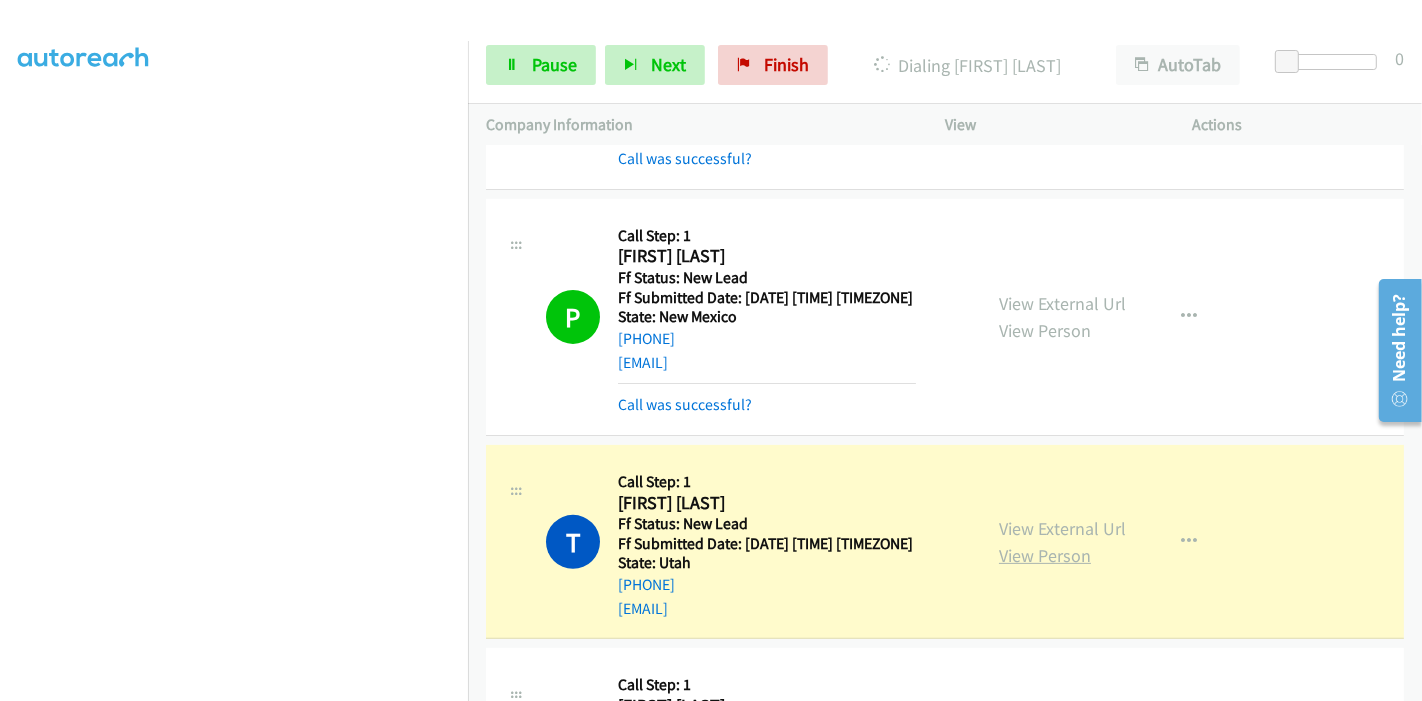 drag, startPoint x: 1080, startPoint y: 529, endPoint x: 1069, endPoint y: 554, distance: 27.313 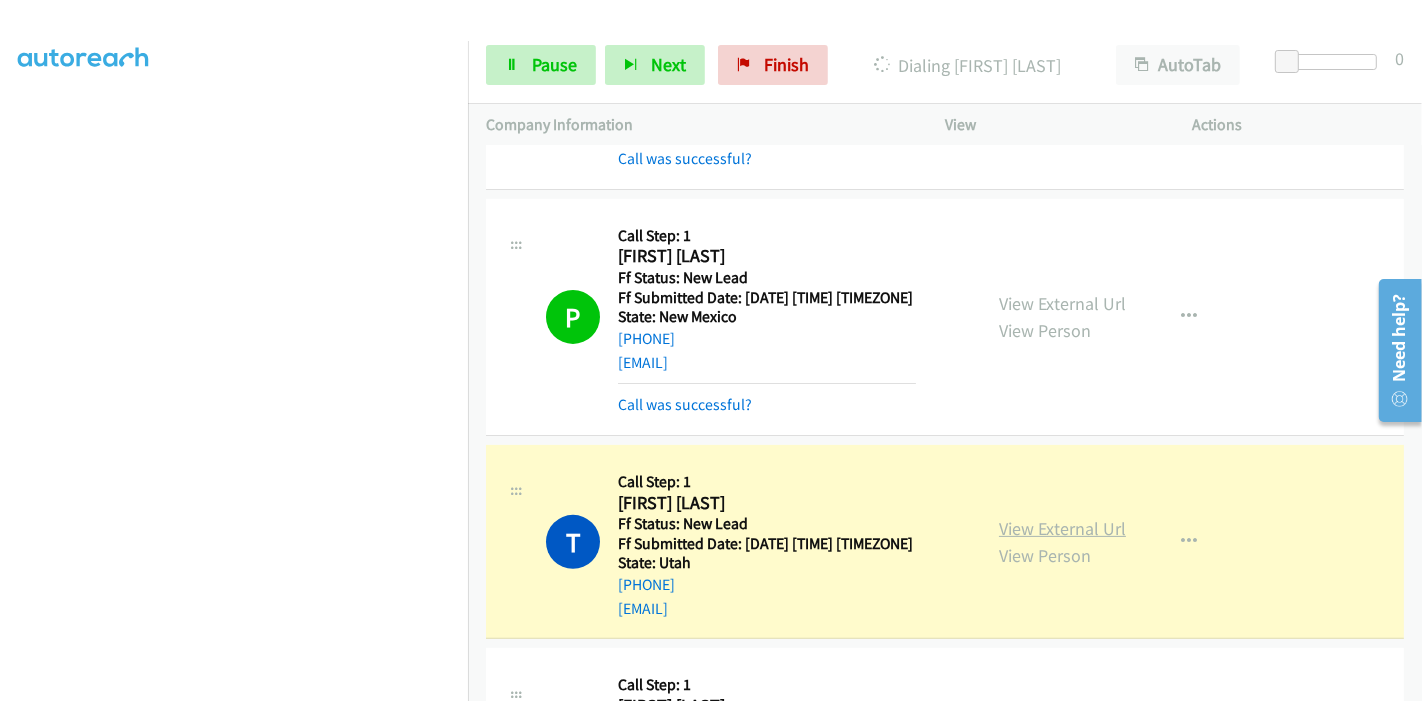 click on "View External Url" at bounding box center [1062, 528] 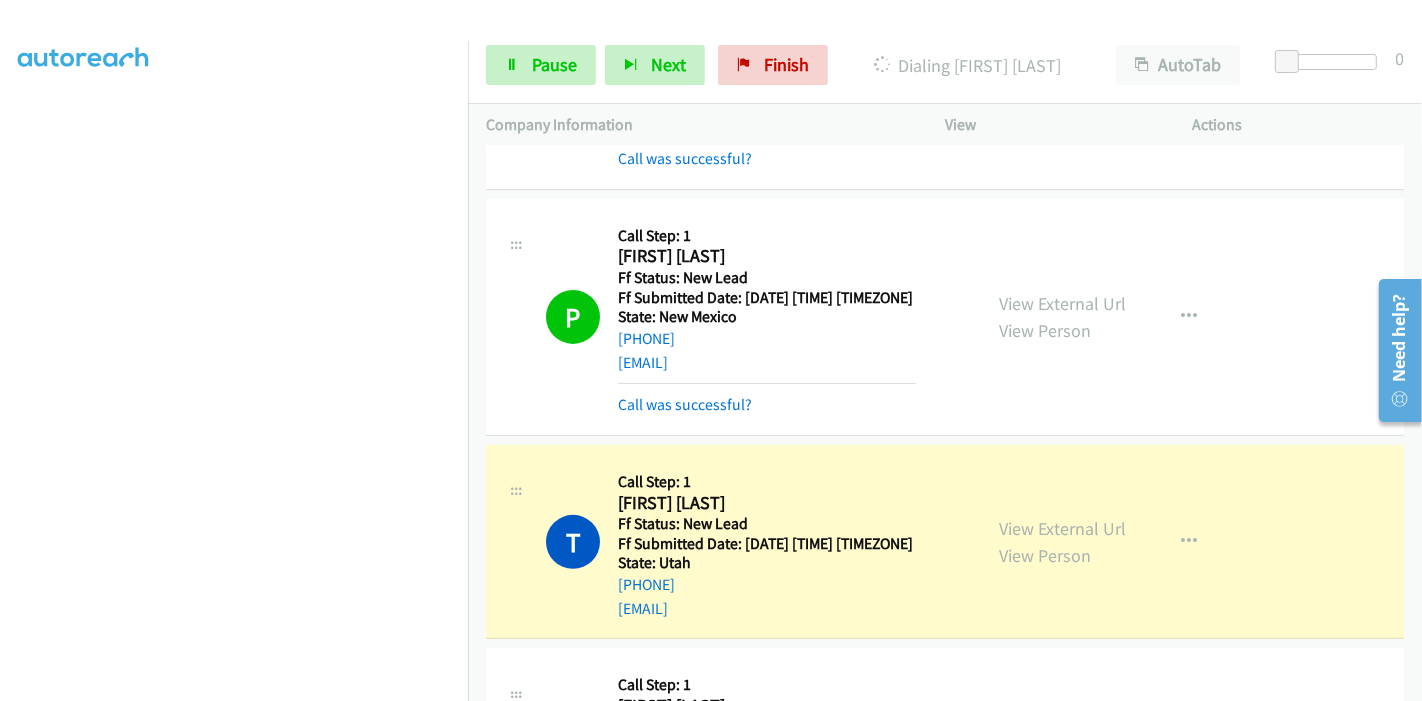 scroll, scrollTop: 0, scrollLeft: 0, axis: both 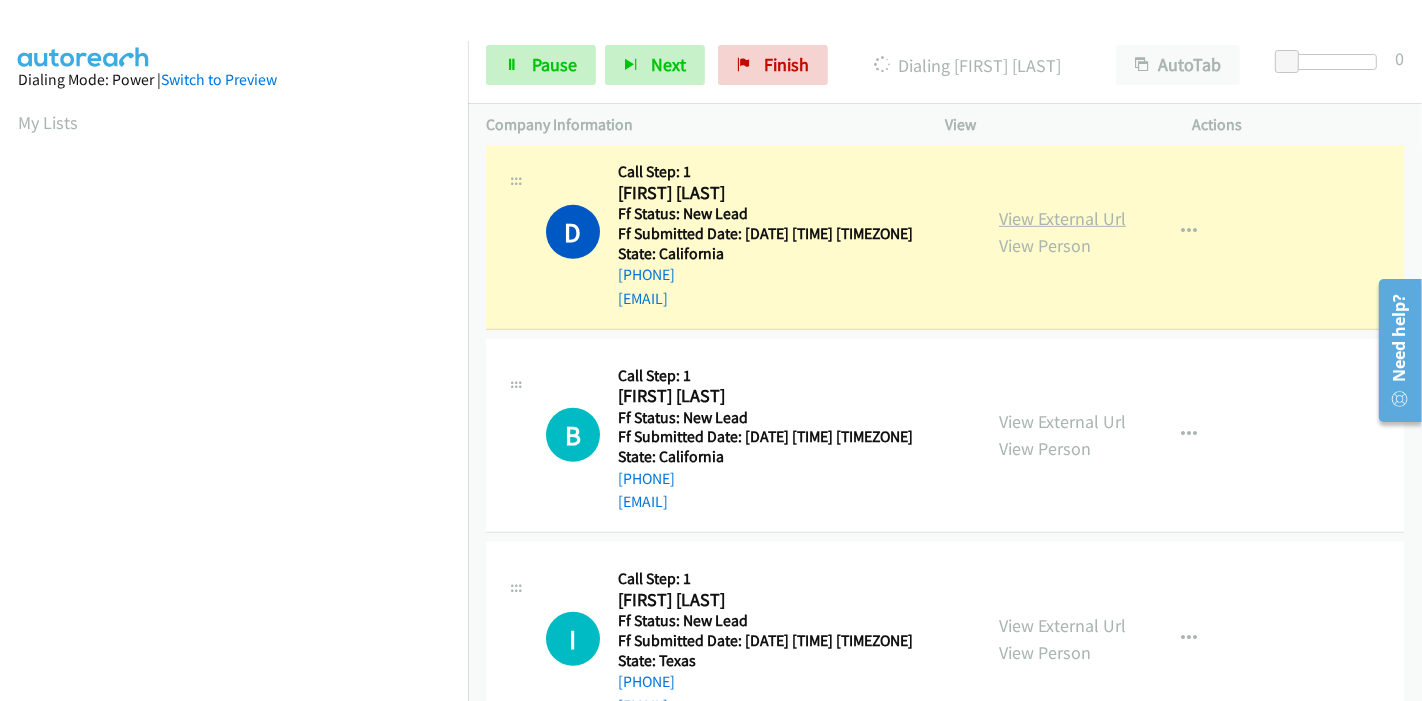 click on "View External Url" at bounding box center (1062, 218) 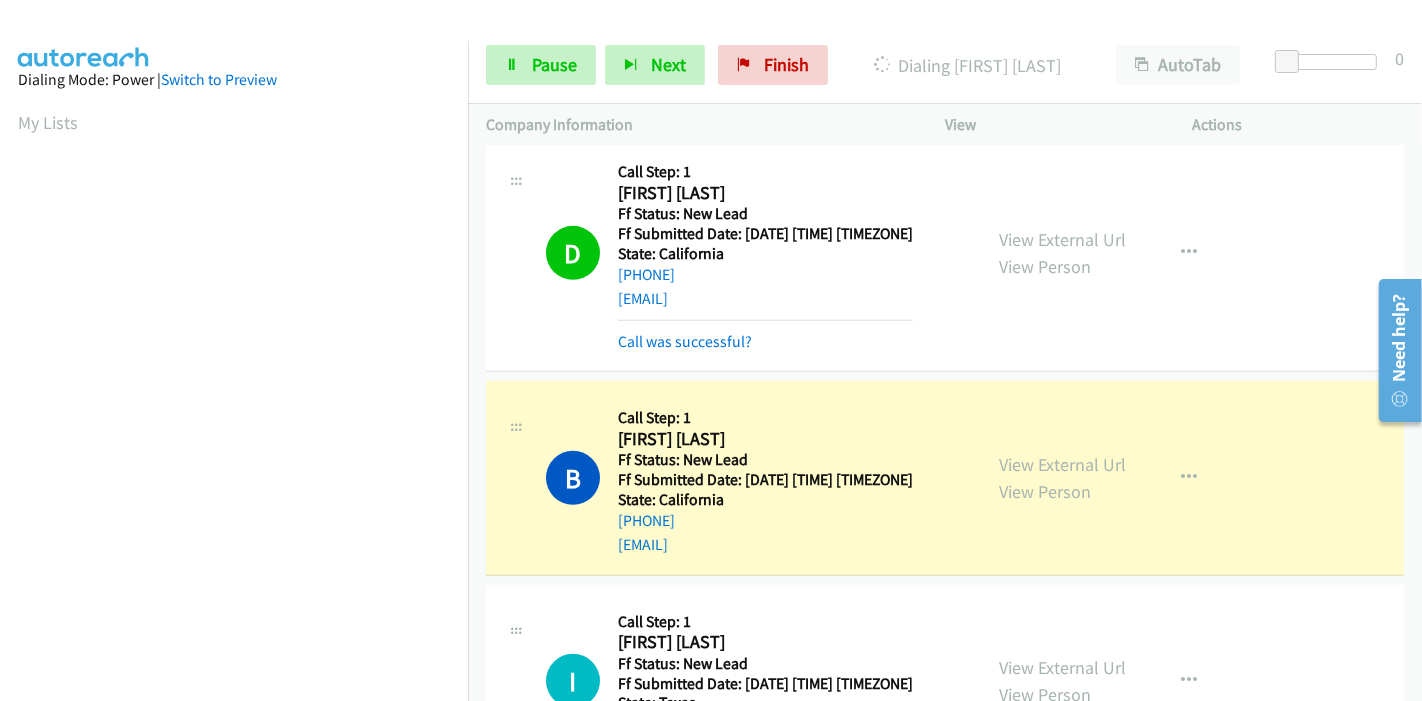 scroll, scrollTop: 422, scrollLeft: 0, axis: vertical 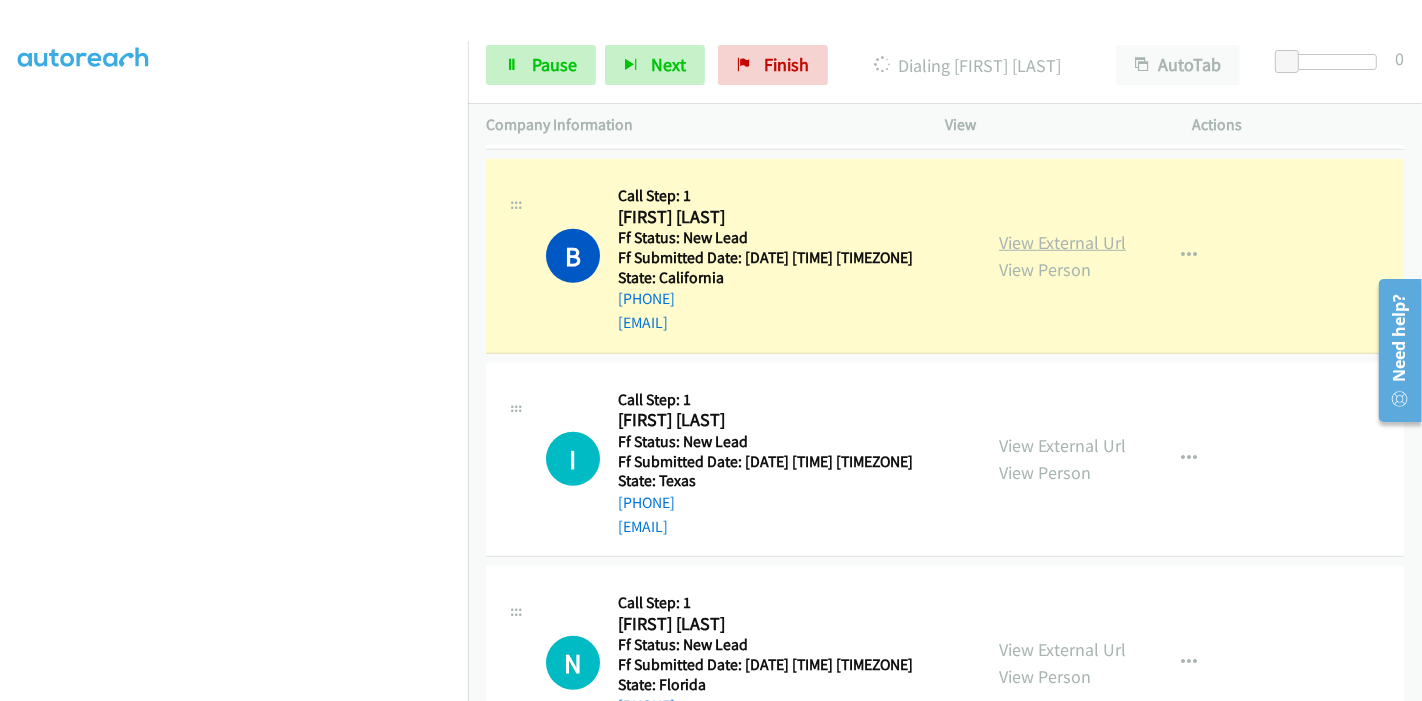 click on "View External Url" at bounding box center (1062, 242) 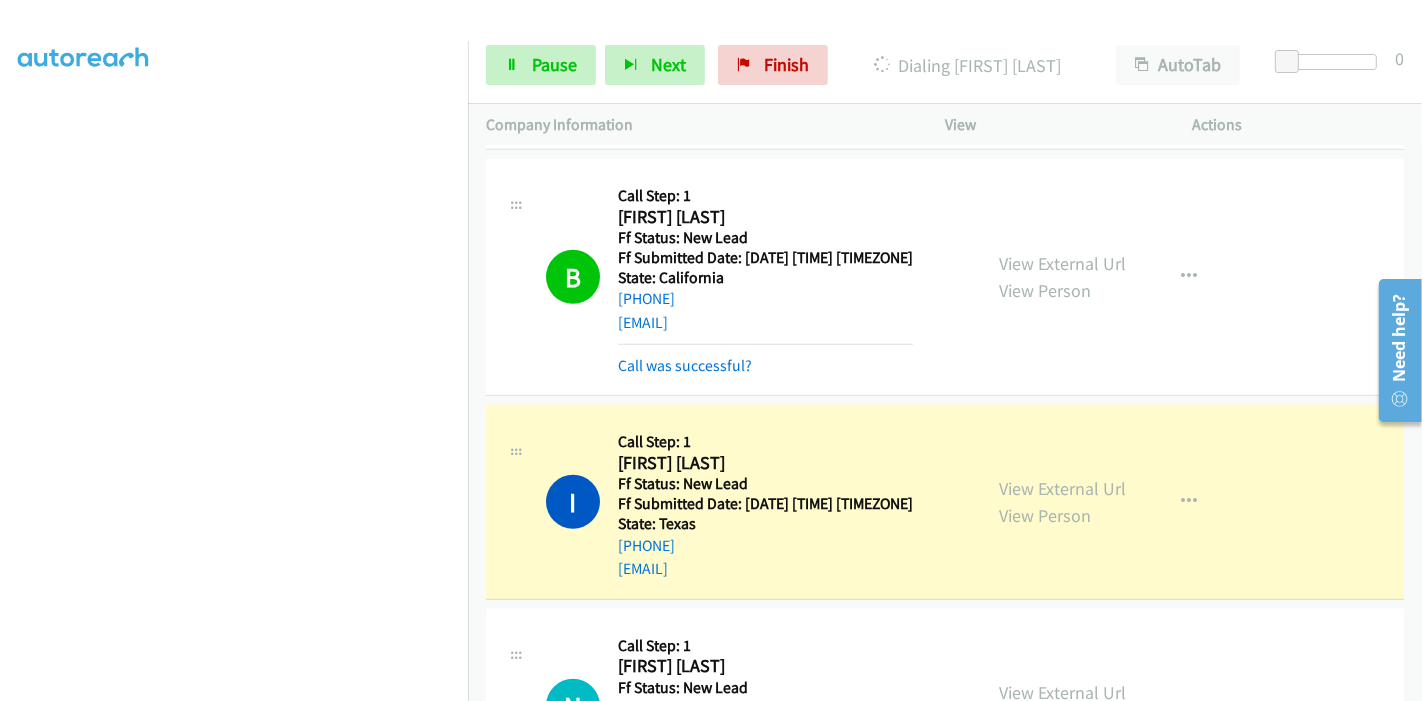 scroll, scrollTop: 0, scrollLeft: 0, axis: both 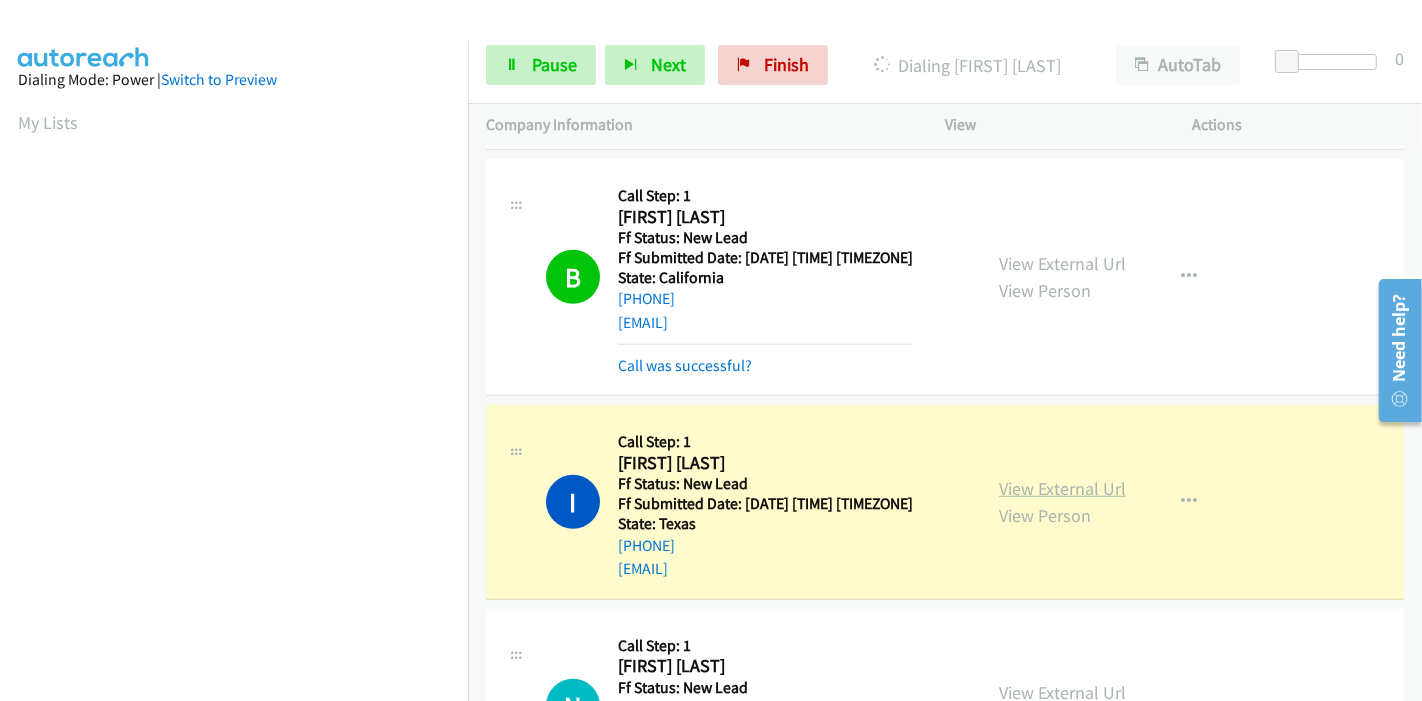 click on "View External Url" at bounding box center [1062, 488] 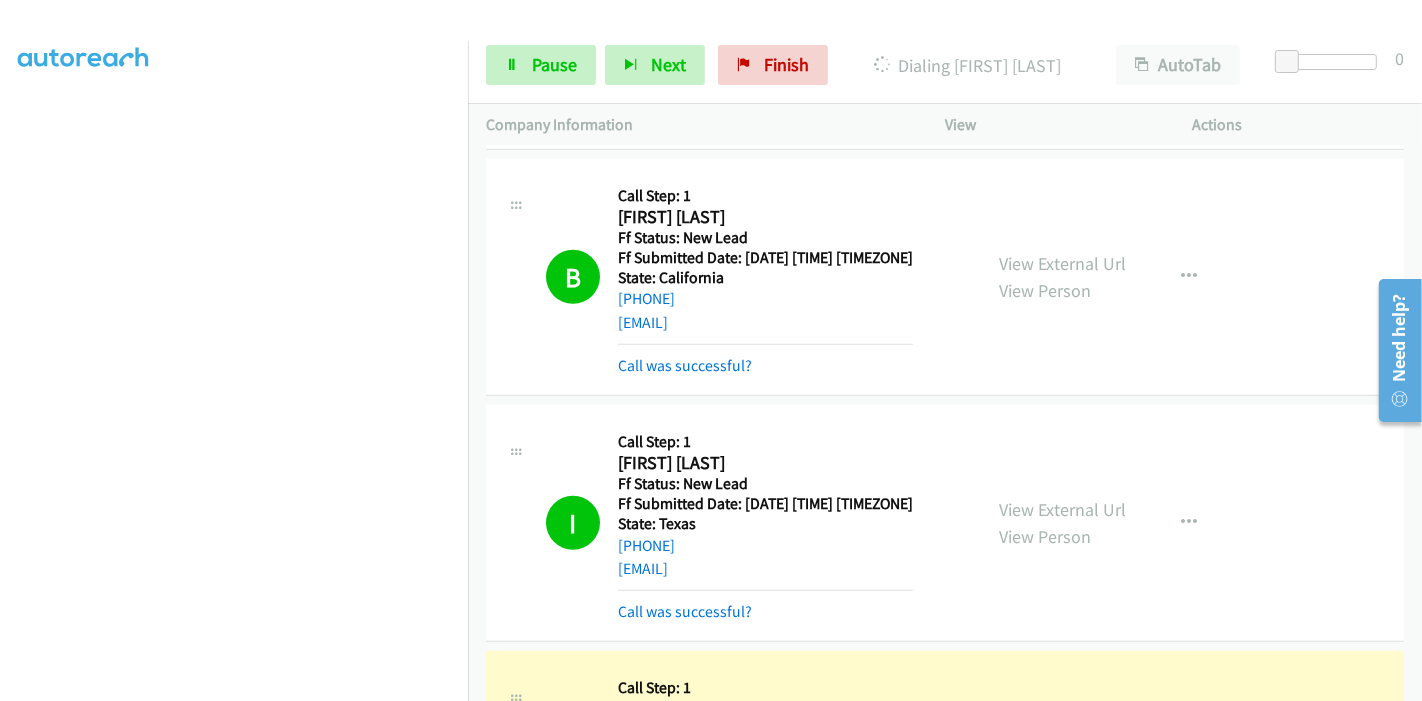 scroll, scrollTop: 0, scrollLeft: 0, axis: both 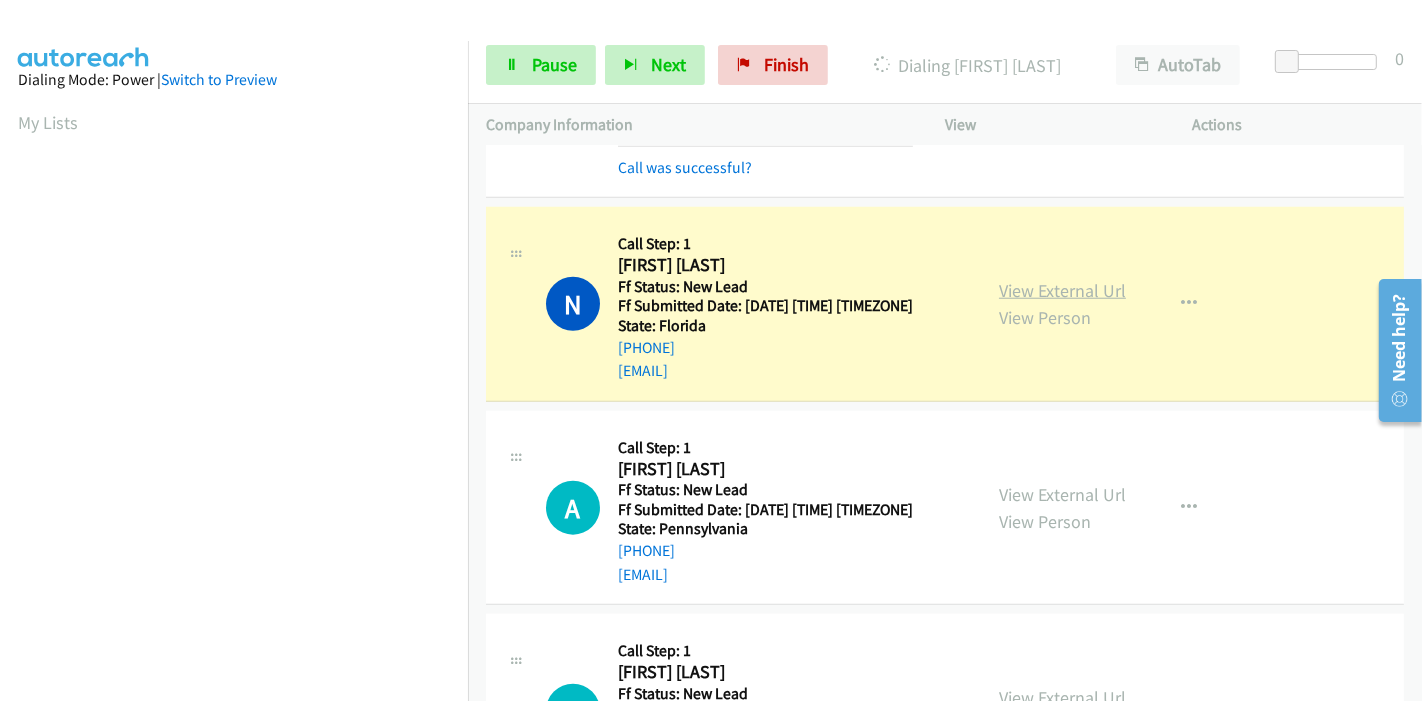 click on "View External Url" at bounding box center [1062, 290] 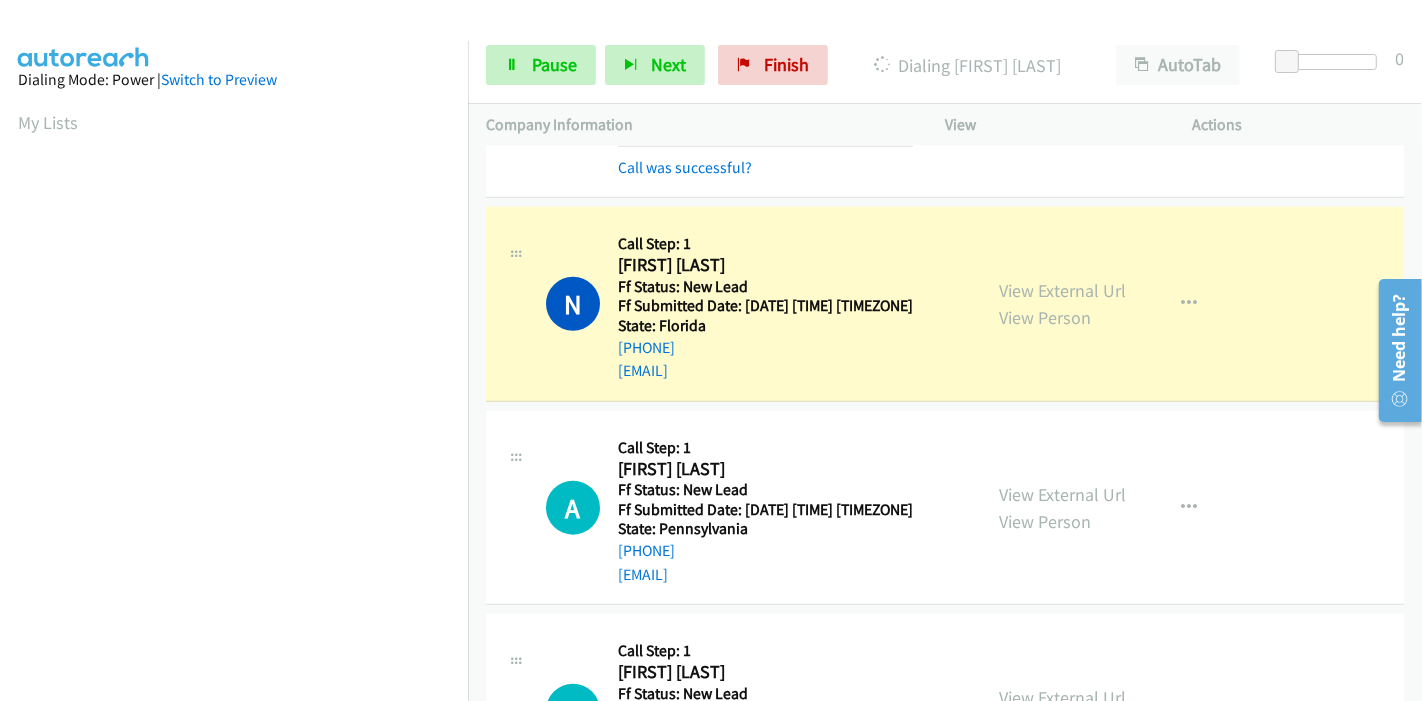 scroll, scrollTop: 422, scrollLeft: 0, axis: vertical 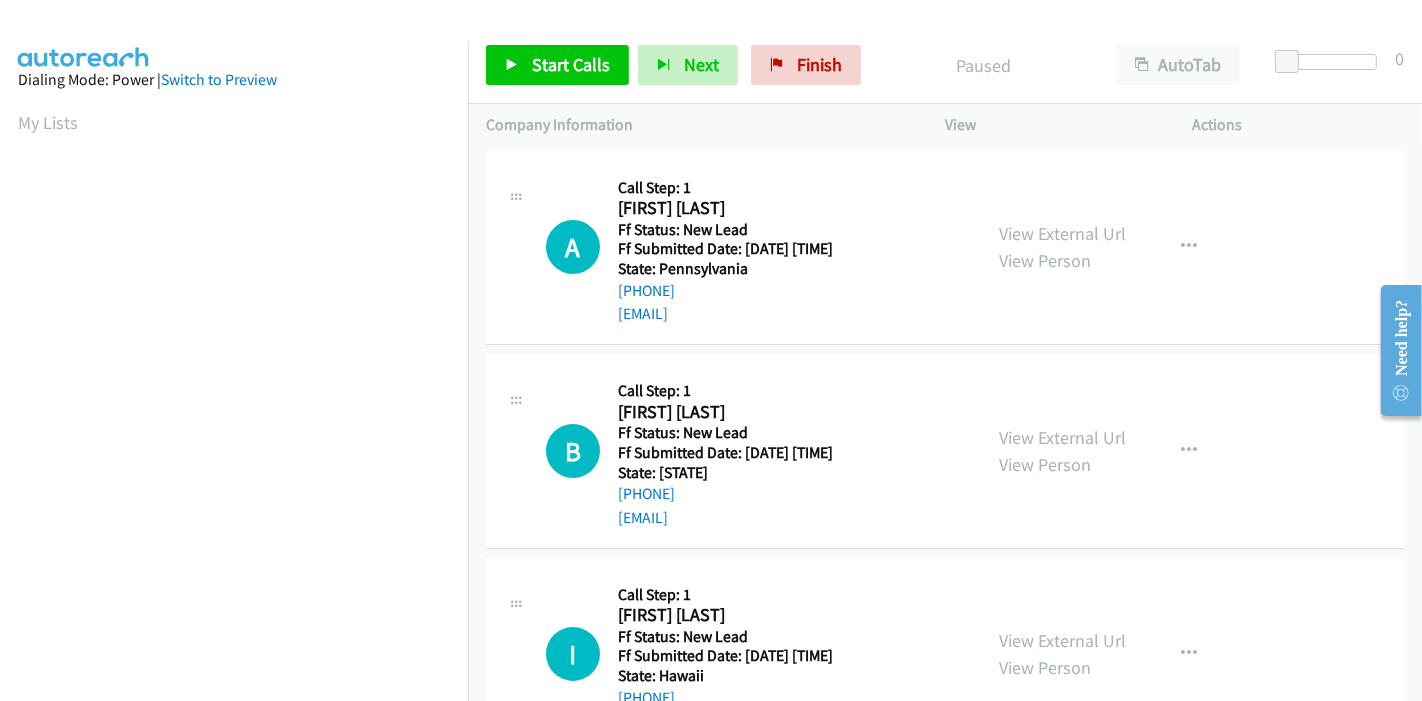 click on "Start Calls
Pause
Next
Finish
Paused
AutoTab
AutoTab
0" at bounding box center [945, 65] 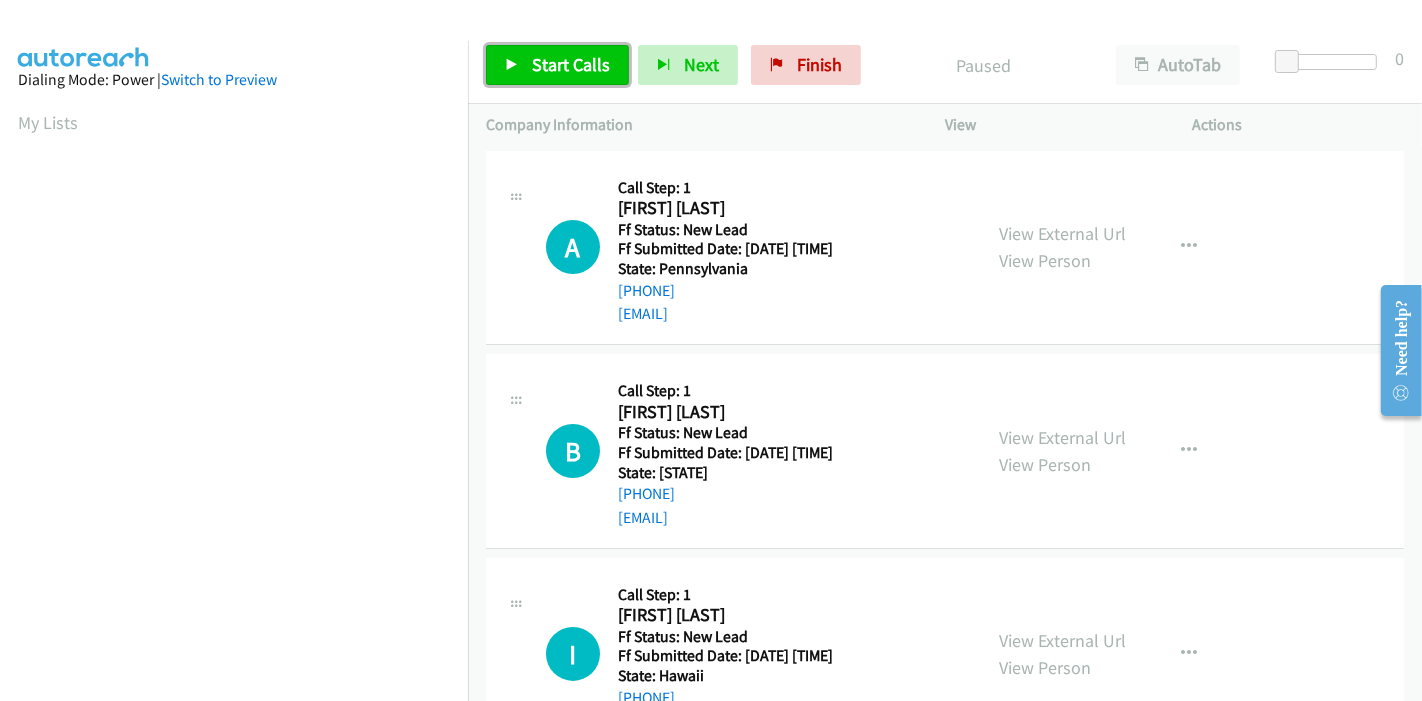 click on "Start Calls" at bounding box center [557, 65] 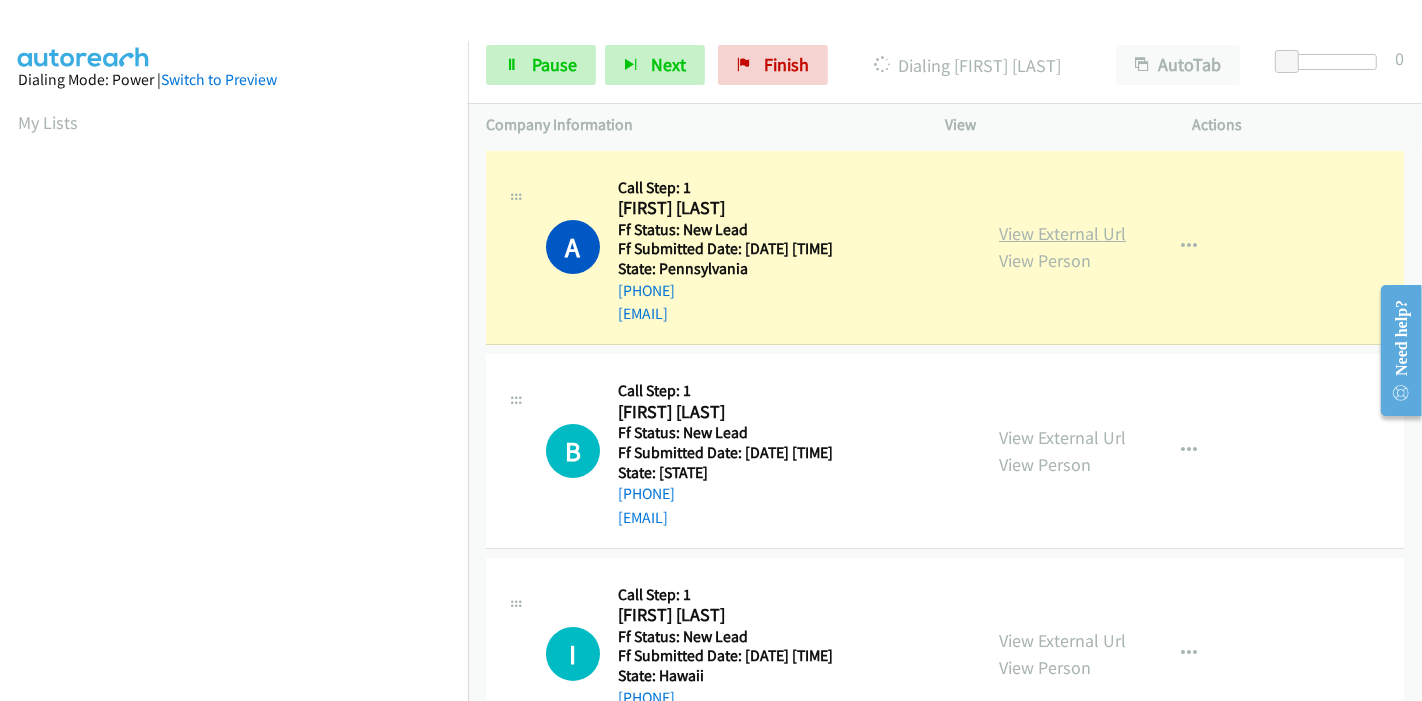click on "View External Url" at bounding box center [1062, 233] 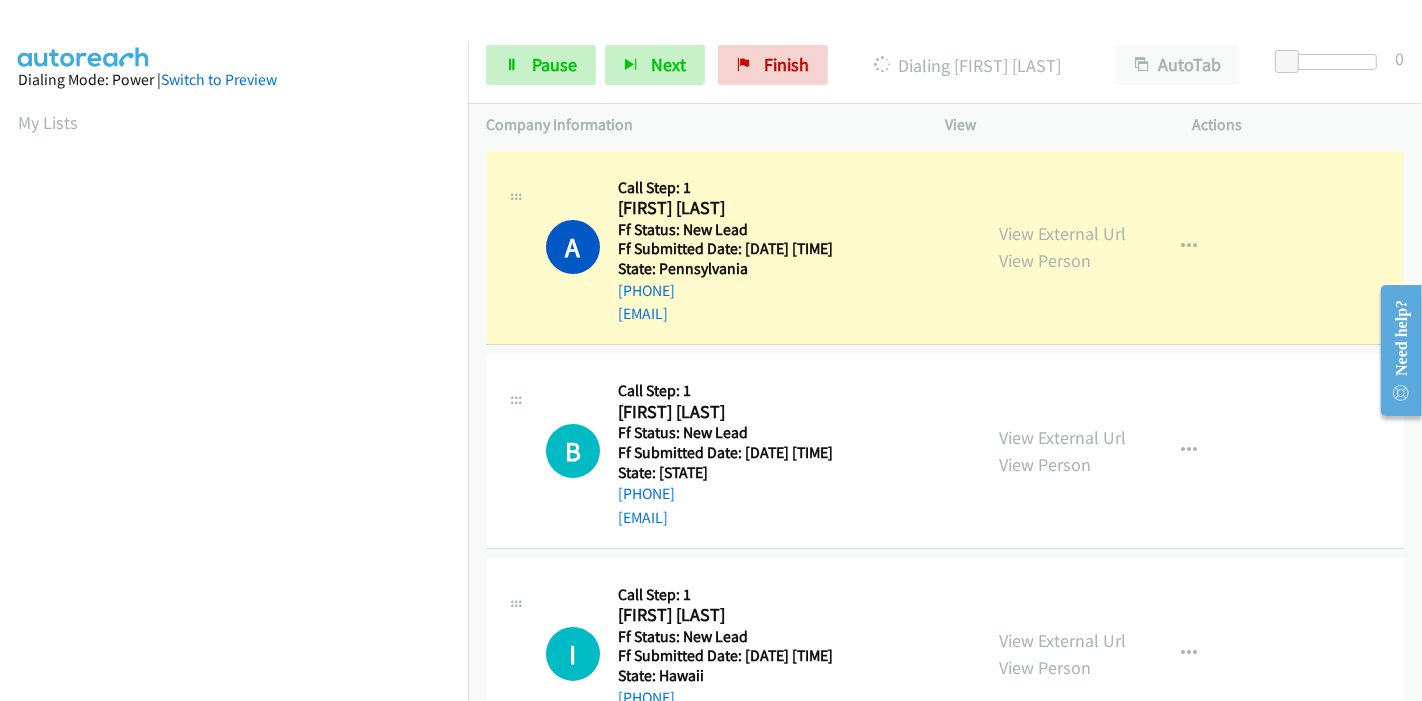scroll, scrollTop: 422, scrollLeft: 0, axis: vertical 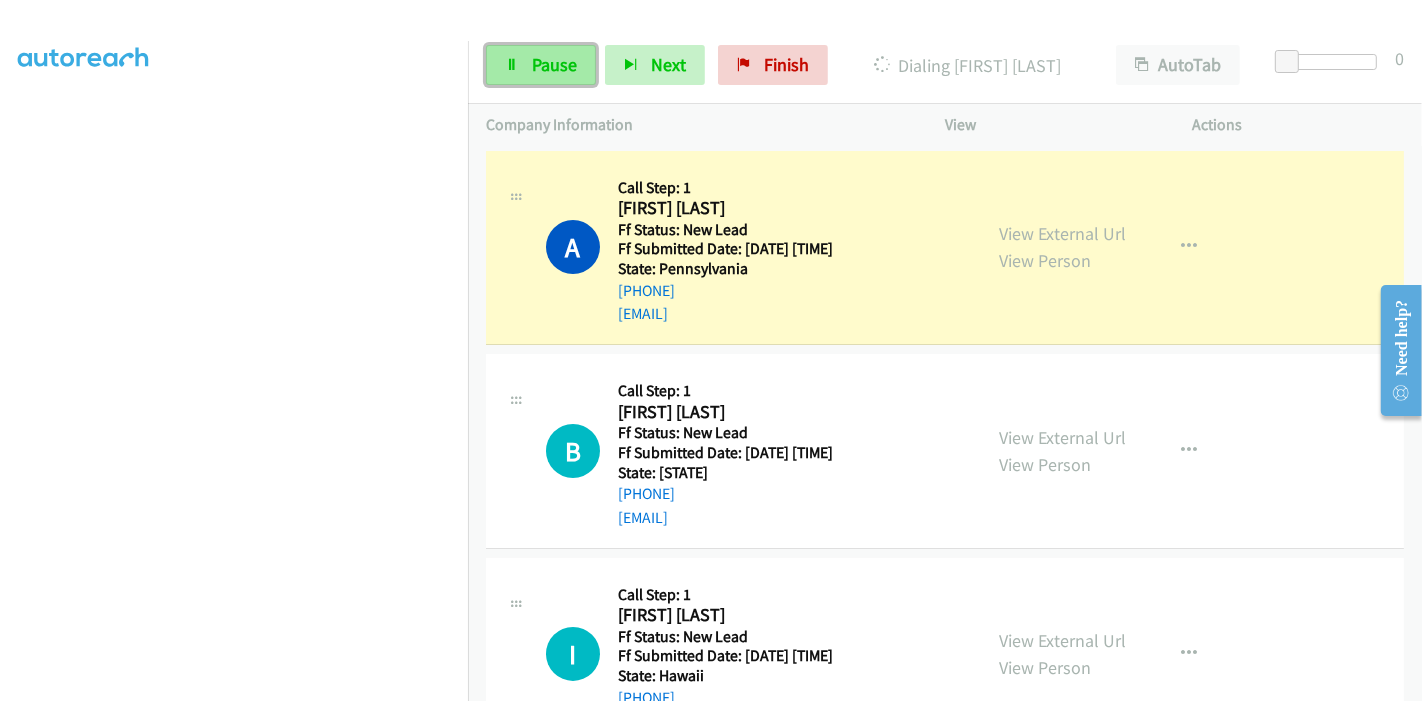 click on "Pause" at bounding box center (554, 64) 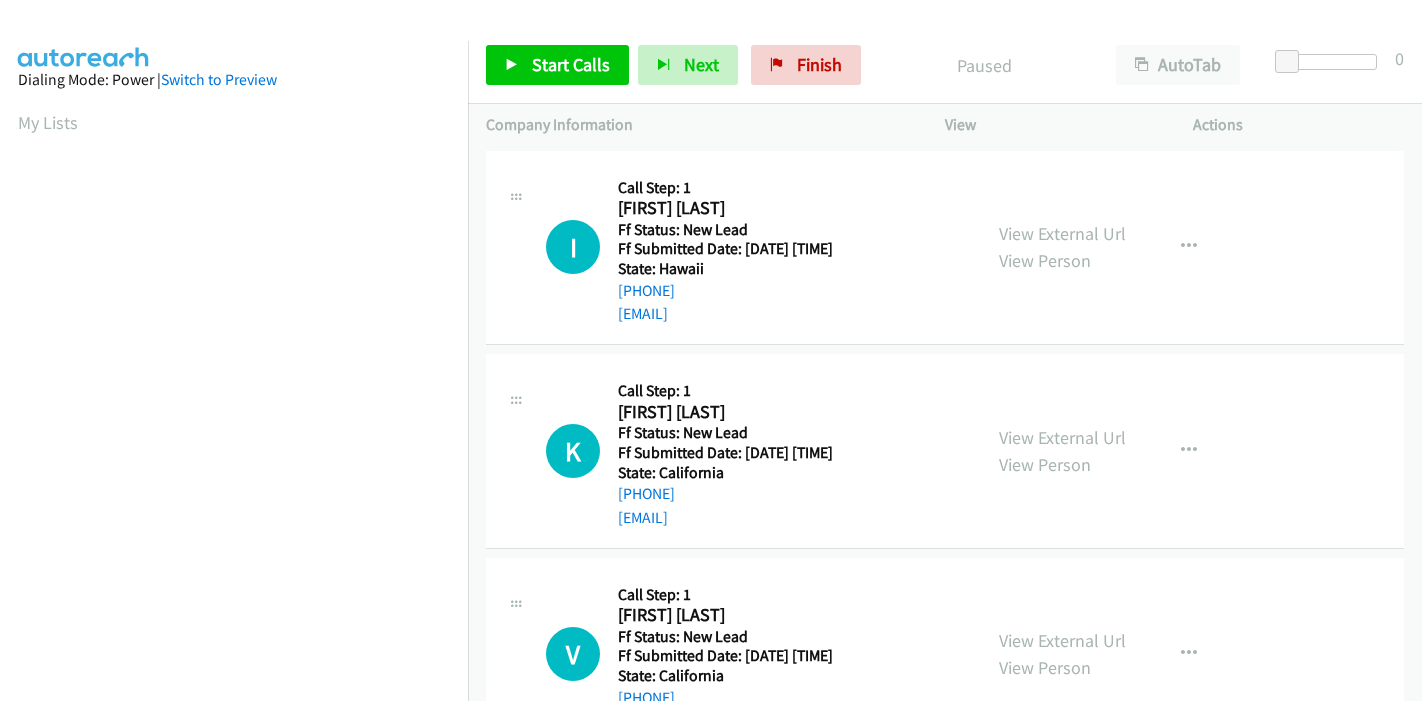 scroll, scrollTop: 0, scrollLeft: 0, axis: both 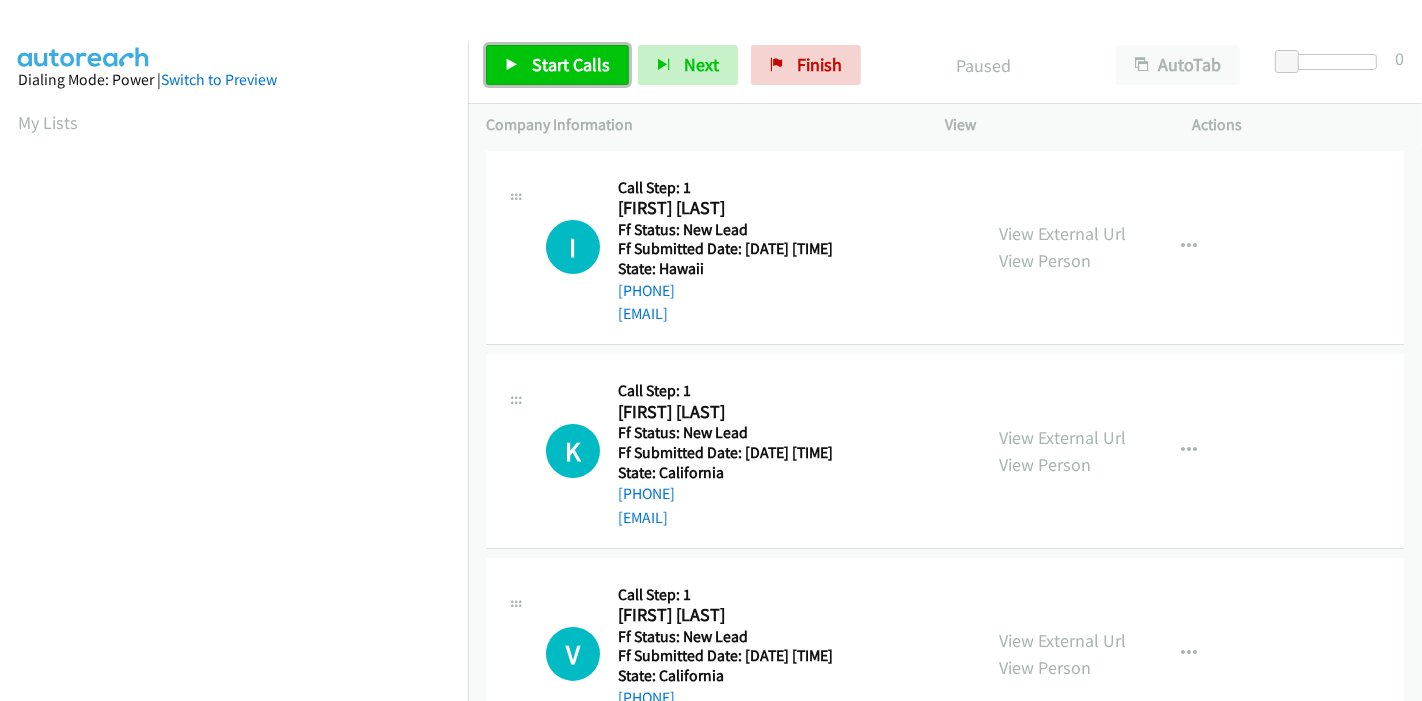 click on "Start Calls" at bounding box center [571, 64] 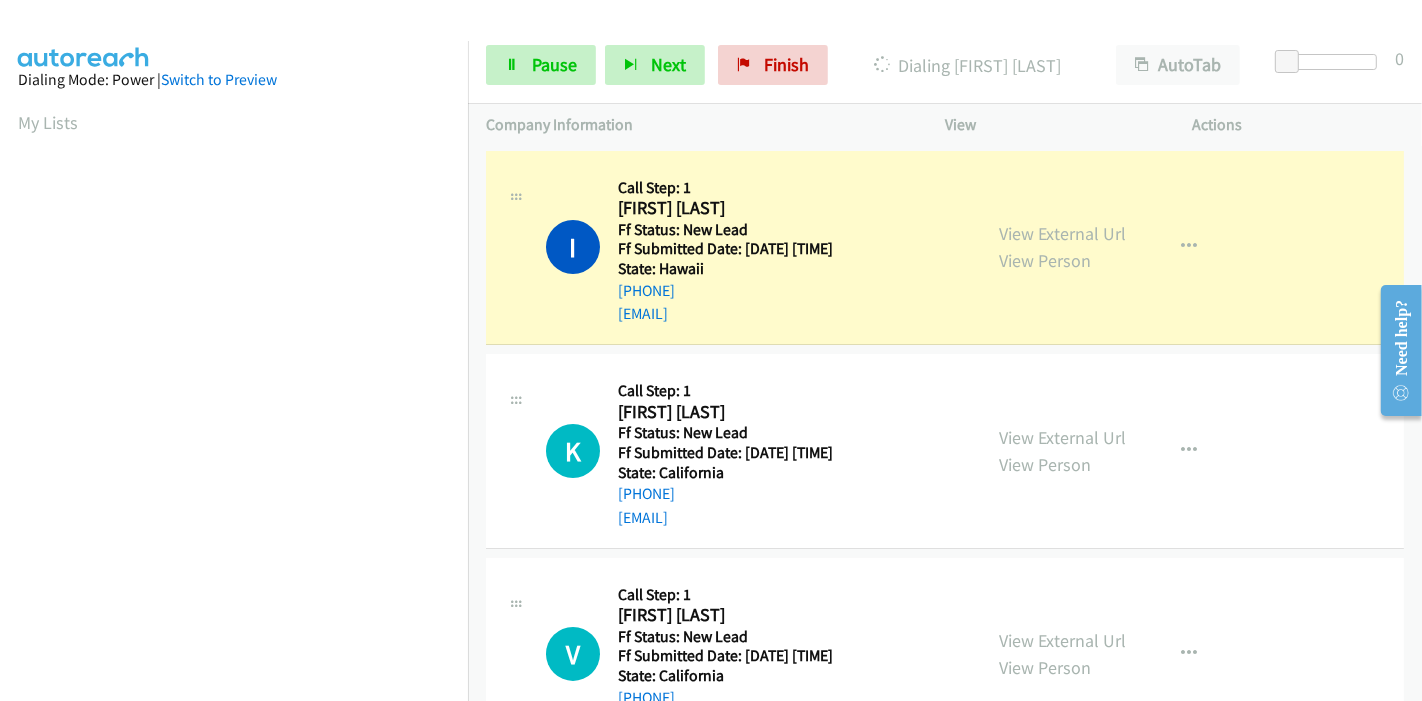 scroll, scrollTop: 422, scrollLeft: 0, axis: vertical 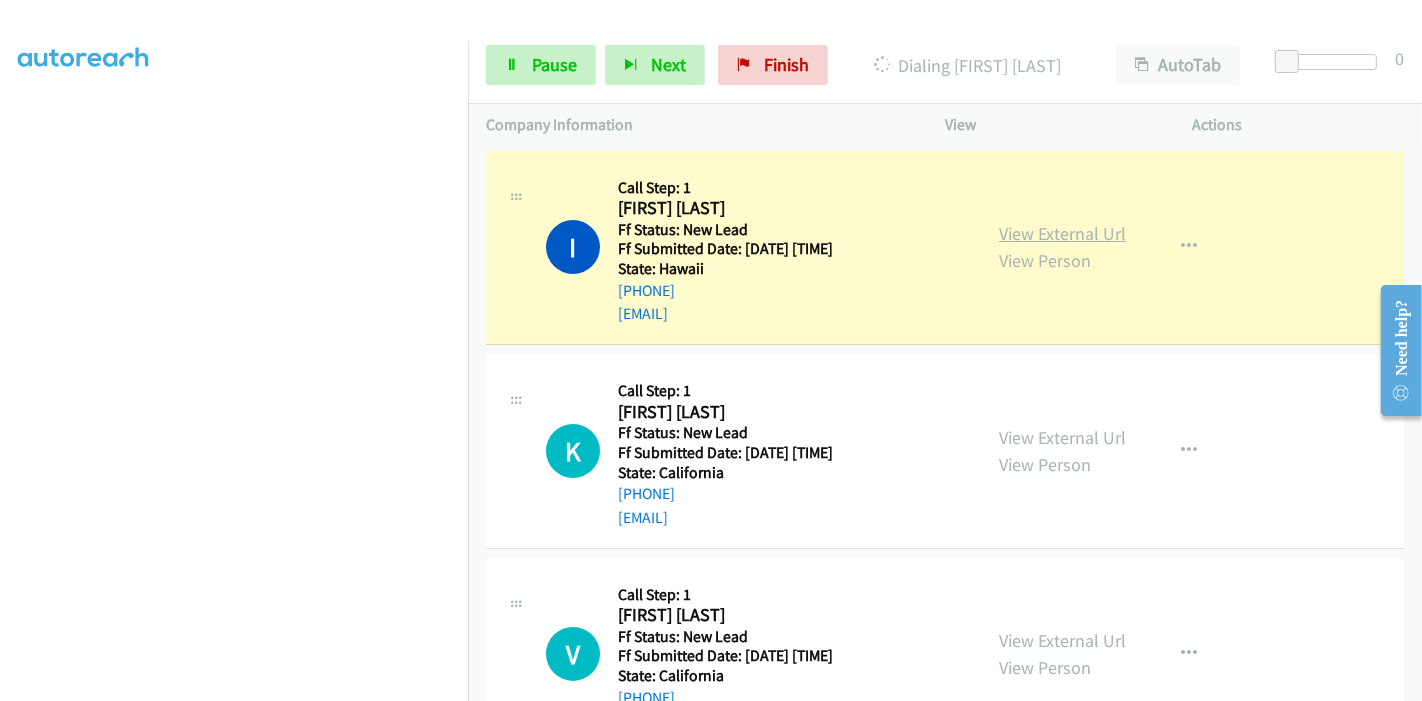 click on "View External Url" at bounding box center [1062, 233] 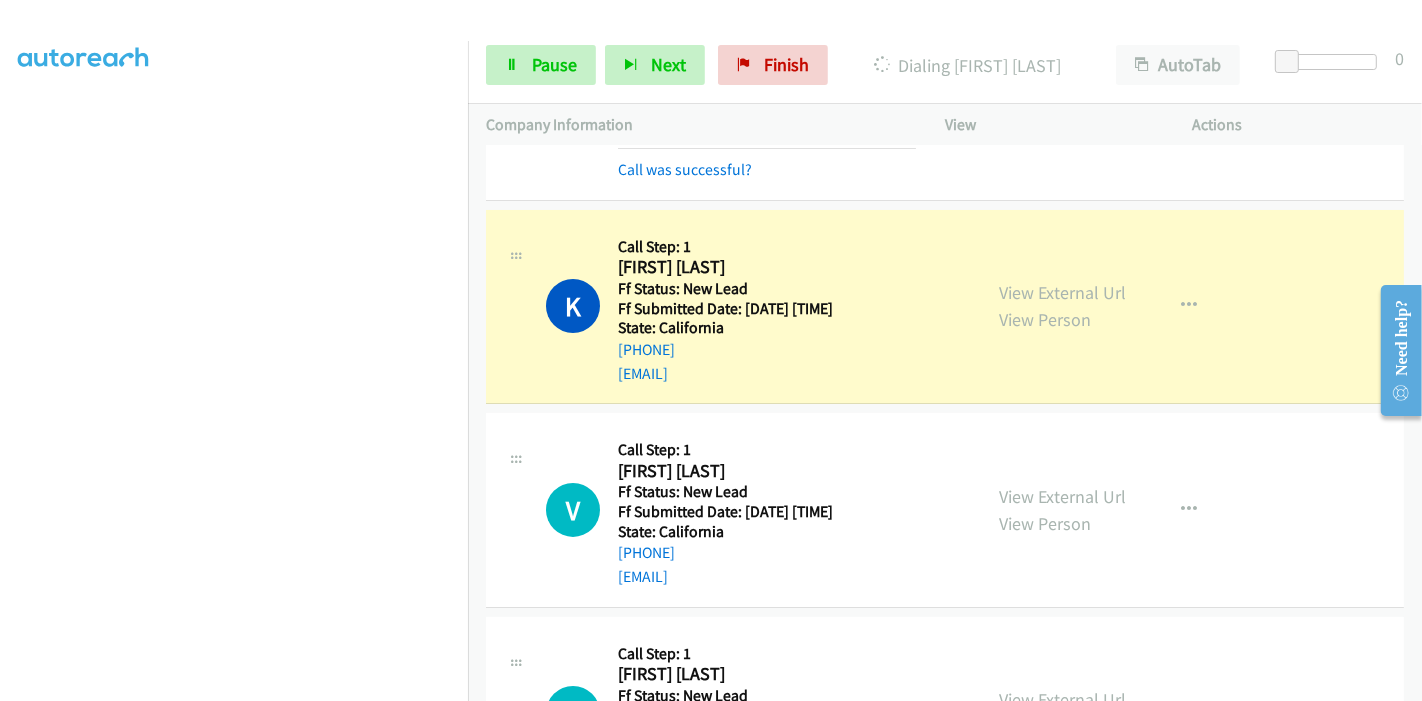 scroll, scrollTop: 222, scrollLeft: 0, axis: vertical 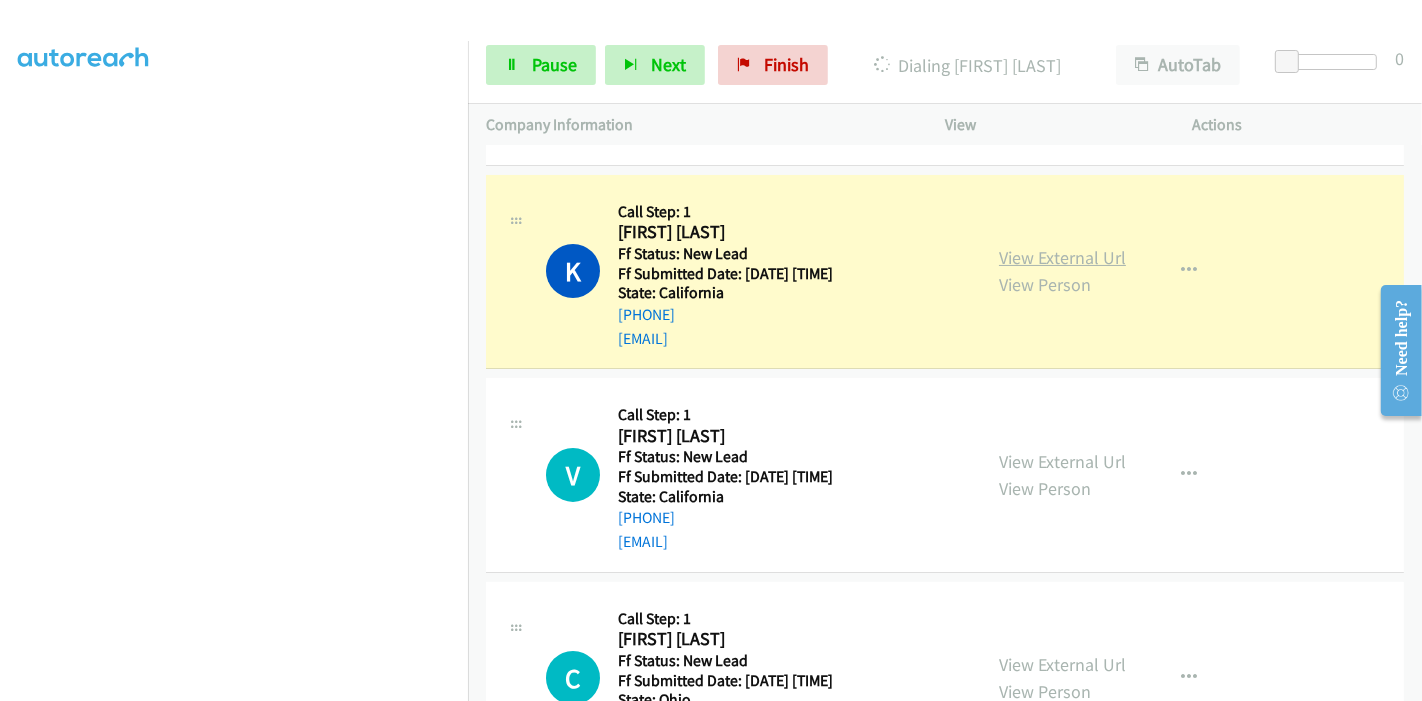click on "View External Url" at bounding box center (1062, 257) 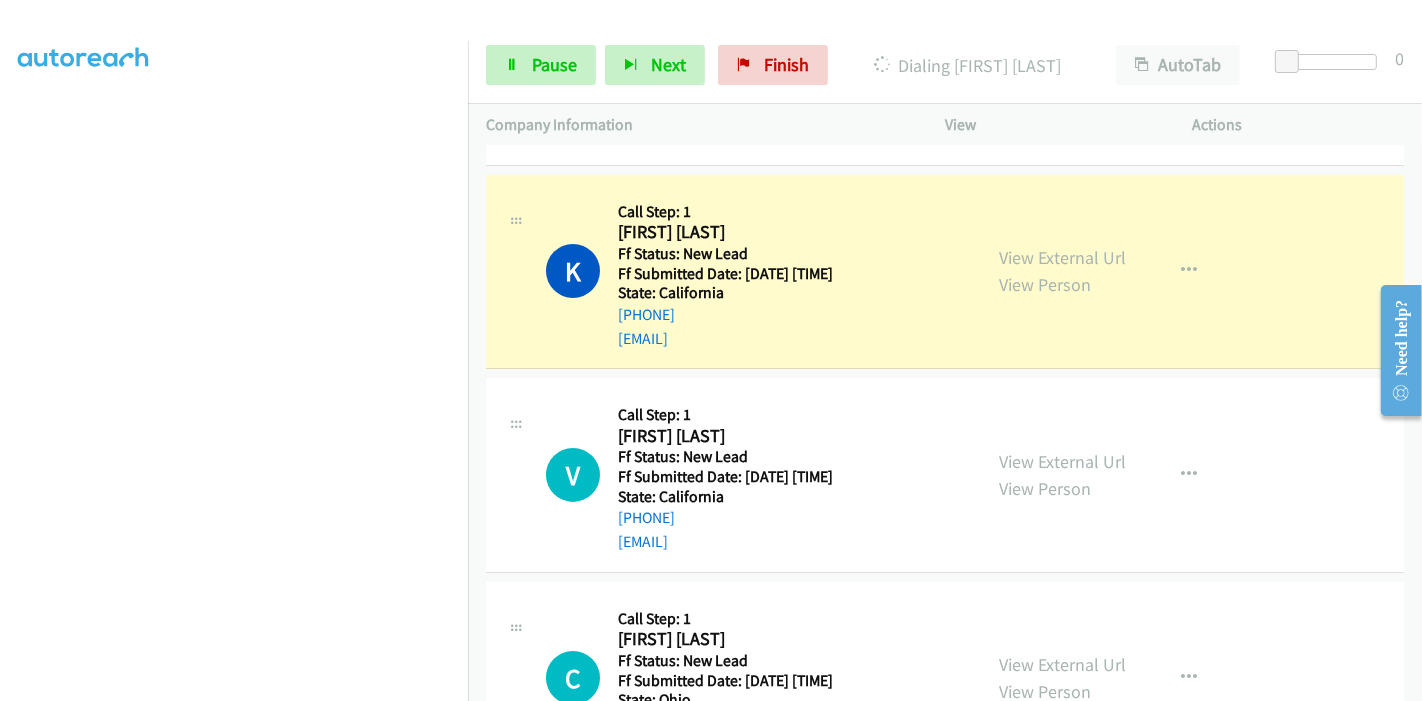 scroll, scrollTop: 0, scrollLeft: 0, axis: both 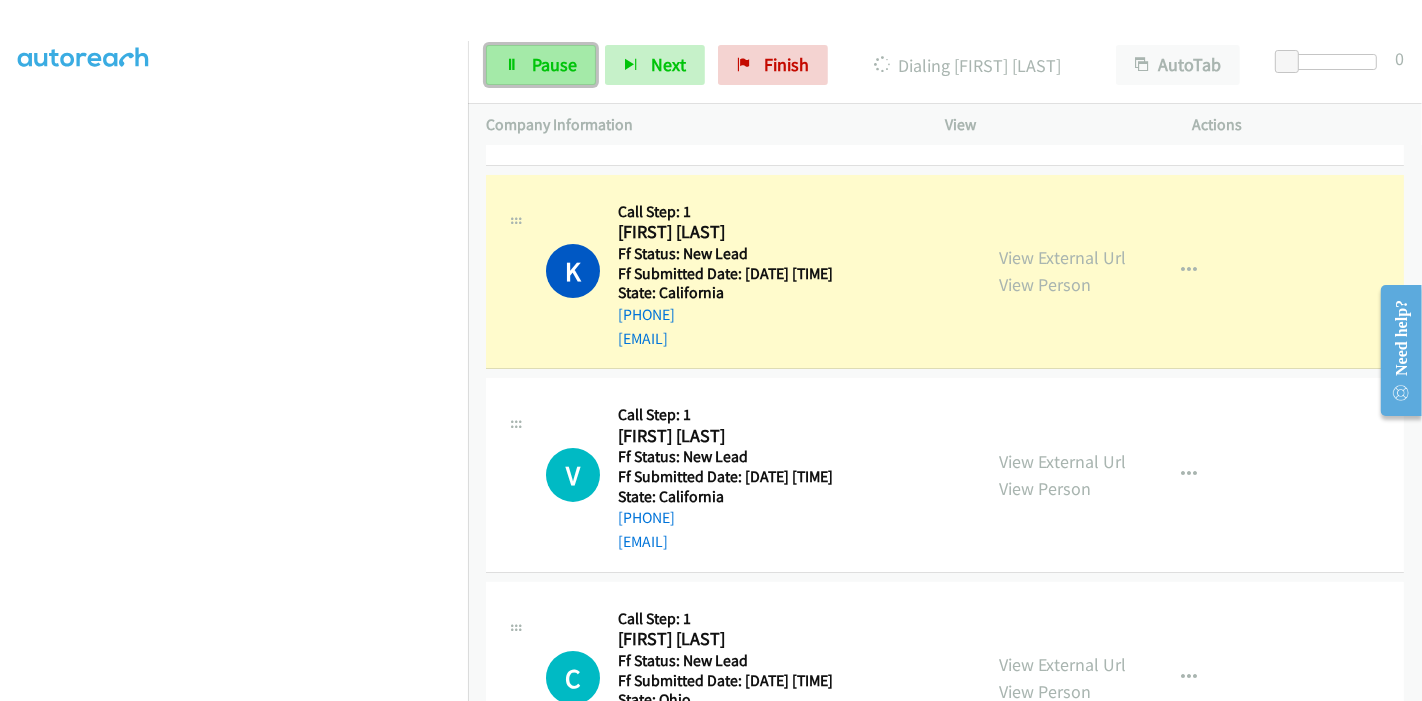 click on "Pause" at bounding box center (554, 64) 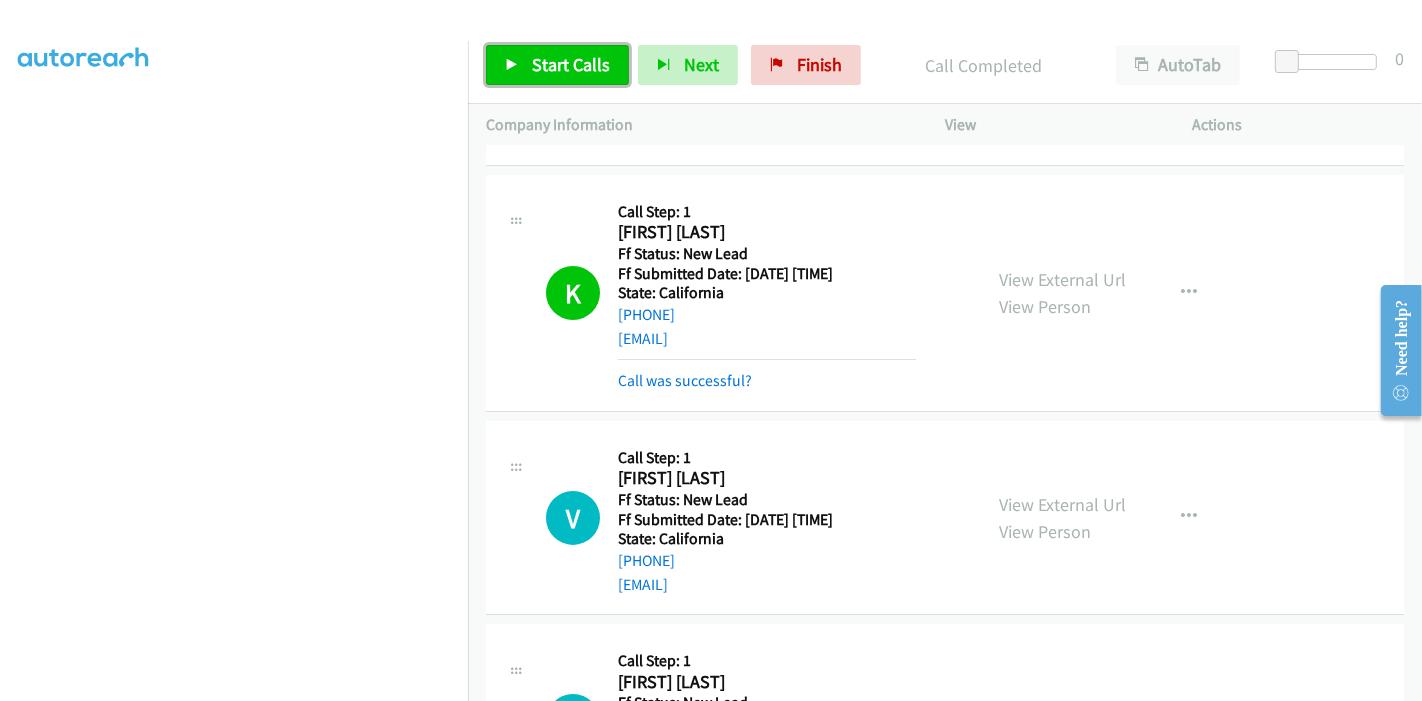 click on "Start Calls" at bounding box center [571, 64] 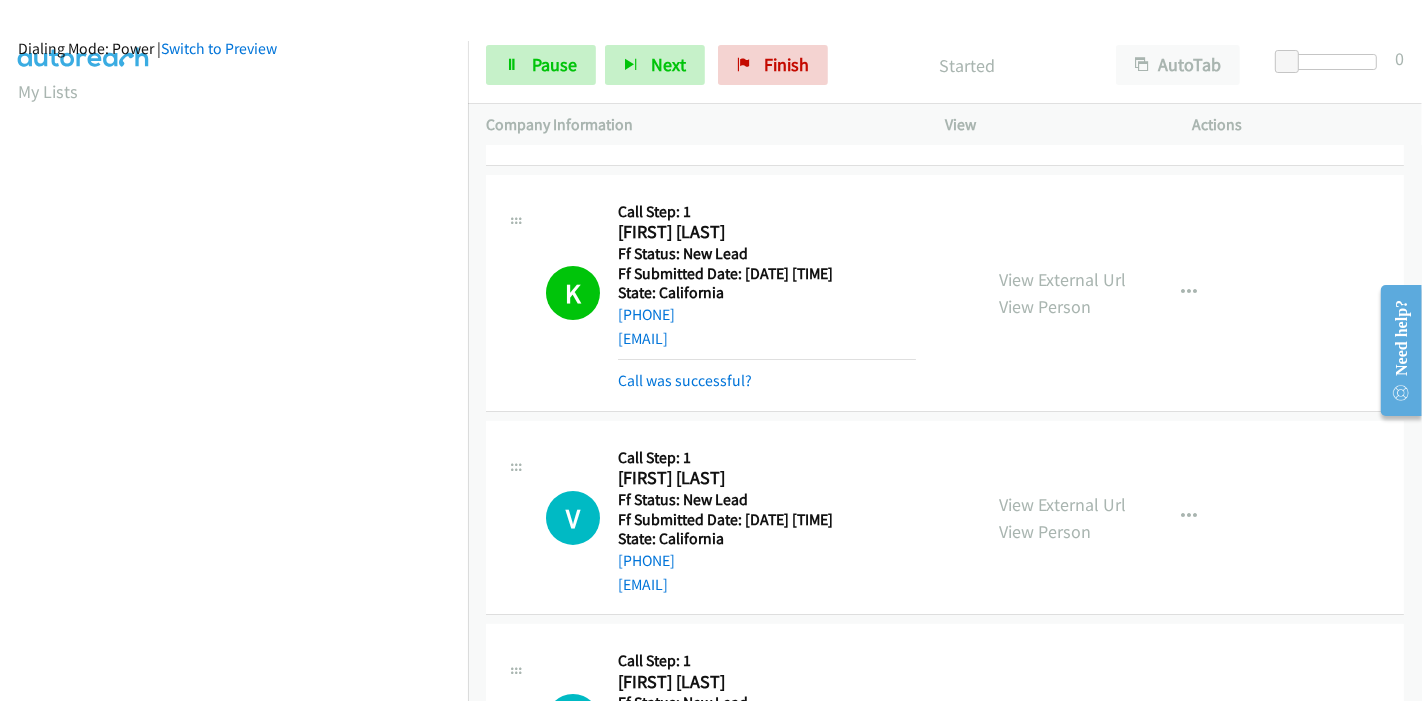 scroll, scrollTop: 0, scrollLeft: 0, axis: both 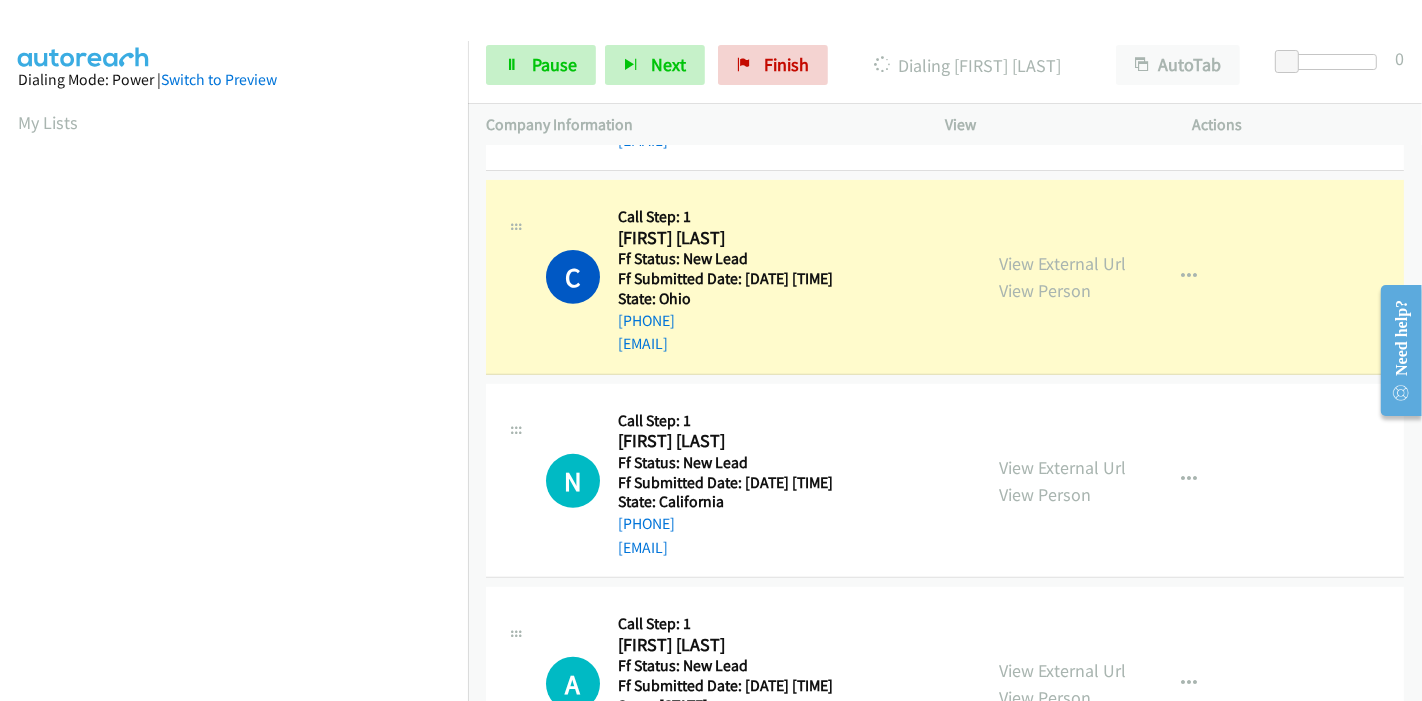 click on "View External Url
View Person" at bounding box center [1062, 277] 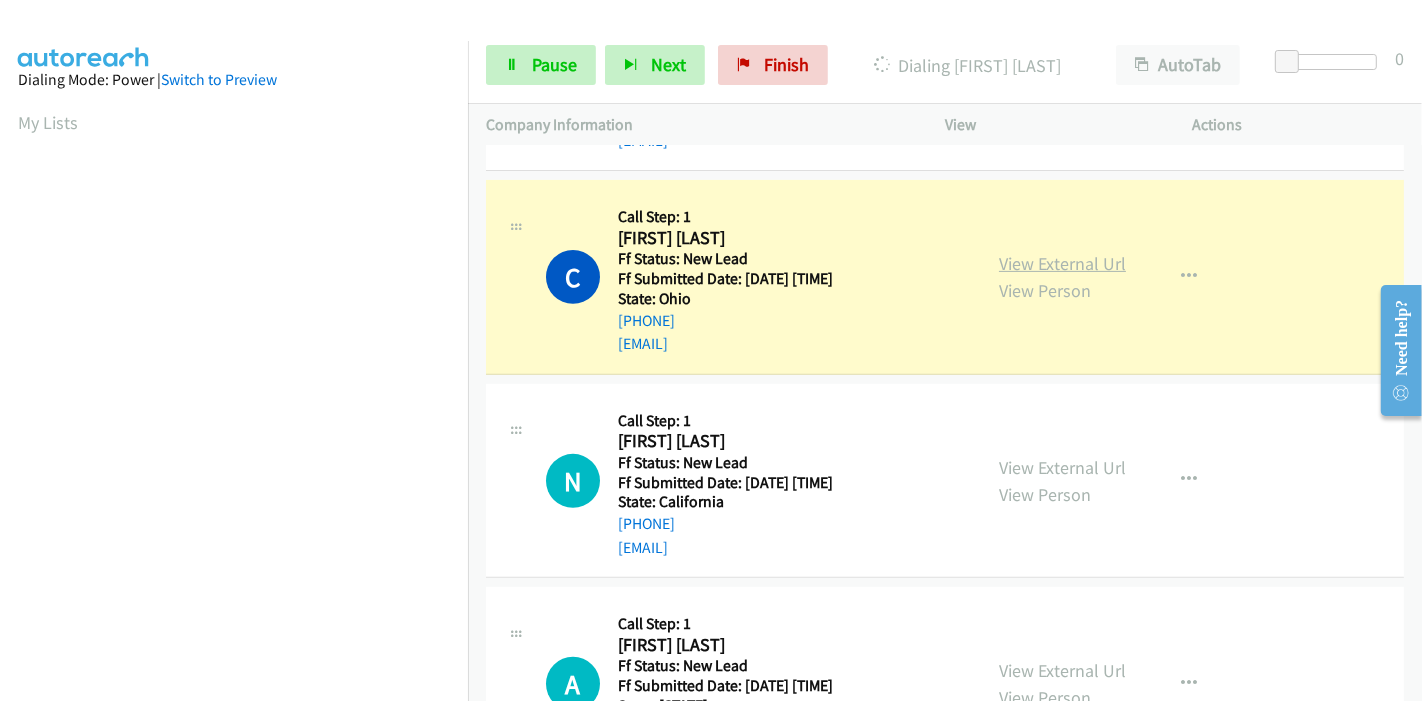 click on "View External Url" at bounding box center (1062, 263) 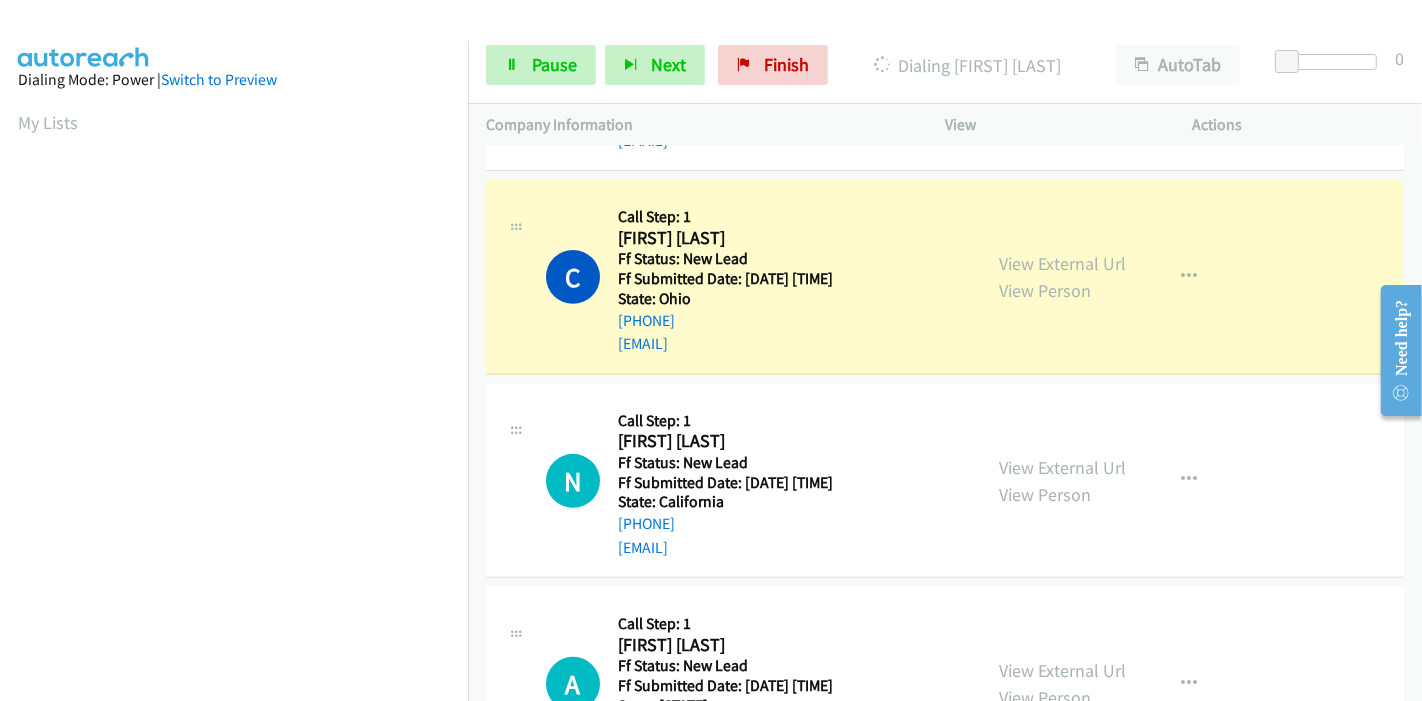 scroll, scrollTop: 422, scrollLeft: 0, axis: vertical 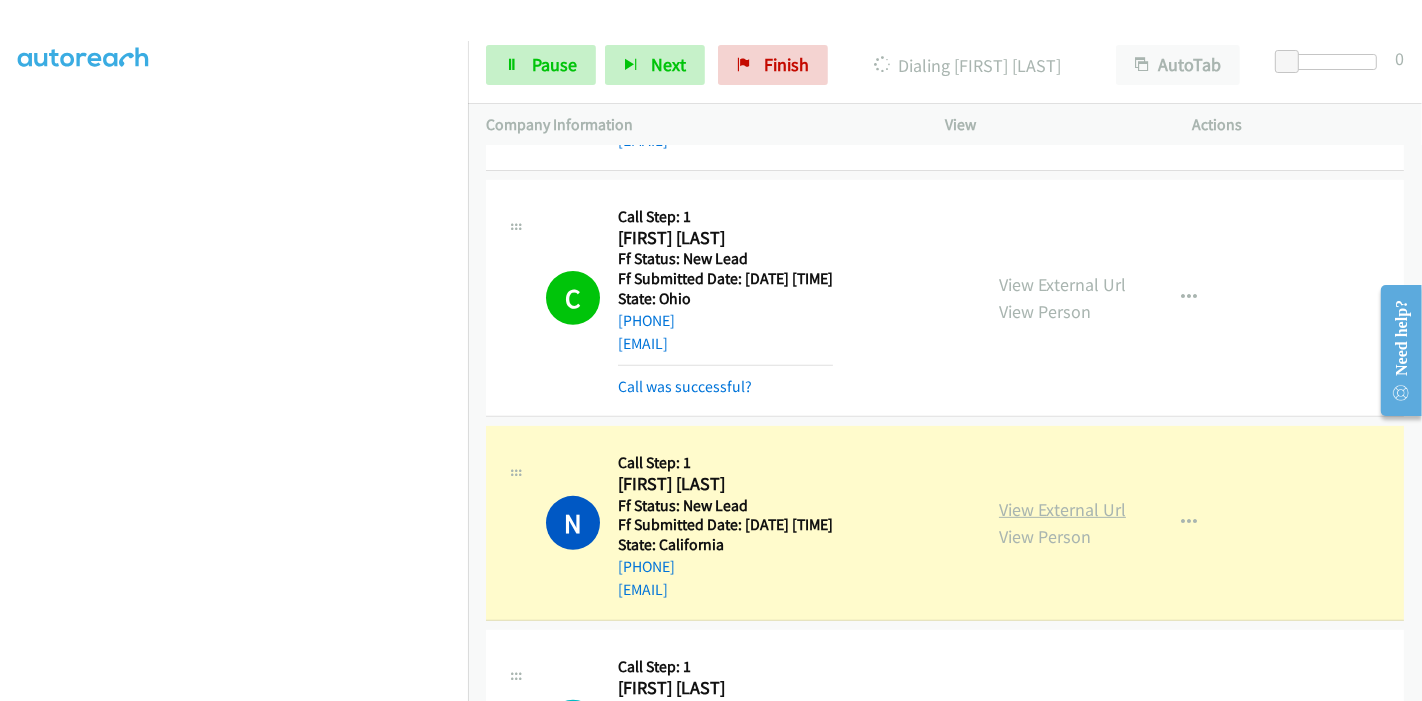 click on "View External Url" at bounding box center [1062, 509] 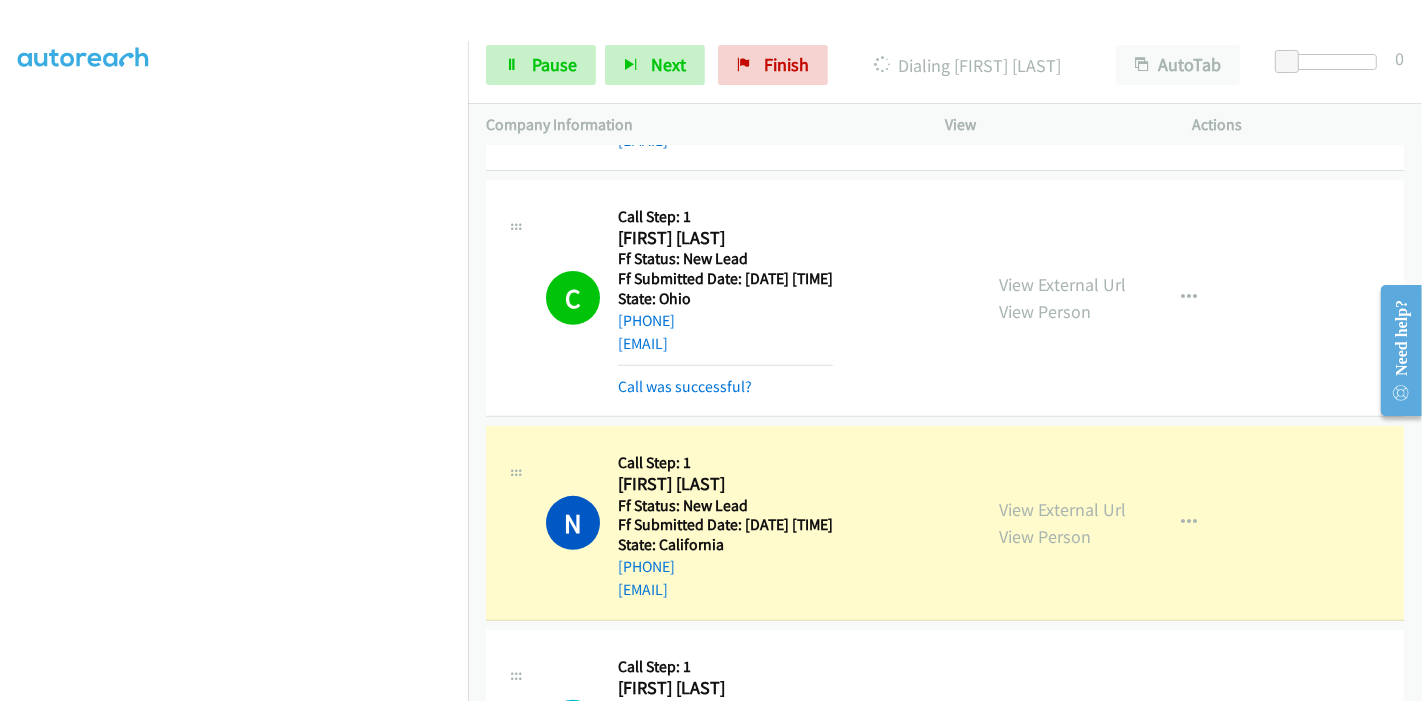 scroll, scrollTop: 0, scrollLeft: 0, axis: both 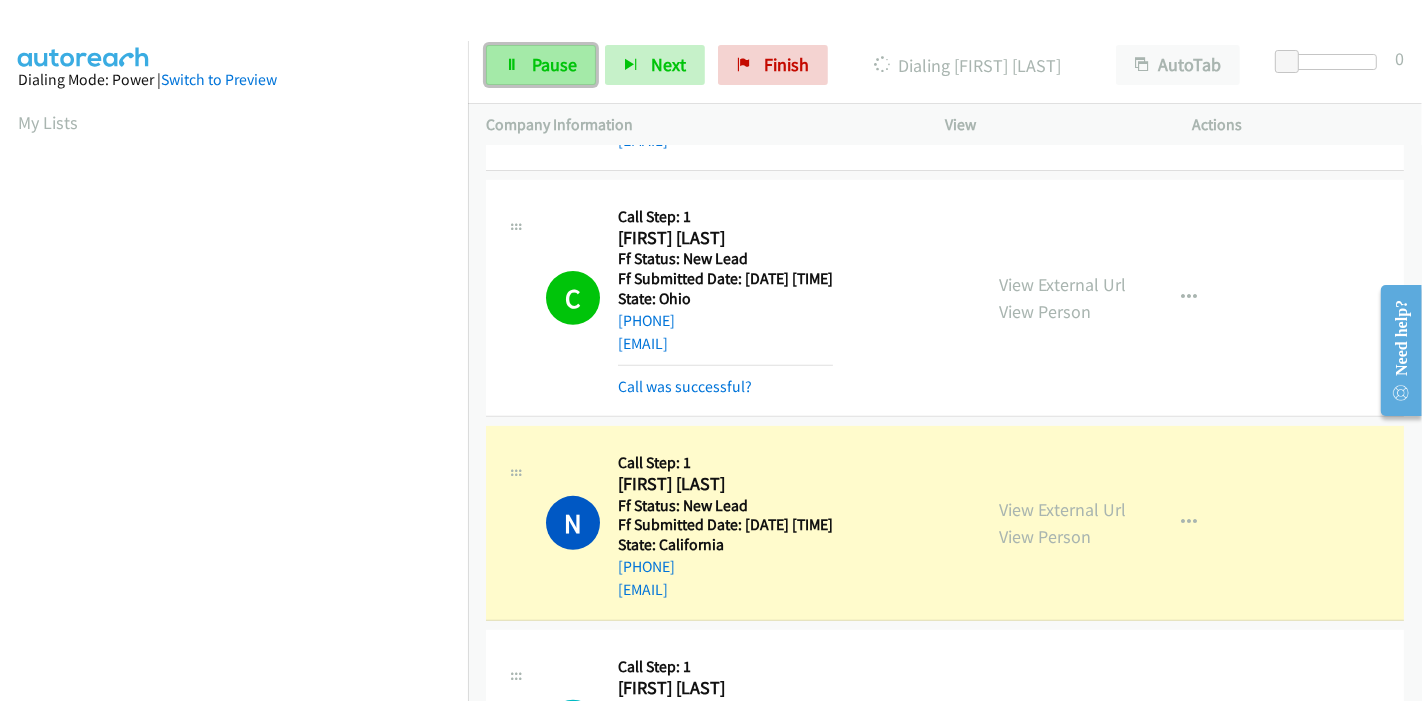 click on "Pause" at bounding box center [554, 64] 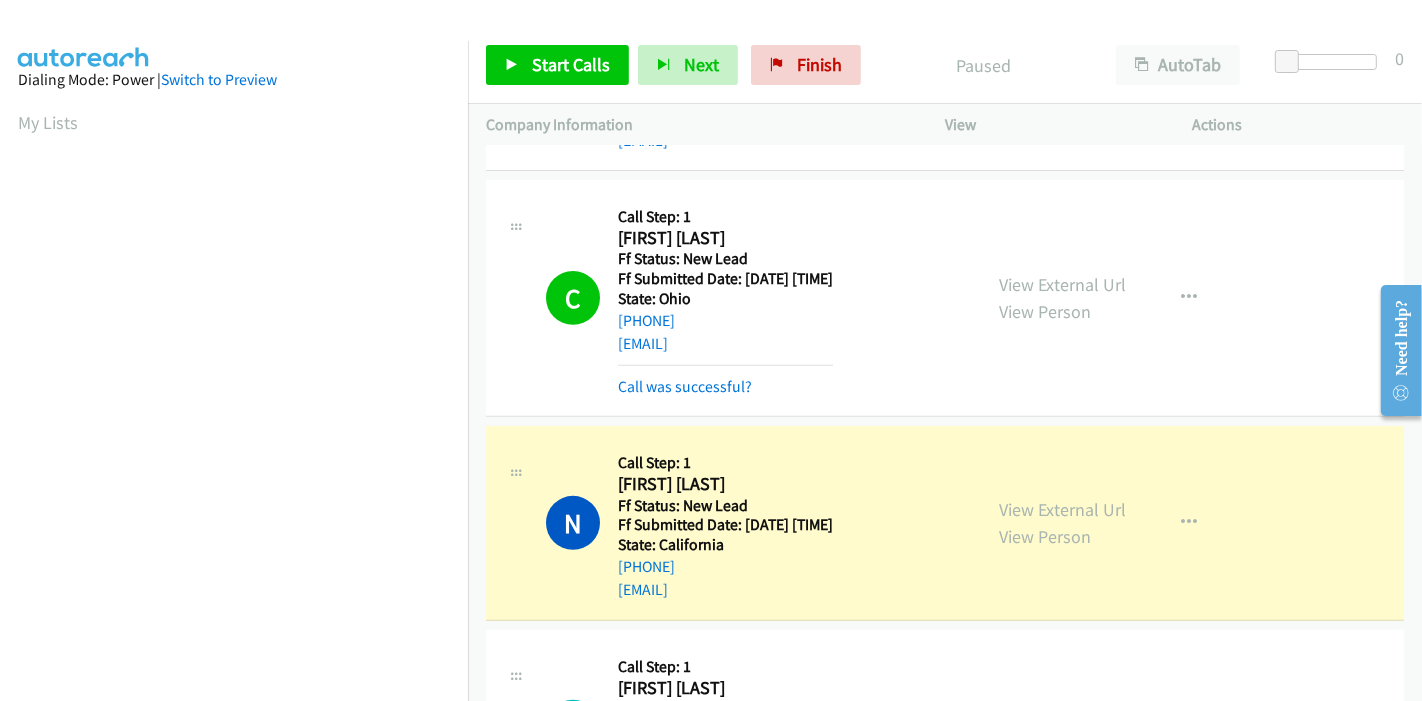 scroll, scrollTop: 422, scrollLeft: 0, axis: vertical 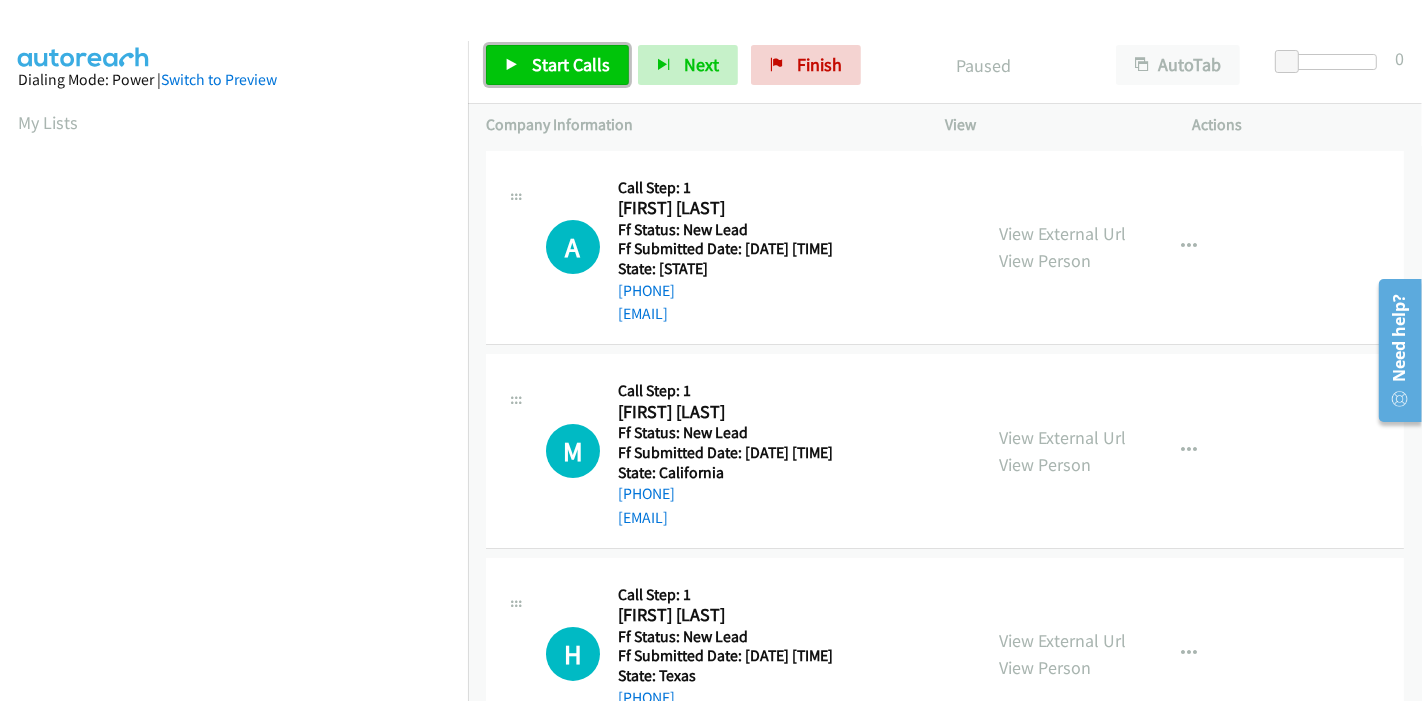 click on "Start Calls" at bounding box center (571, 64) 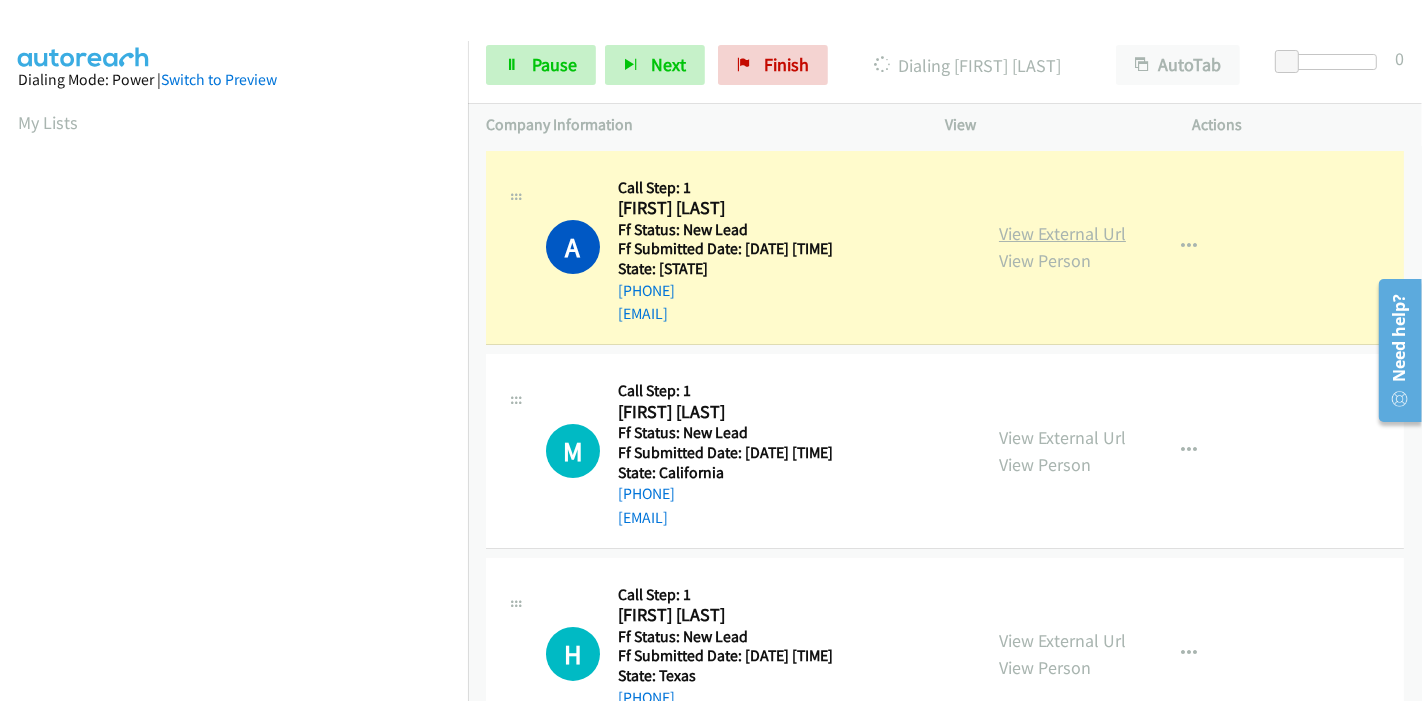click on "View External Url" at bounding box center [1062, 233] 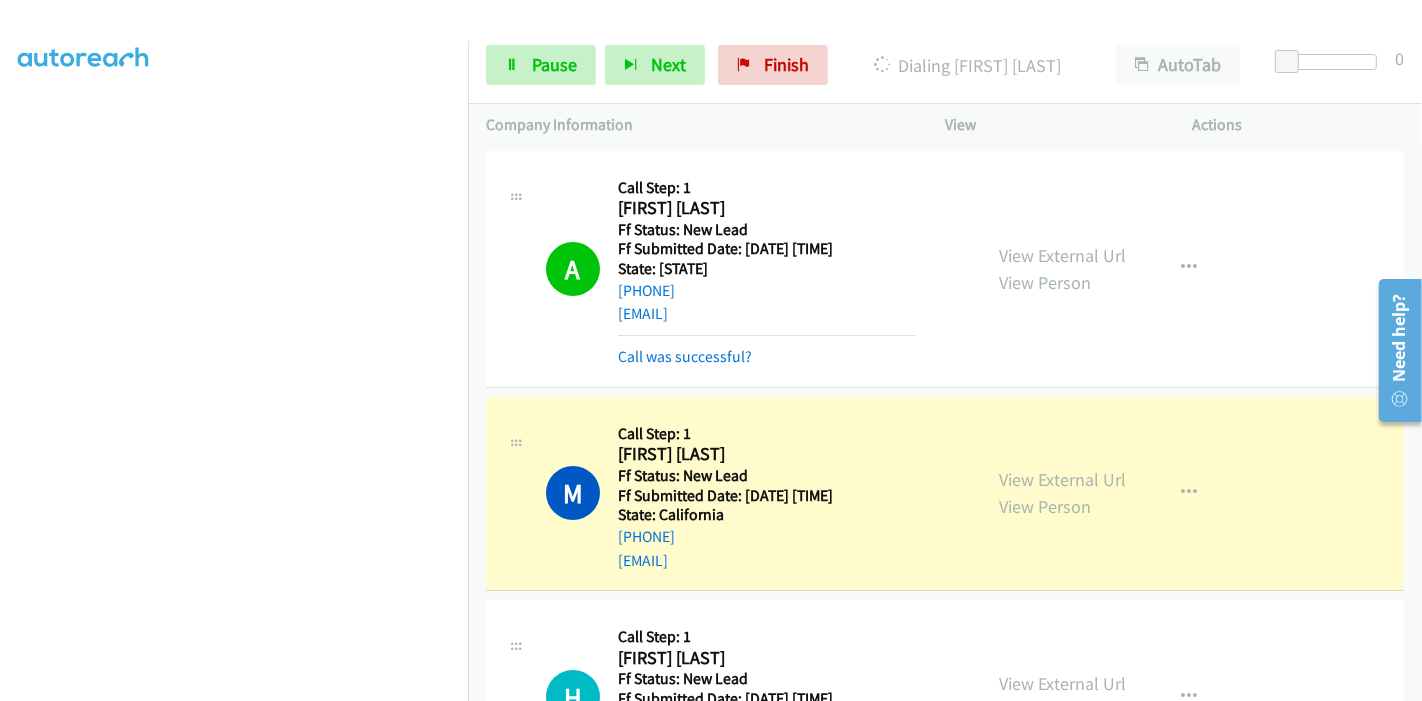 scroll, scrollTop: 0, scrollLeft: 0, axis: both 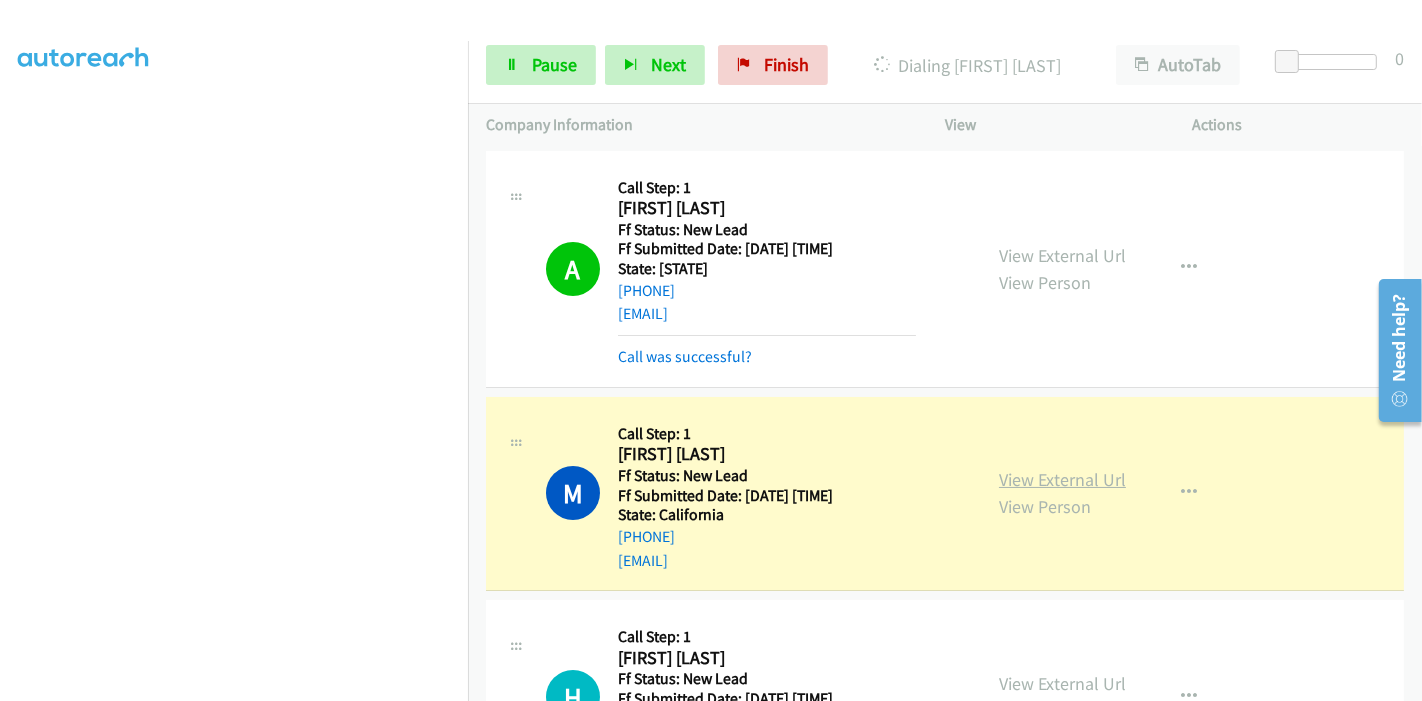 click on "View External Url" at bounding box center (1062, 479) 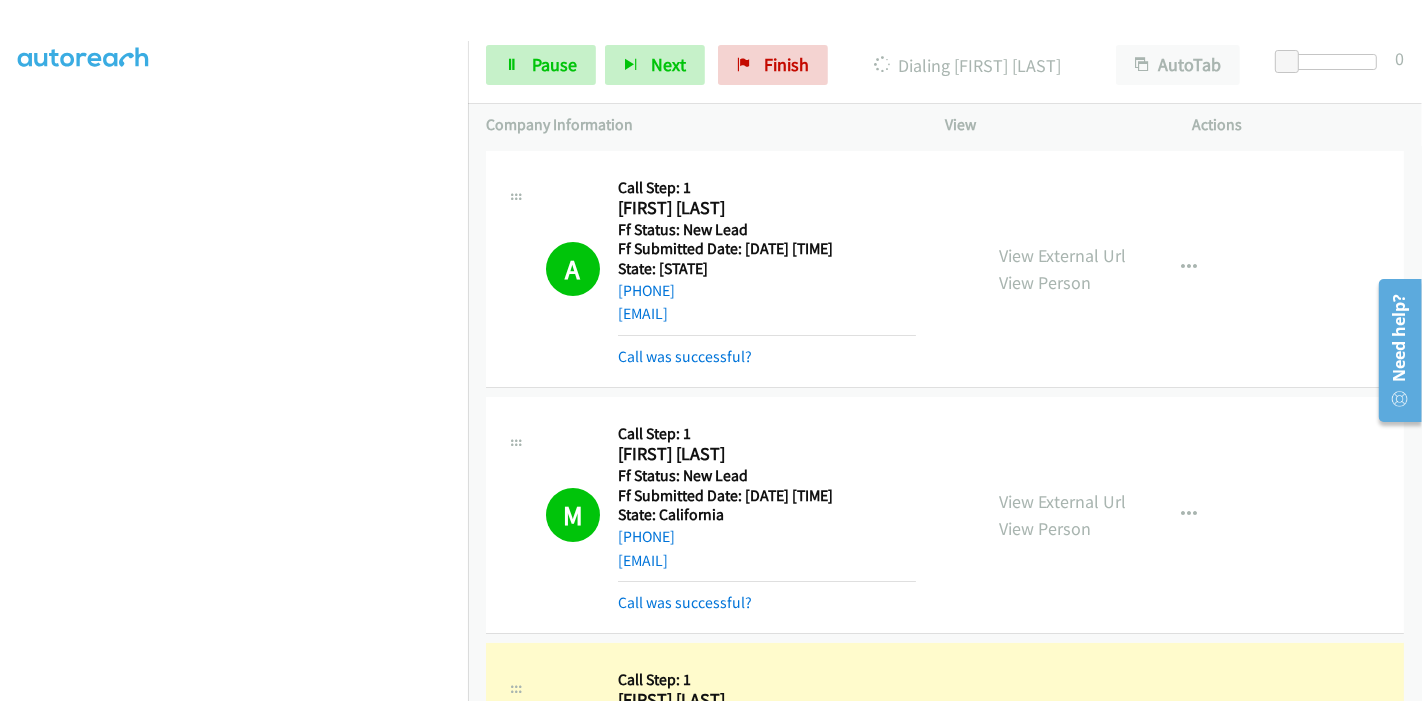 scroll, scrollTop: 222, scrollLeft: 0, axis: vertical 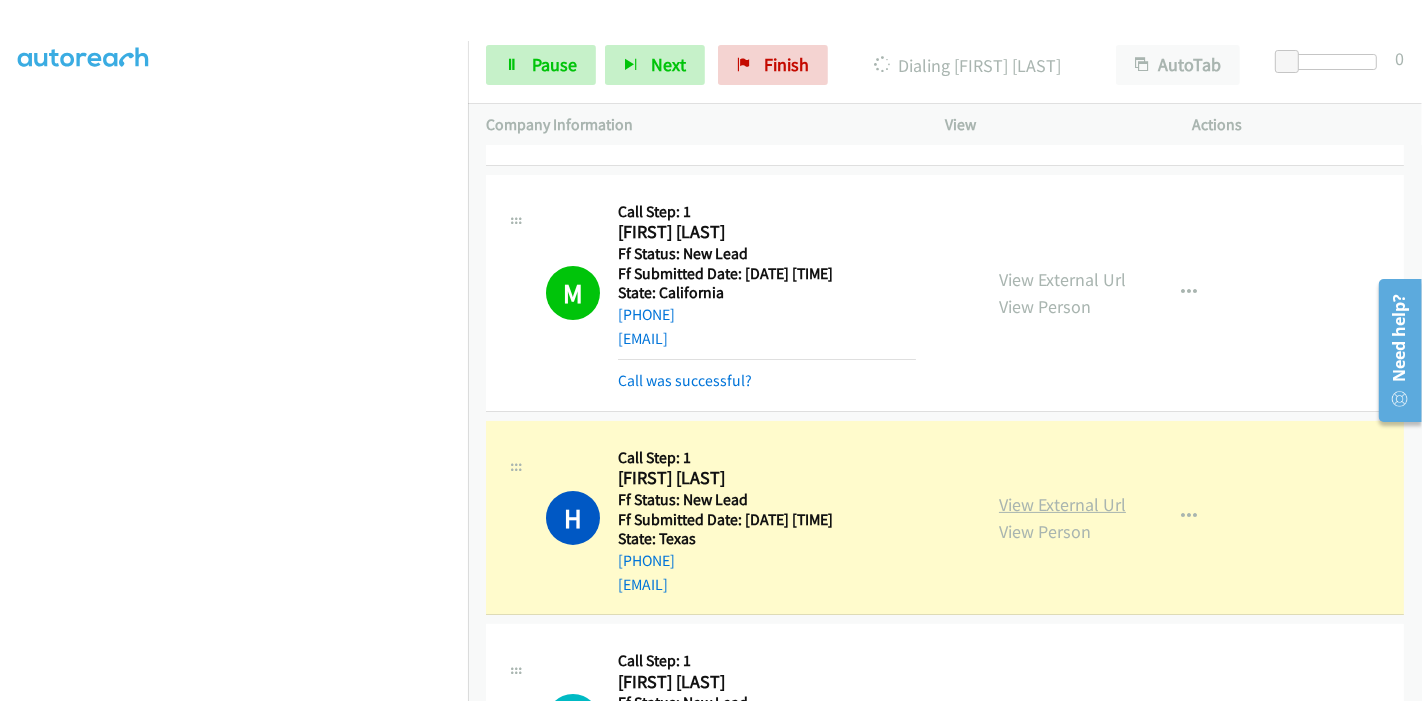 click on "View External Url" at bounding box center (1062, 504) 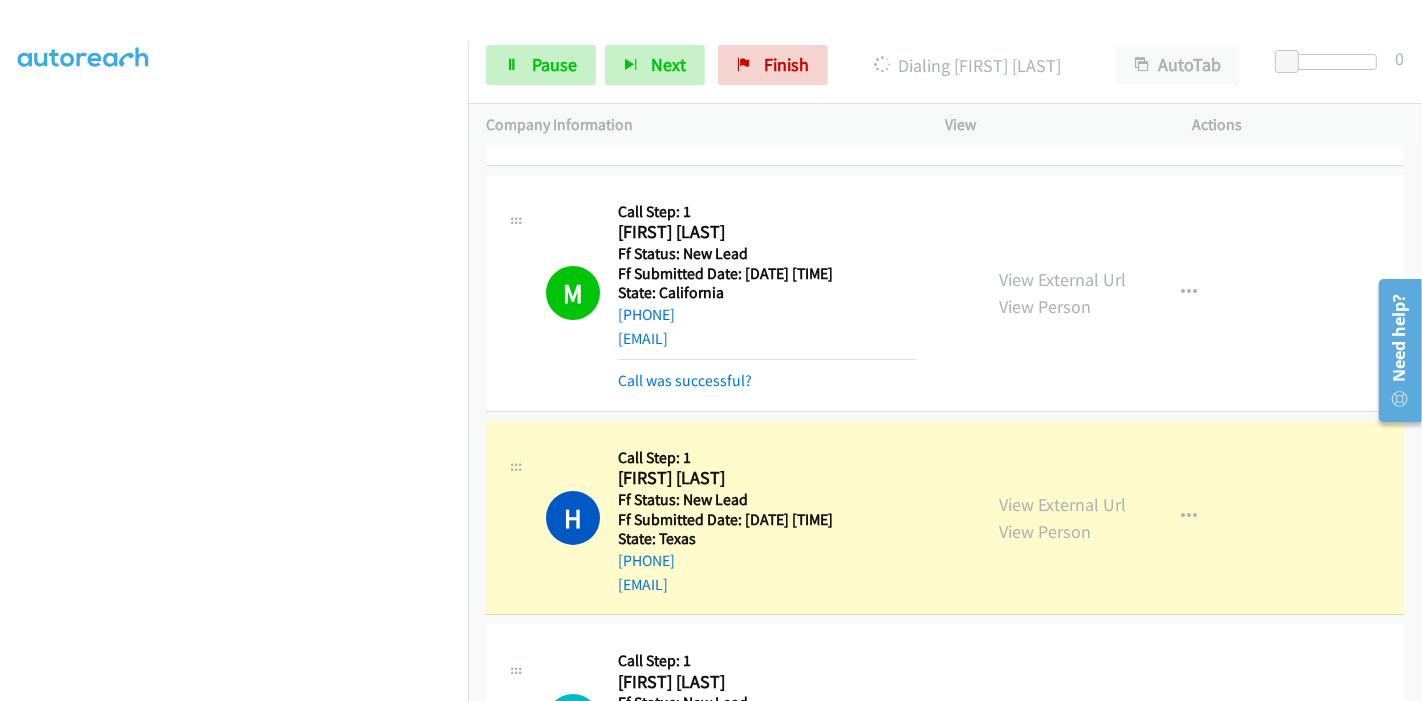 scroll, scrollTop: 0, scrollLeft: 0, axis: both 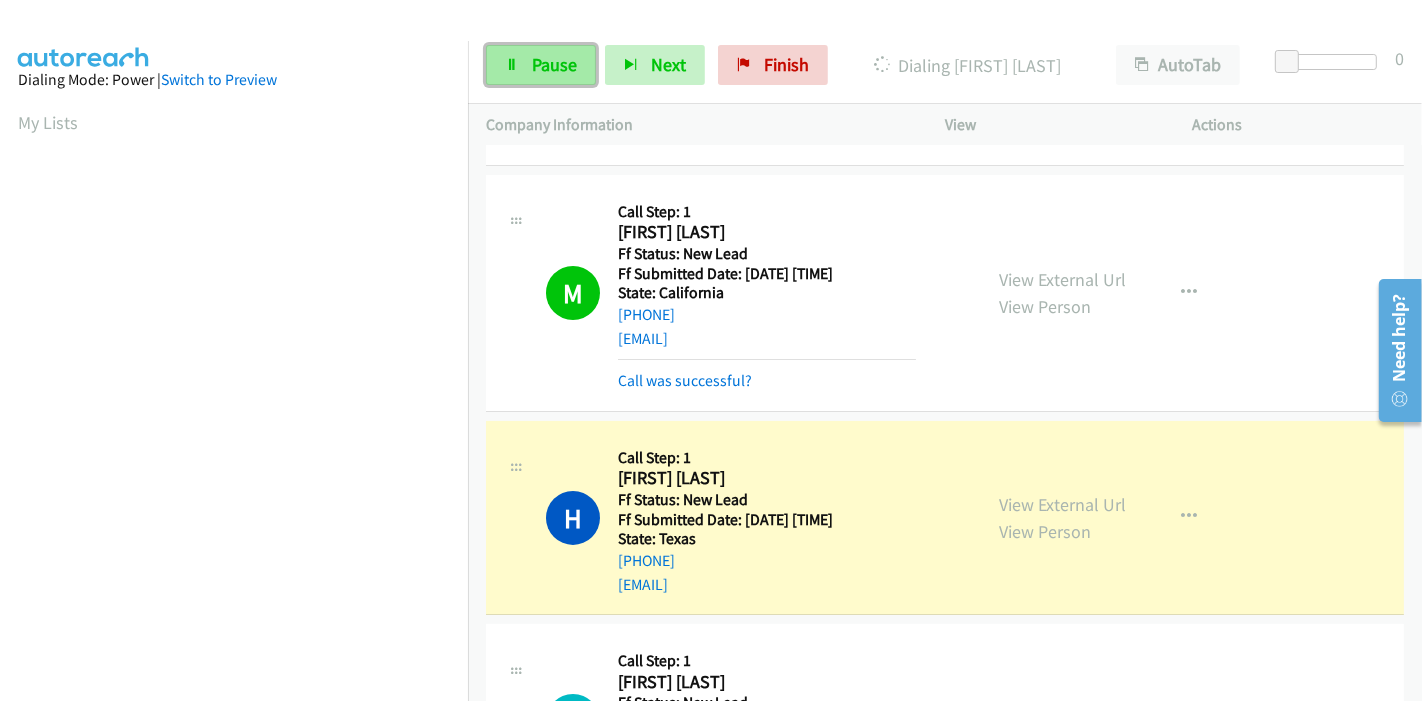 click at bounding box center (512, 66) 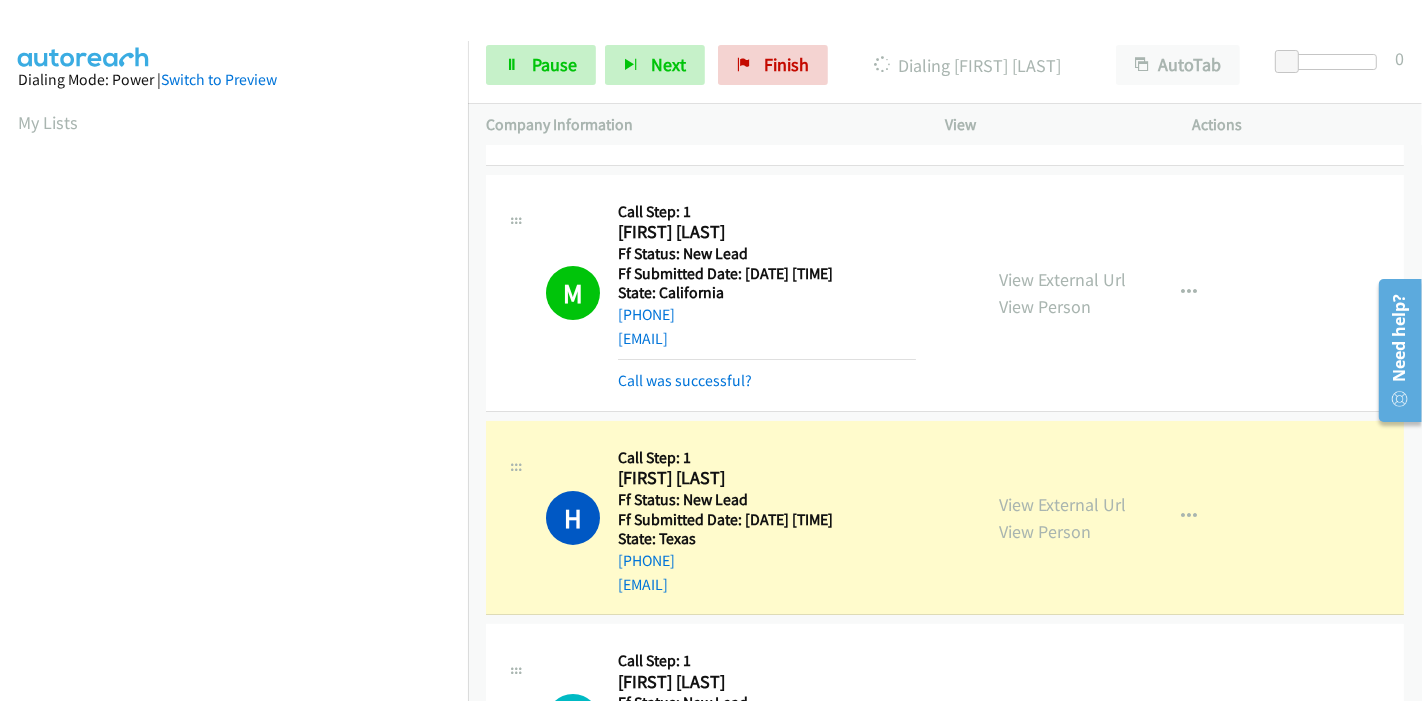 scroll, scrollTop: 422, scrollLeft: 0, axis: vertical 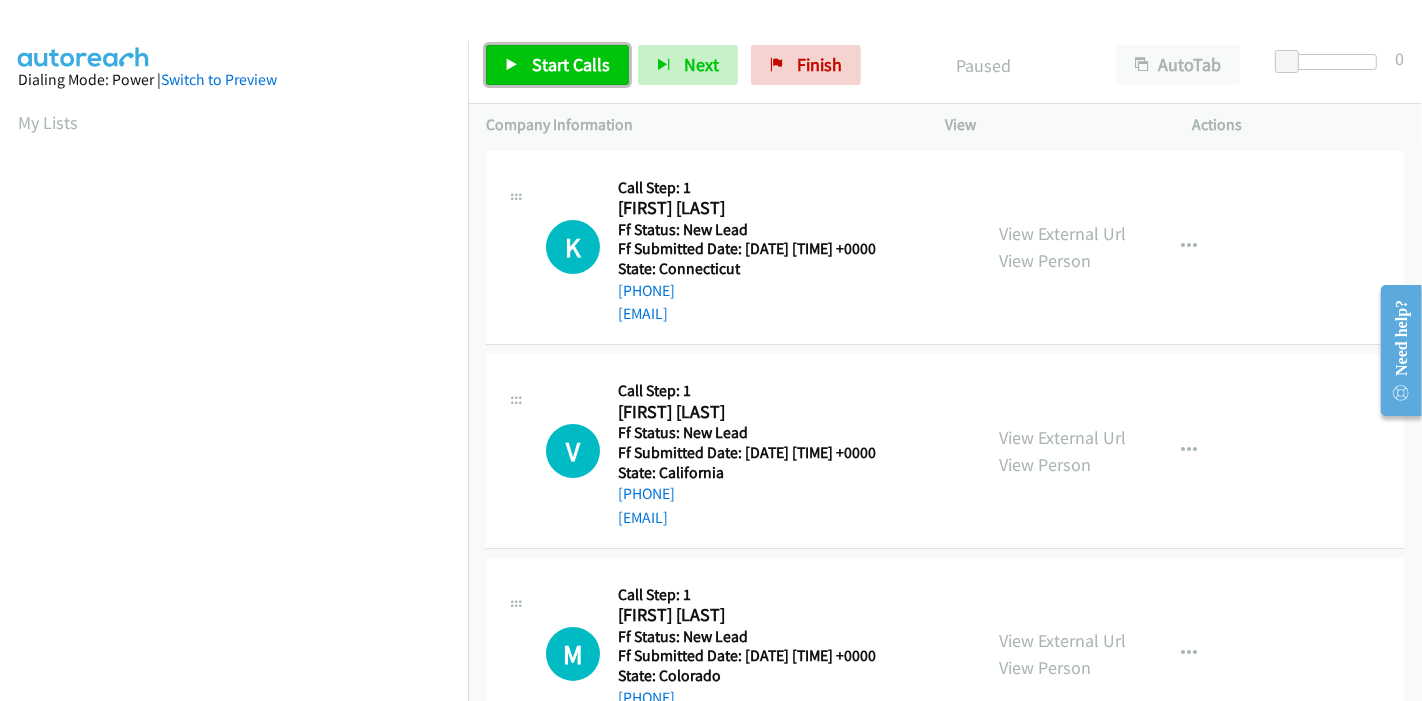 click on "Start Calls" at bounding box center (557, 65) 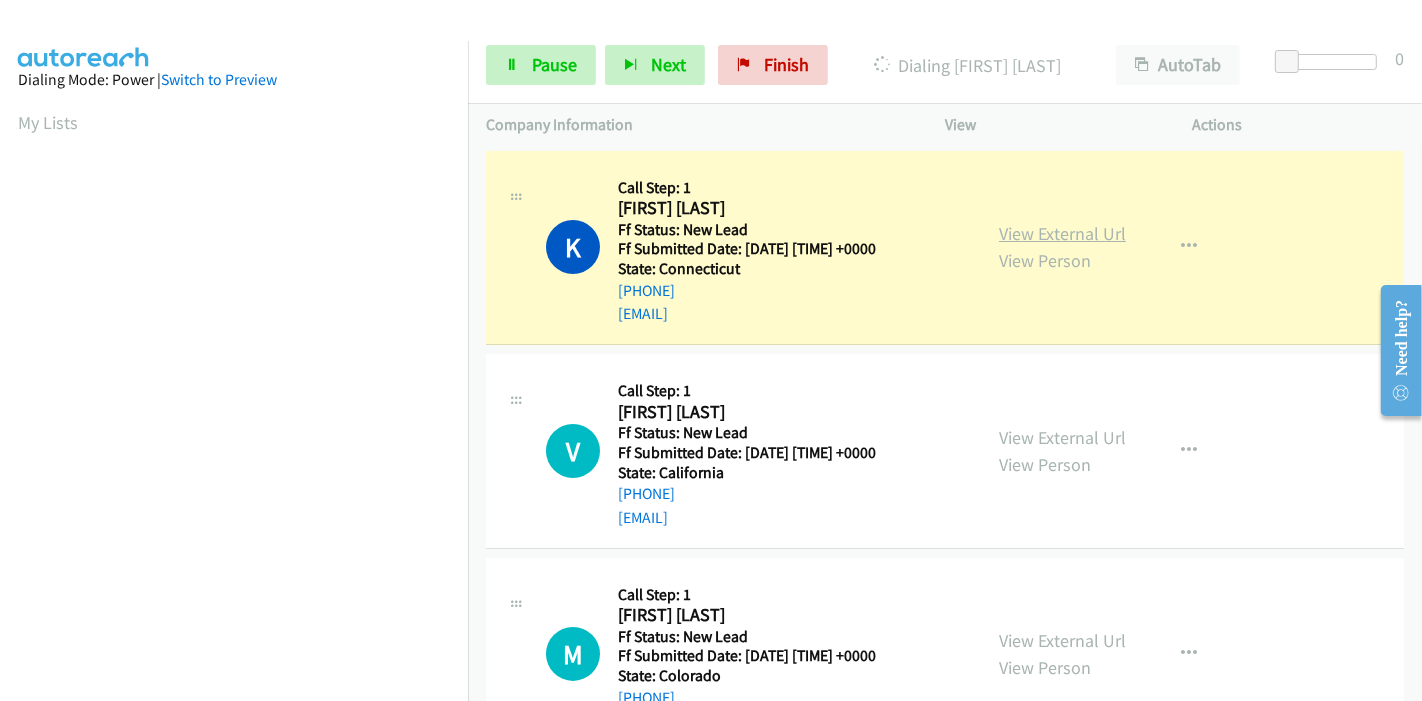 click on "View External Url" at bounding box center (1062, 233) 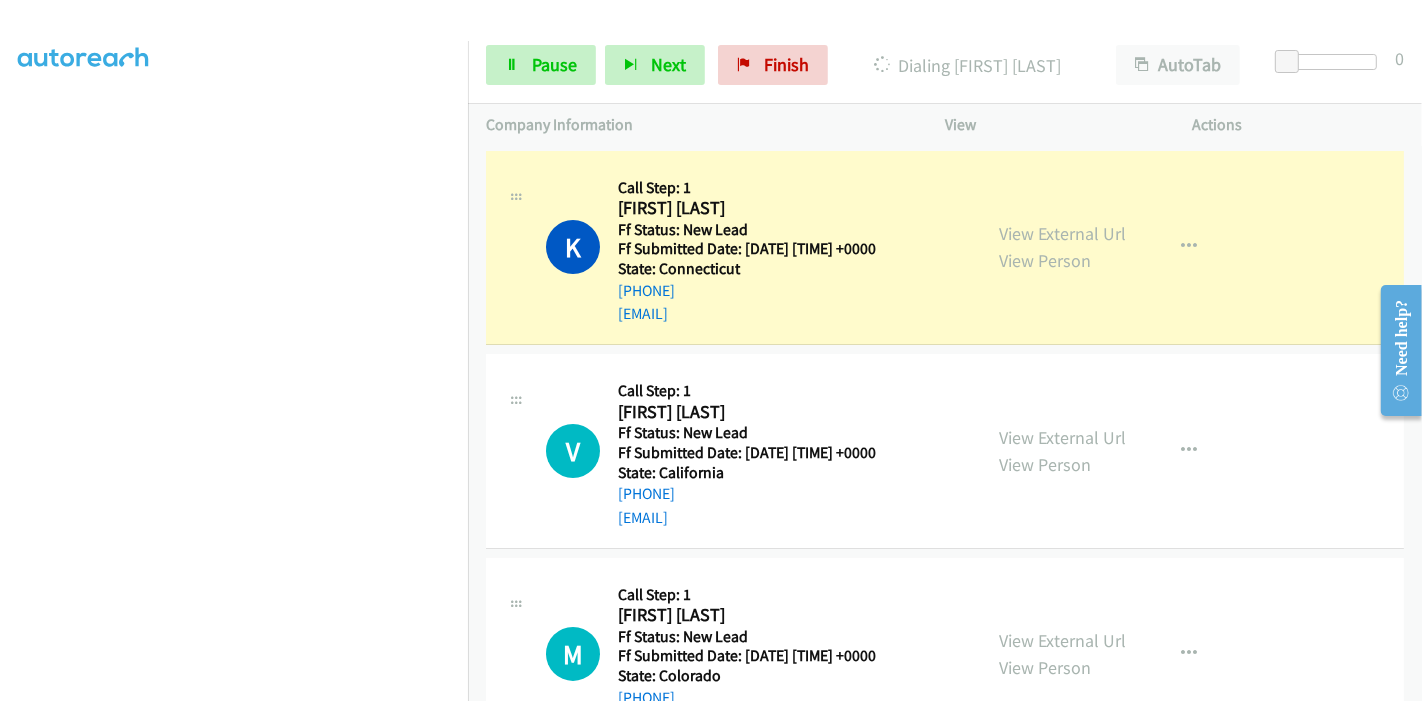 scroll, scrollTop: 222, scrollLeft: 0, axis: vertical 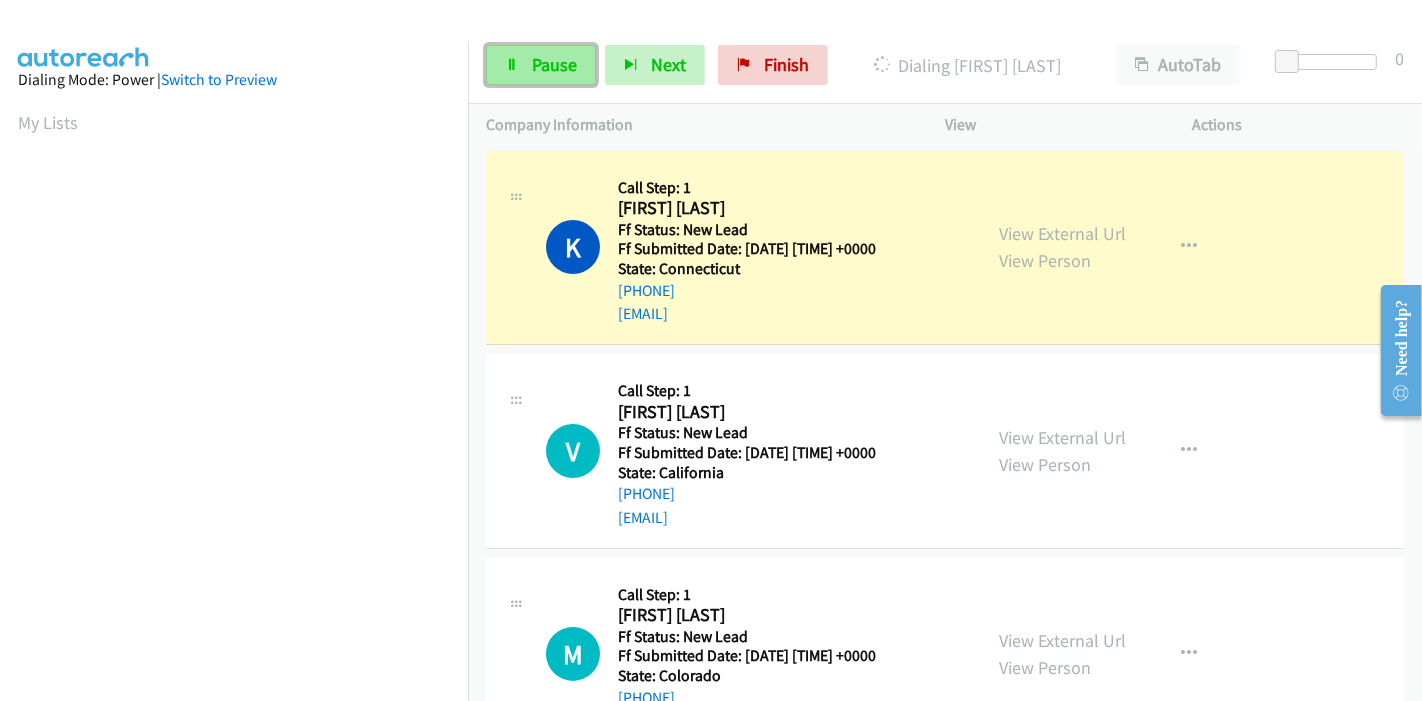 click on "Pause" at bounding box center (554, 64) 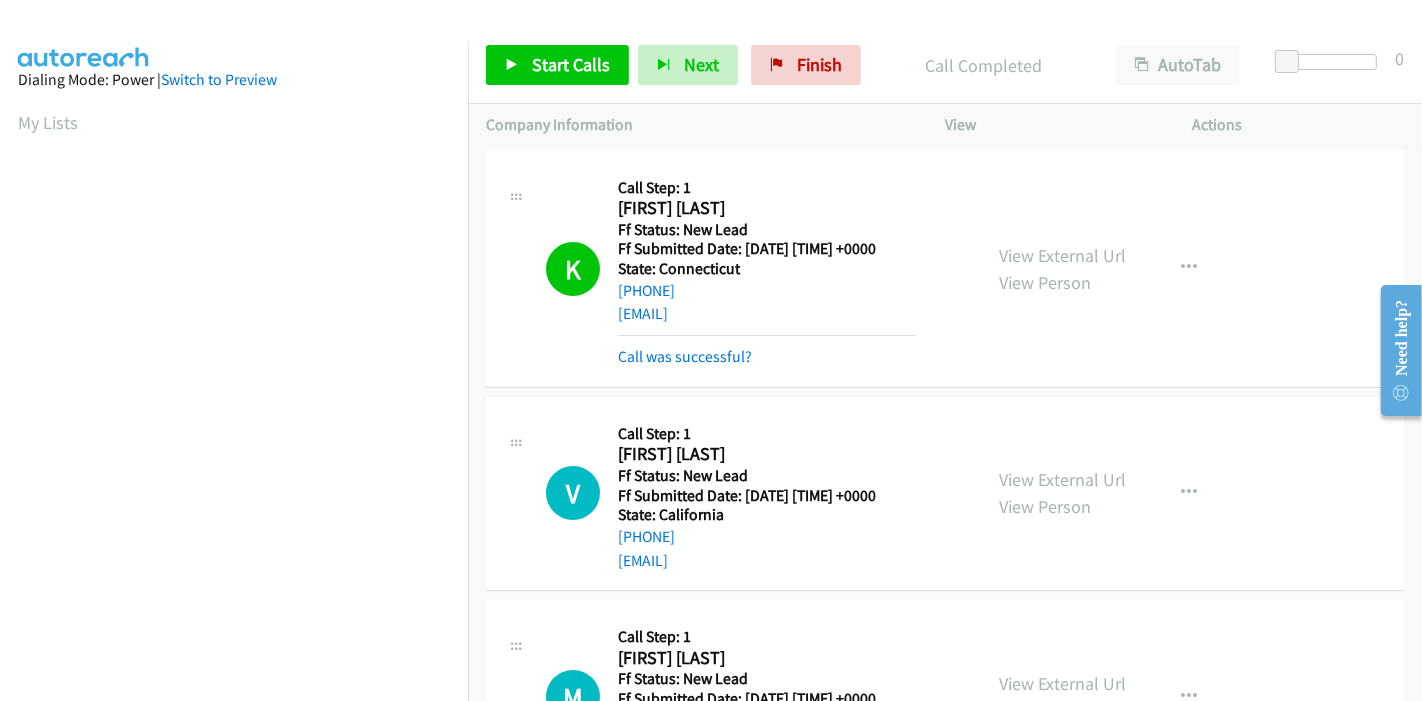 click on "Start Calls
Pause
Next
Finish
Call Completed
AutoTab
AutoTab
0" at bounding box center (945, 65) 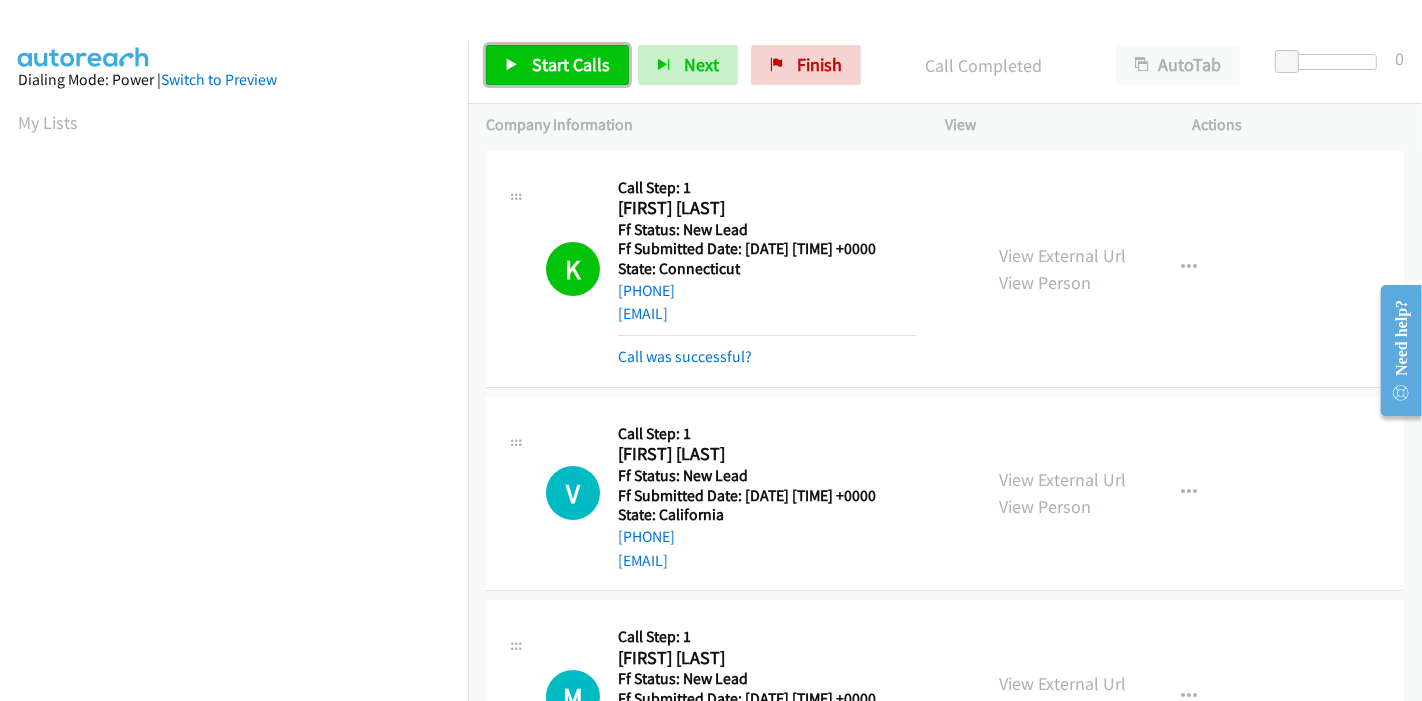 click on "Start Calls" at bounding box center [571, 64] 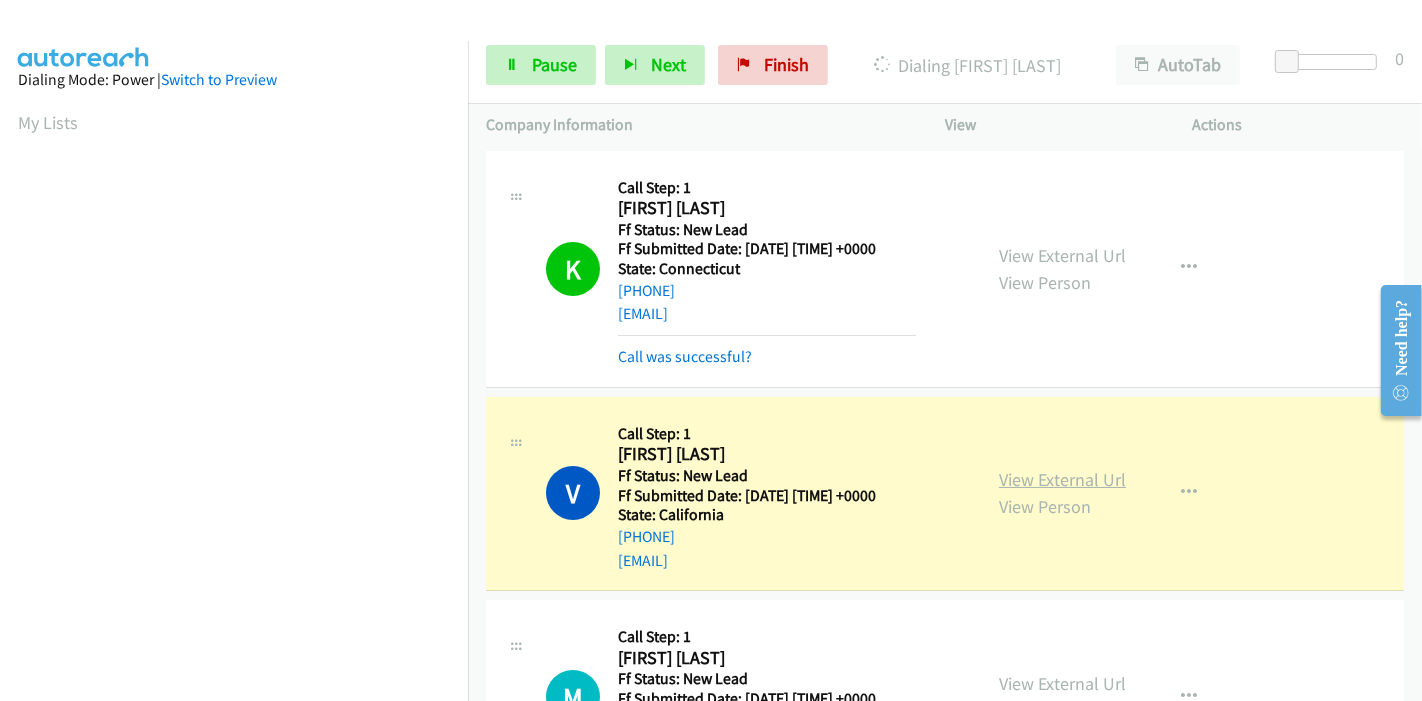 click on "View External Url" at bounding box center [1062, 479] 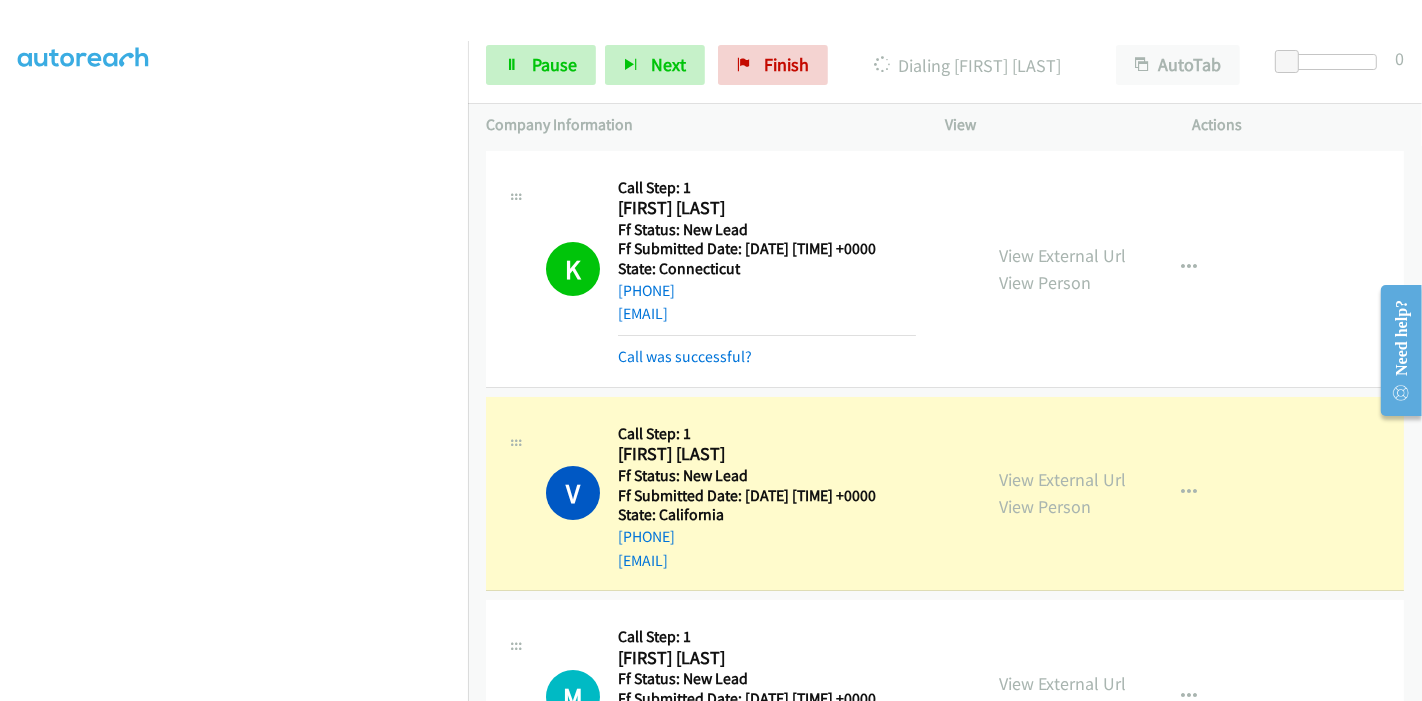 scroll, scrollTop: 422, scrollLeft: 0, axis: vertical 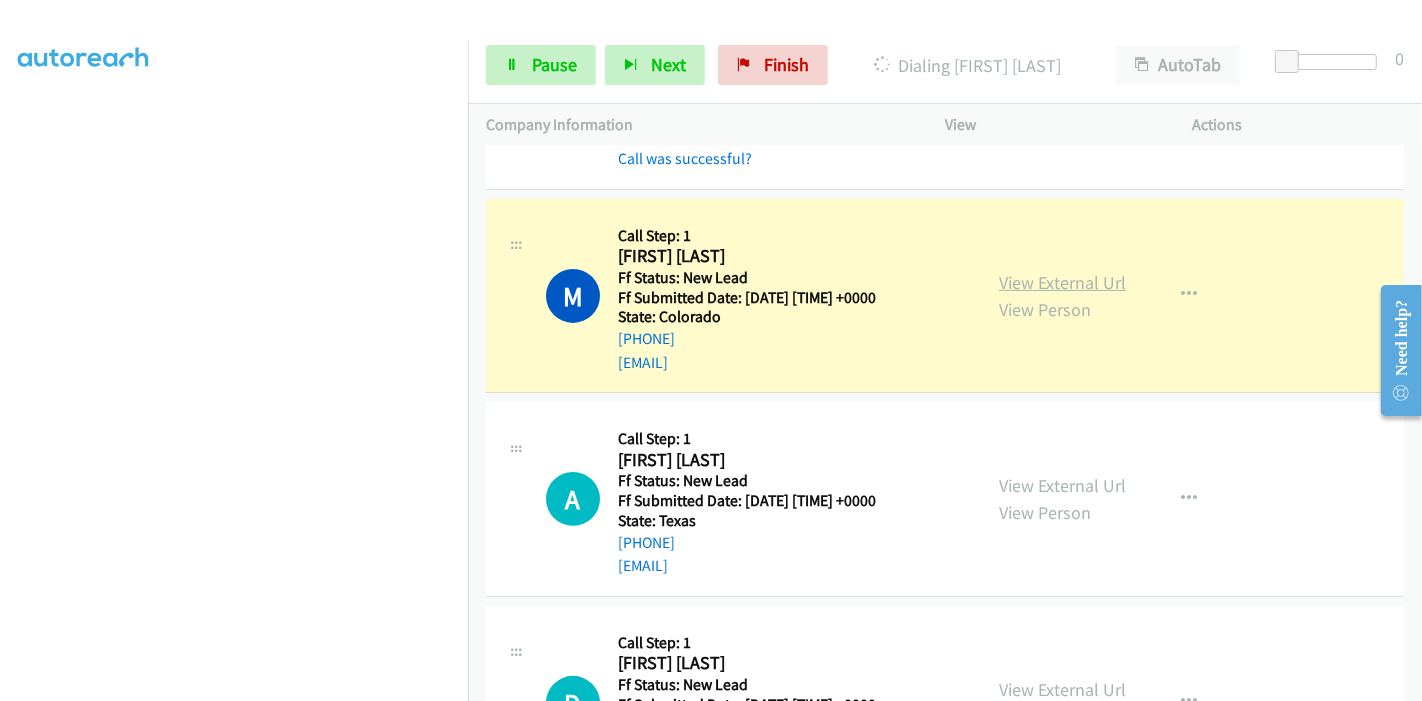 click on "View External Url
View Person
View External Url
Email
Schedule/Manage Callback
Skip Call
Add to do not call list" at bounding box center (1114, 296) 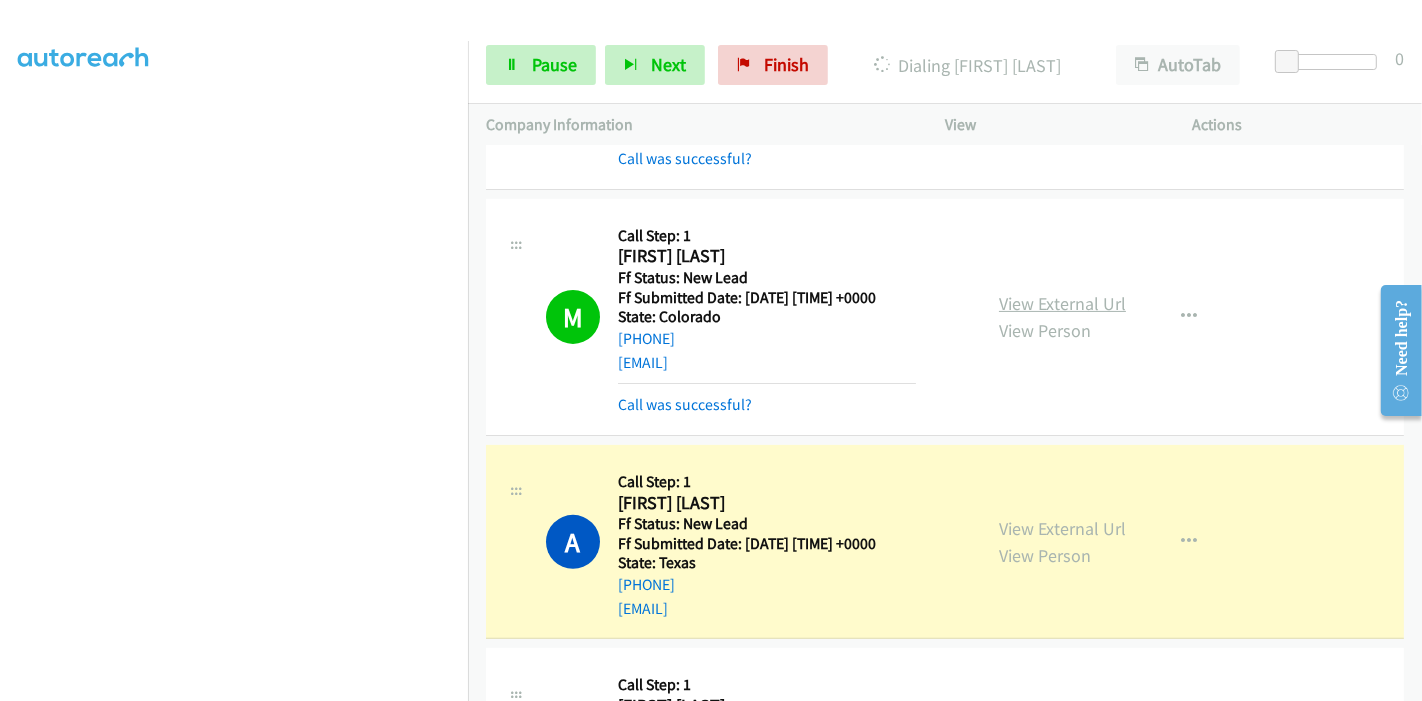 click on "View External Url" at bounding box center (1062, 303) 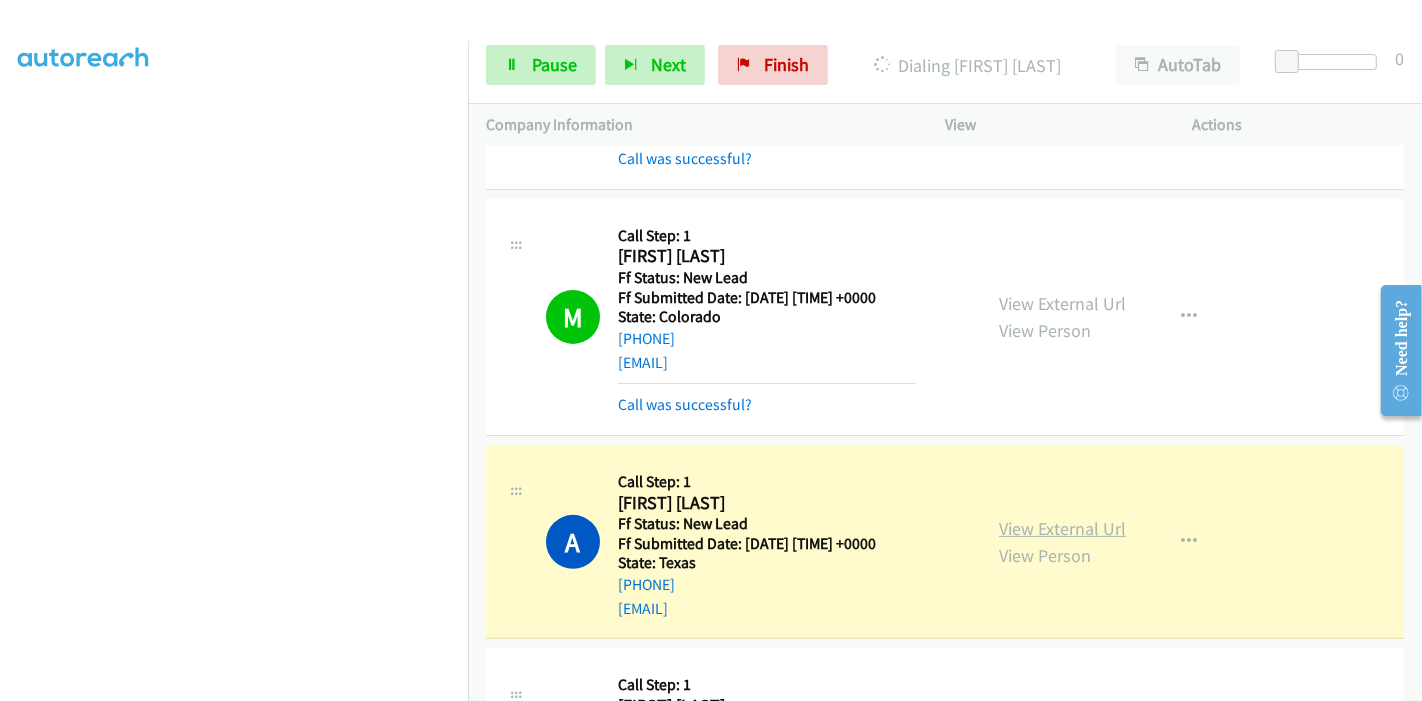 click on "View External Url" at bounding box center (1062, 528) 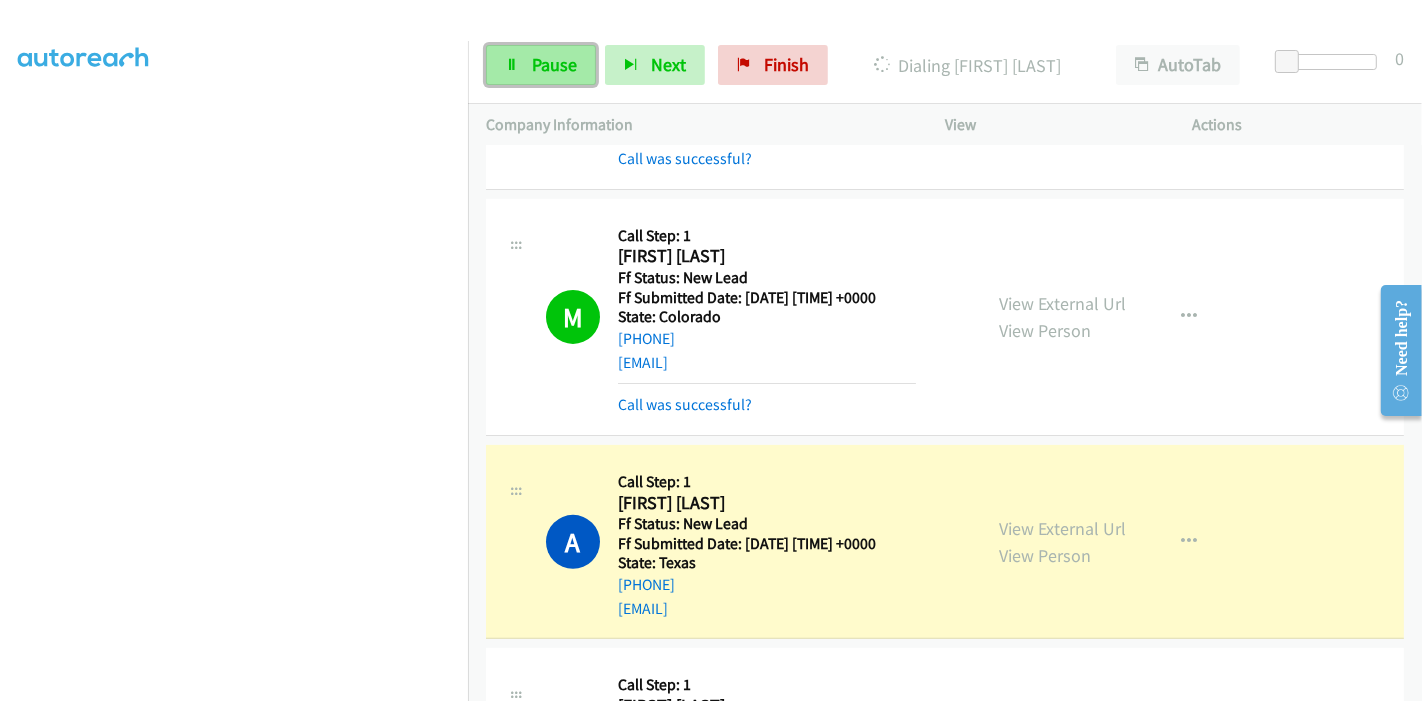 click on "Pause" at bounding box center [541, 65] 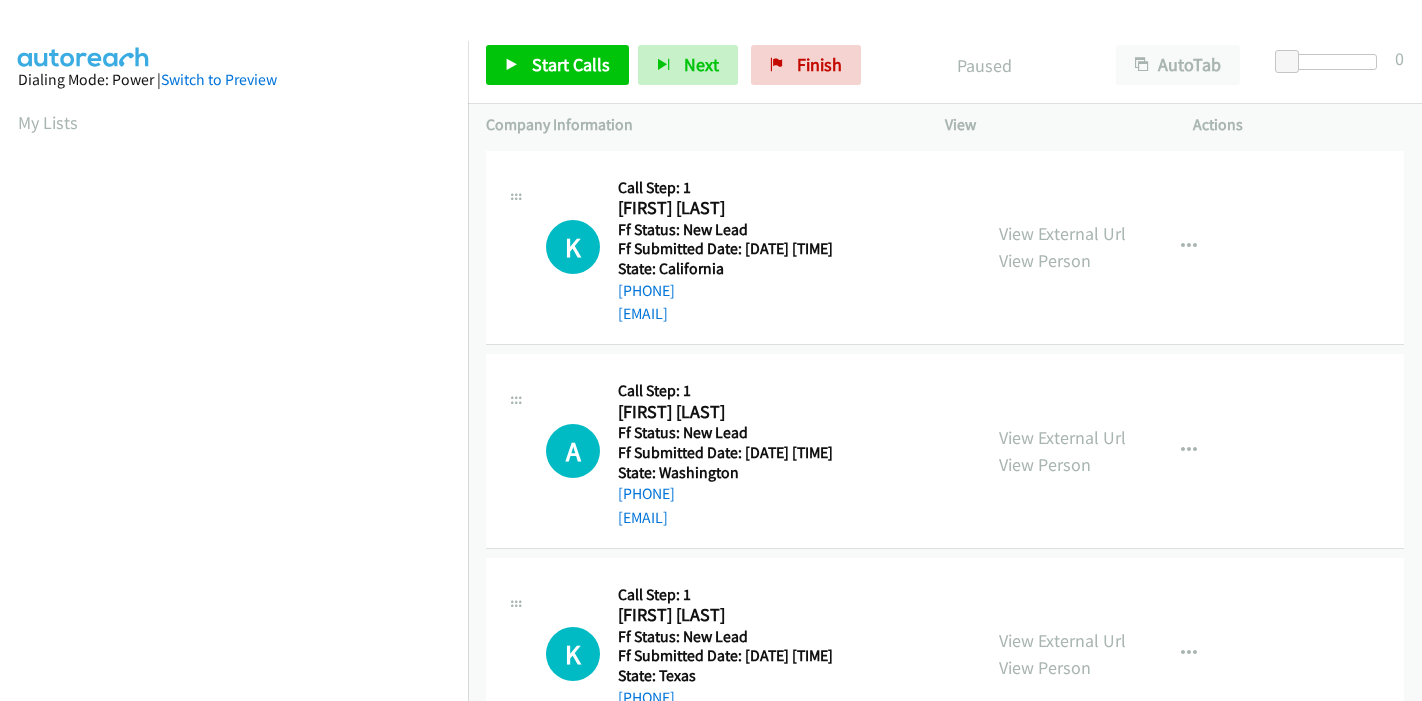 scroll, scrollTop: 0, scrollLeft: 0, axis: both 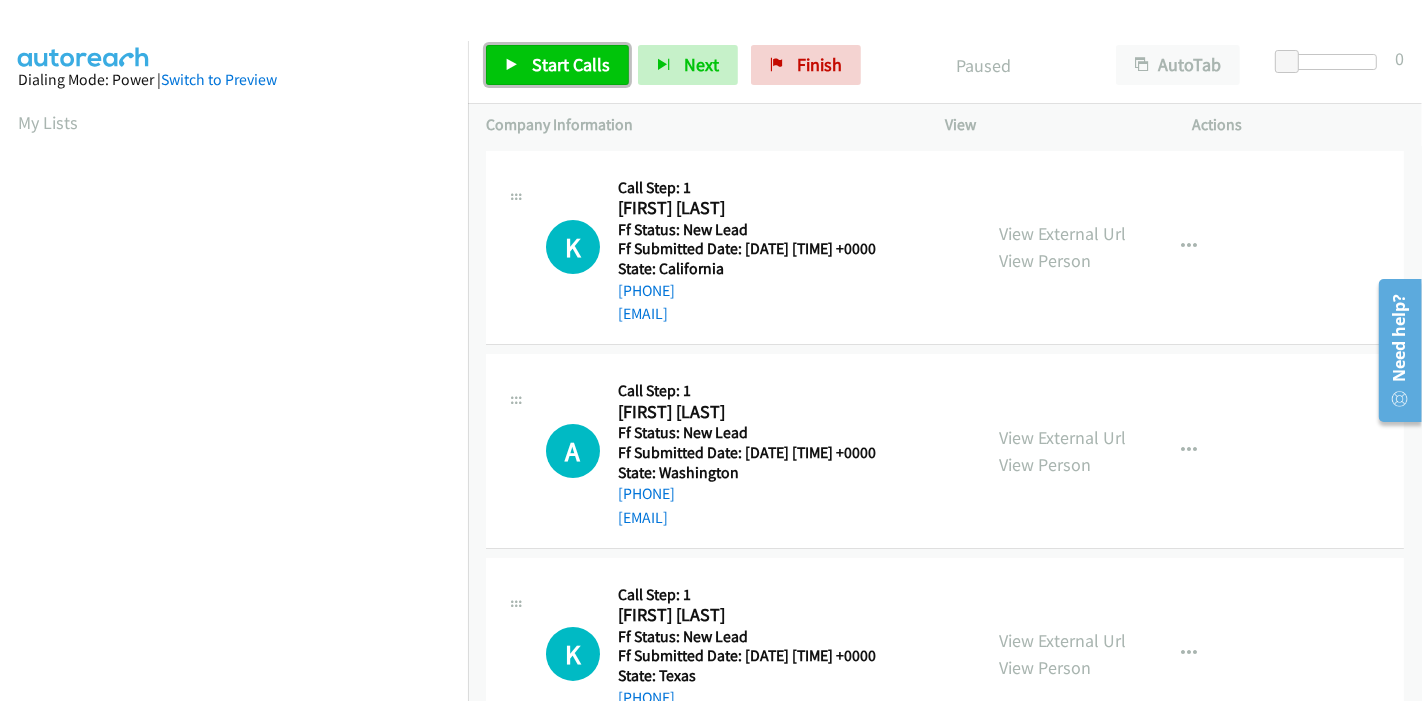 click on "Start Calls" at bounding box center [571, 64] 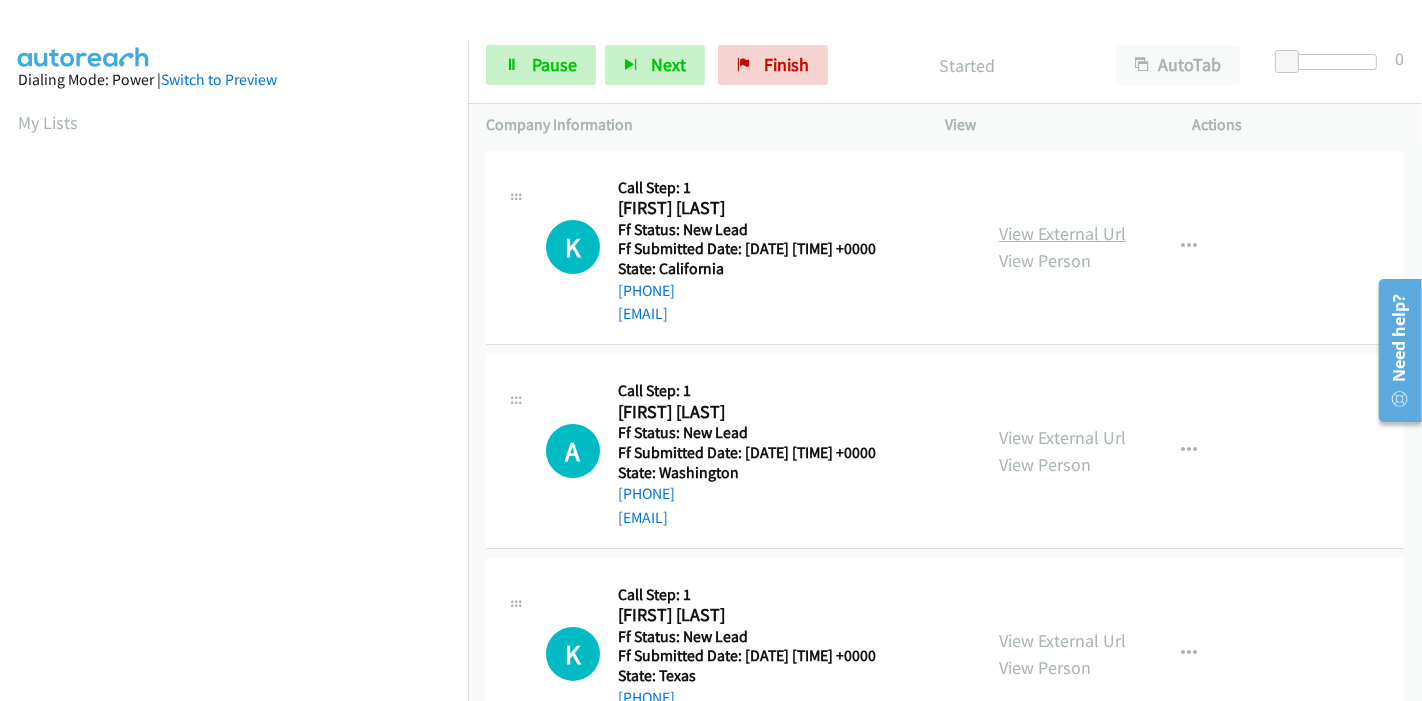 click on "View External Url" at bounding box center (1062, 233) 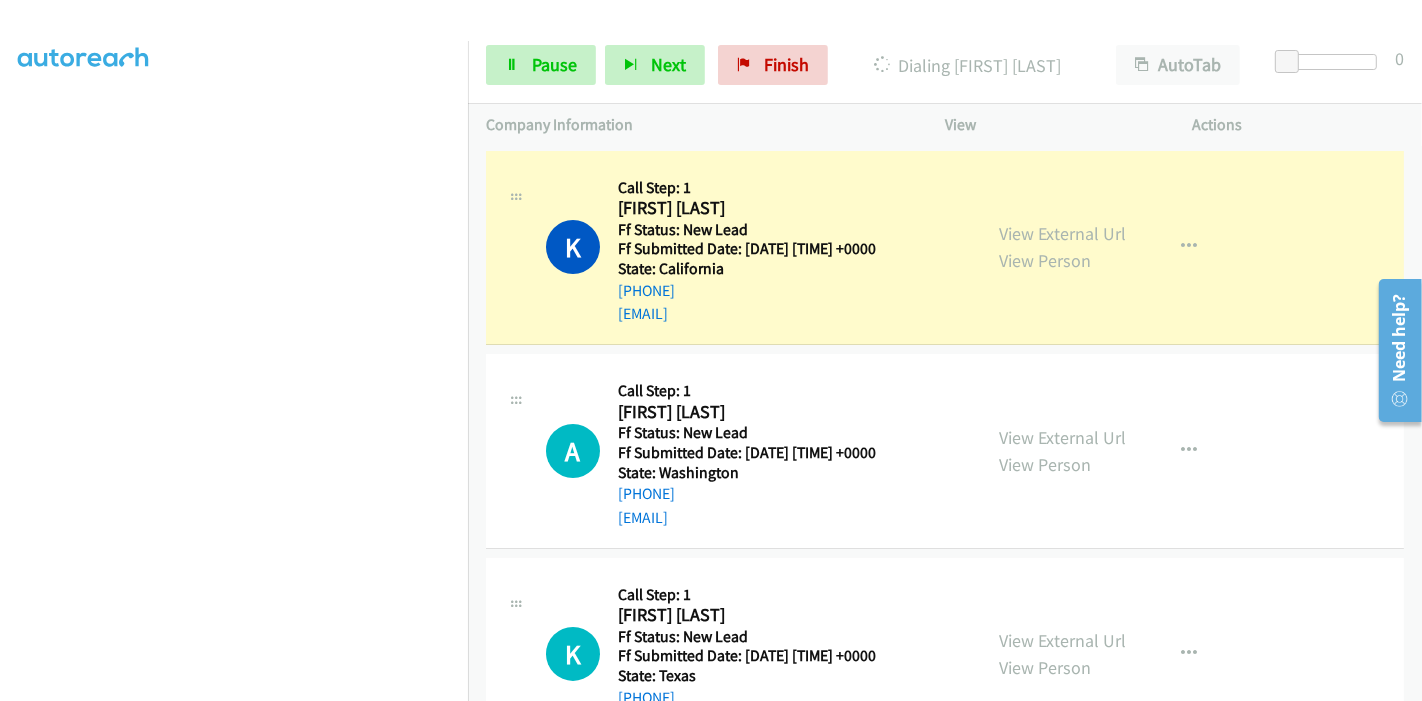 scroll, scrollTop: 0, scrollLeft: 0, axis: both 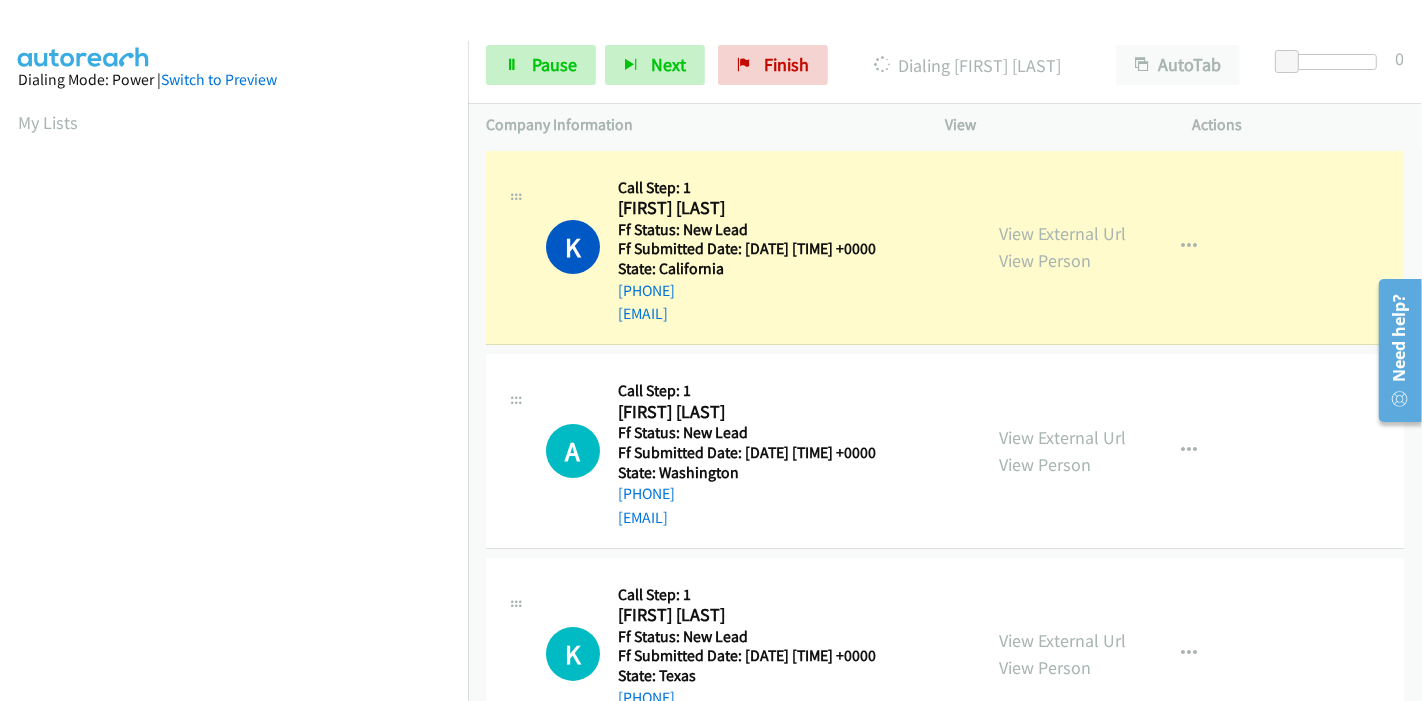 click on "Start Calls
Pause
Next
Finish
Dialing Katherine Hazen
AutoTab
AutoTab
0" at bounding box center (945, 65) 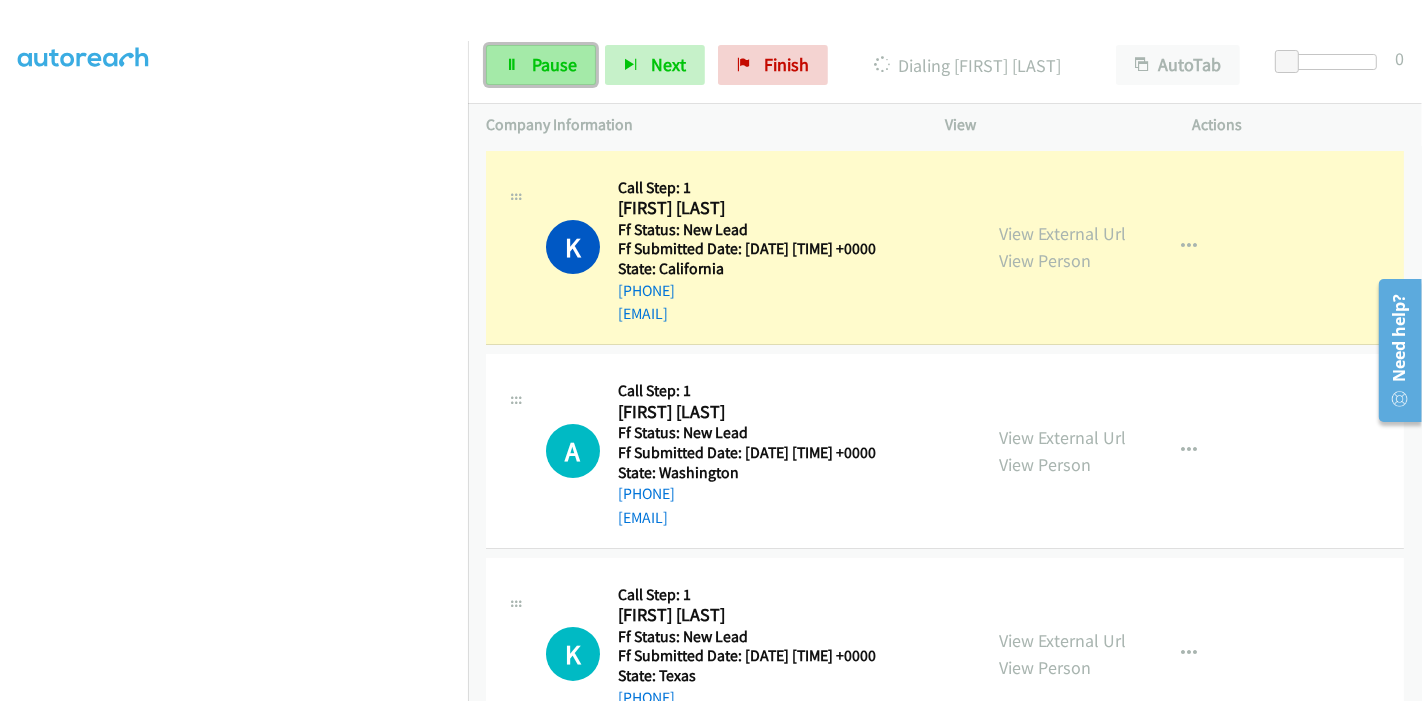 click on "Pause" at bounding box center [541, 65] 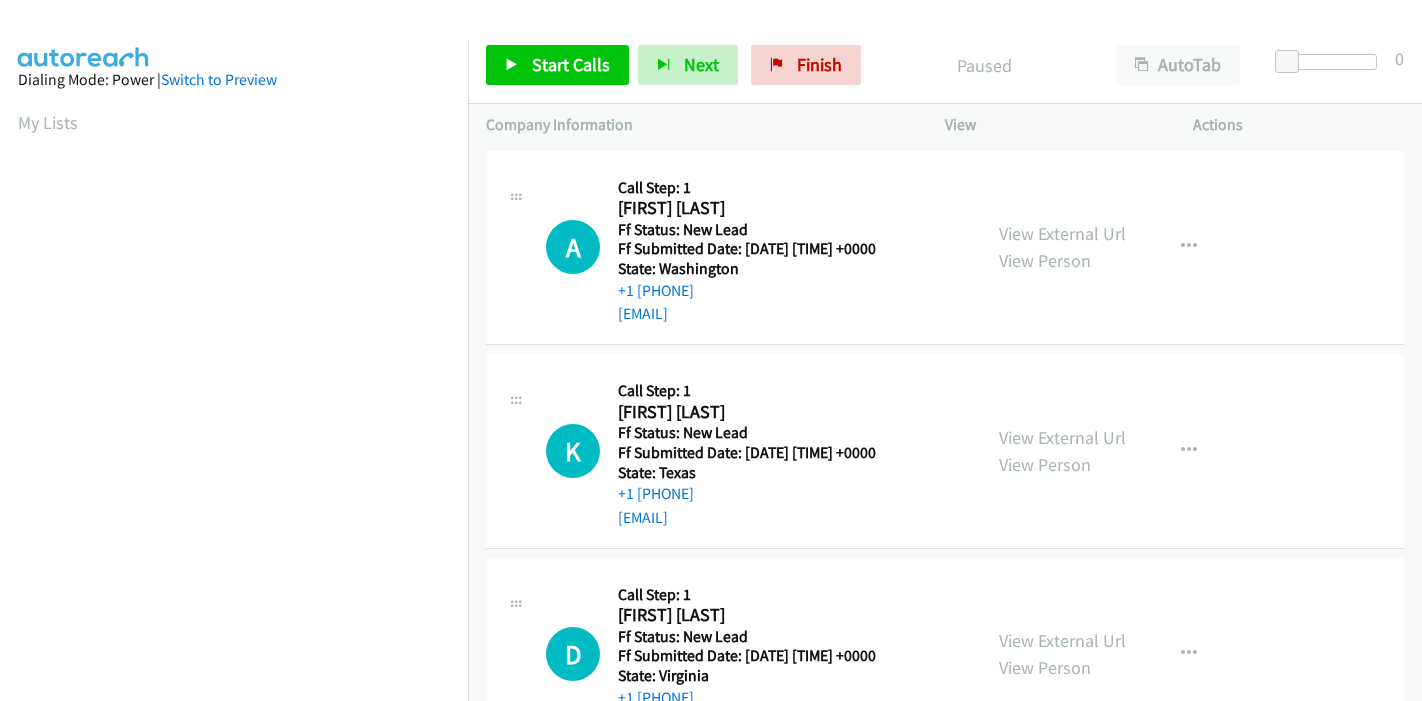 scroll, scrollTop: 0, scrollLeft: 0, axis: both 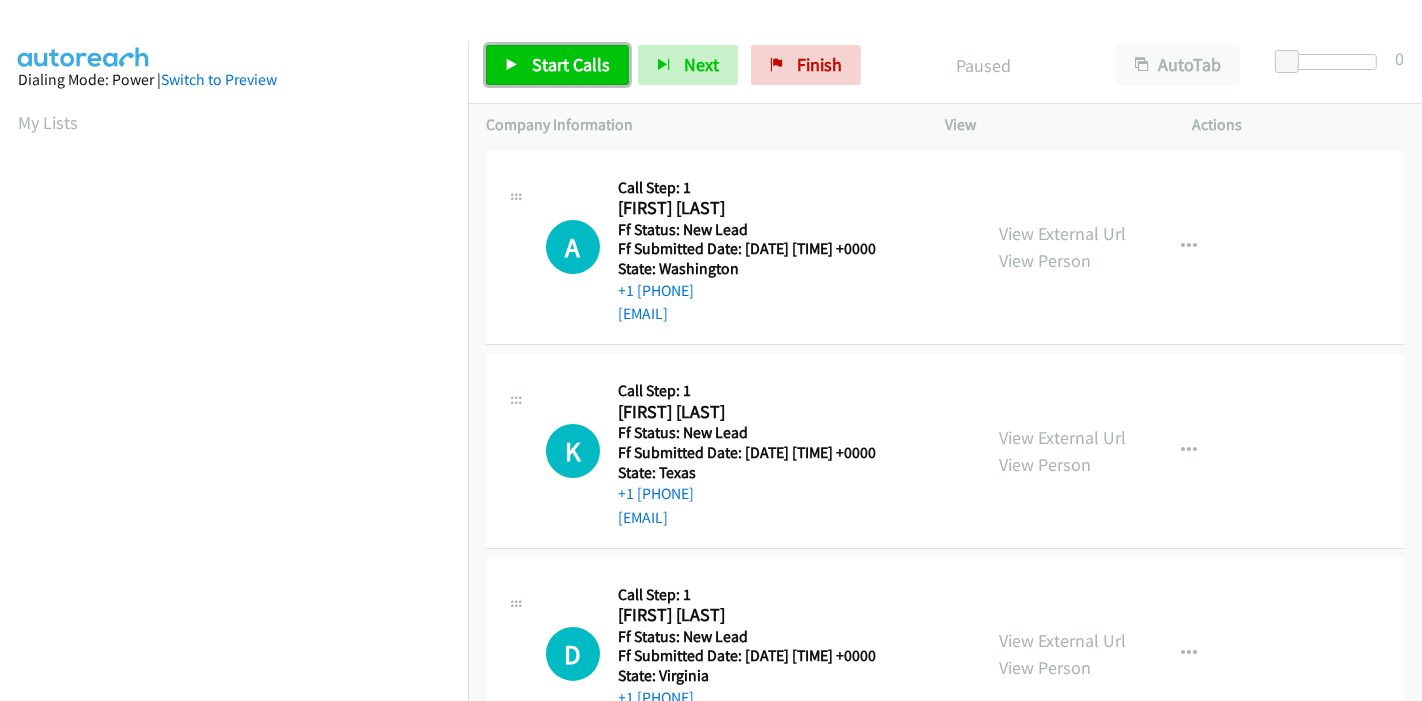 click on "Start Calls" at bounding box center [571, 64] 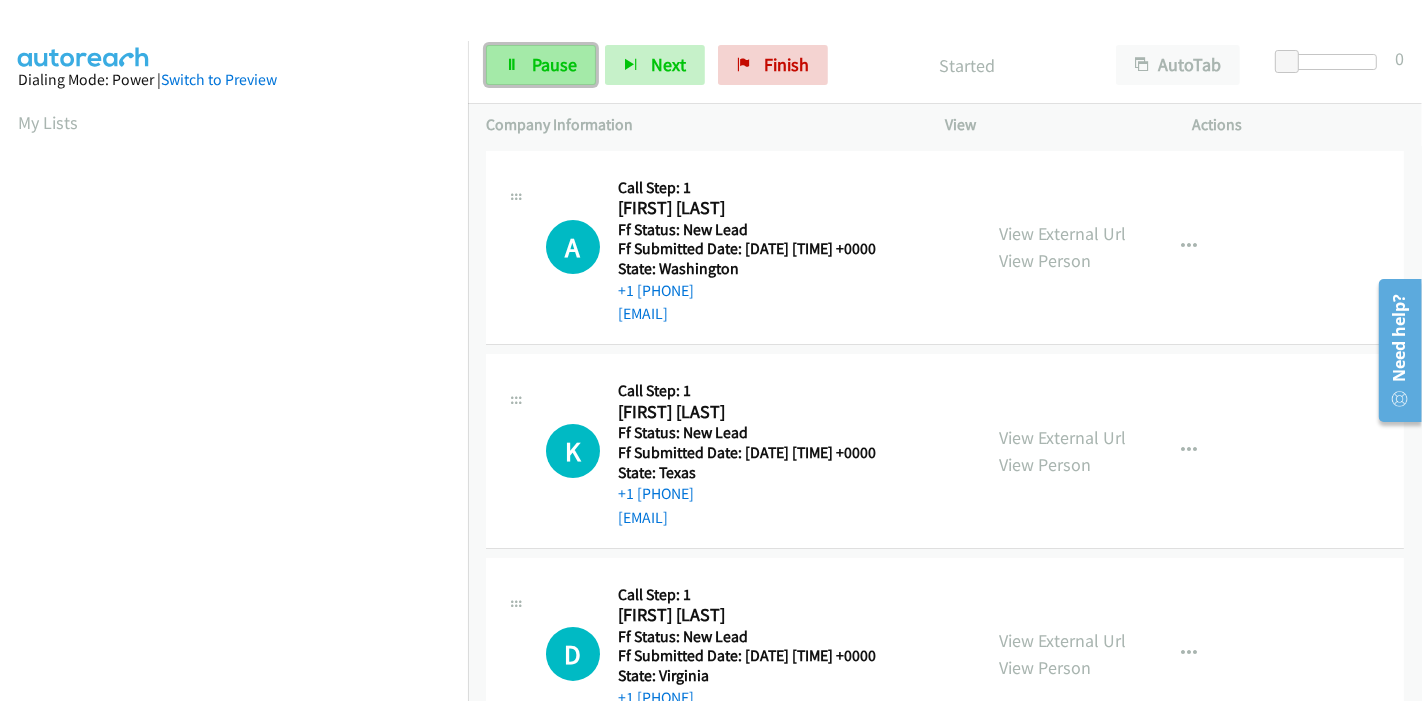 click on "Pause" at bounding box center (554, 64) 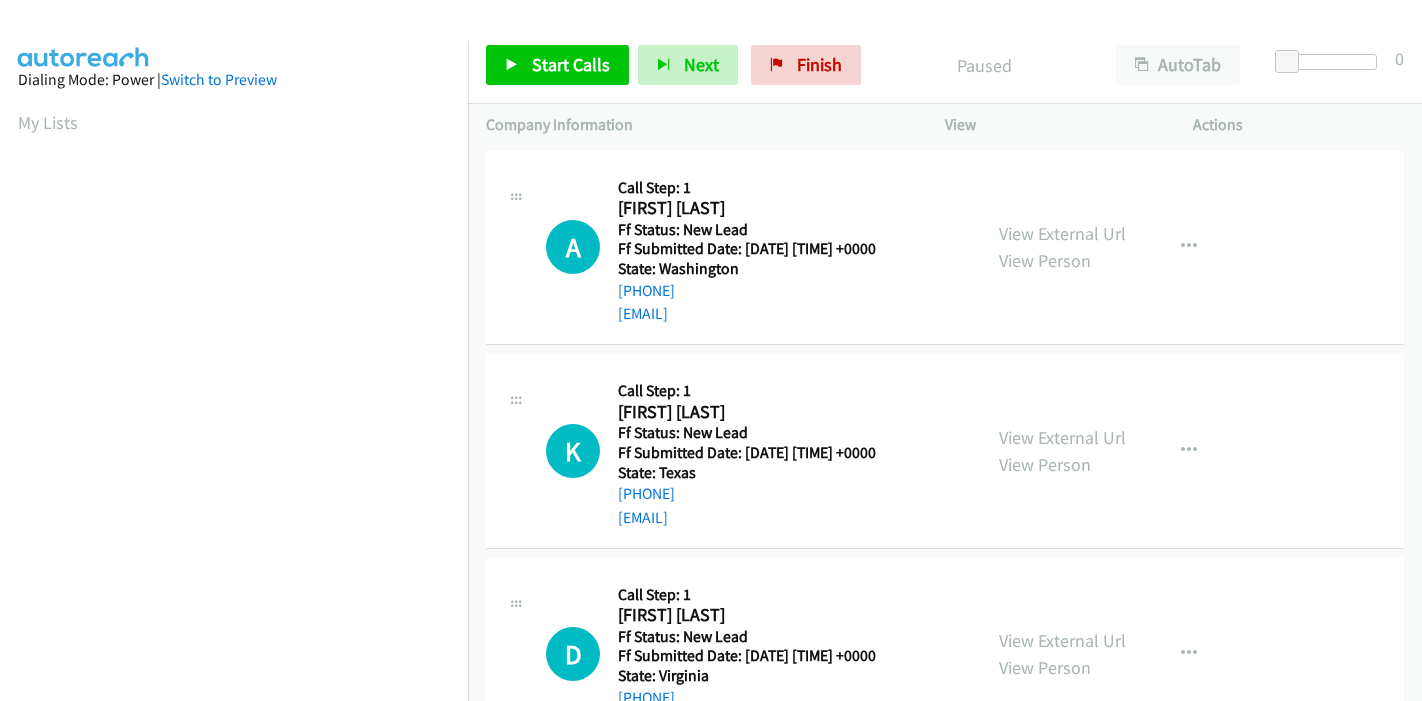 scroll, scrollTop: 0, scrollLeft: 0, axis: both 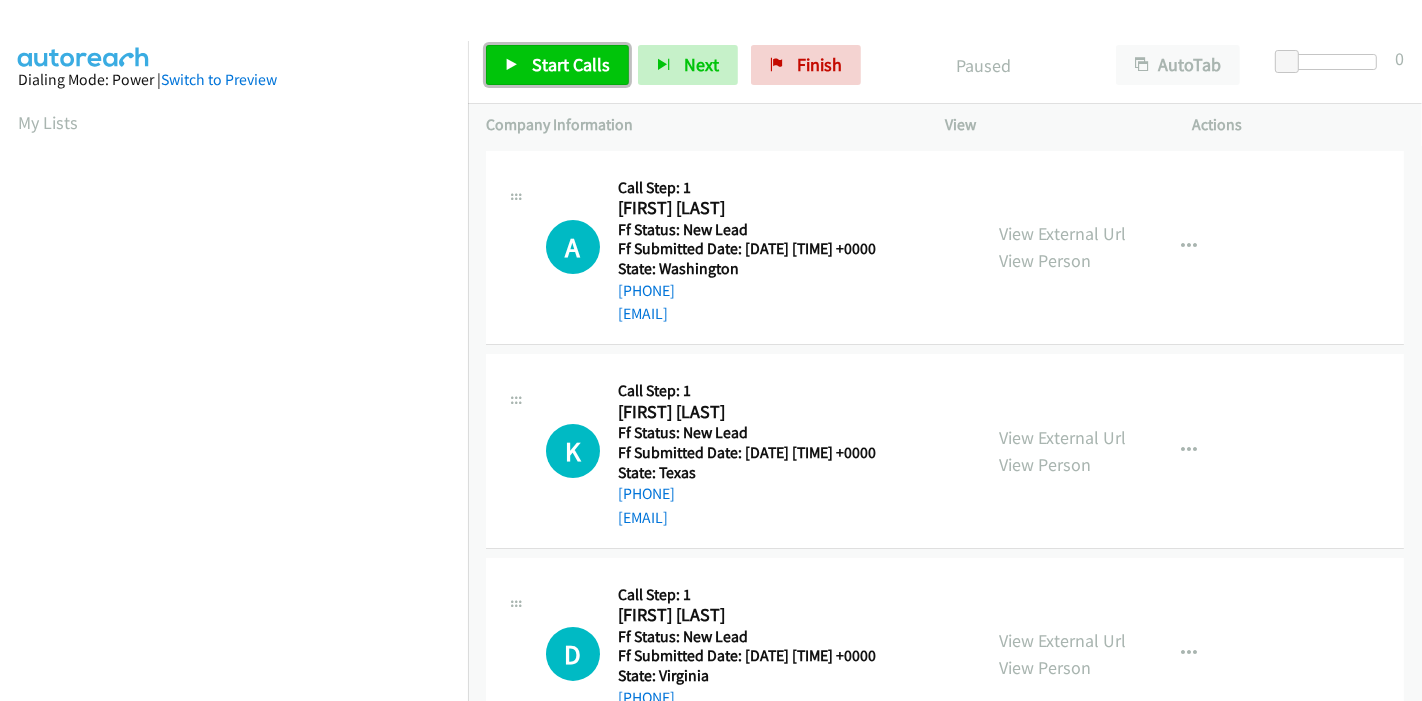 click on "Start Calls" at bounding box center [571, 64] 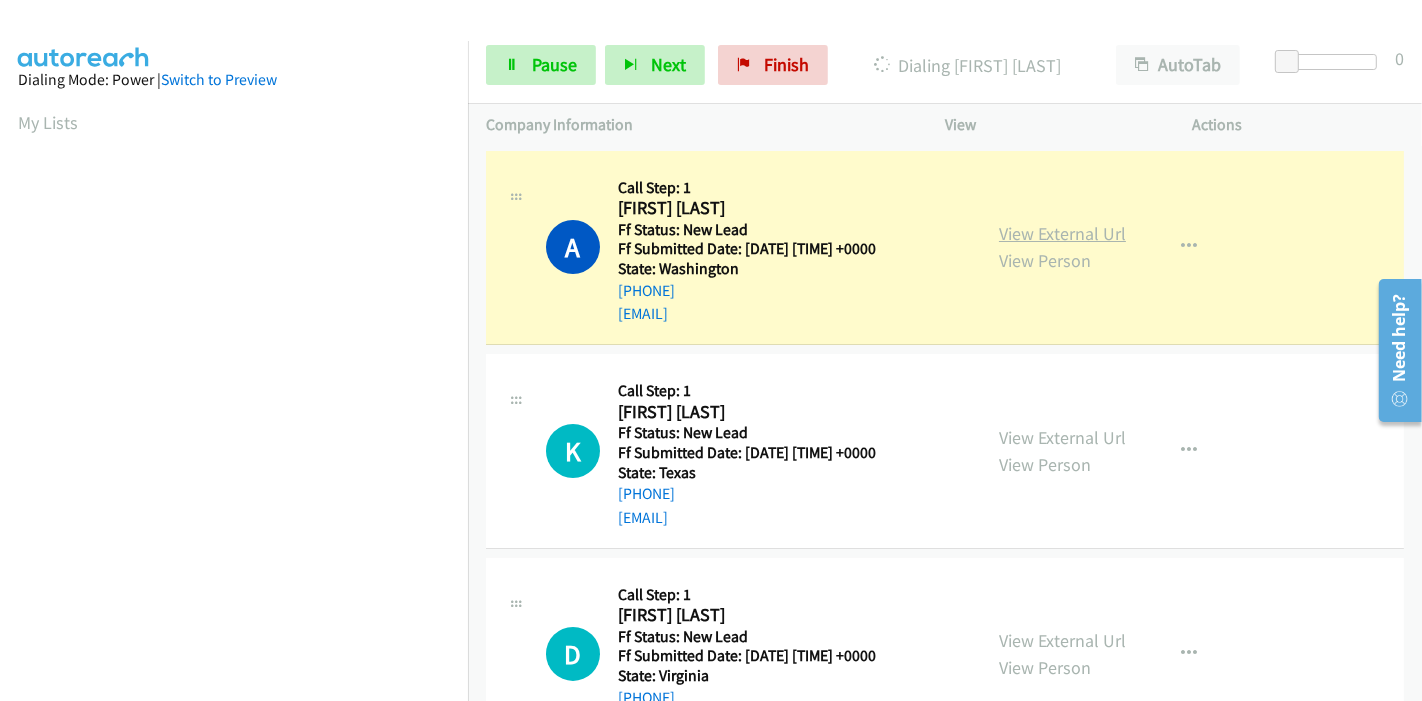 click on "View External Url" at bounding box center [1062, 233] 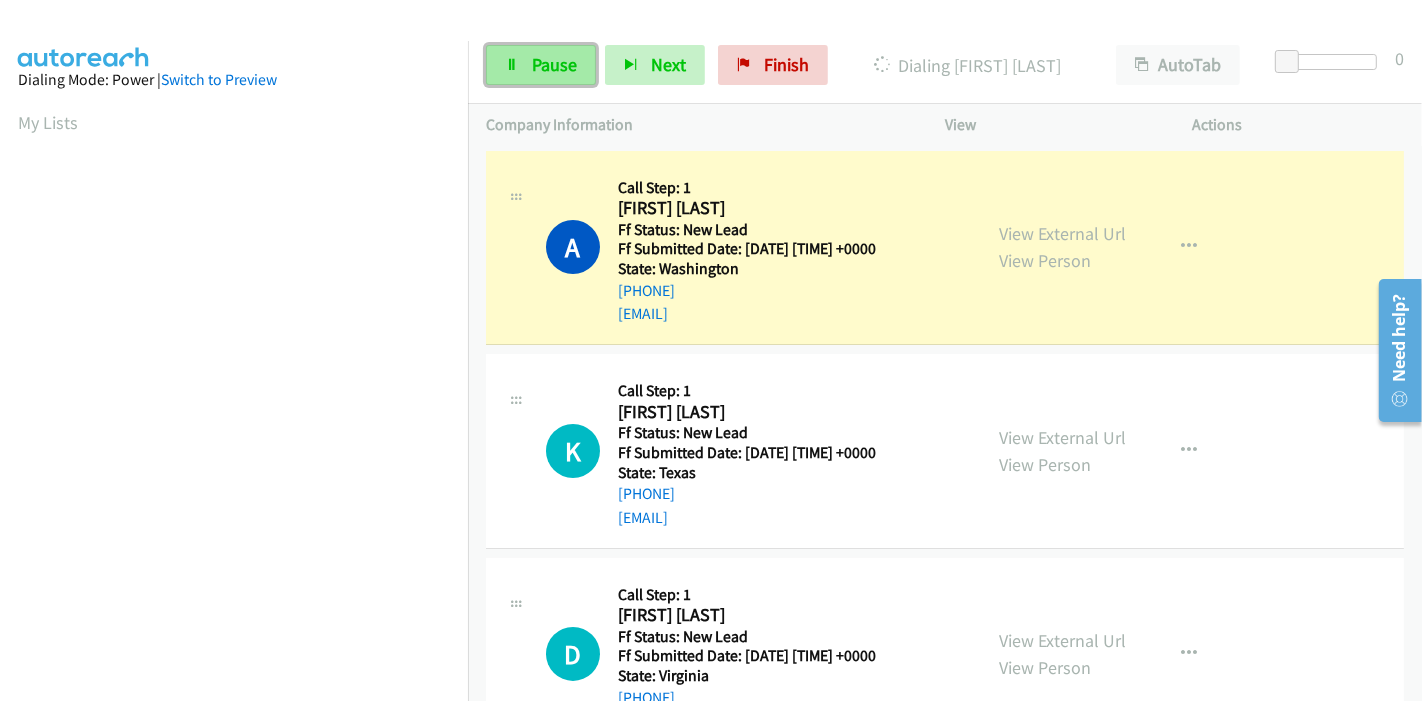 click on "Pause" at bounding box center (541, 65) 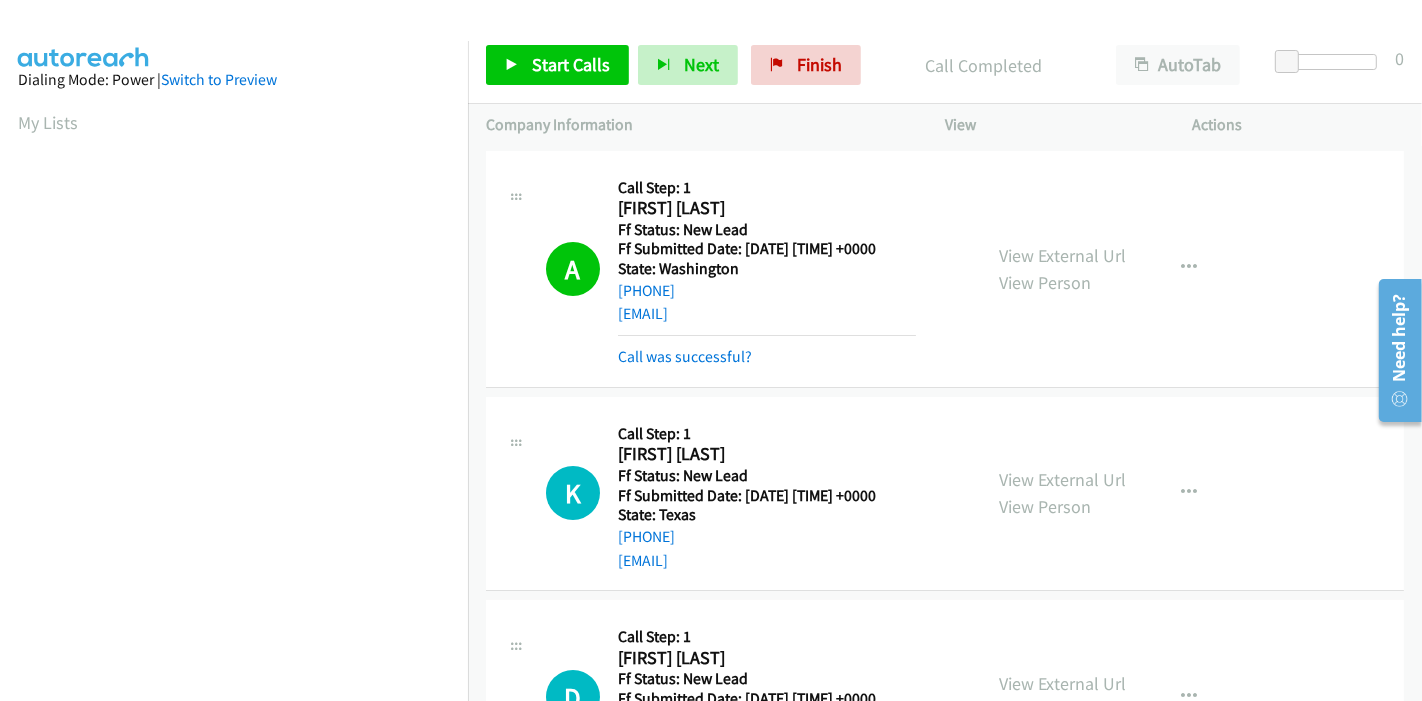scroll, scrollTop: 422, scrollLeft: 0, axis: vertical 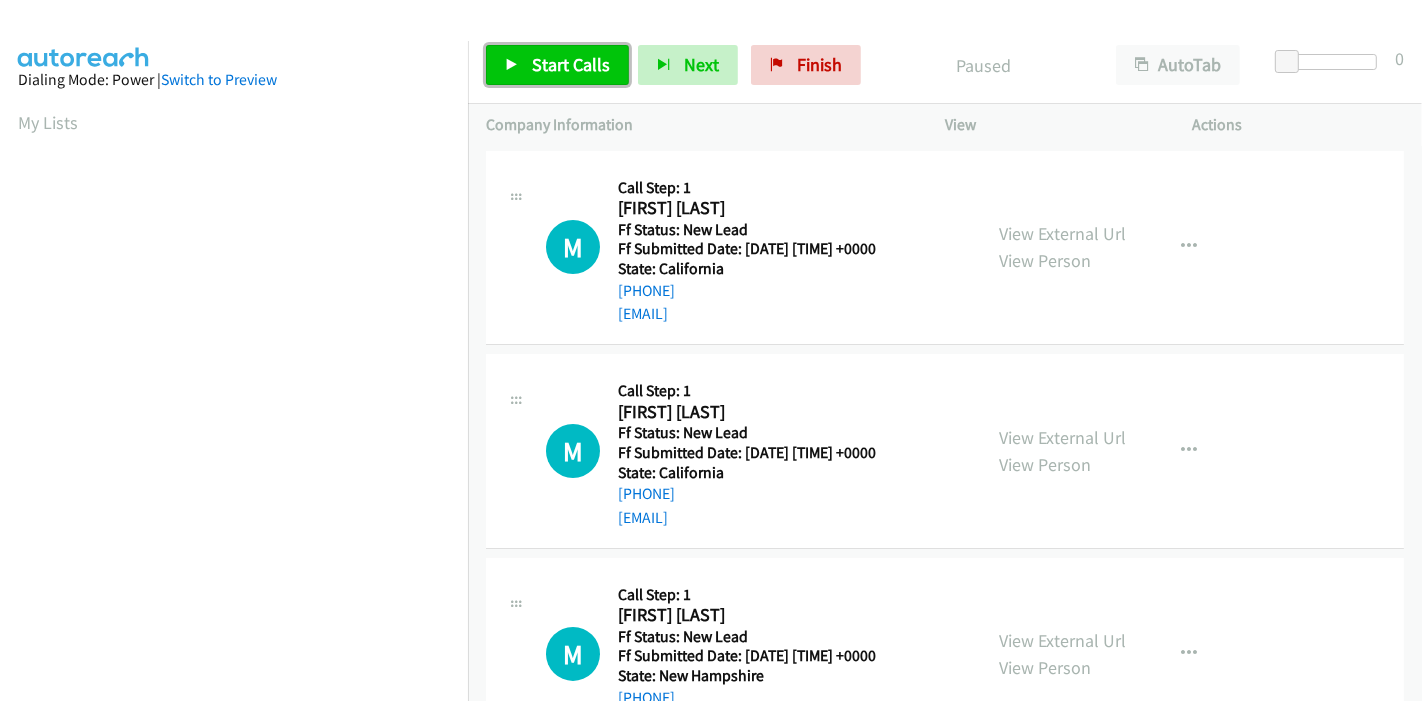 click on "Start Calls" at bounding box center (571, 64) 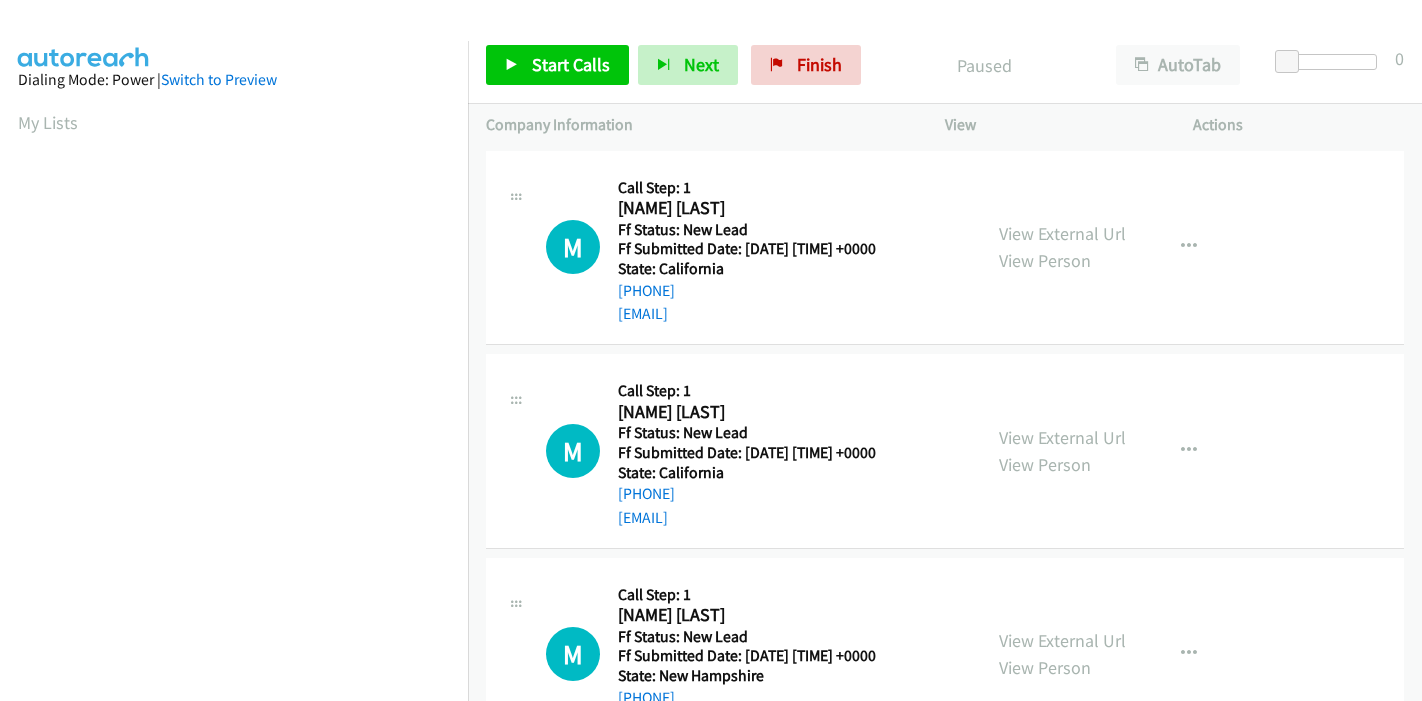 scroll, scrollTop: 0, scrollLeft: 0, axis: both 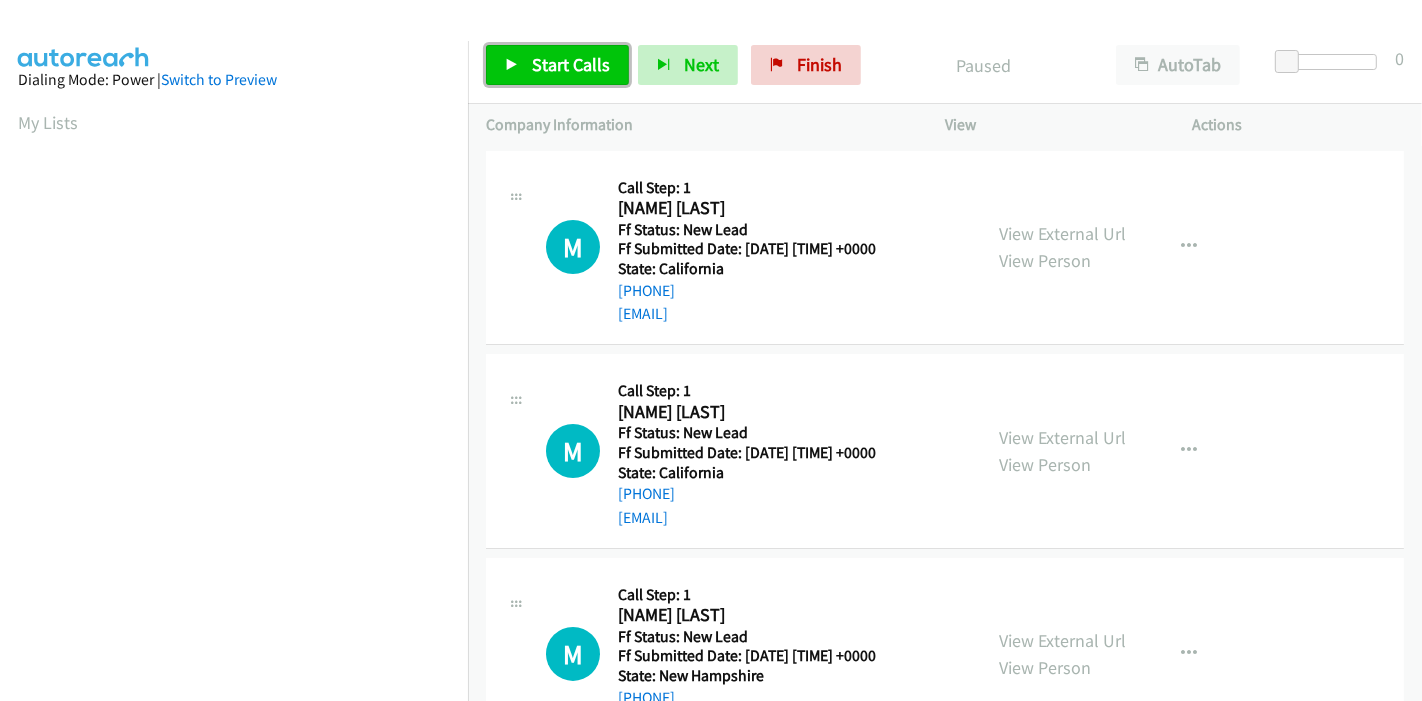 click on "Start Calls" at bounding box center [571, 64] 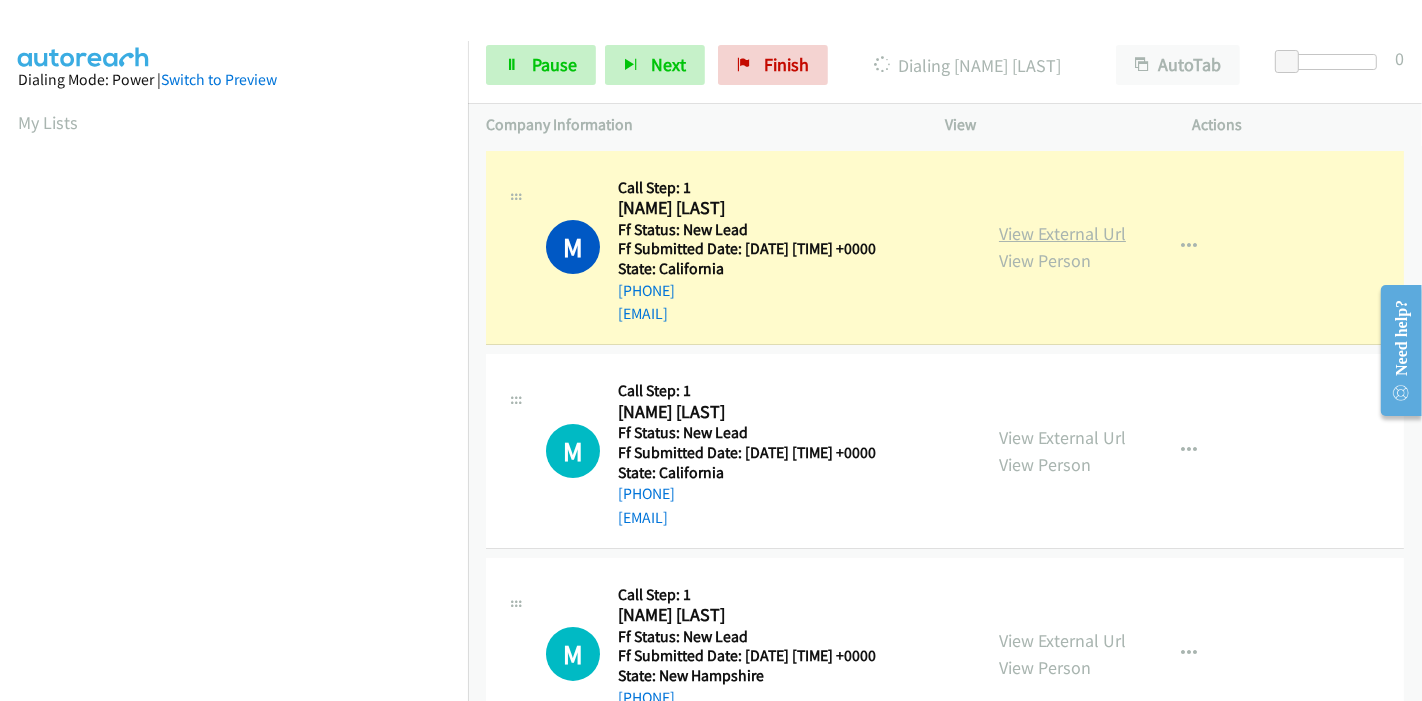 click on "View External Url" at bounding box center [1062, 233] 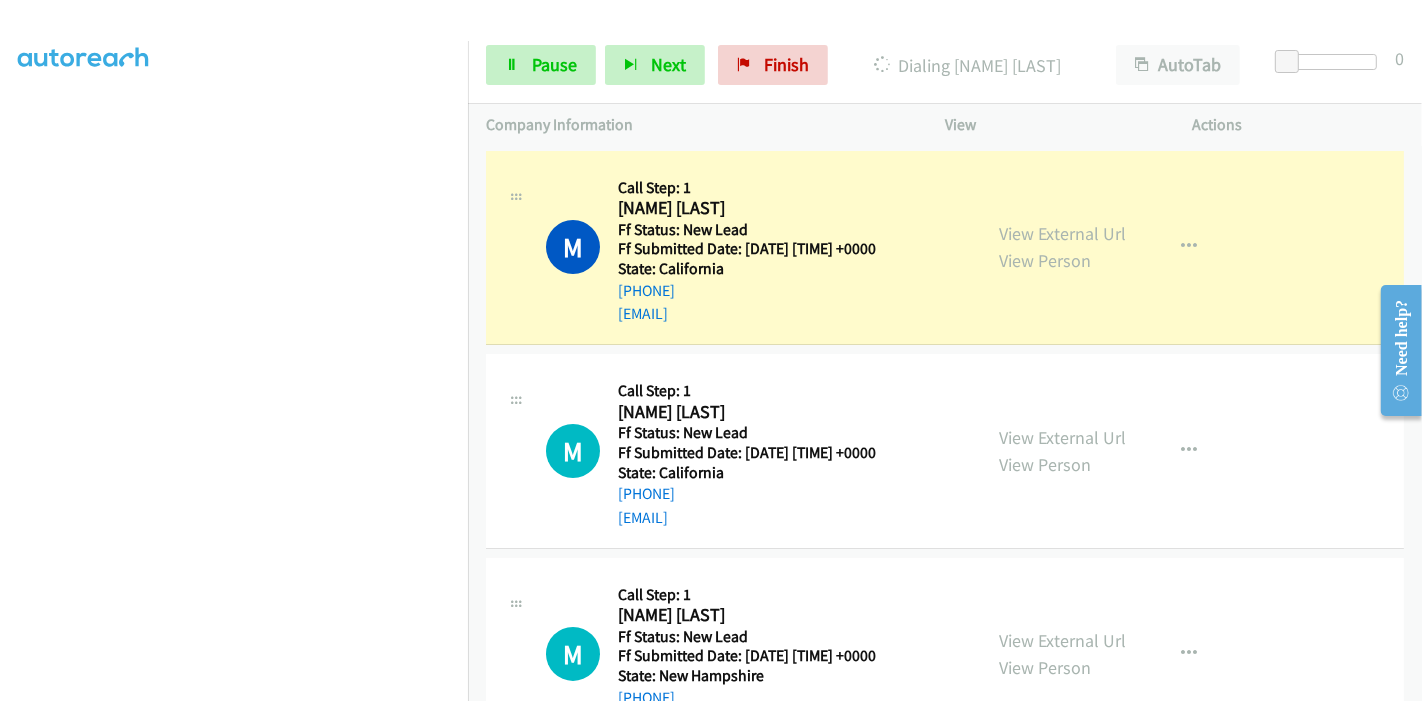 scroll, scrollTop: 0, scrollLeft: 0, axis: both 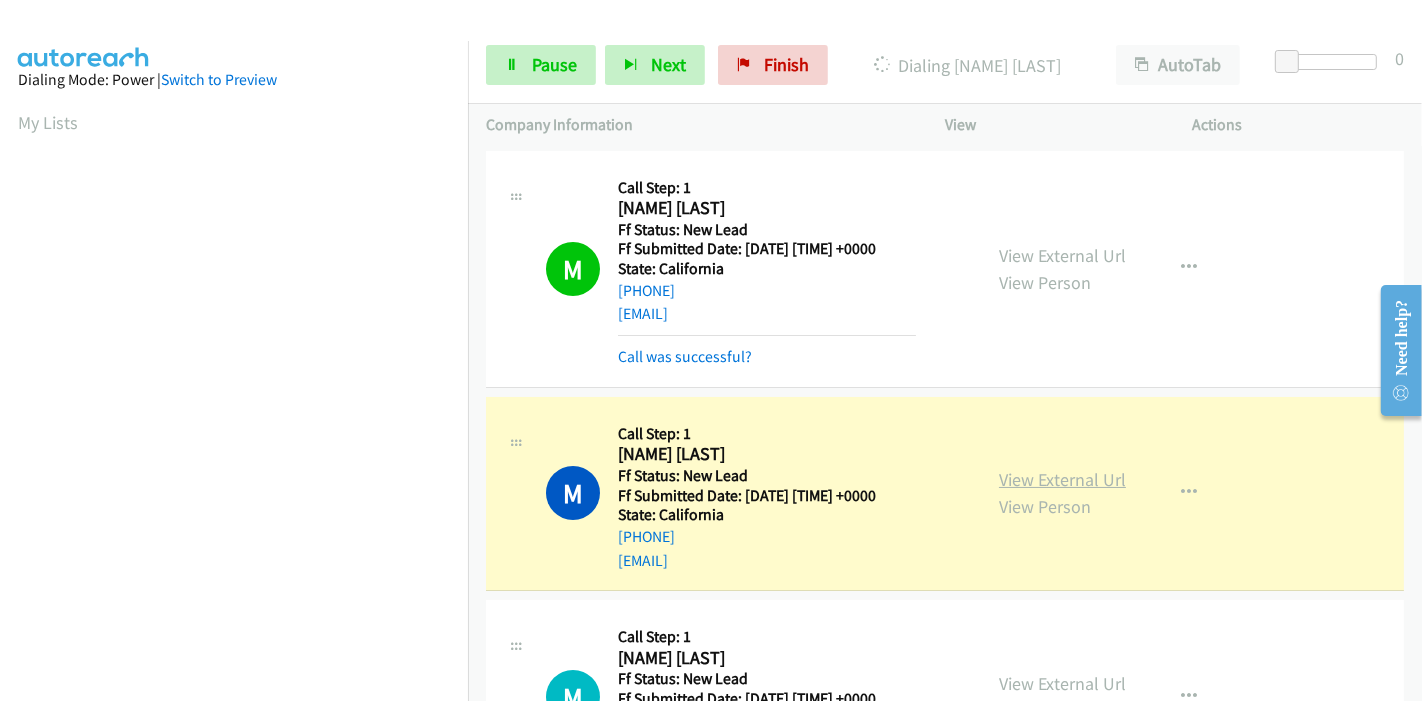 click on "View External Url" at bounding box center (1062, 479) 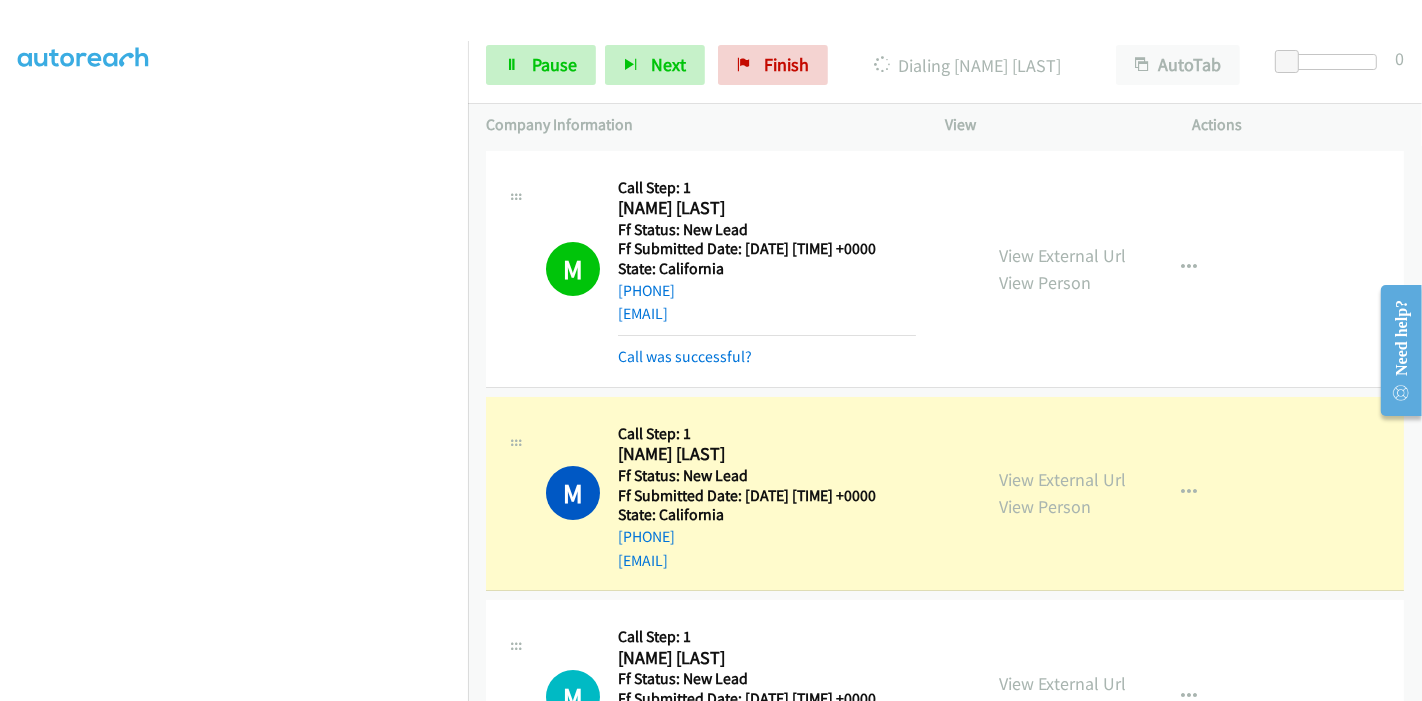 scroll, scrollTop: 0, scrollLeft: 0, axis: both 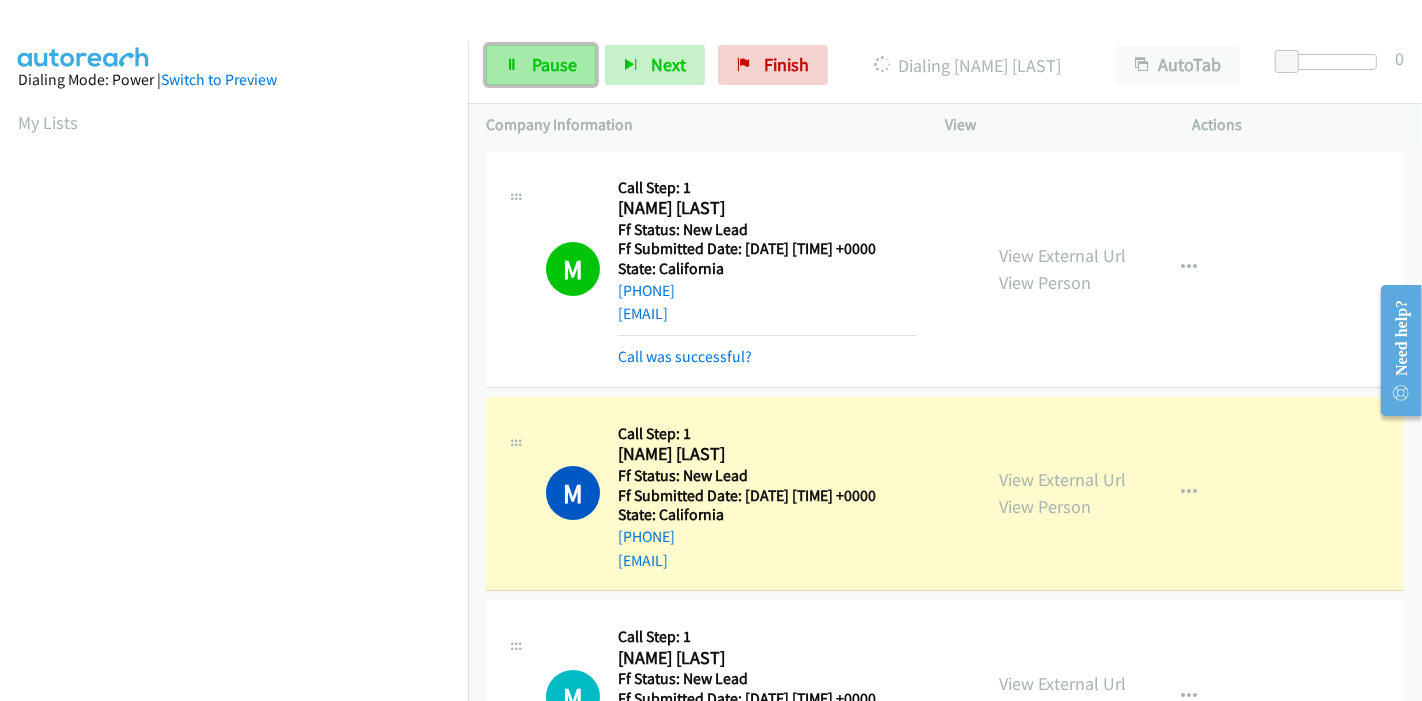click on "Pause" at bounding box center [554, 64] 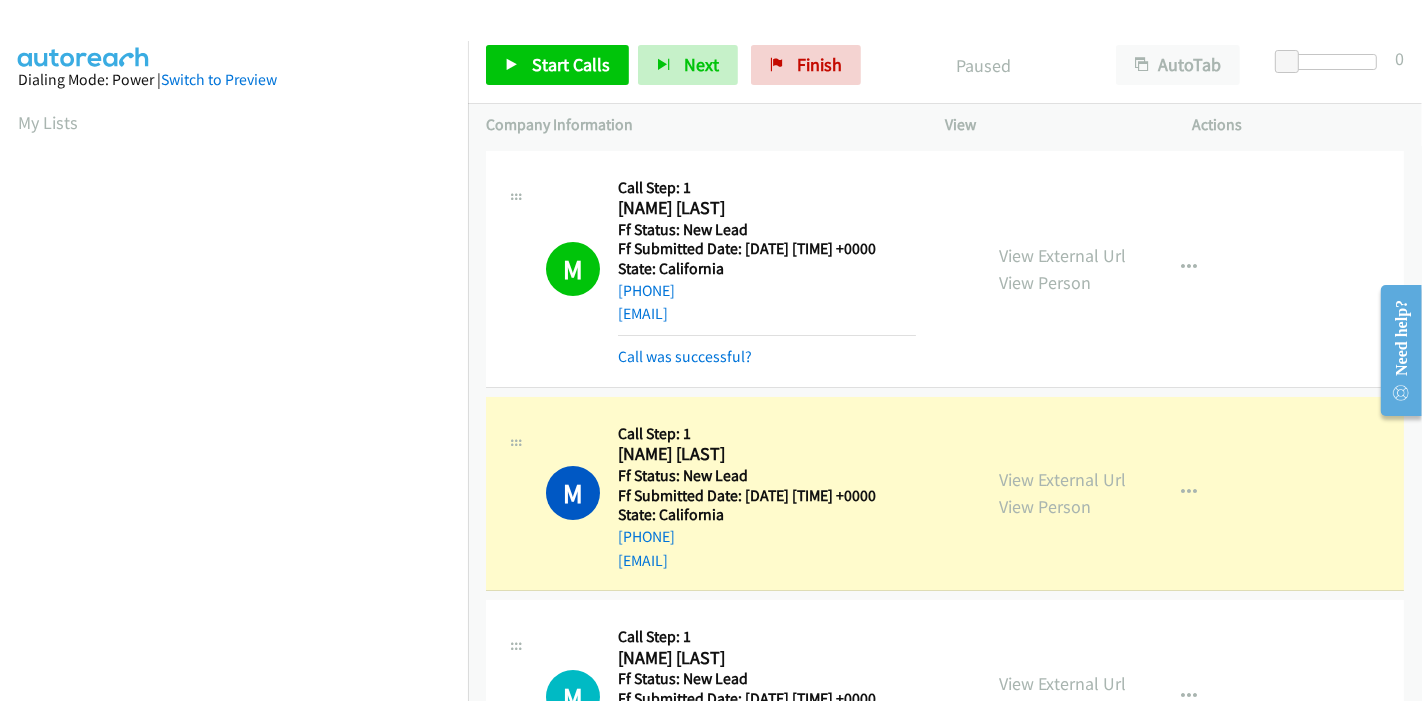 scroll, scrollTop: 422, scrollLeft: 0, axis: vertical 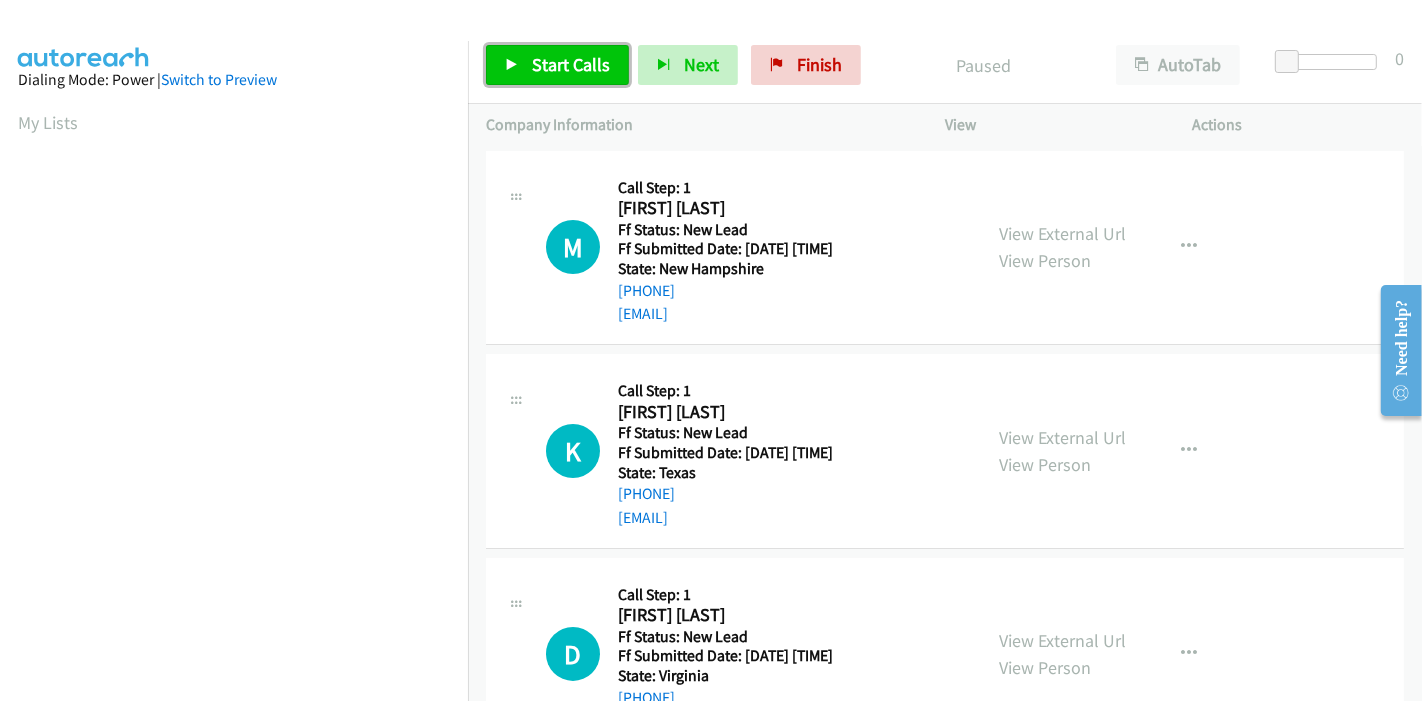 click on "Start Calls" at bounding box center [571, 64] 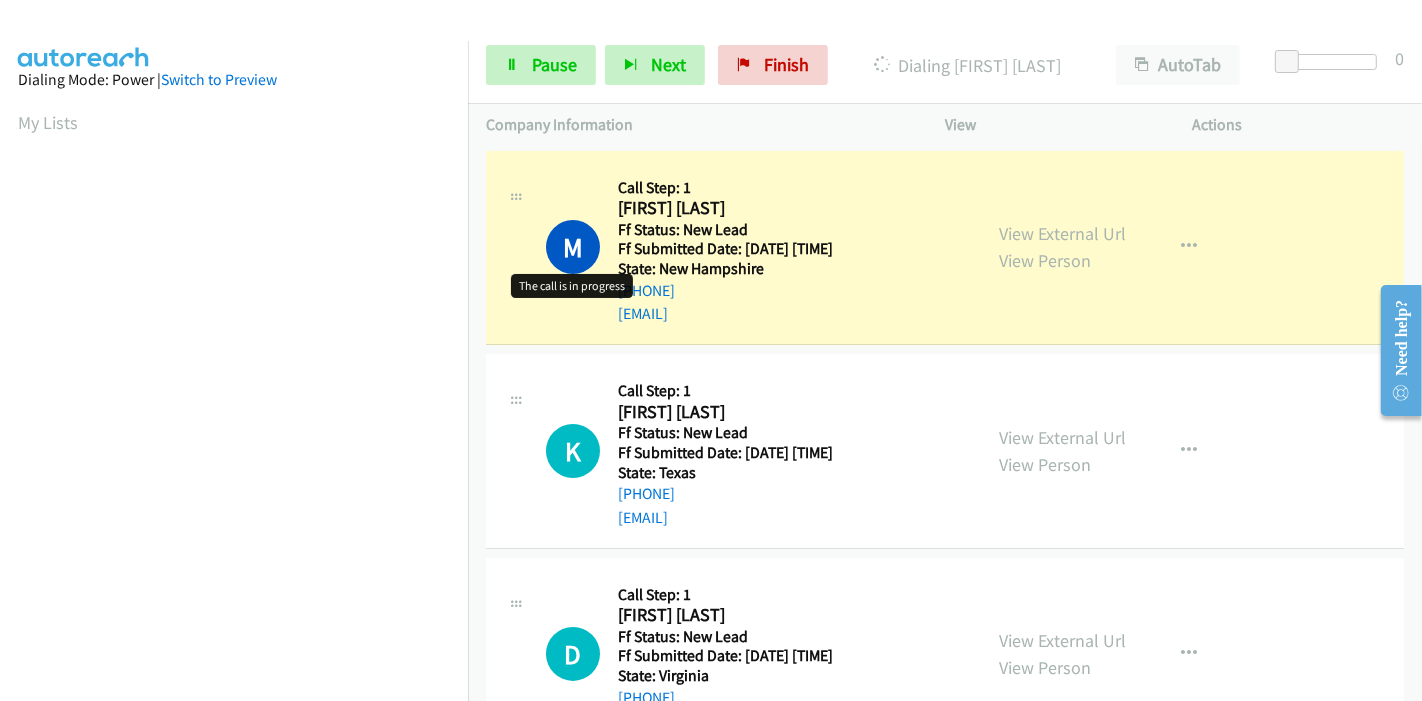 click on "M" at bounding box center [573, 247] 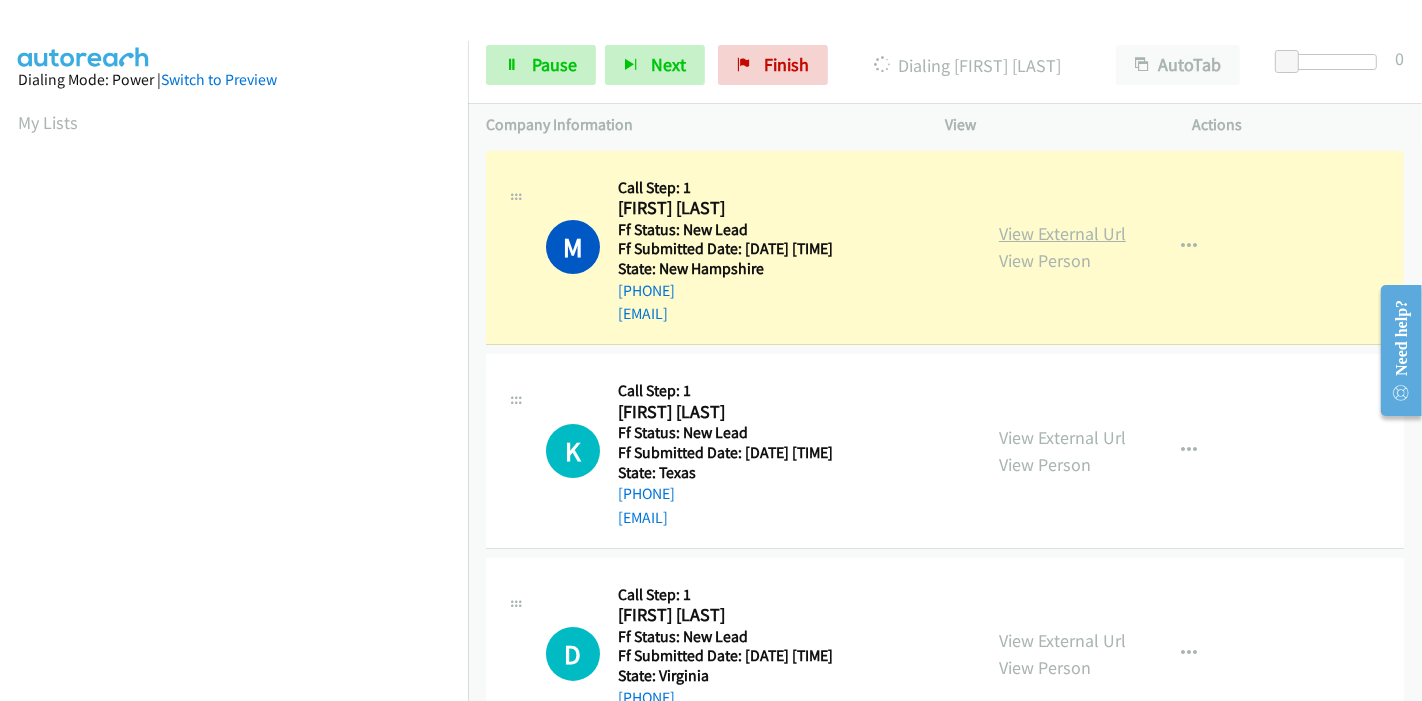scroll, scrollTop: 422, scrollLeft: 0, axis: vertical 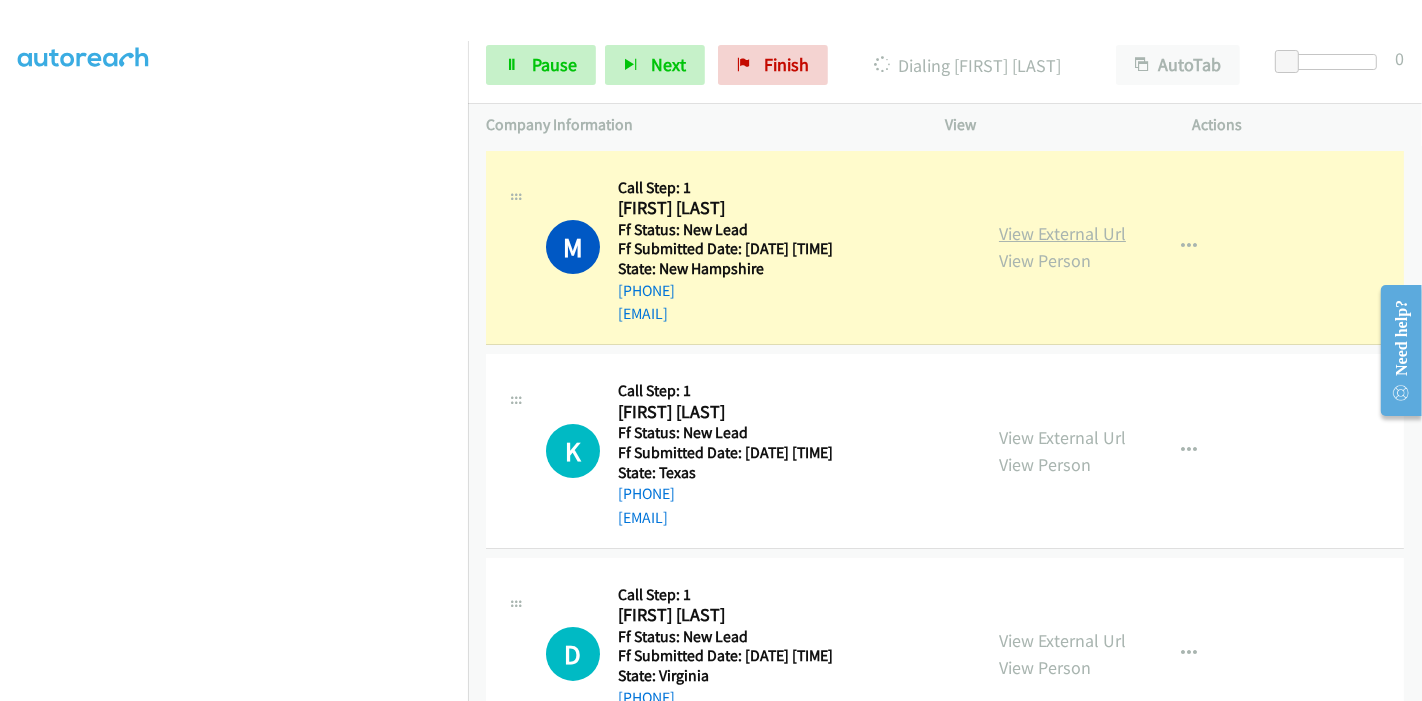 click on "View External Url" at bounding box center (1062, 233) 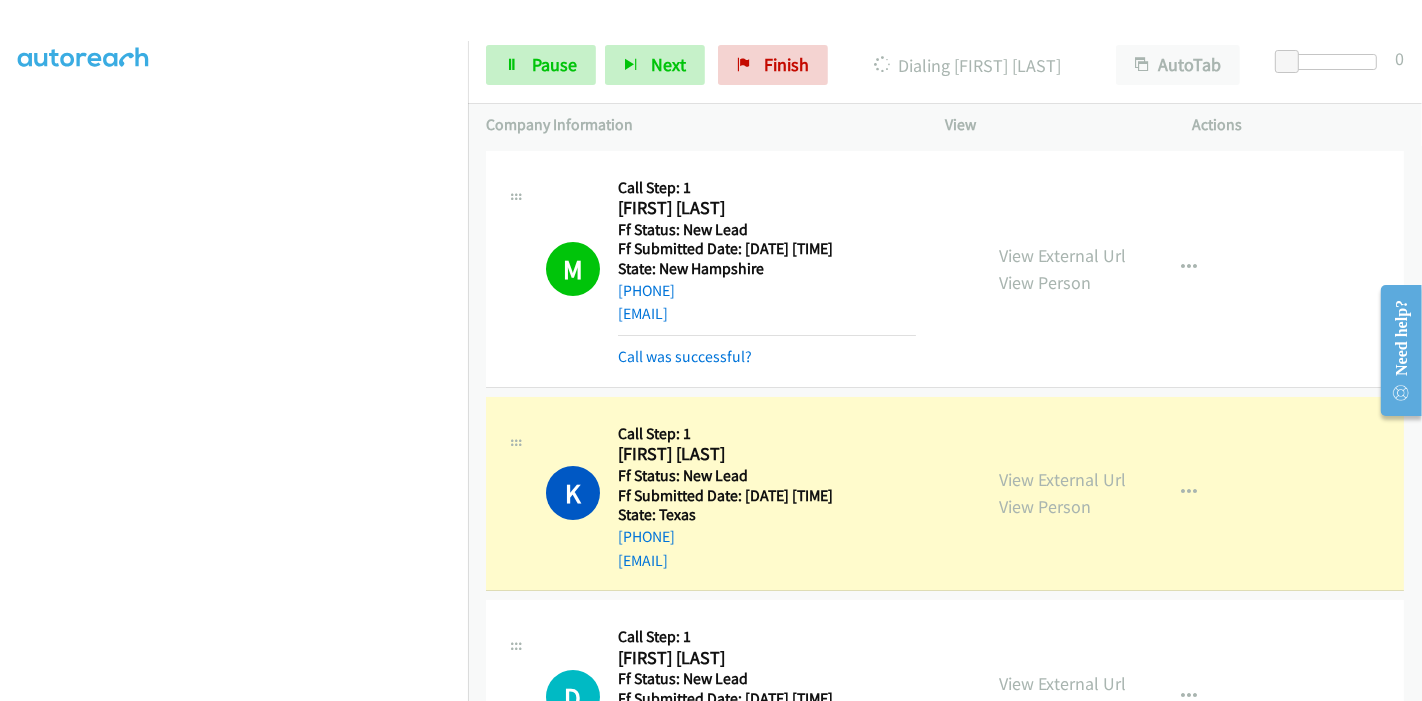 scroll, scrollTop: 422, scrollLeft: 0, axis: vertical 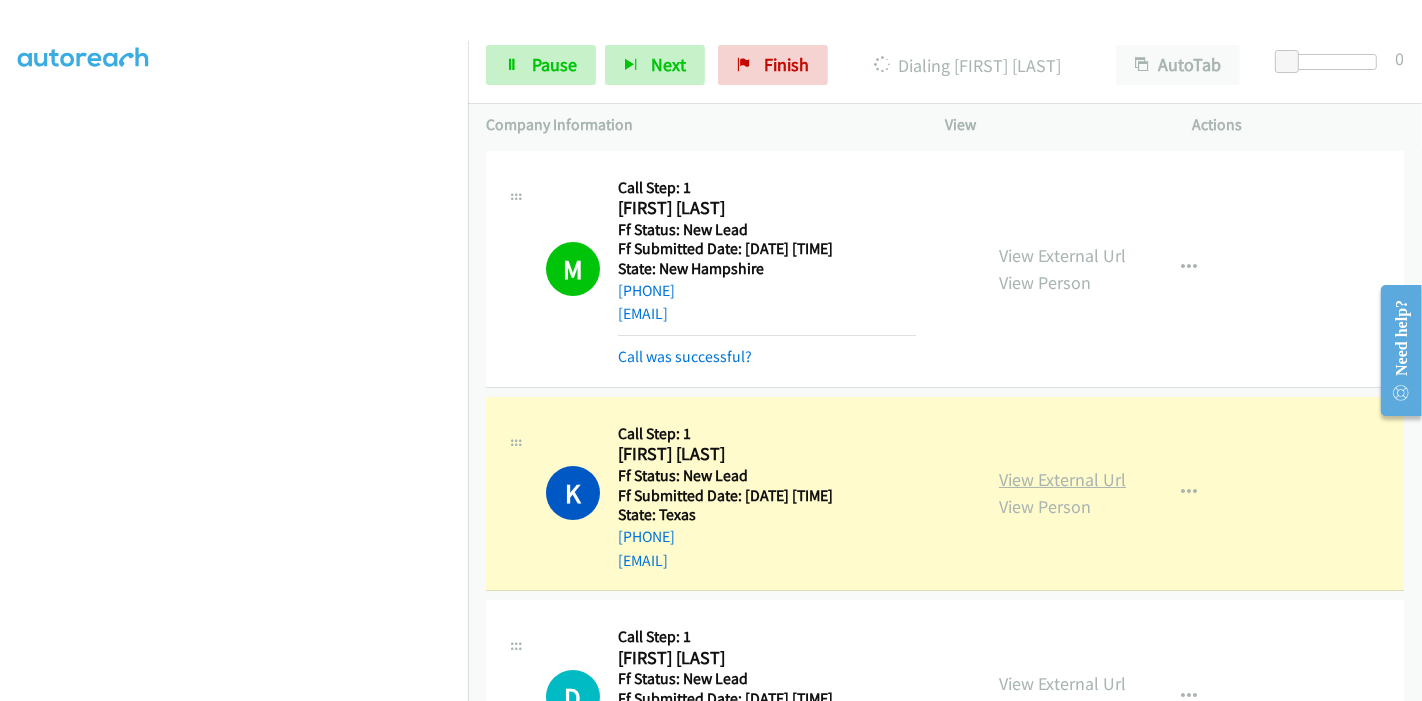 click on "View External Url" at bounding box center (1062, 479) 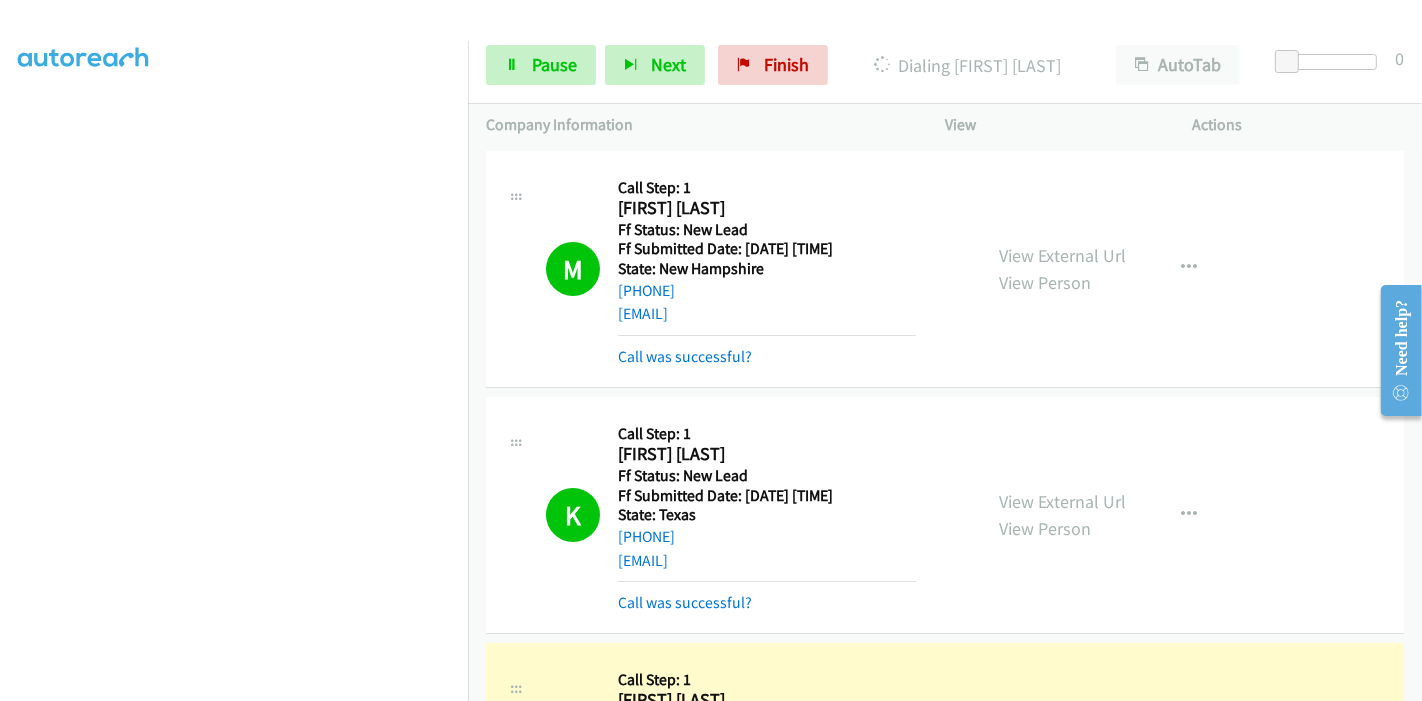 scroll, scrollTop: 0, scrollLeft: 0, axis: both 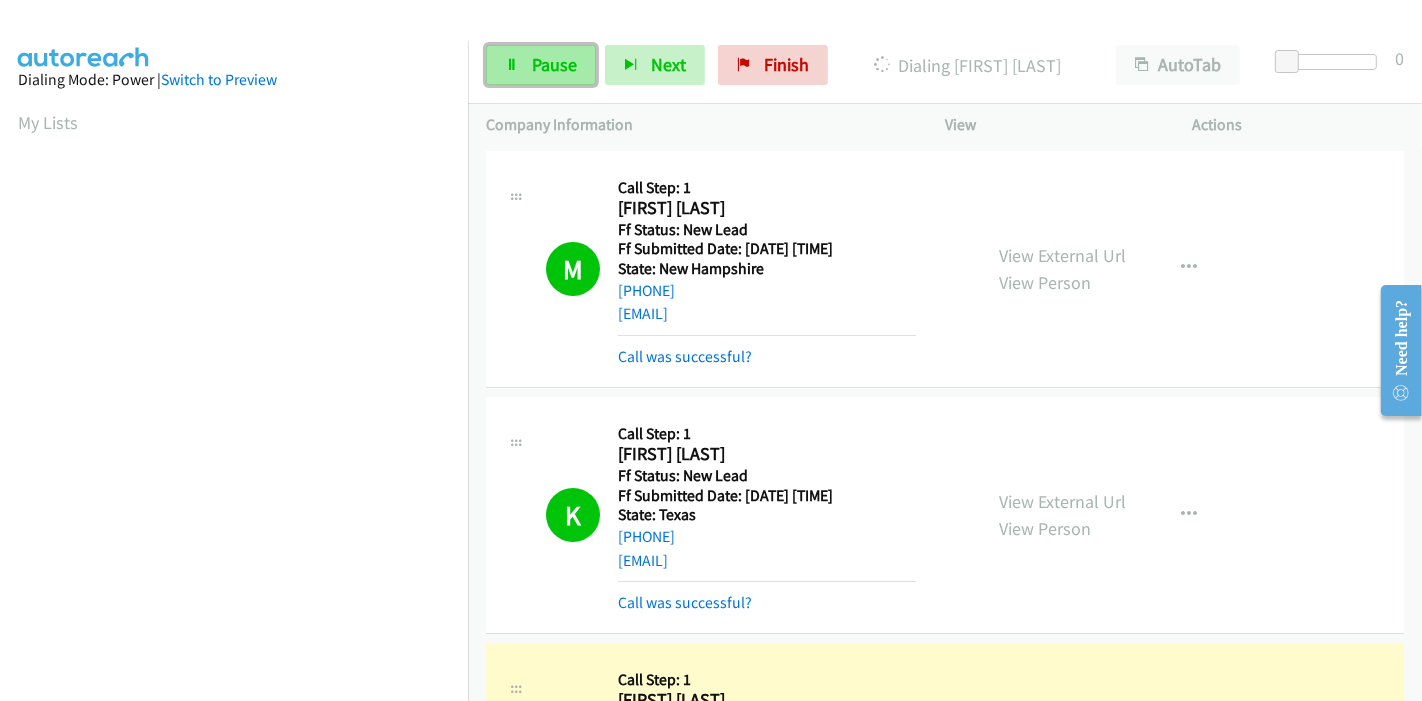 click on "Pause" at bounding box center (554, 64) 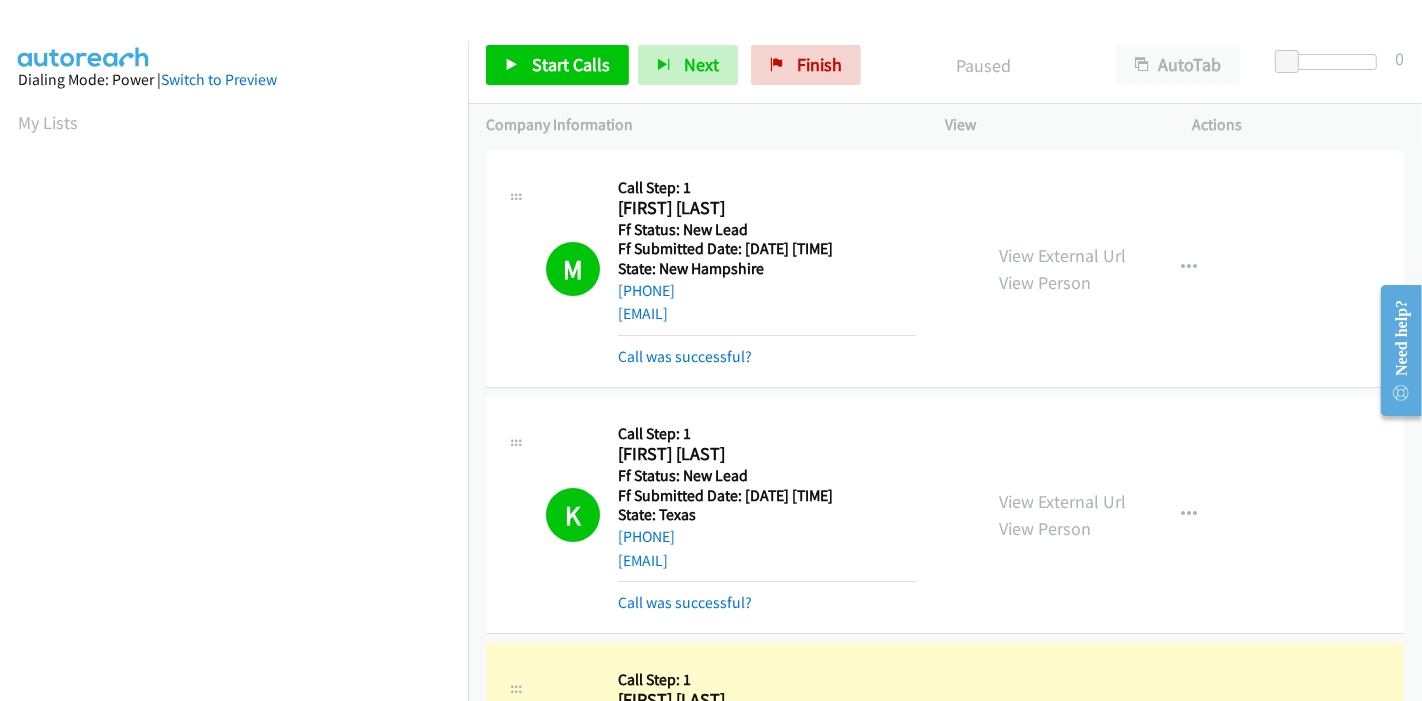 scroll, scrollTop: 422, scrollLeft: 0, axis: vertical 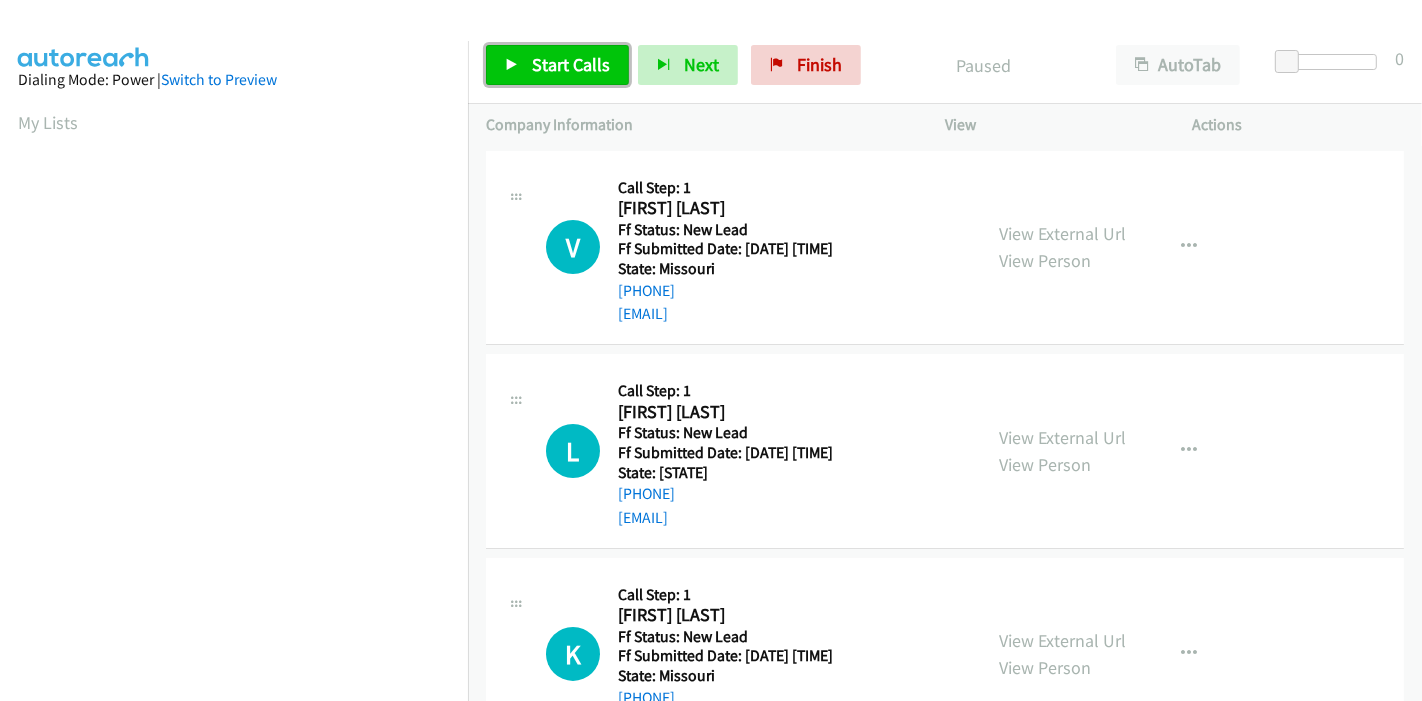 drag, startPoint x: 0, startPoint y: 0, endPoint x: 562, endPoint y: 61, distance: 565.3008 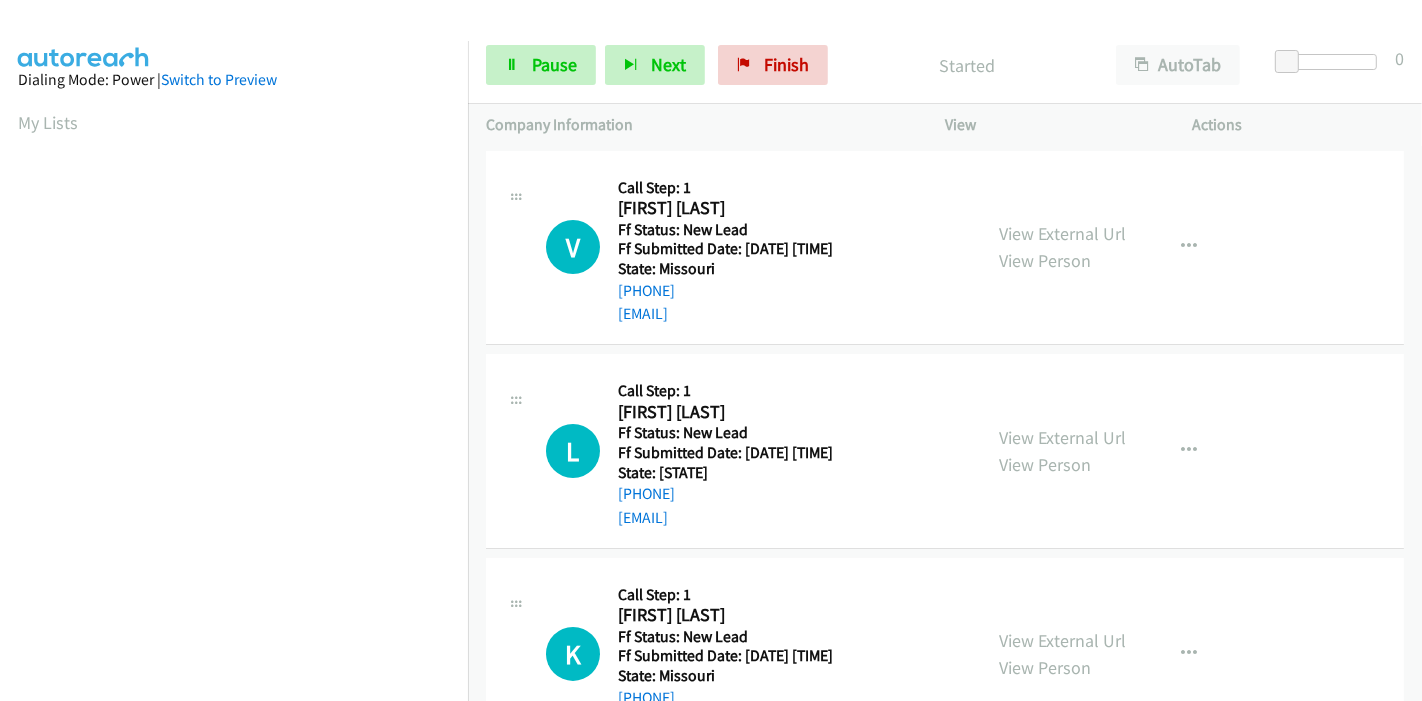 scroll, scrollTop: 0, scrollLeft: 0, axis: both 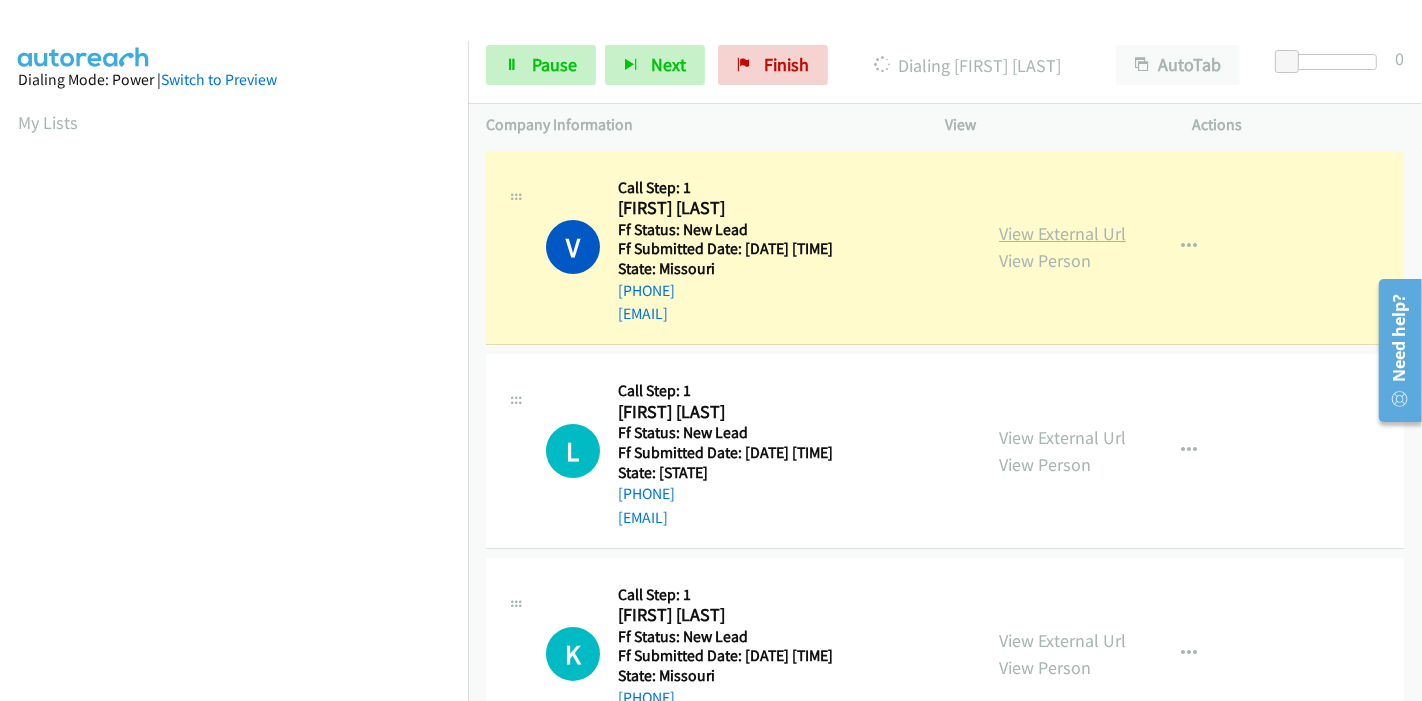 click on "View External Url" at bounding box center [1062, 233] 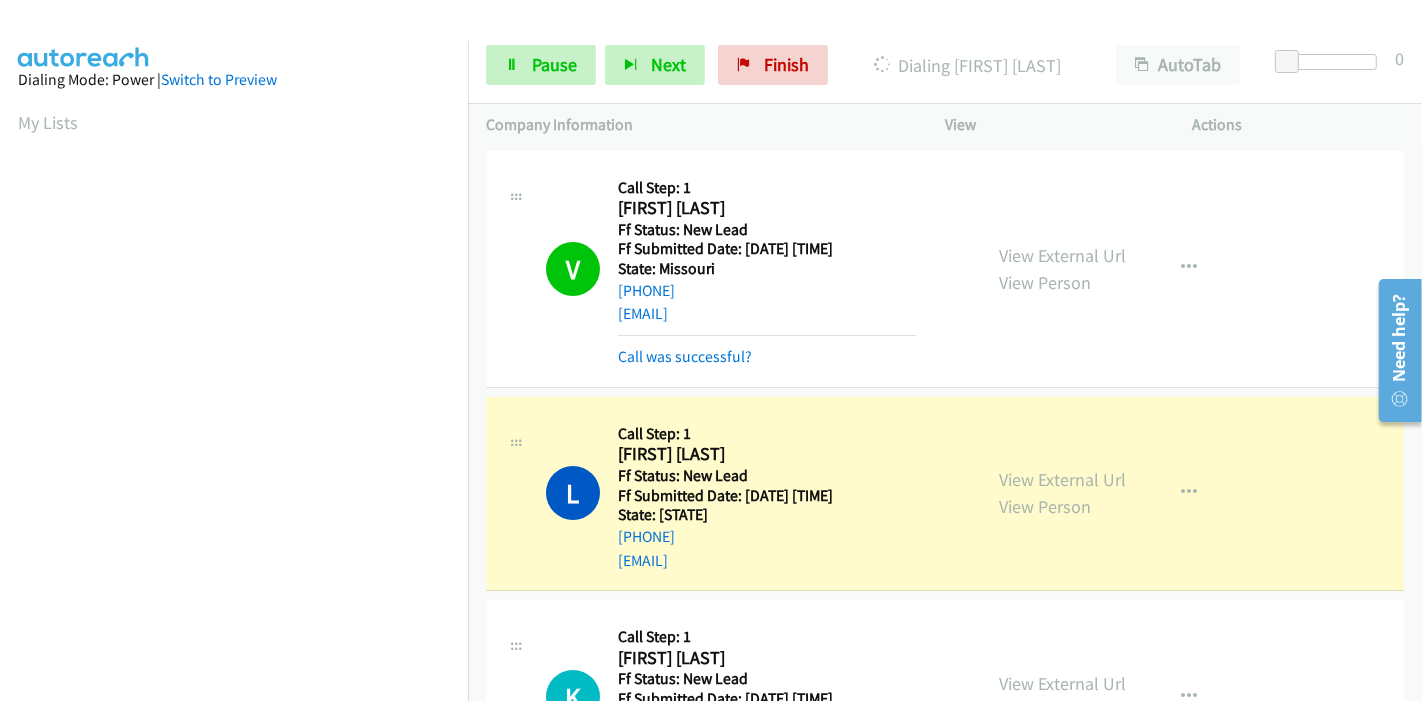 scroll, scrollTop: 422, scrollLeft: 0, axis: vertical 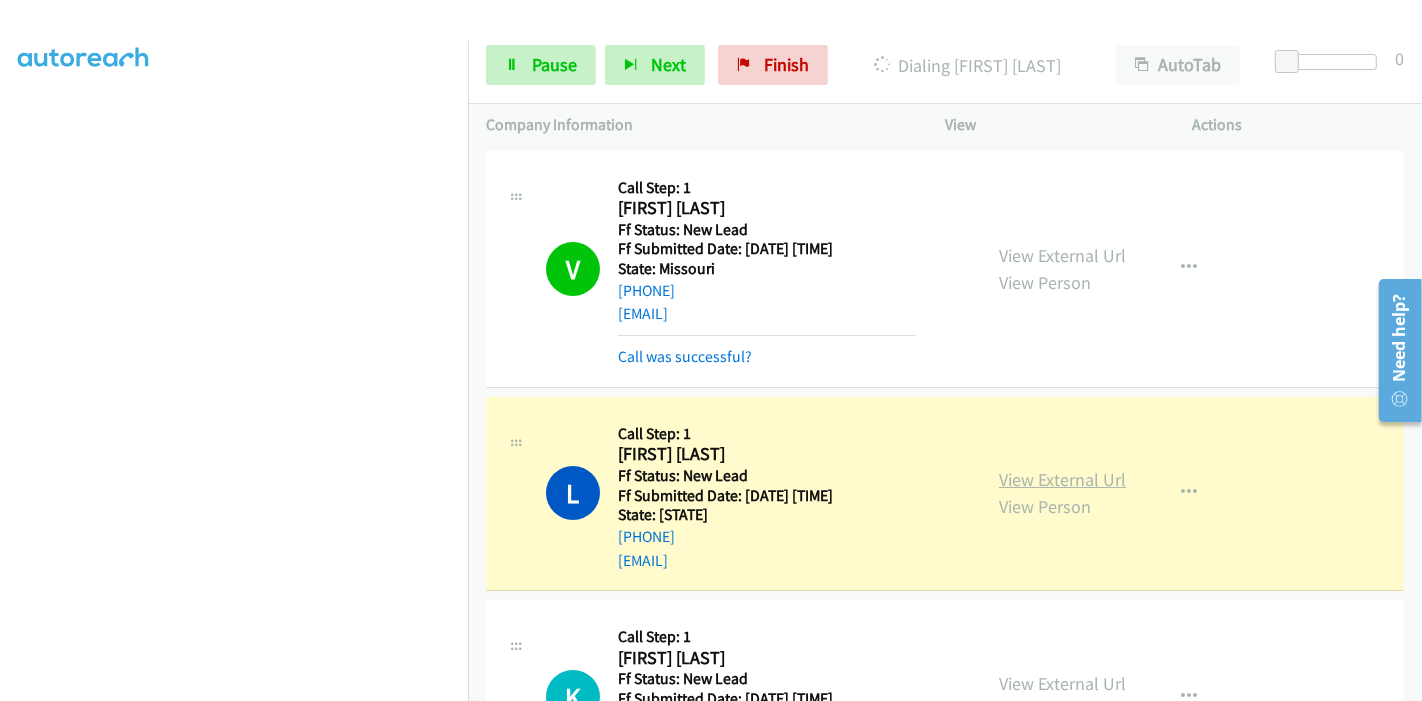 click on "View External Url" at bounding box center [1062, 479] 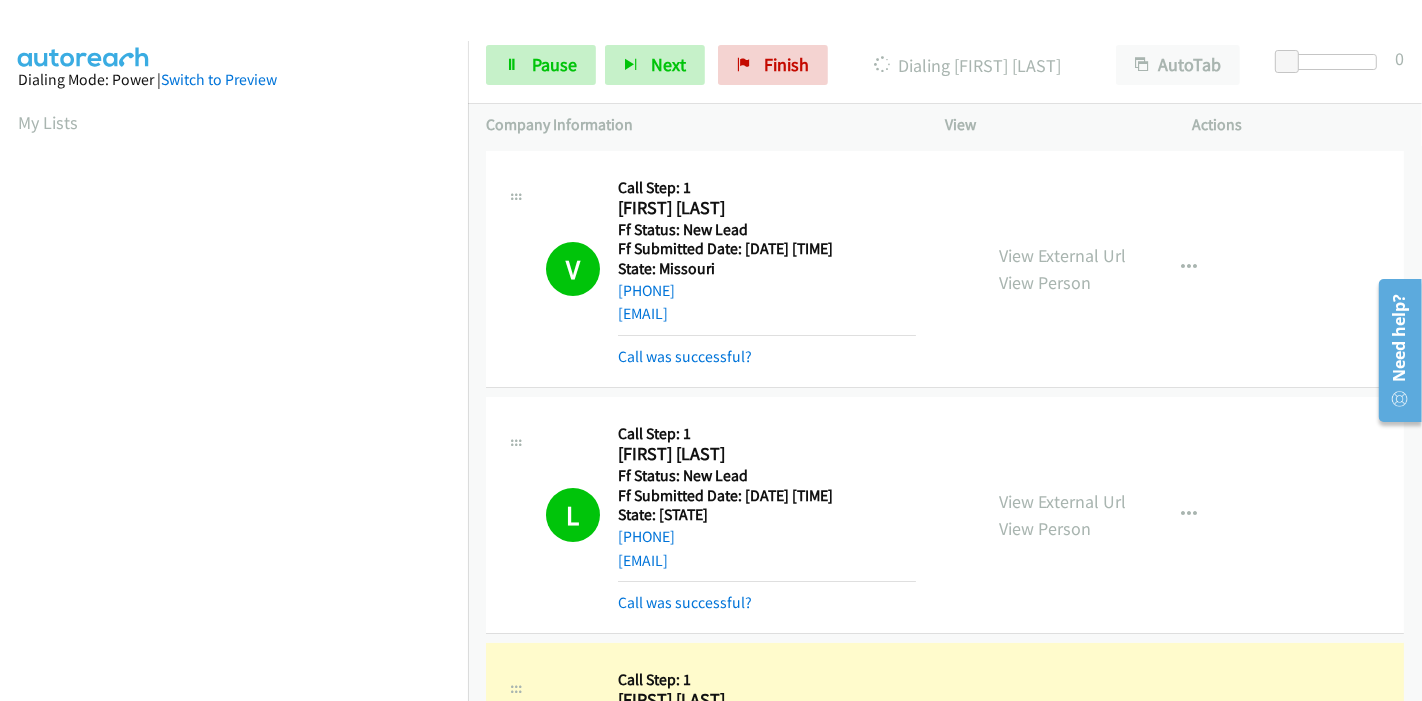 scroll, scrollTop: 422, scrollLeft: 0, axis: vertical 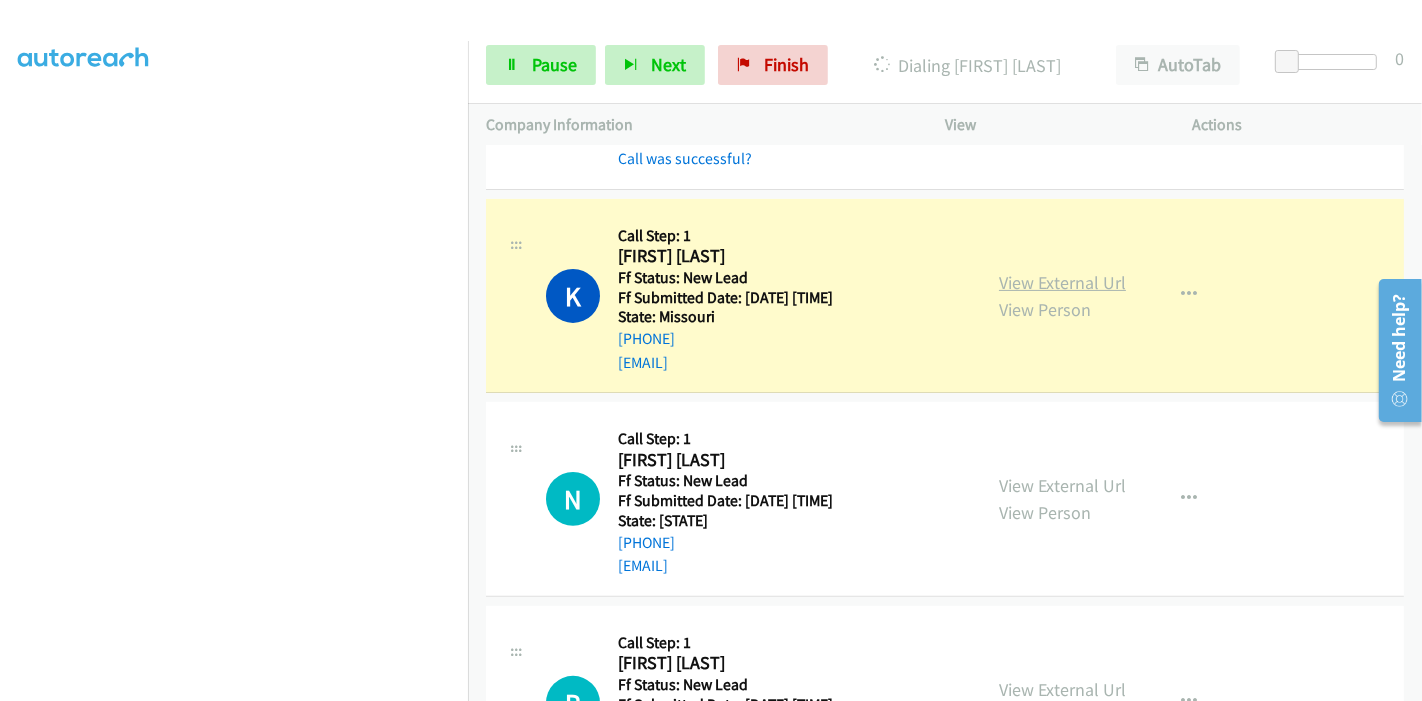 click on "View External Url" at bounding box center [1062, 282] 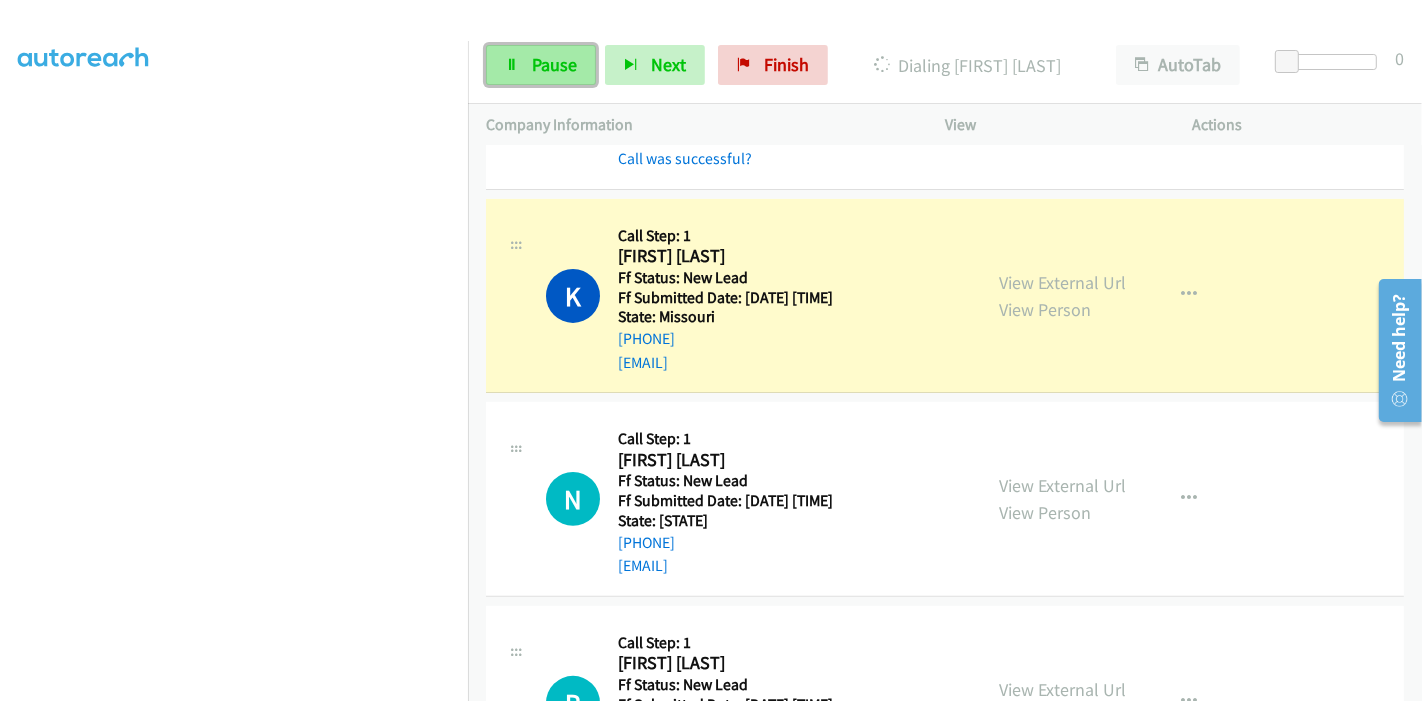 click on "Pause" at bounding box center (554, 64) 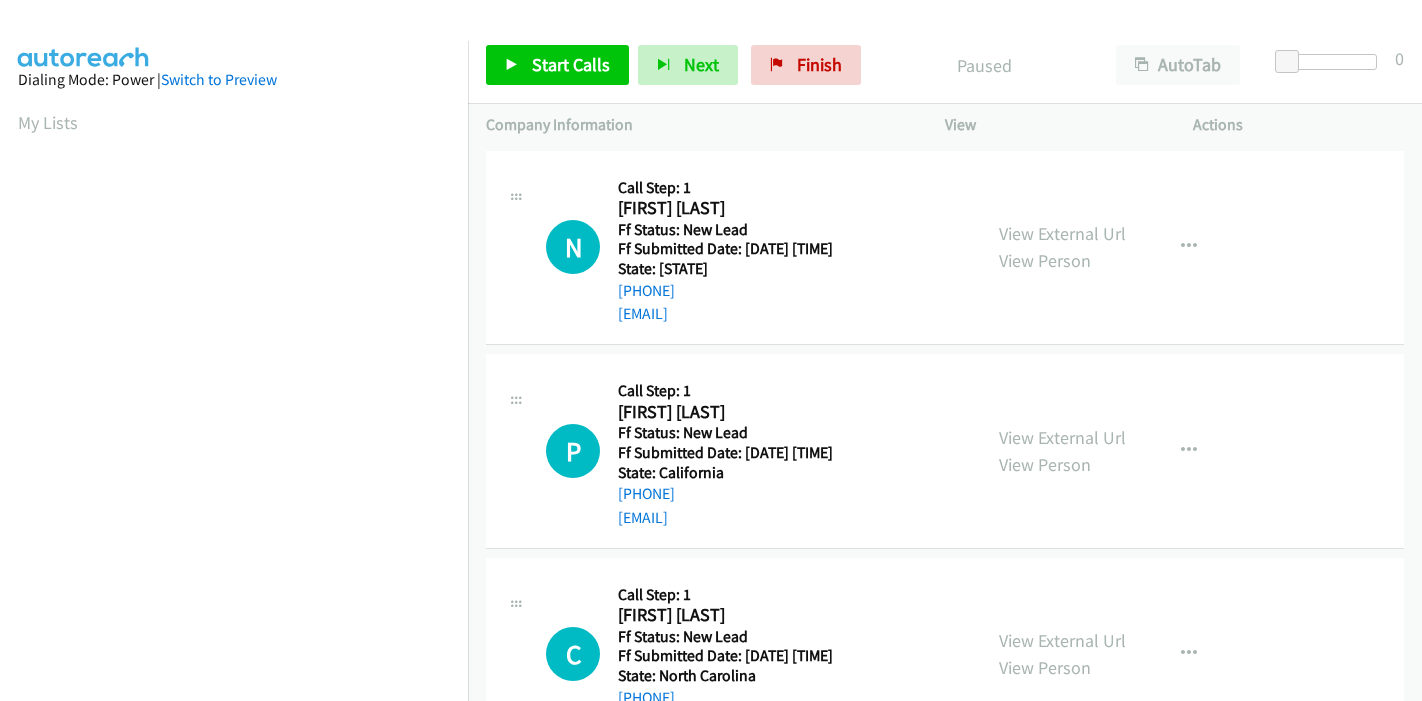 scroll, scrollTop: 0, scrollLeft: 0, axis: both 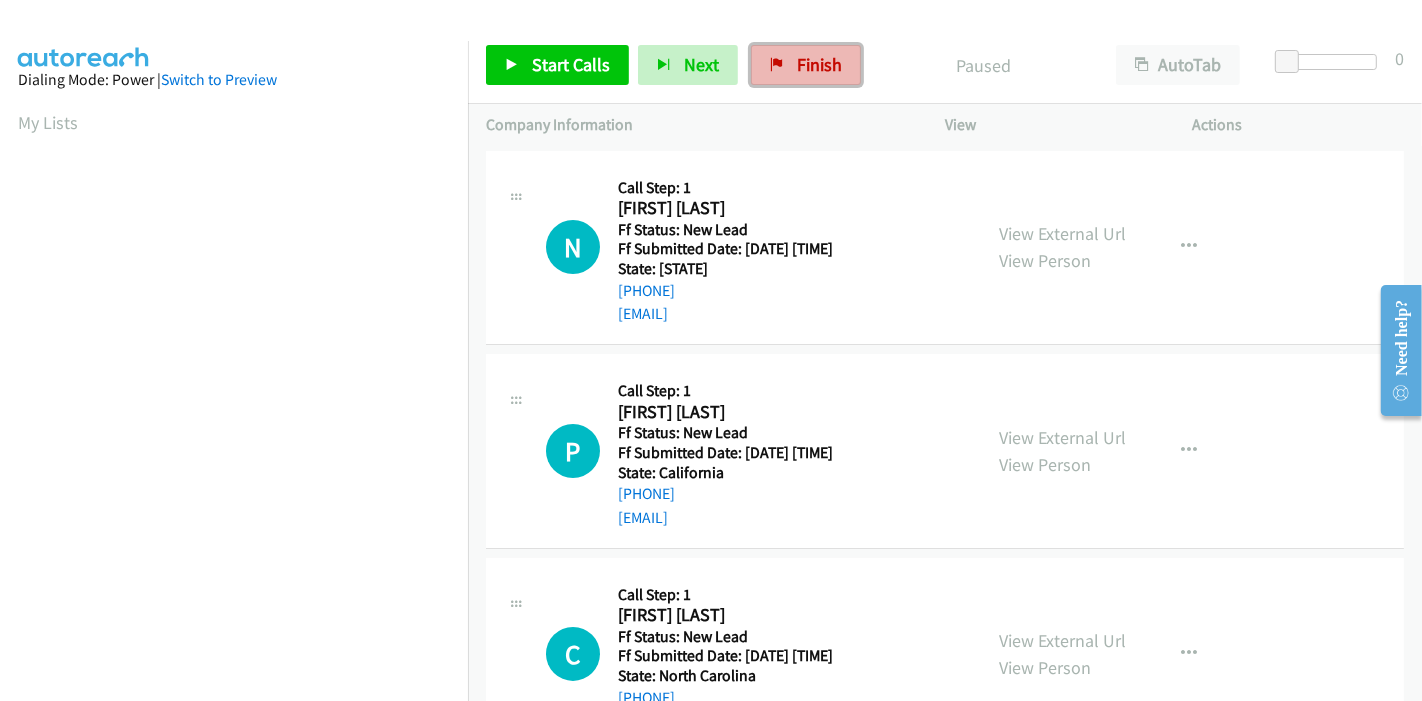 click at bounding box center [777, 66] 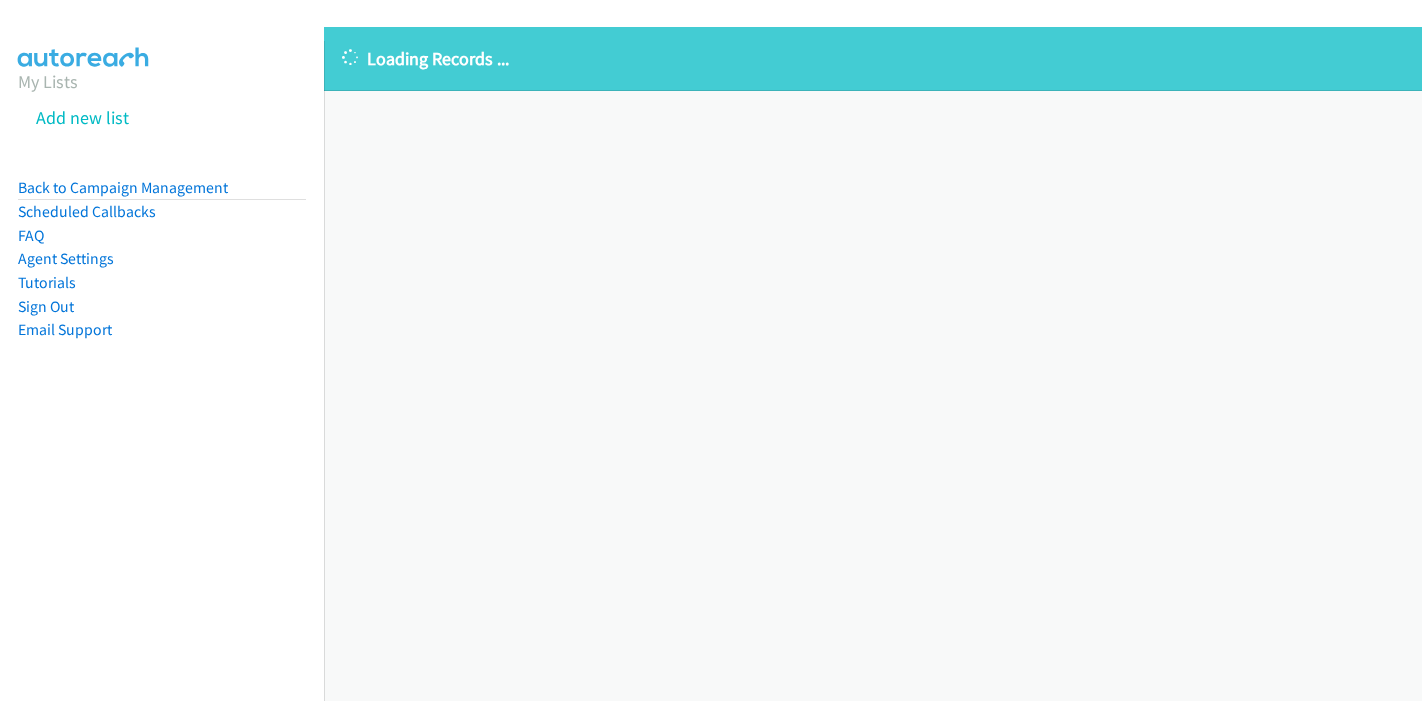 scroll, scrollTop: 0, scrollLeft: 0, axis: both 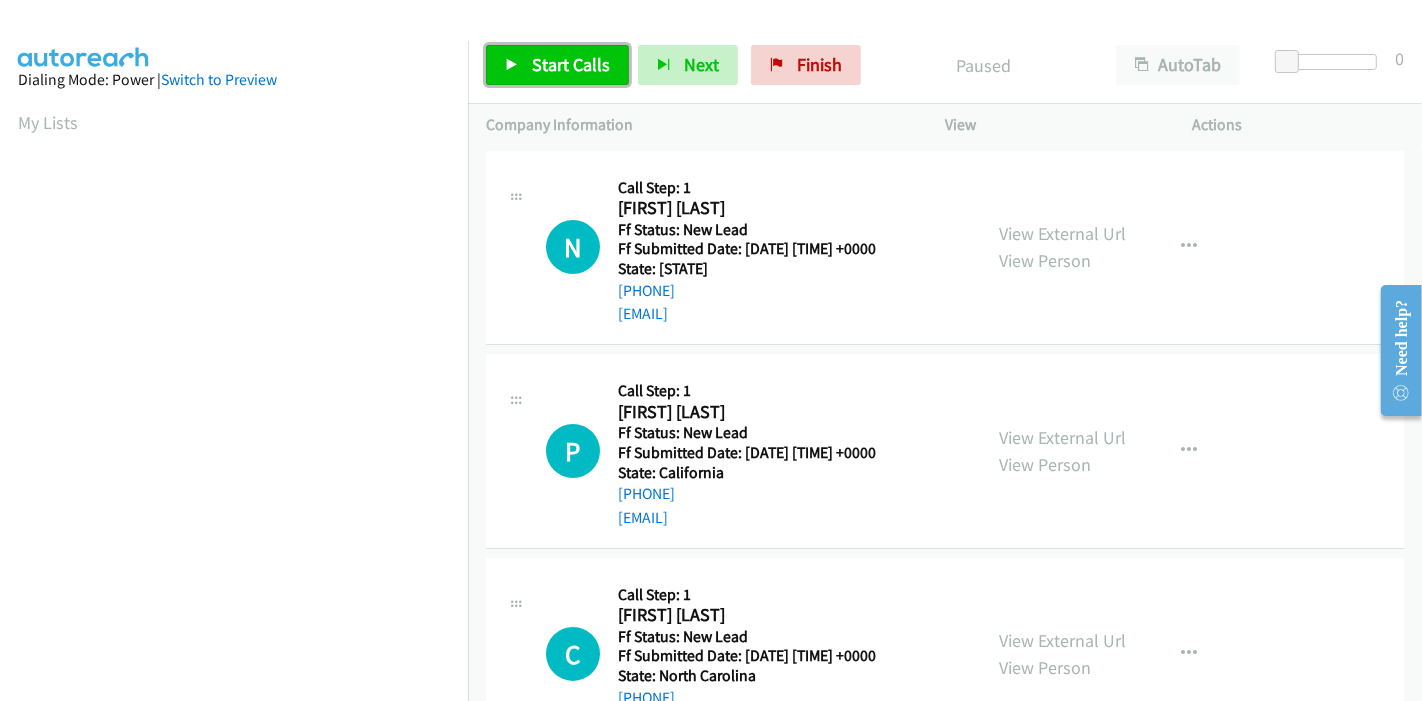 click on "Start Calls" at bounding box center [571, 64] 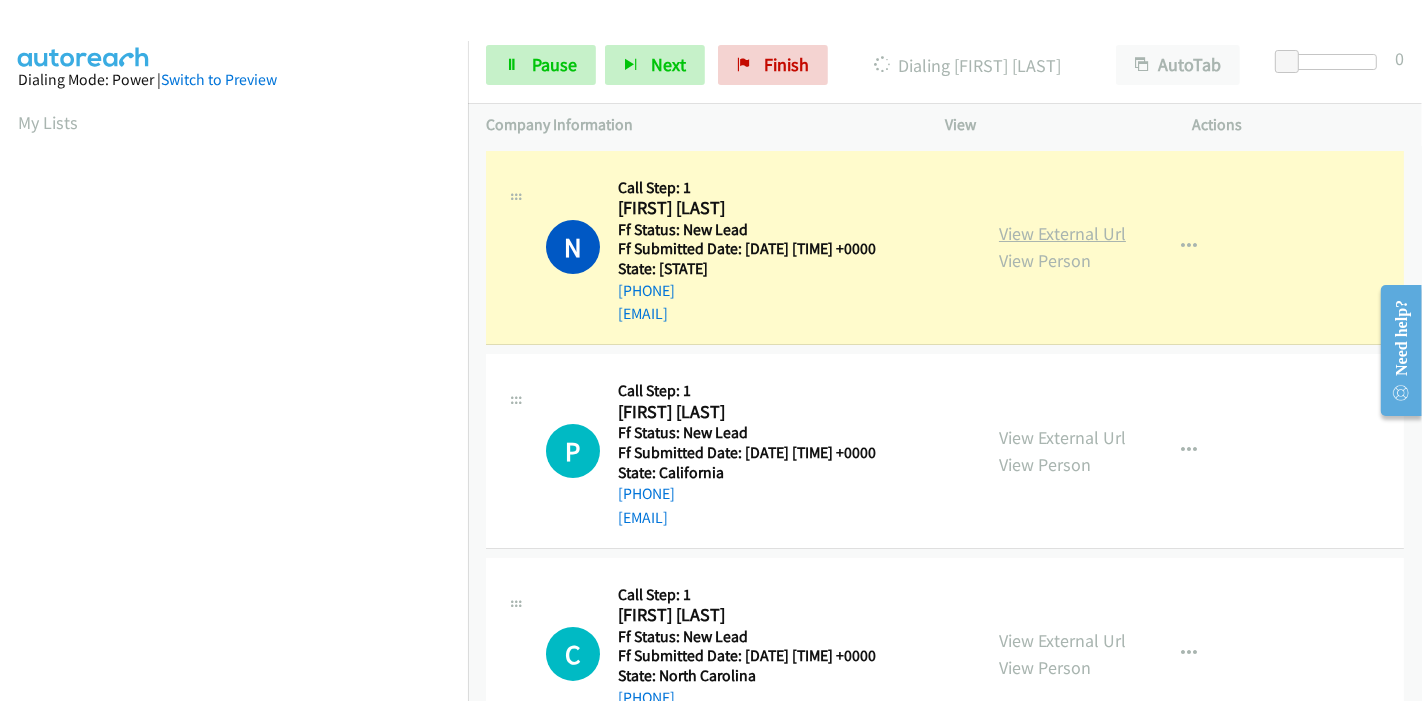 click on "View External Url" at bounding box center (1062, 233) 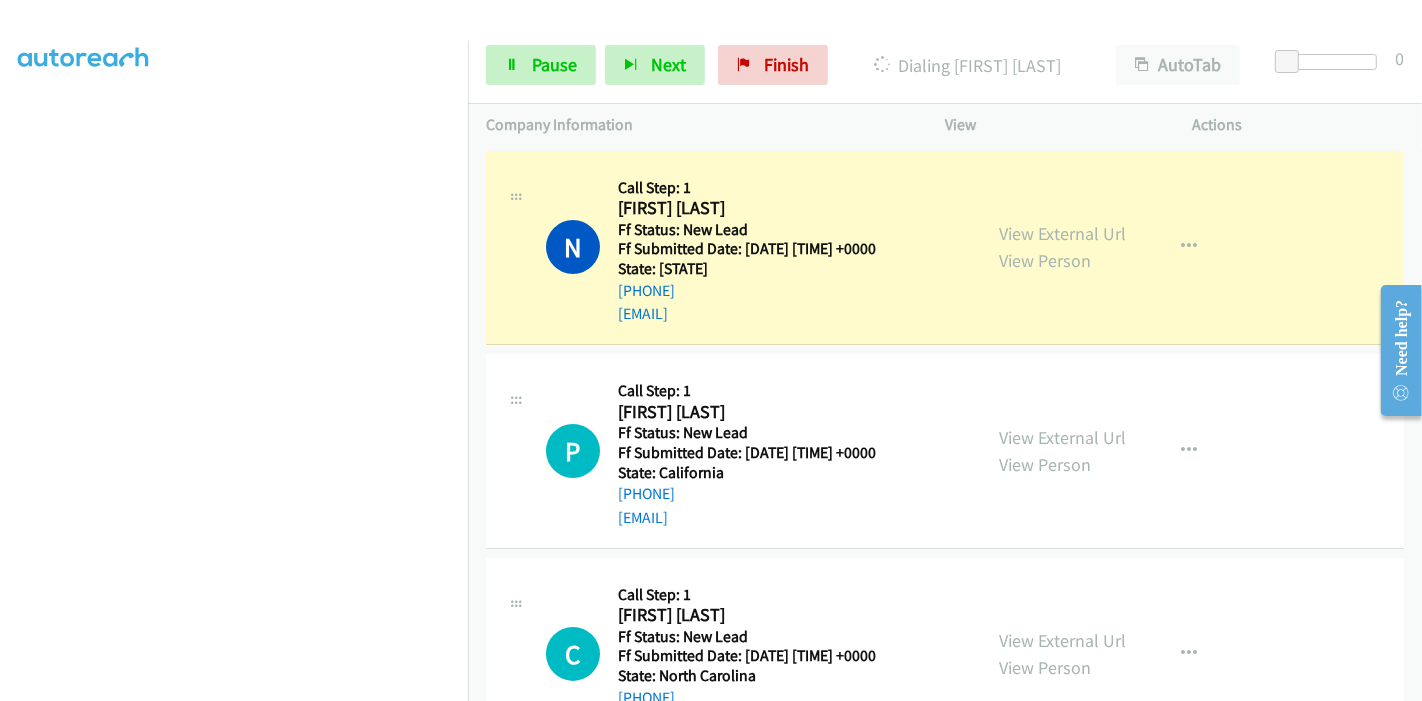 scroll, scrollTop: 422, scrollLeft: 0, axis: vertical 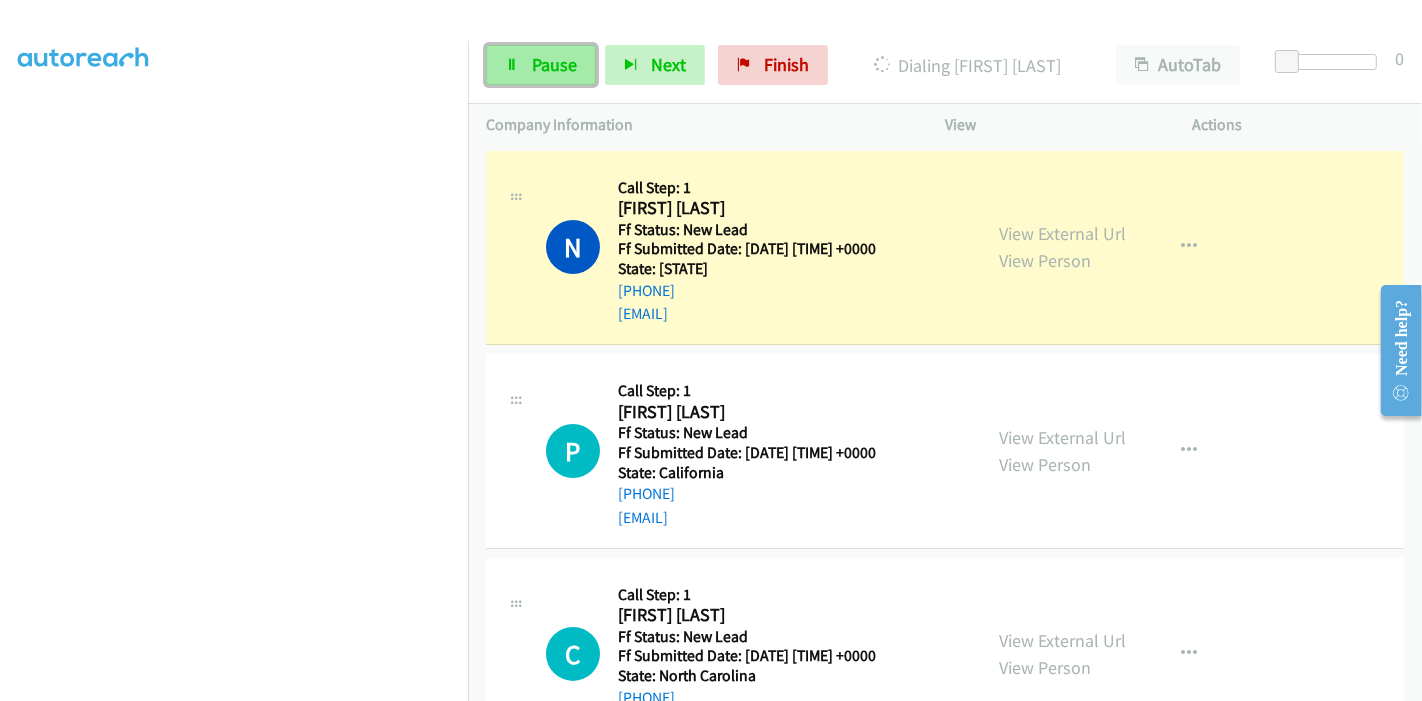 click on "Pause" at bounding box center [541, 65] 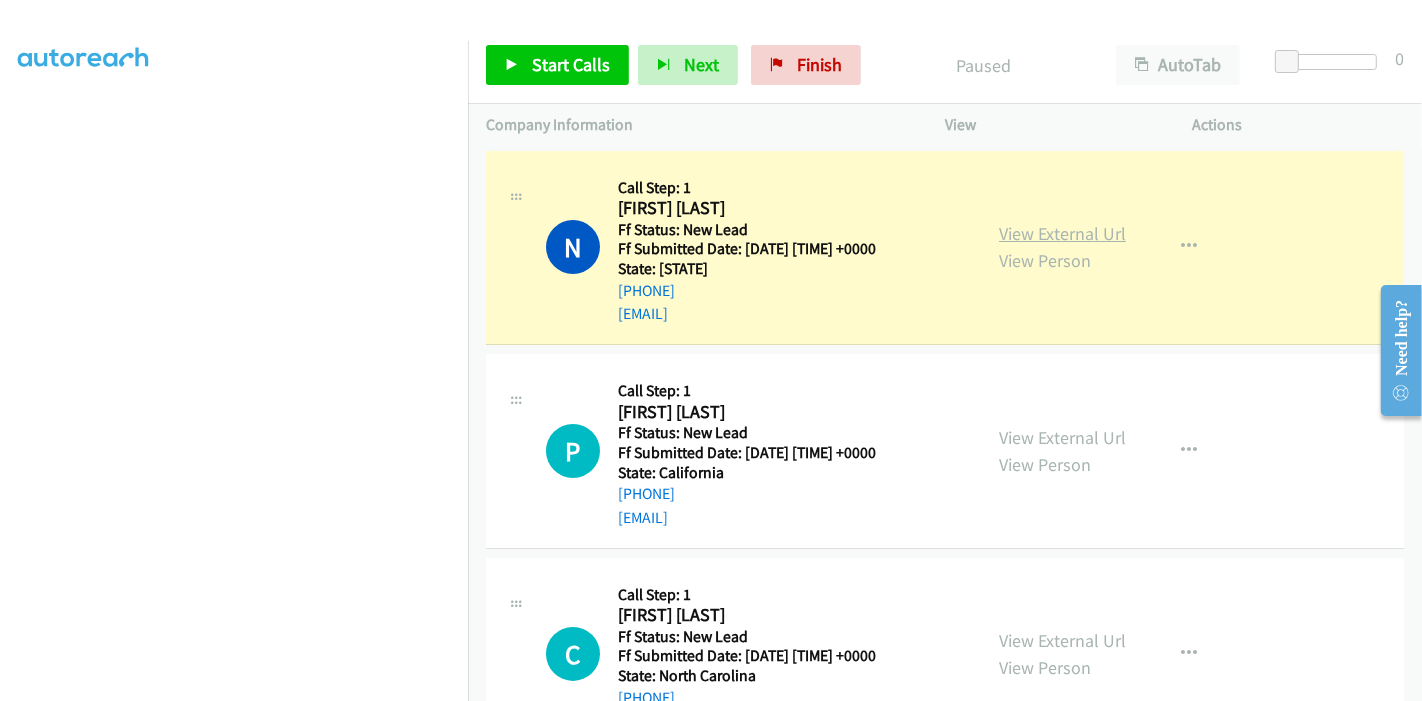 click on "View External Url" at bounding box center [1062, 233] 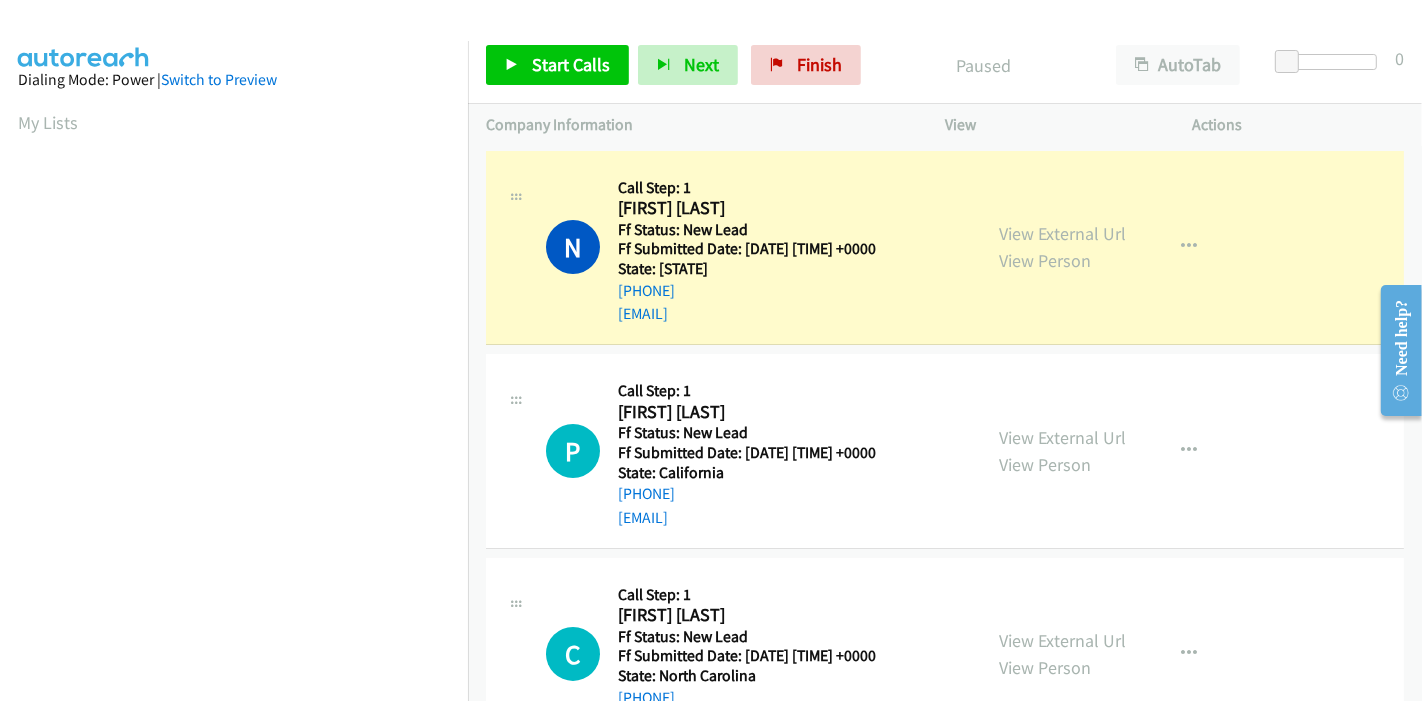 scroll, scrollTop: 422, scrollLeft: 0, axis: vertical 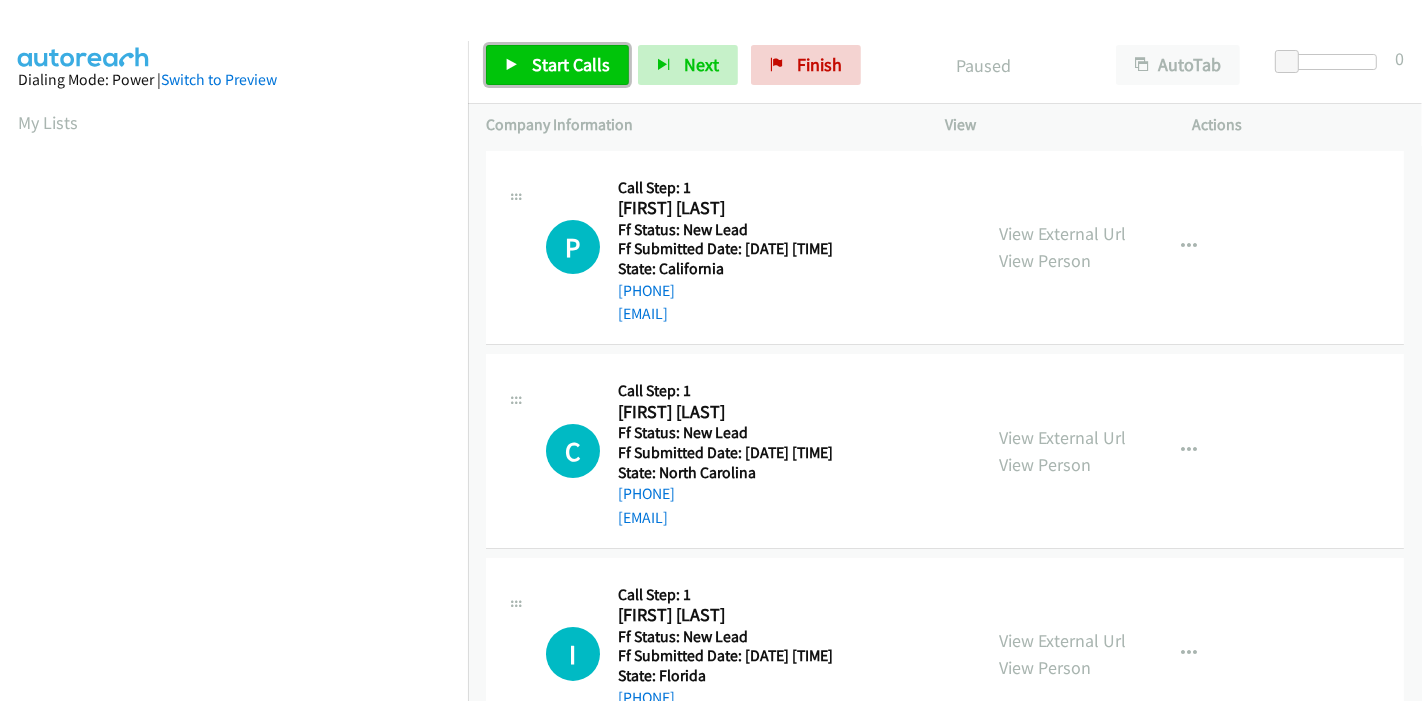 click on "Start Calls" at bounding box center [571, 64] 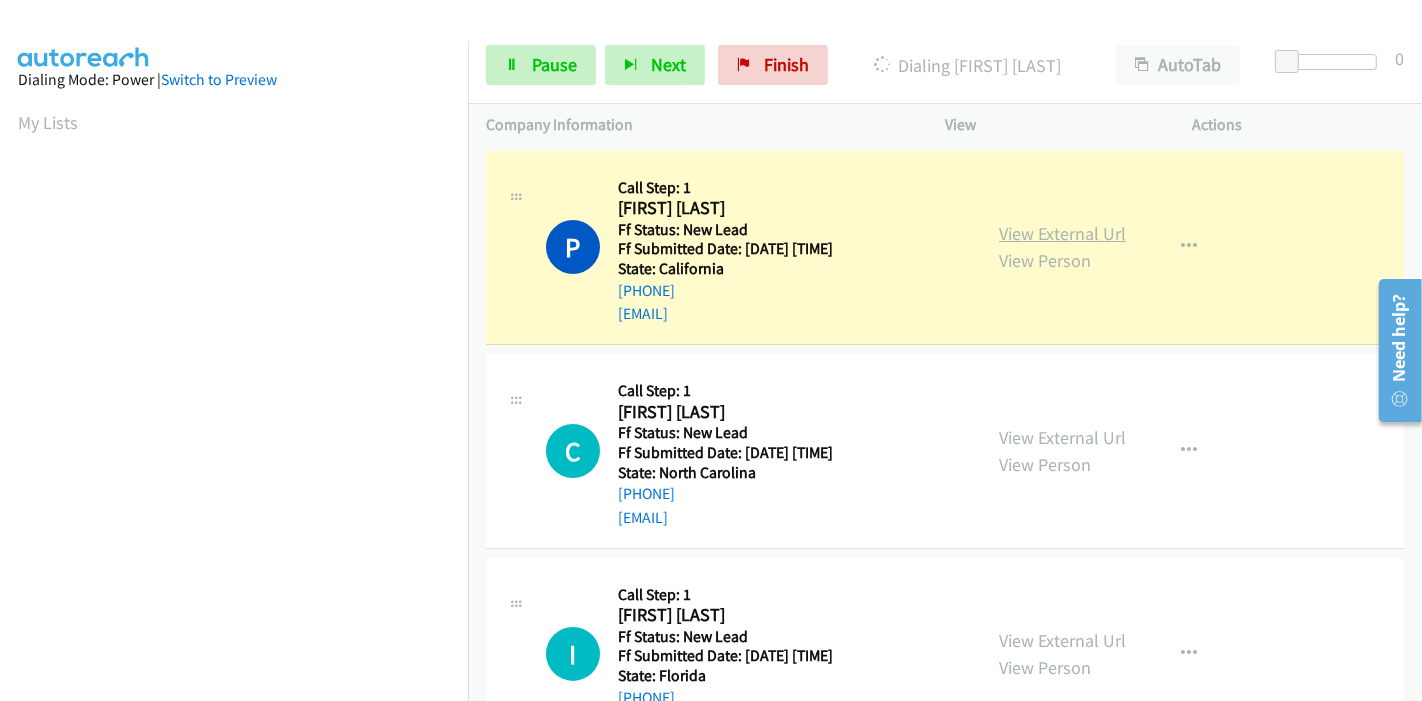 click on "View External Url" at bounding box center [1062, 233] 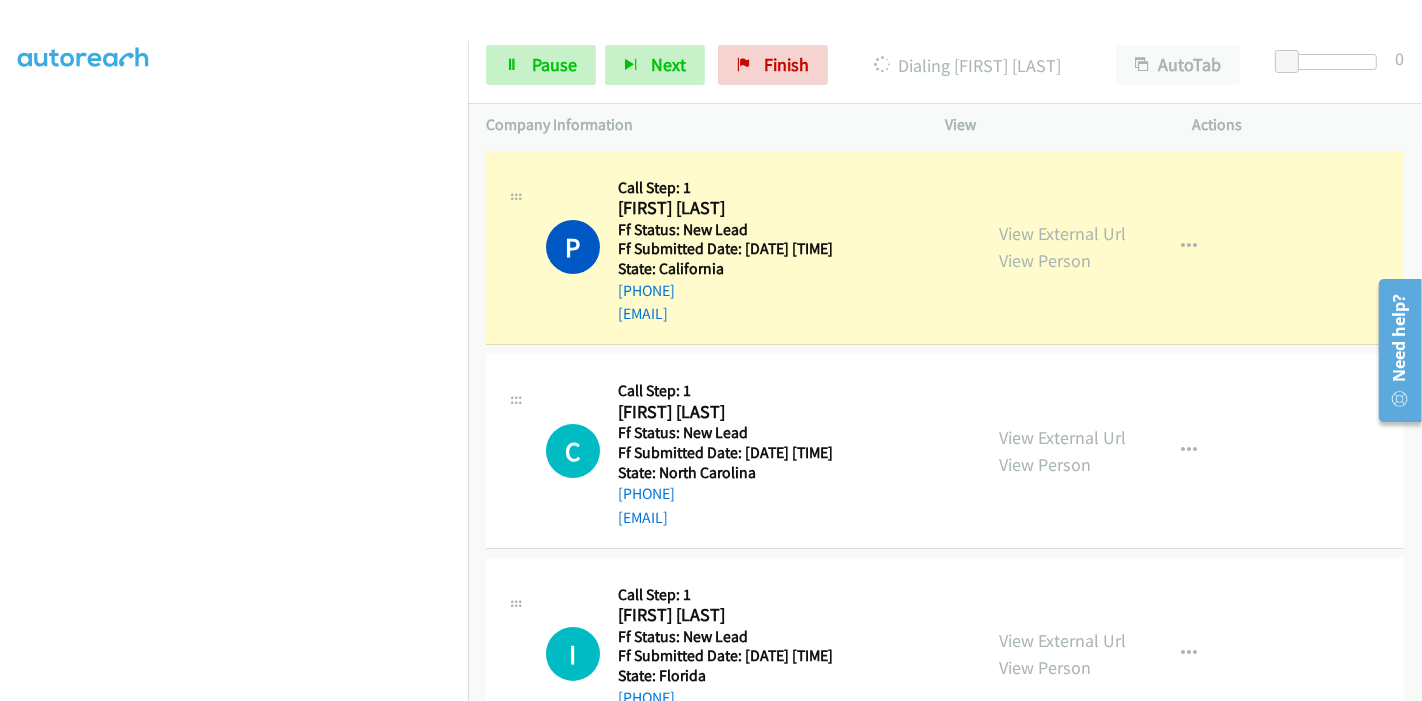 scroll, scrollTop: 0, scrollLeft: 0, axis: both 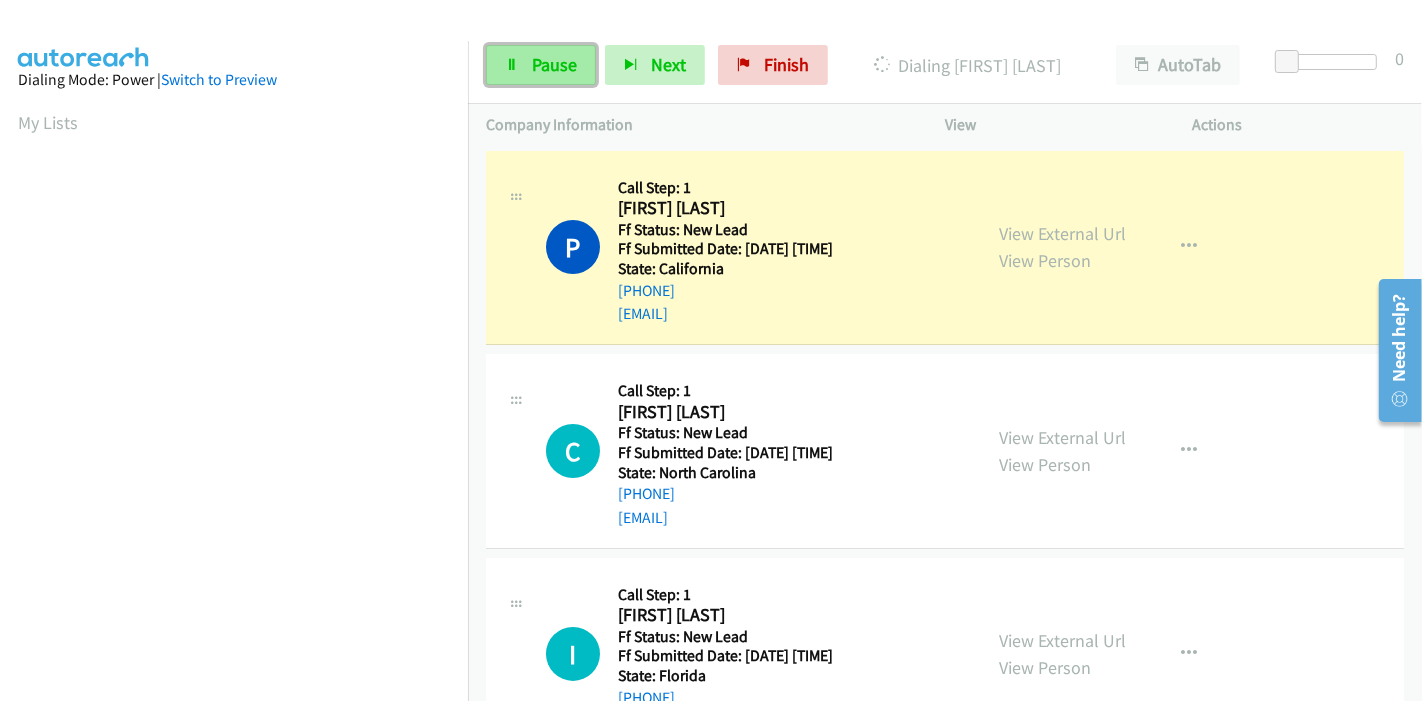 click on "Pause" at bounding box center [554, 64] 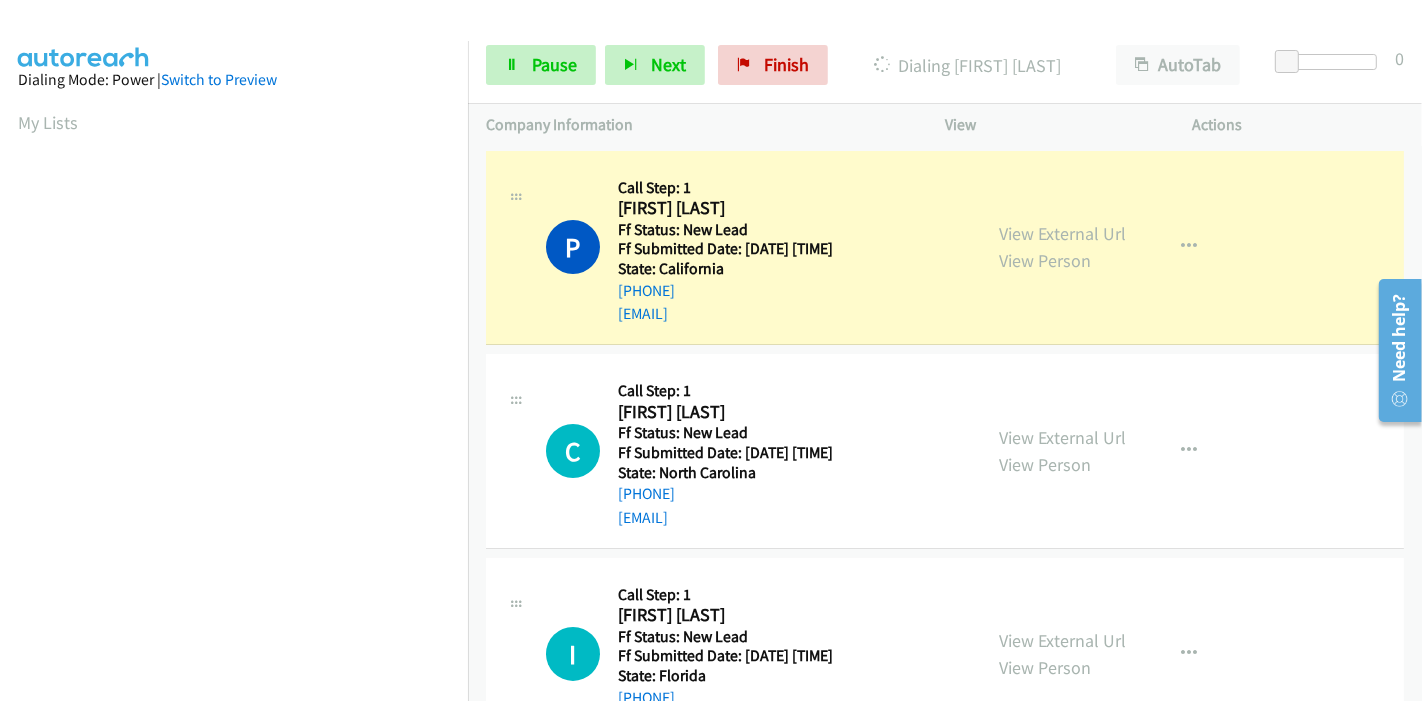 scroll, scrollTop: 422, scrollLeft: 0, axis: vertical 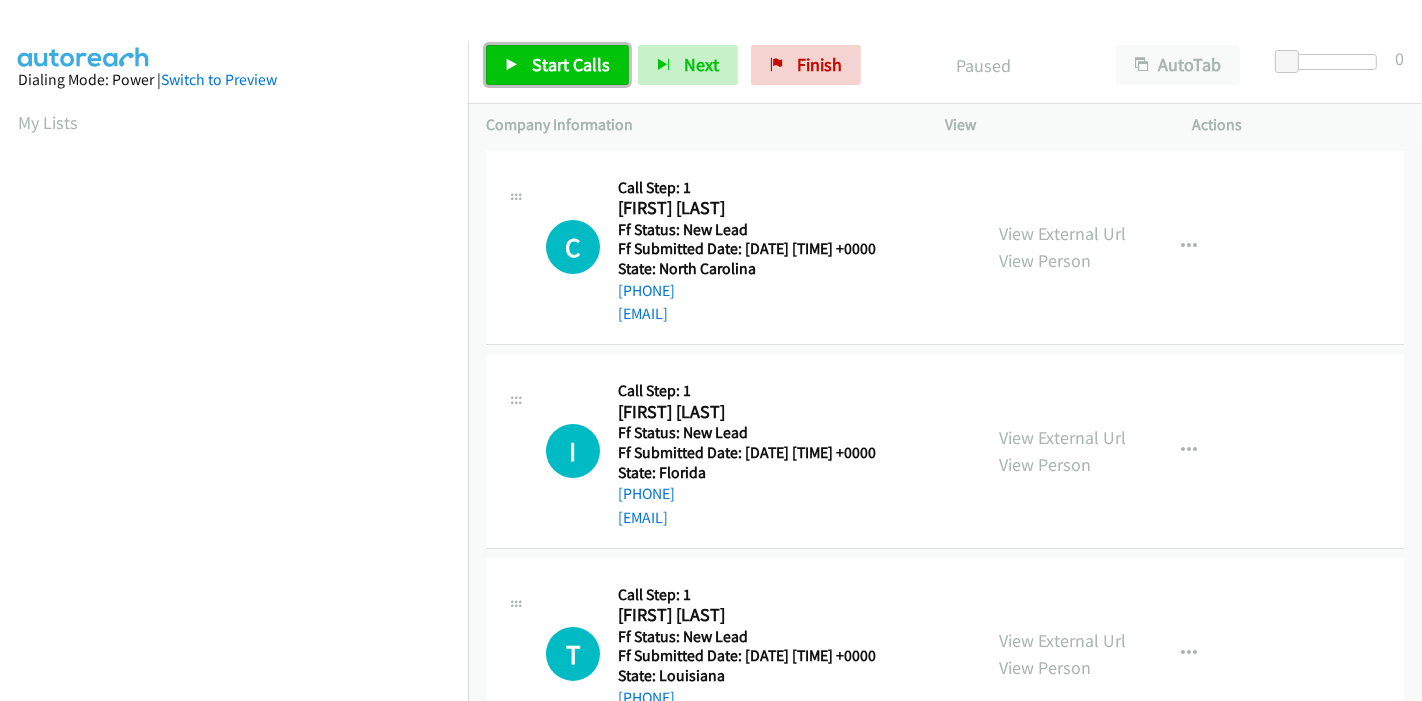 drag, startPoint x: 570, startPoint y: 50, endPoint x: 607, endPoint y: 54, distance: 37.215588 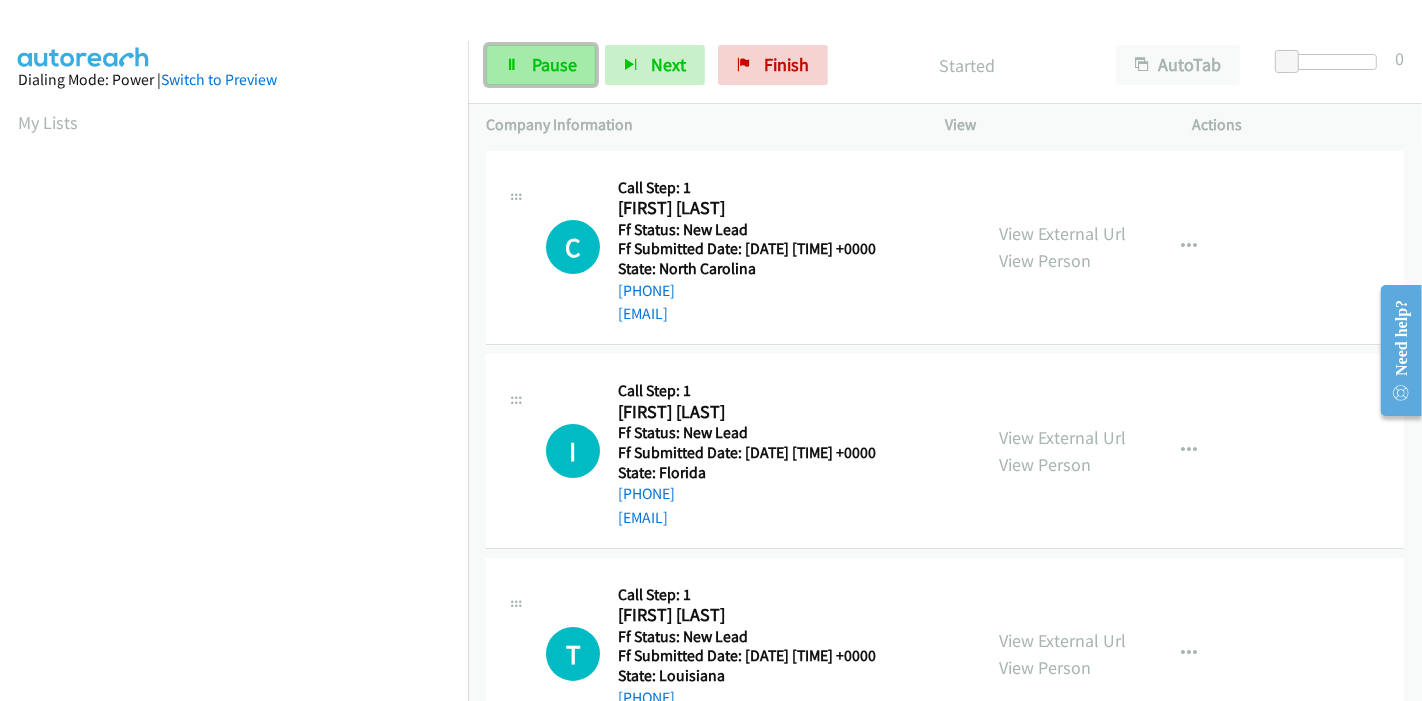 click on "Pause" at bounding box center [541, 65] 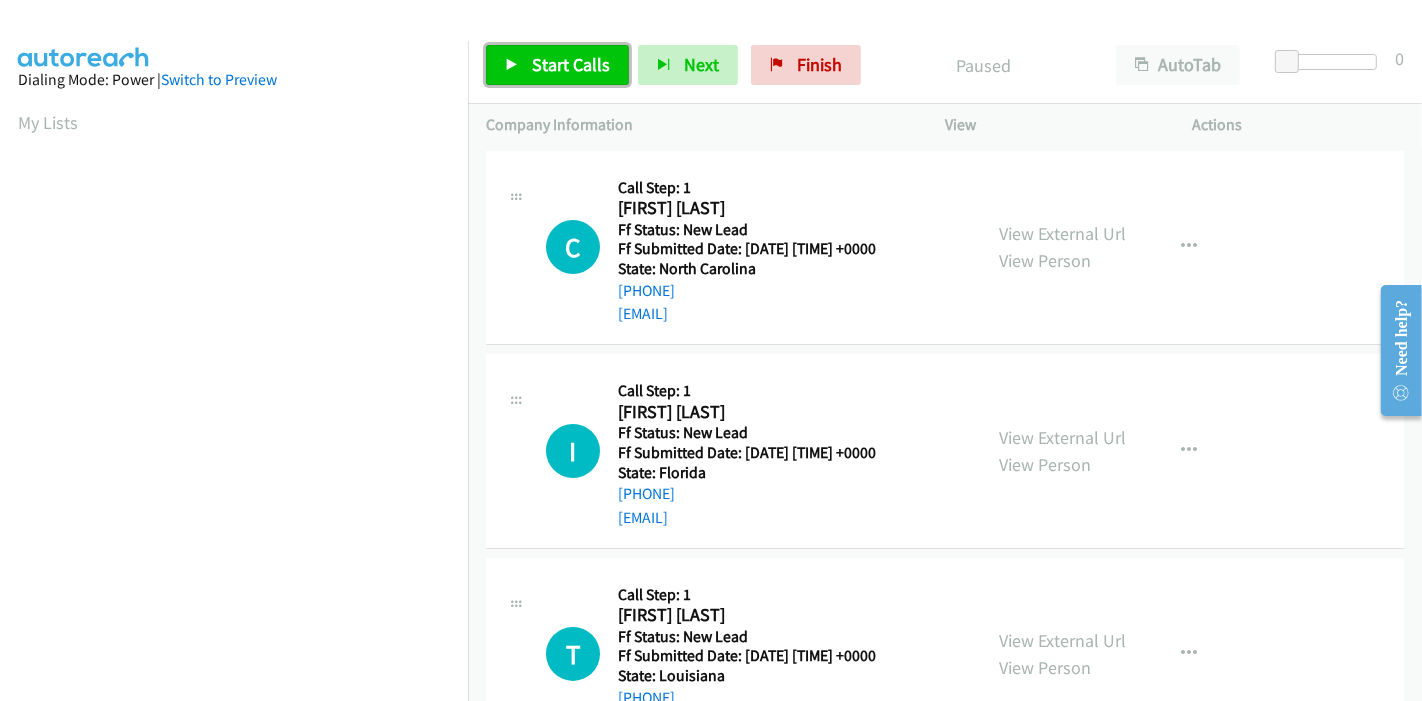 click on "Start Calls" at bounding box center [557, 65] 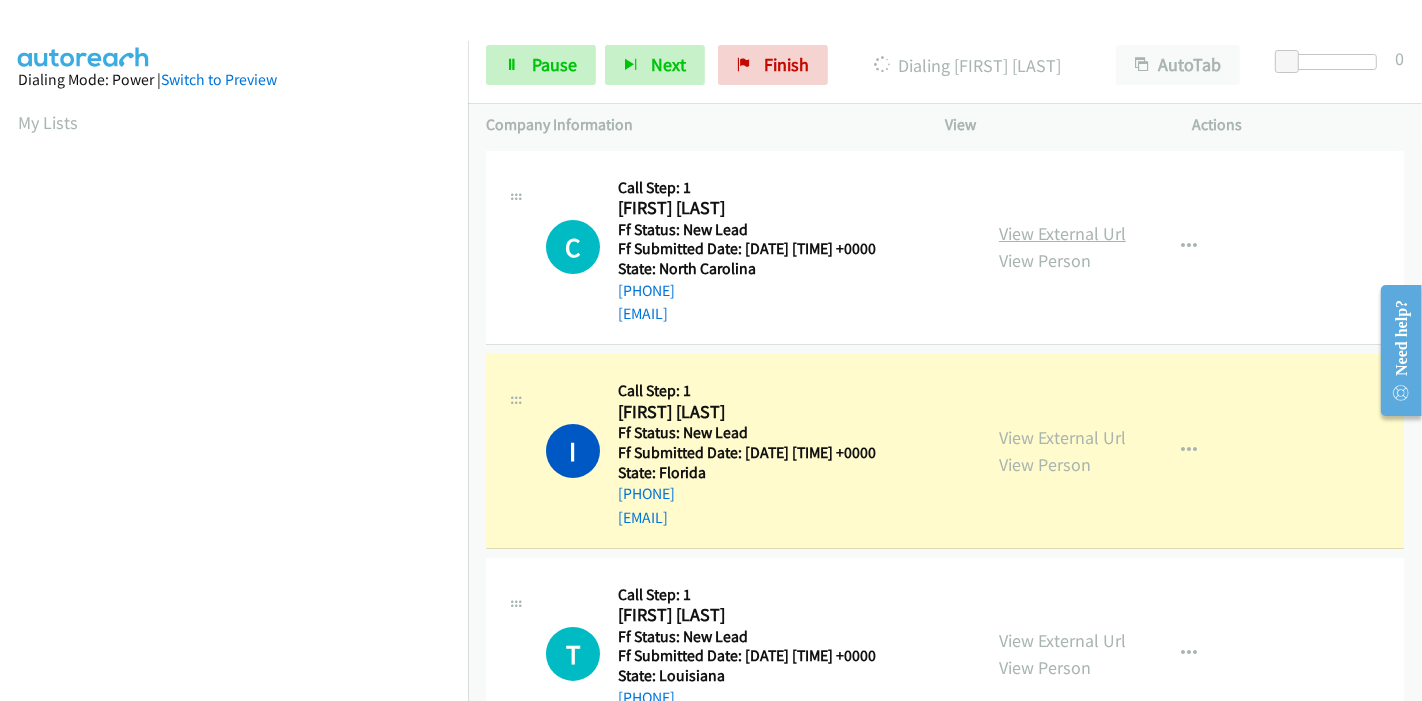 click on "View External Url" at bounding box center (1062, 233) 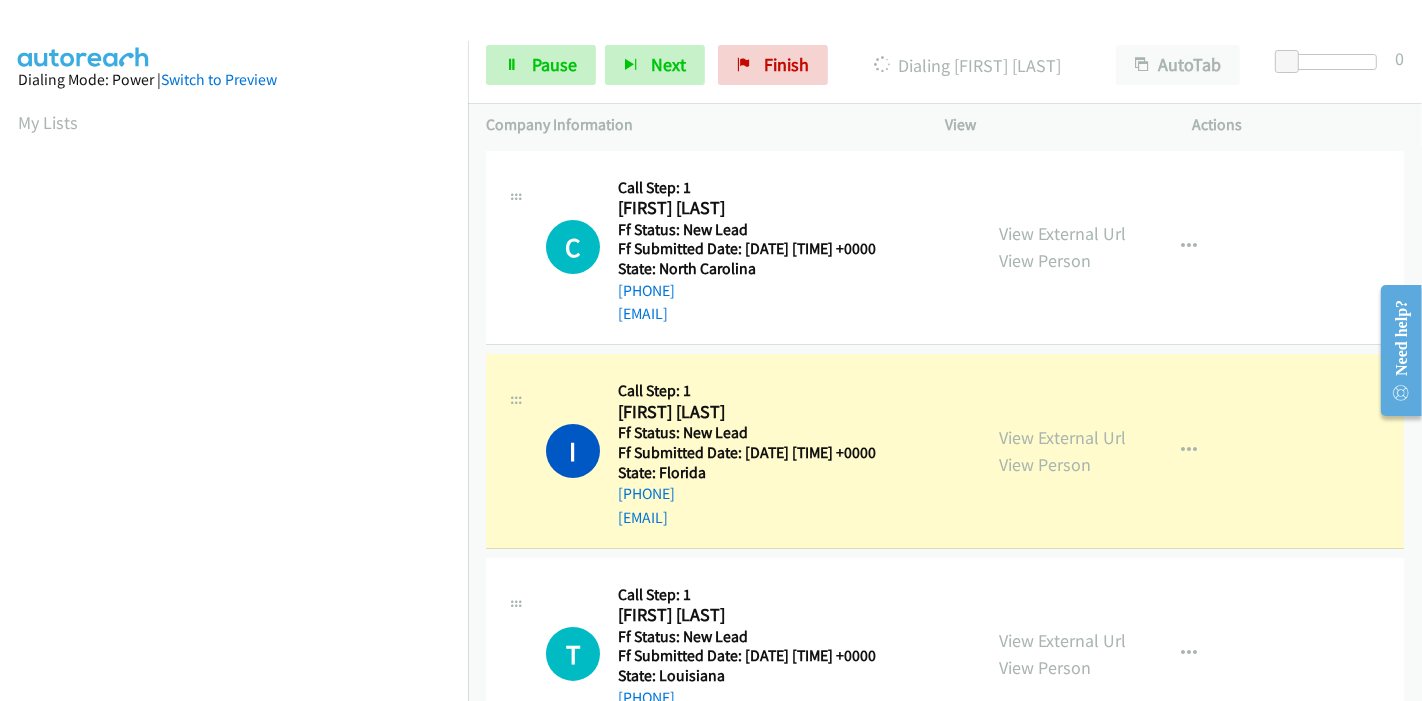 scroll, scrollTop: 80, scrollLeft: 0, axis: vertical 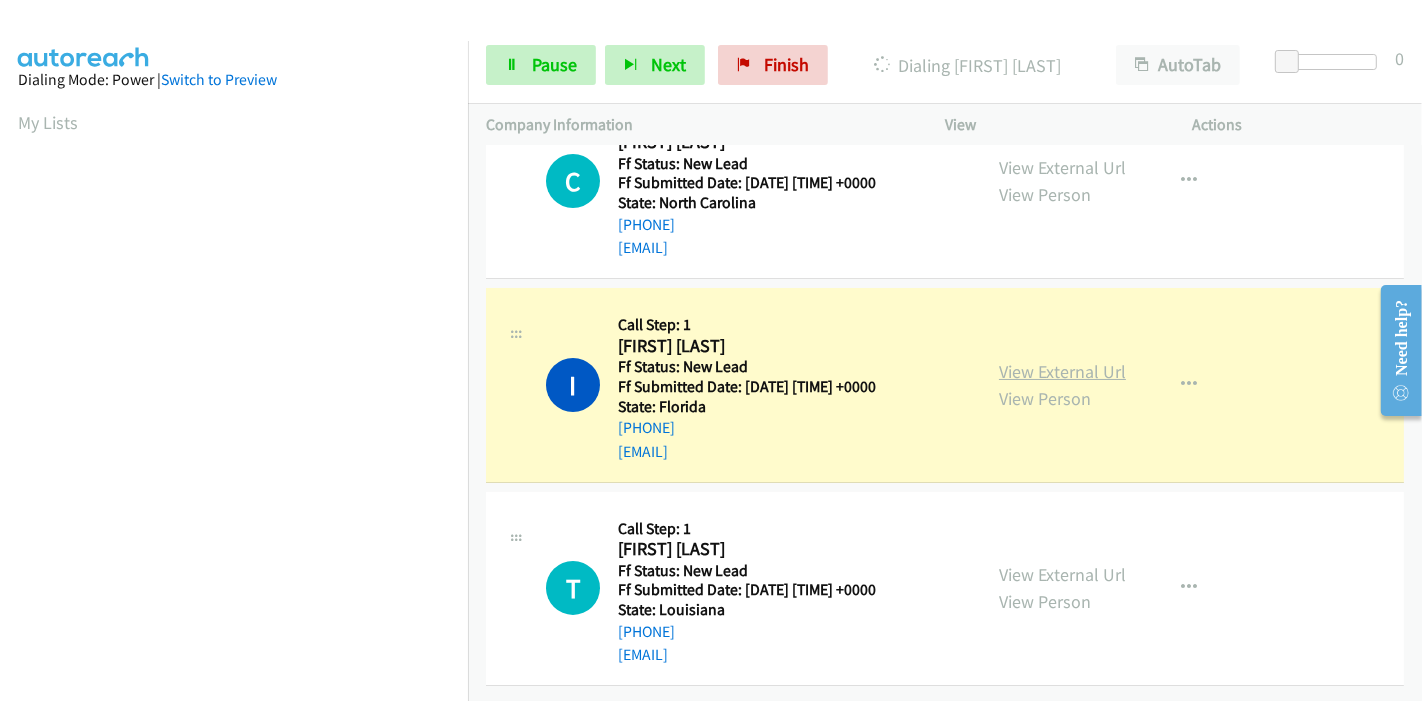 click on "View External Url" at bounding box center [1062, 371] 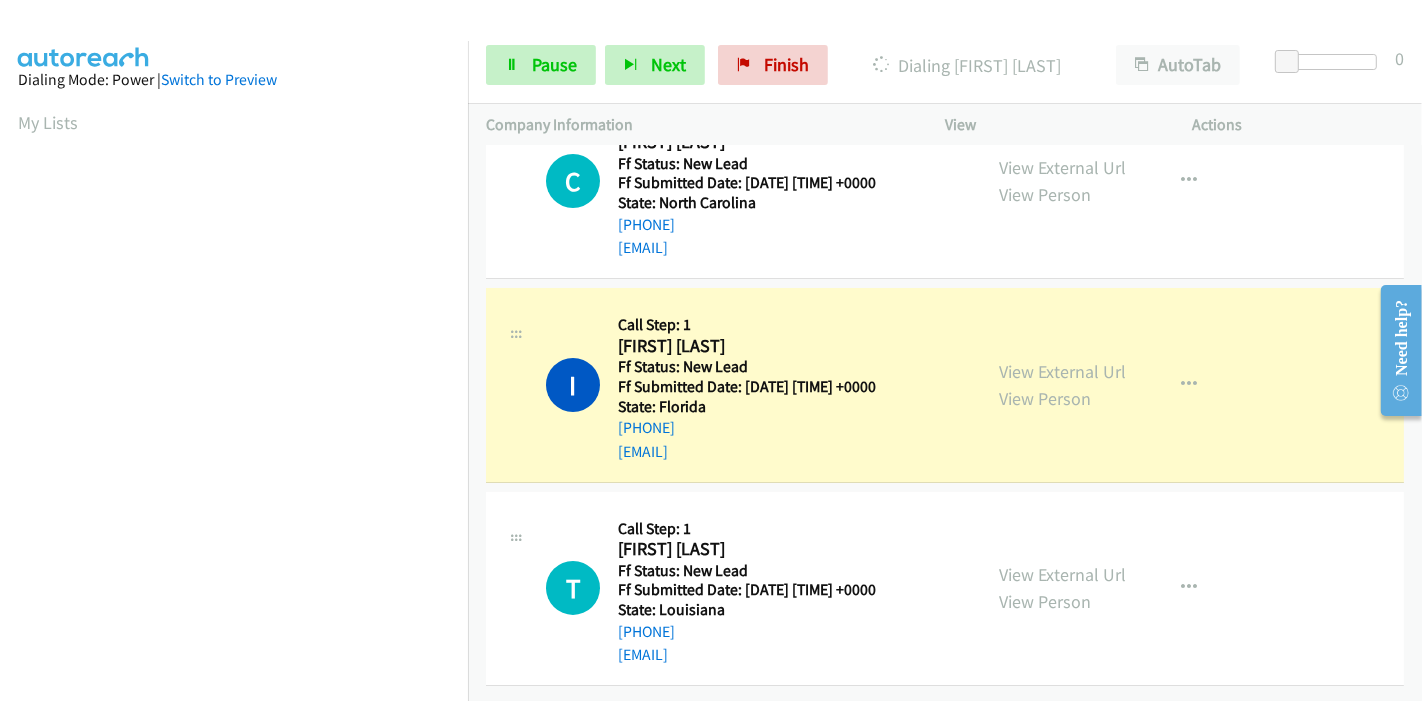 scroll, scrollTop: 0, scrollLeft: 0, axis: both 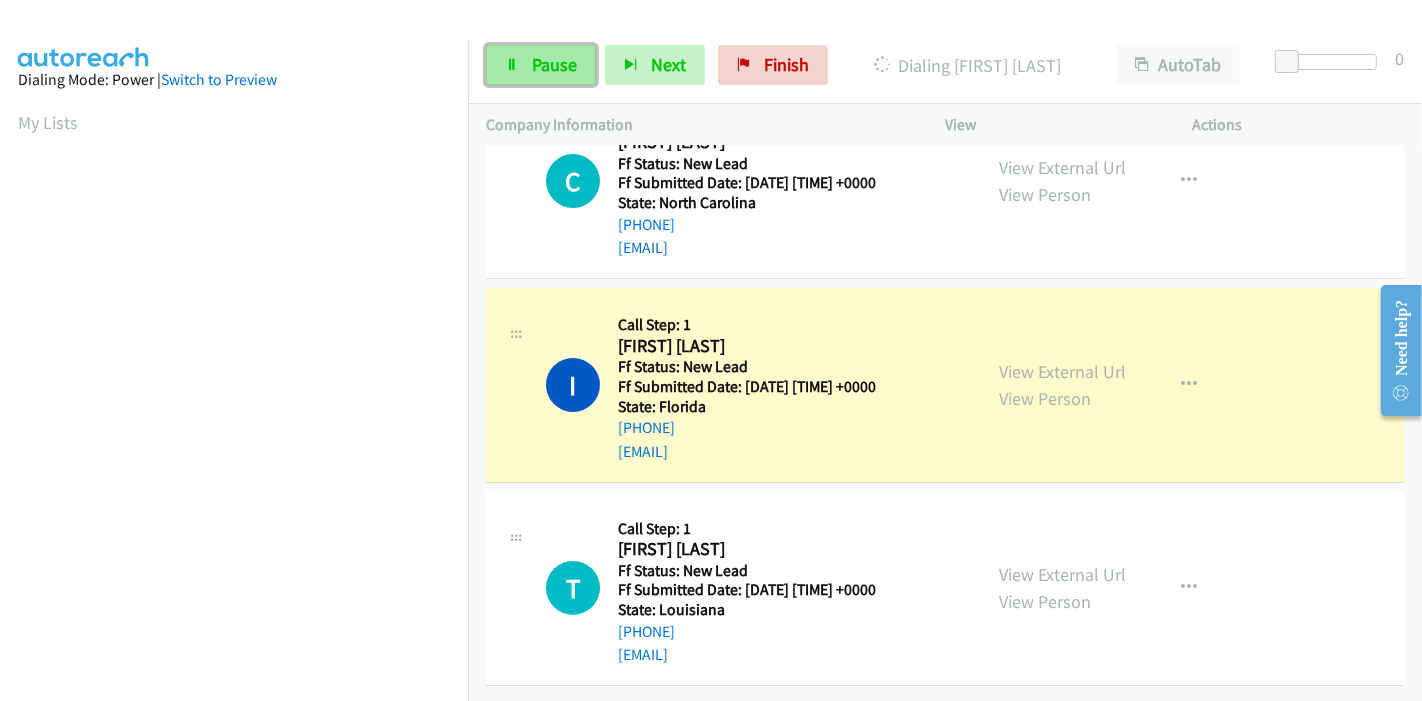 drag, startPoint x: 558, startPoint y: 69, endPoint x: 507, endPoint y: 60, distance: 51.78803 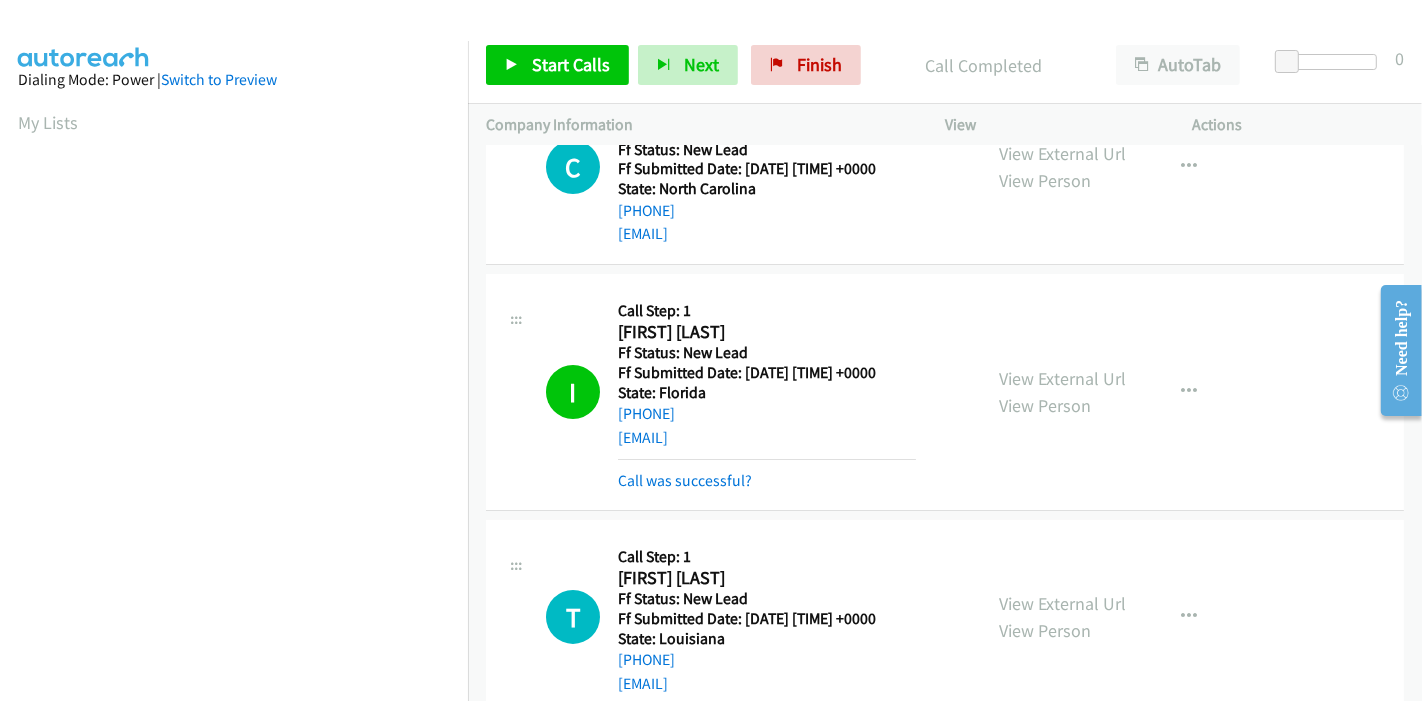 scroll, scrollTop: 422, scrollLeft: 0, axis: vertical 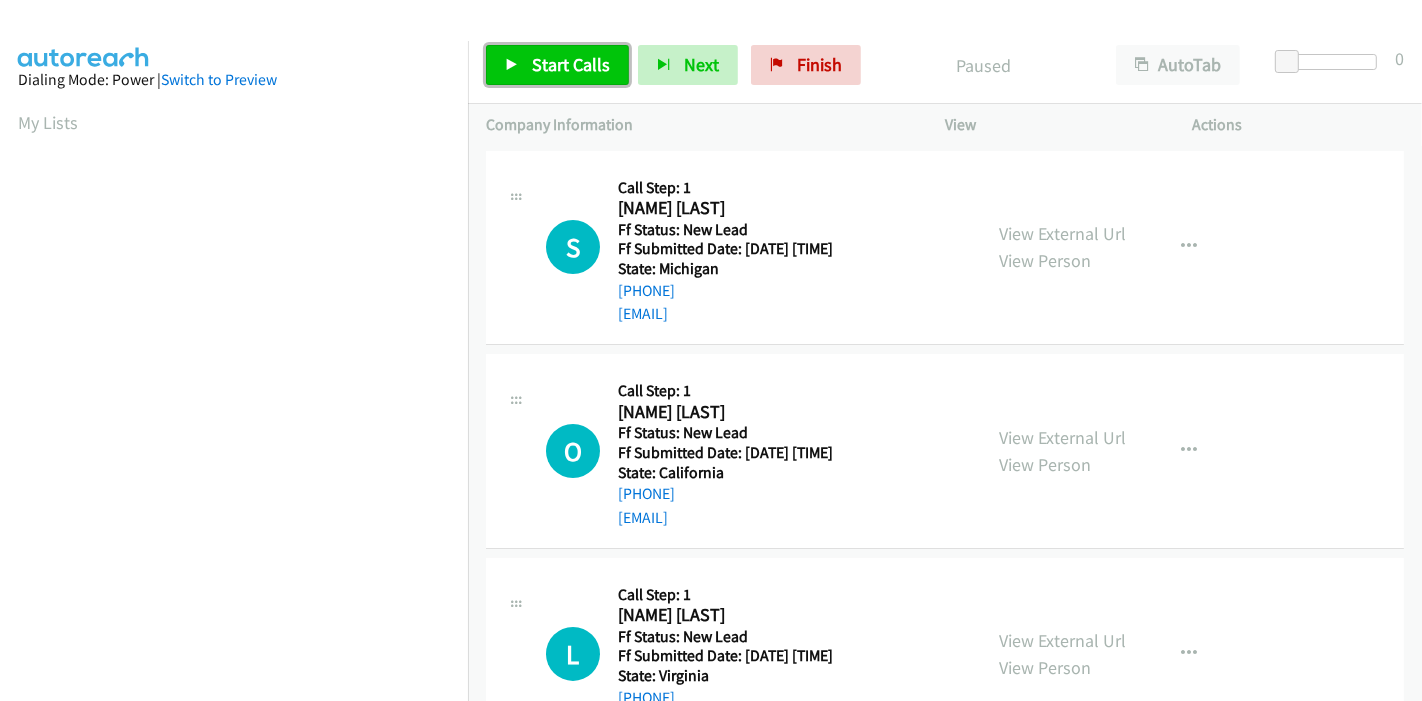 click on "Start Calls" at bounding box center (571, 64) 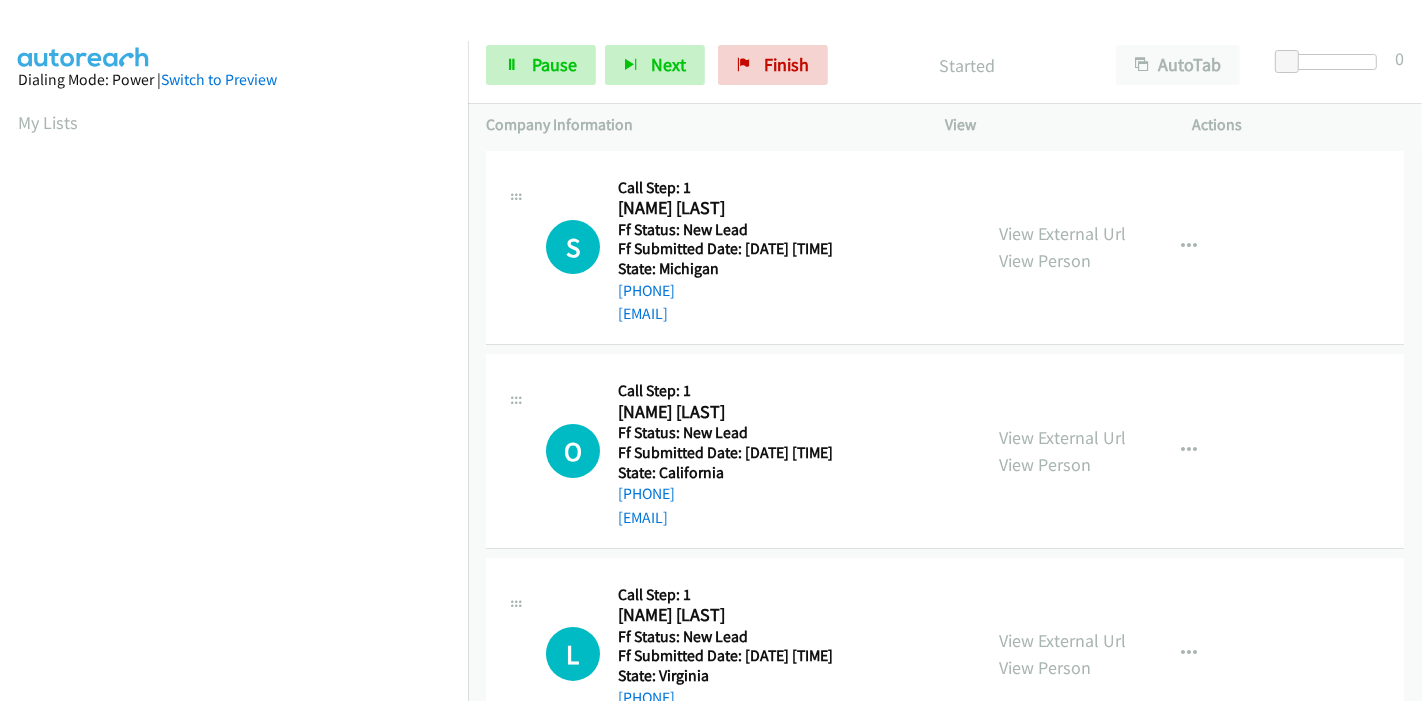 scroll, scrollTop: 0, scrollLeft: 0, axis: both 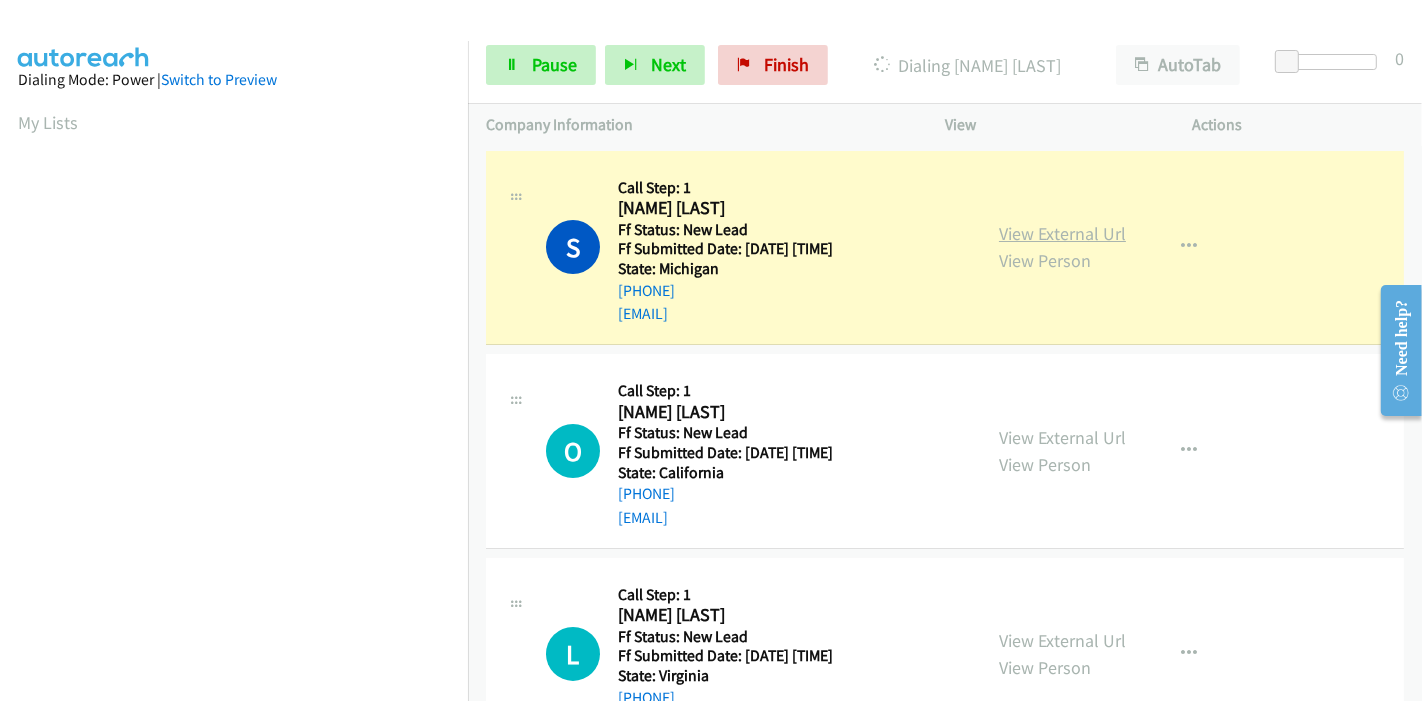 click on "View External Url" at bounding box center [1062, 233] 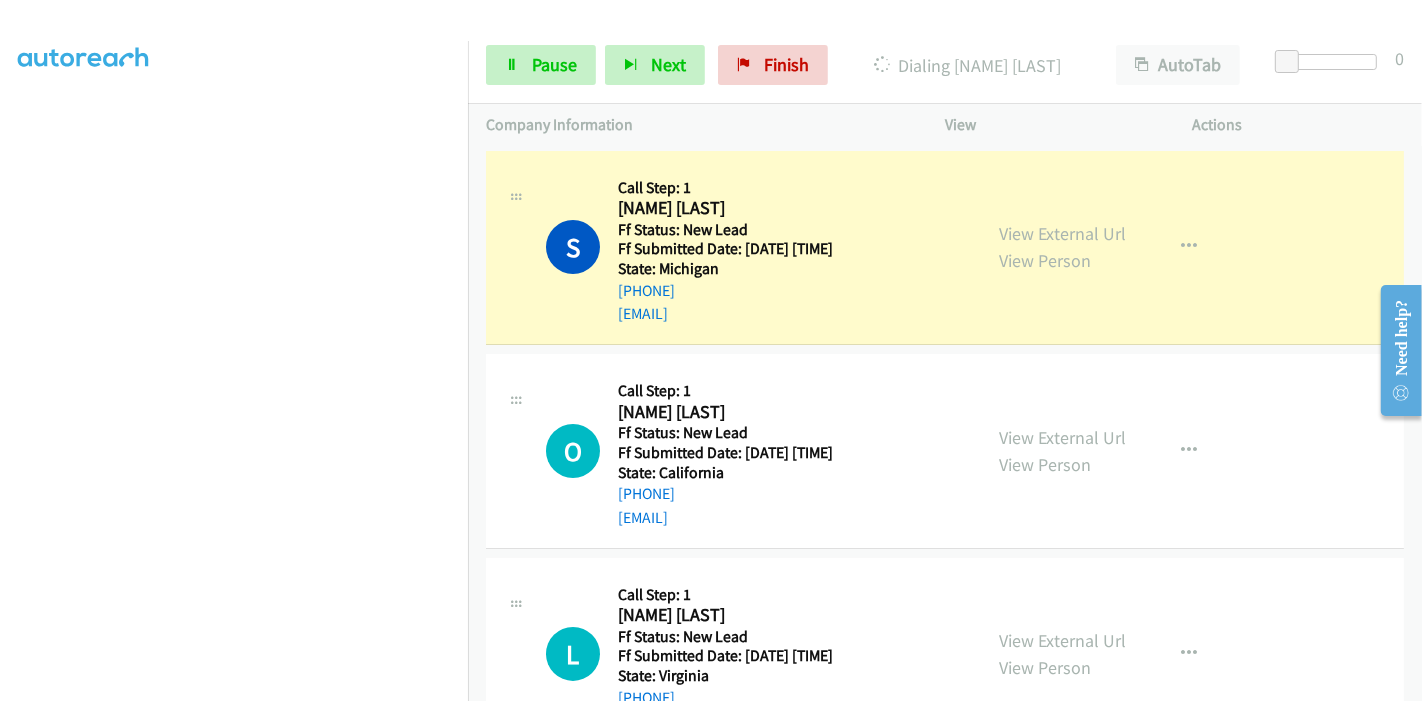 scroll, scrollTop: 0, scrollLeft: 0, axis: both 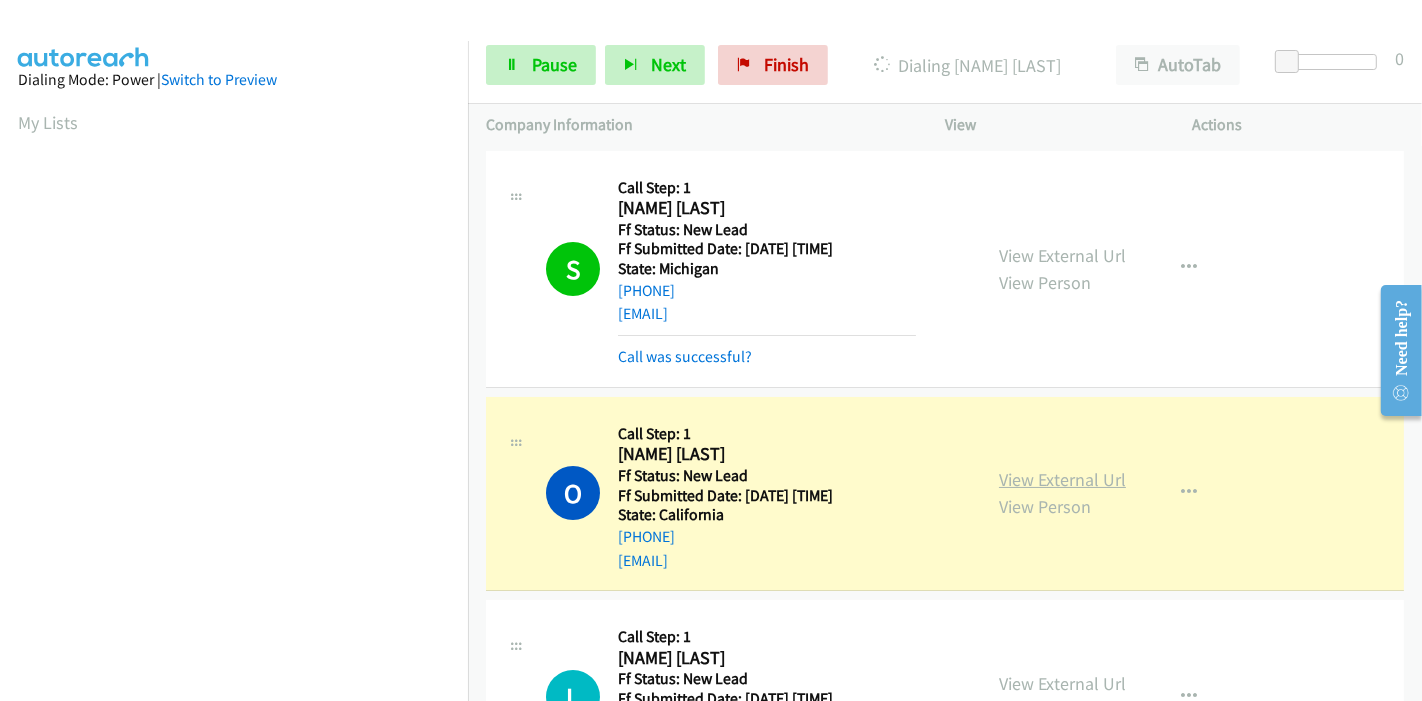 click on "View External Url" at bounding box center [1062, 479] 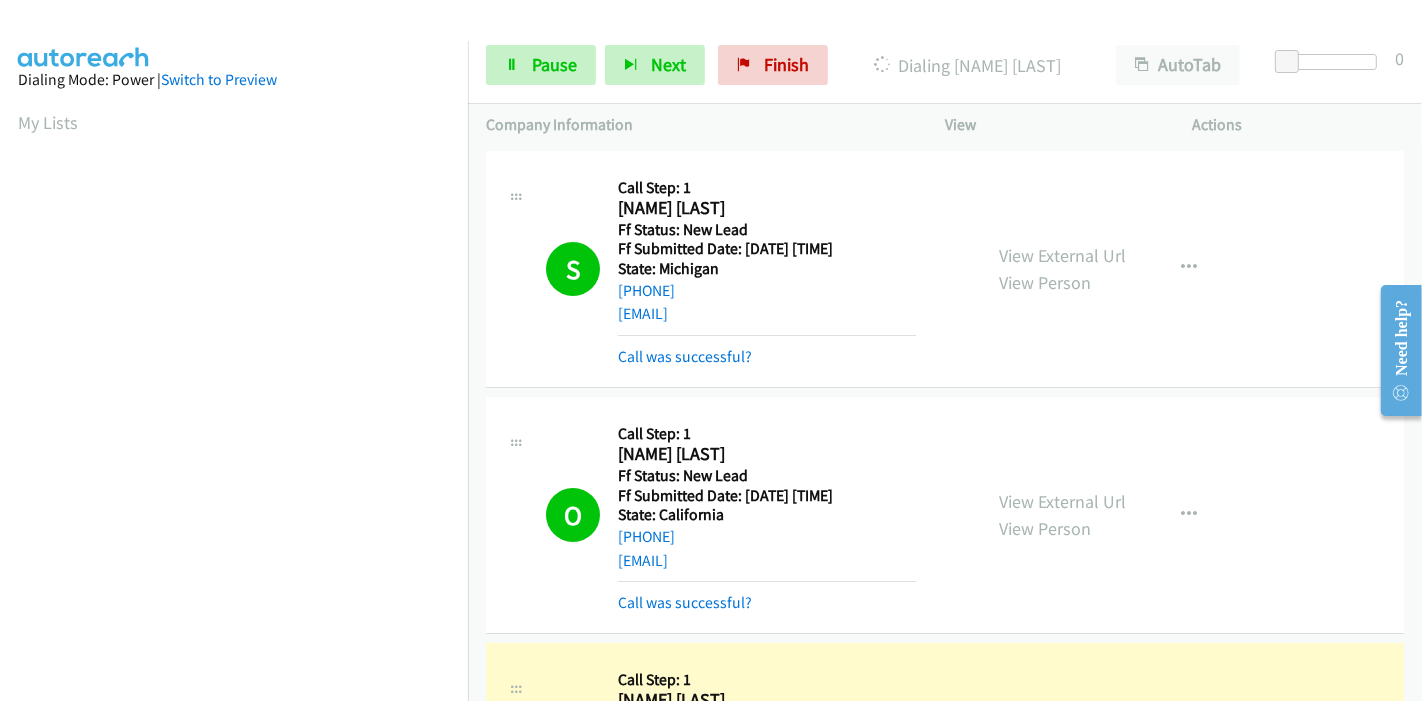 scroll, scrollTop: 422, scrollLeft: 0, axis: vertical 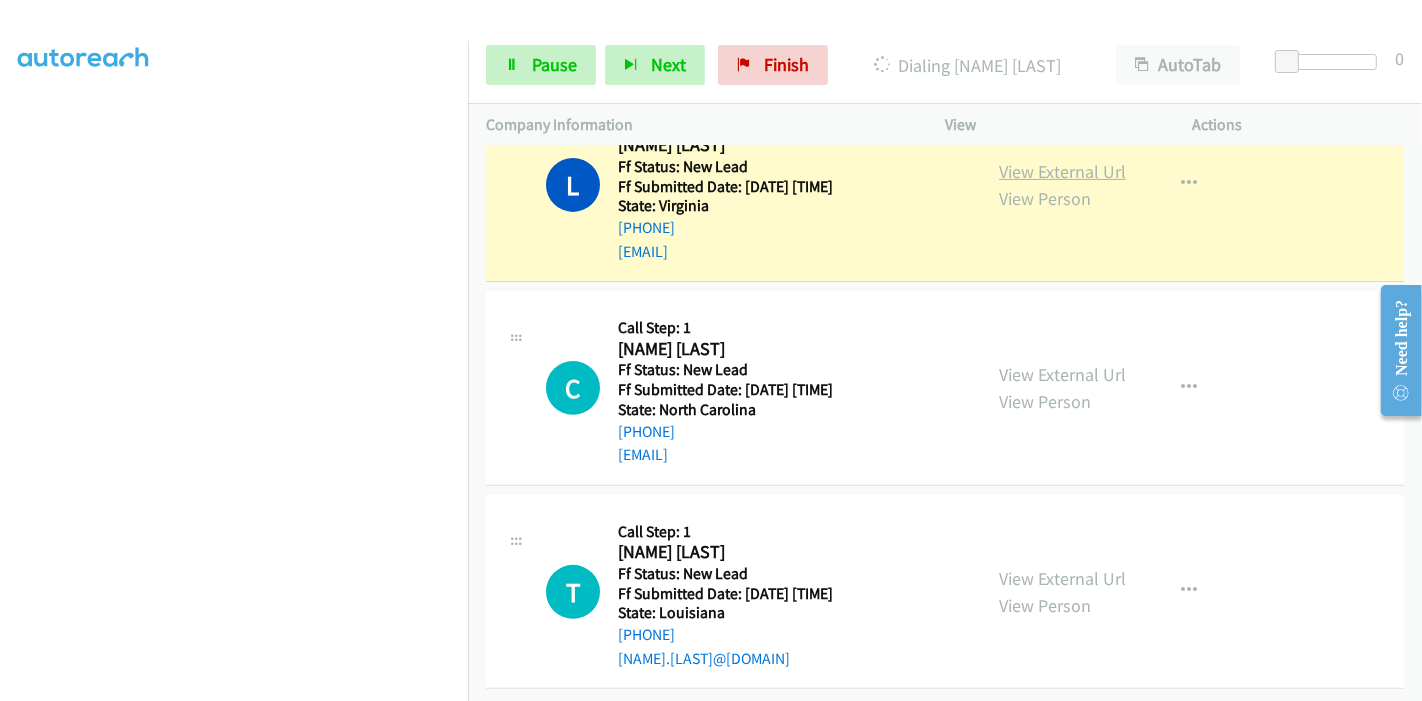 click on "View External Url" at bounding box center (1062, 171) 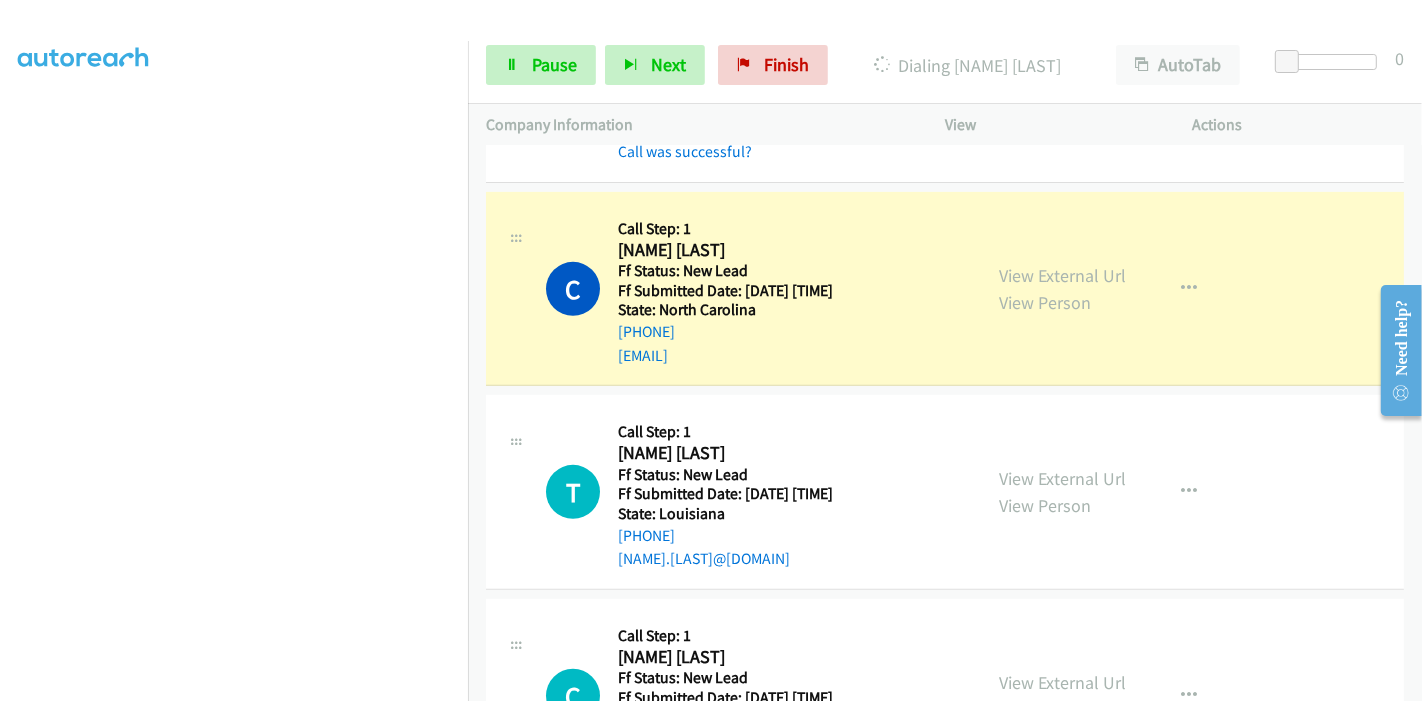 scroll, scrollTop: 777, scrollLeft: 0, axis: vertical 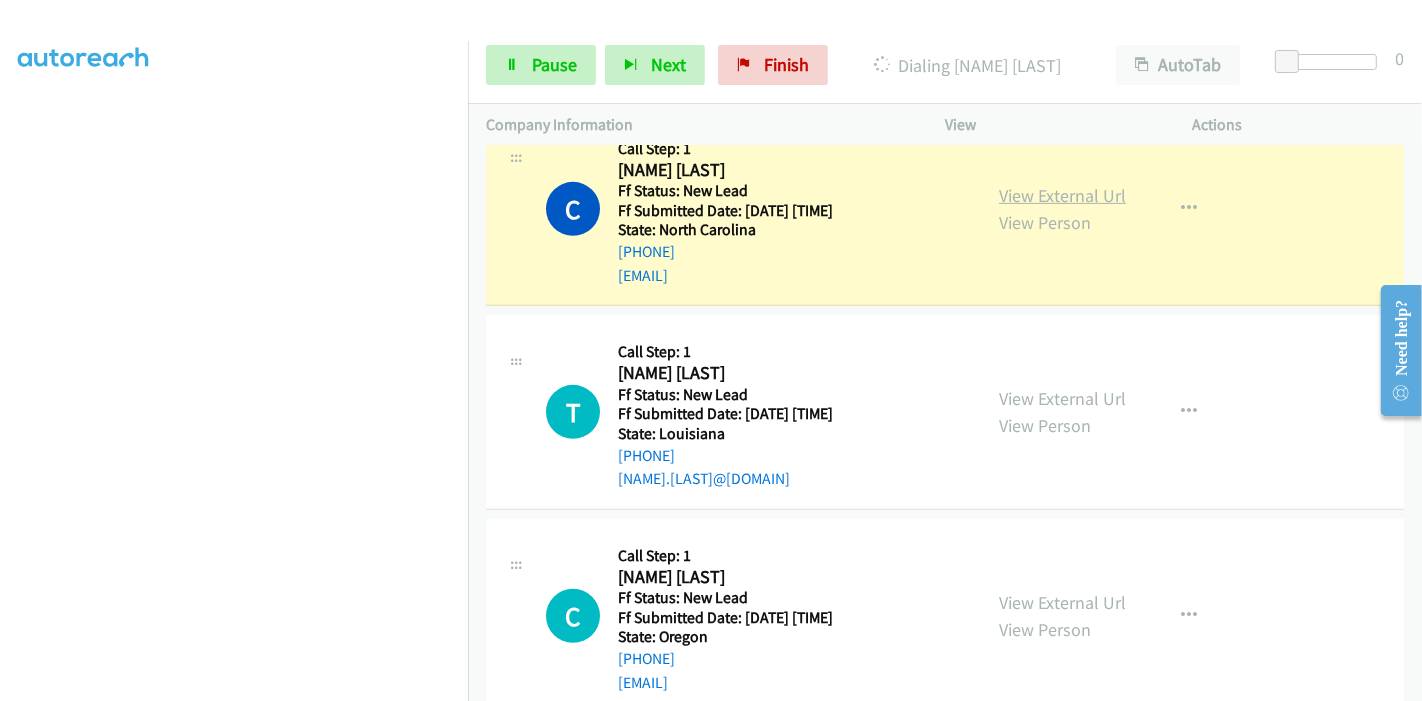 click on "View External Url" at bounding box center [1062, 195] 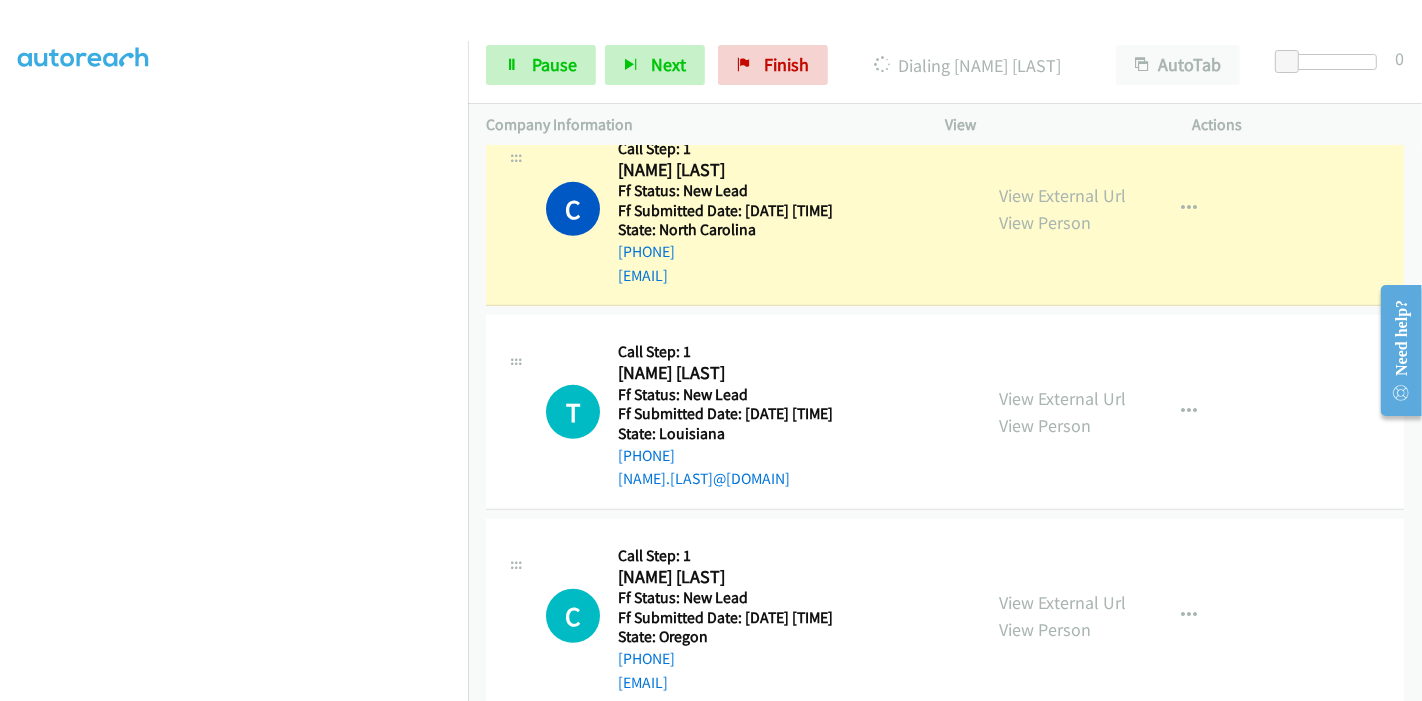 scroll, scrollTop: 0, scrollLeft: 0, axis: both 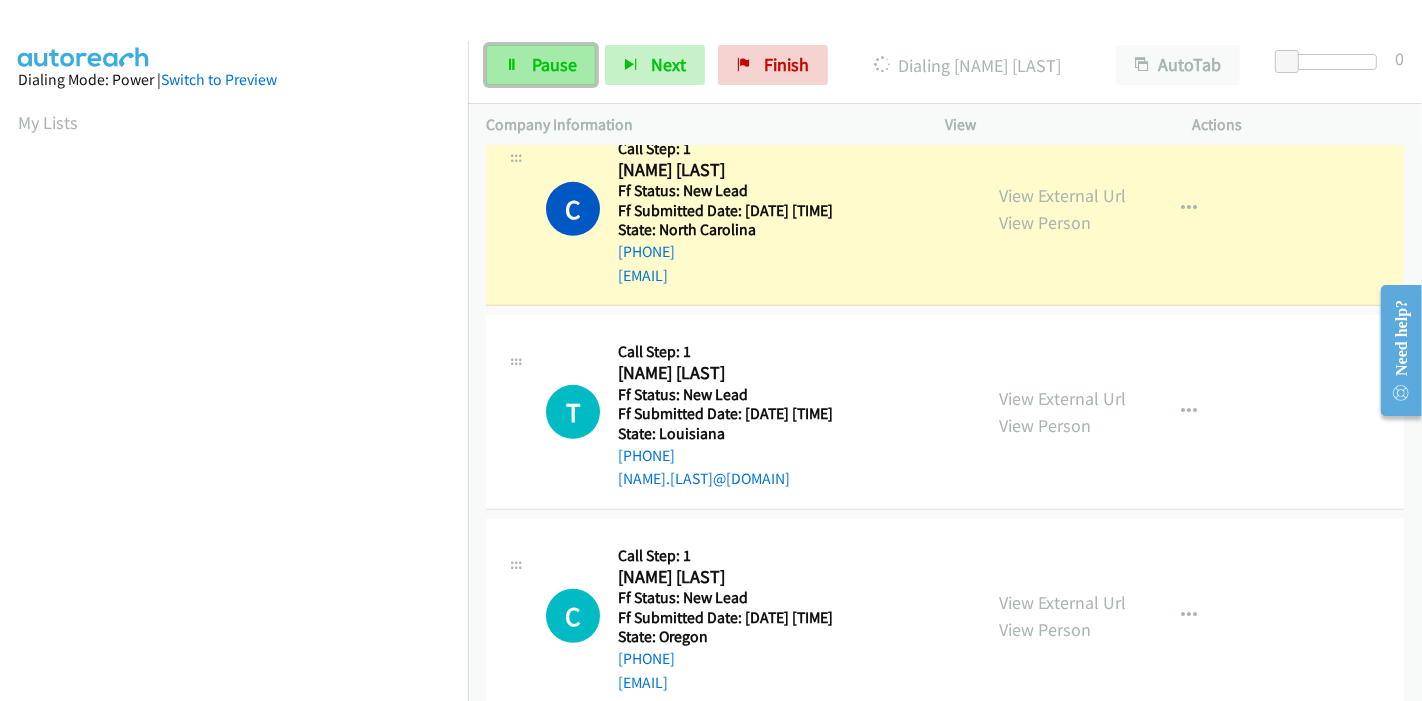 click on "Pause" at bounding box center (541, 65) 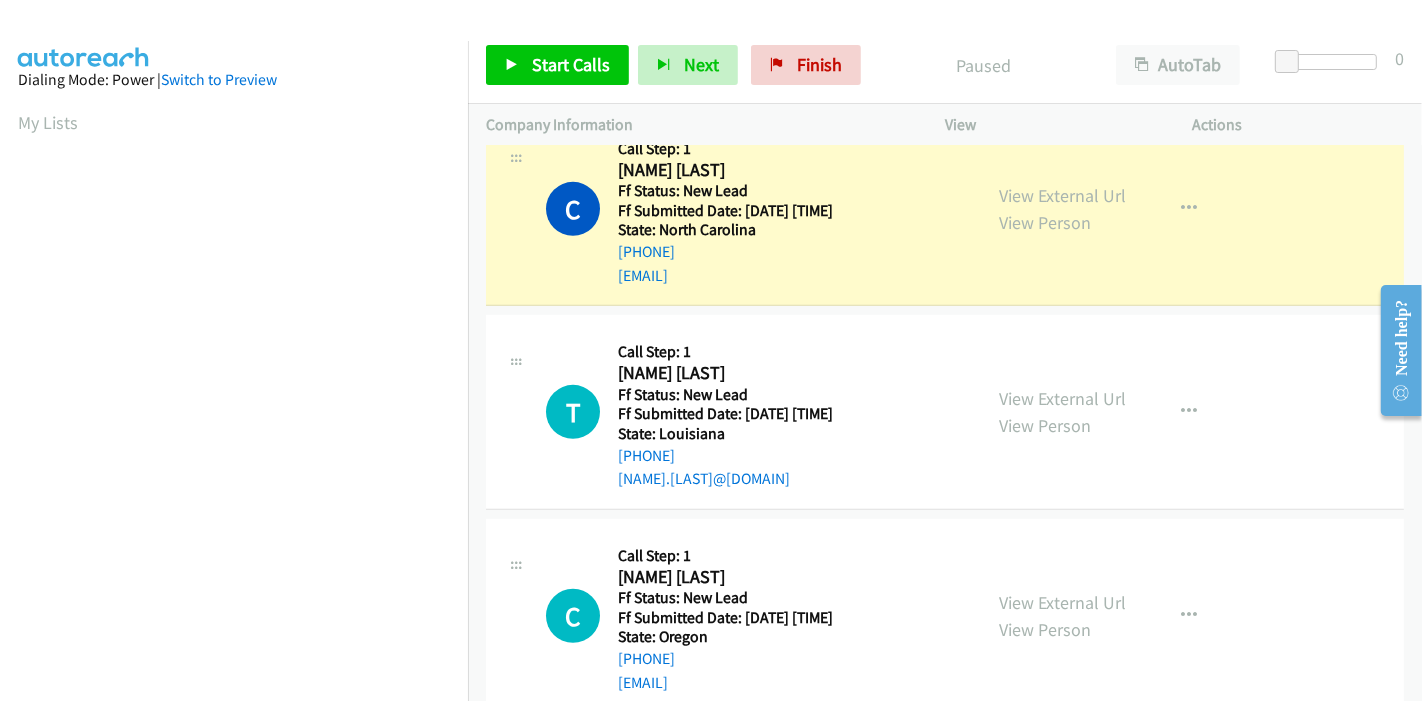 scroll, scrollTop: 422, scrollLeft: 0, axis: vertical 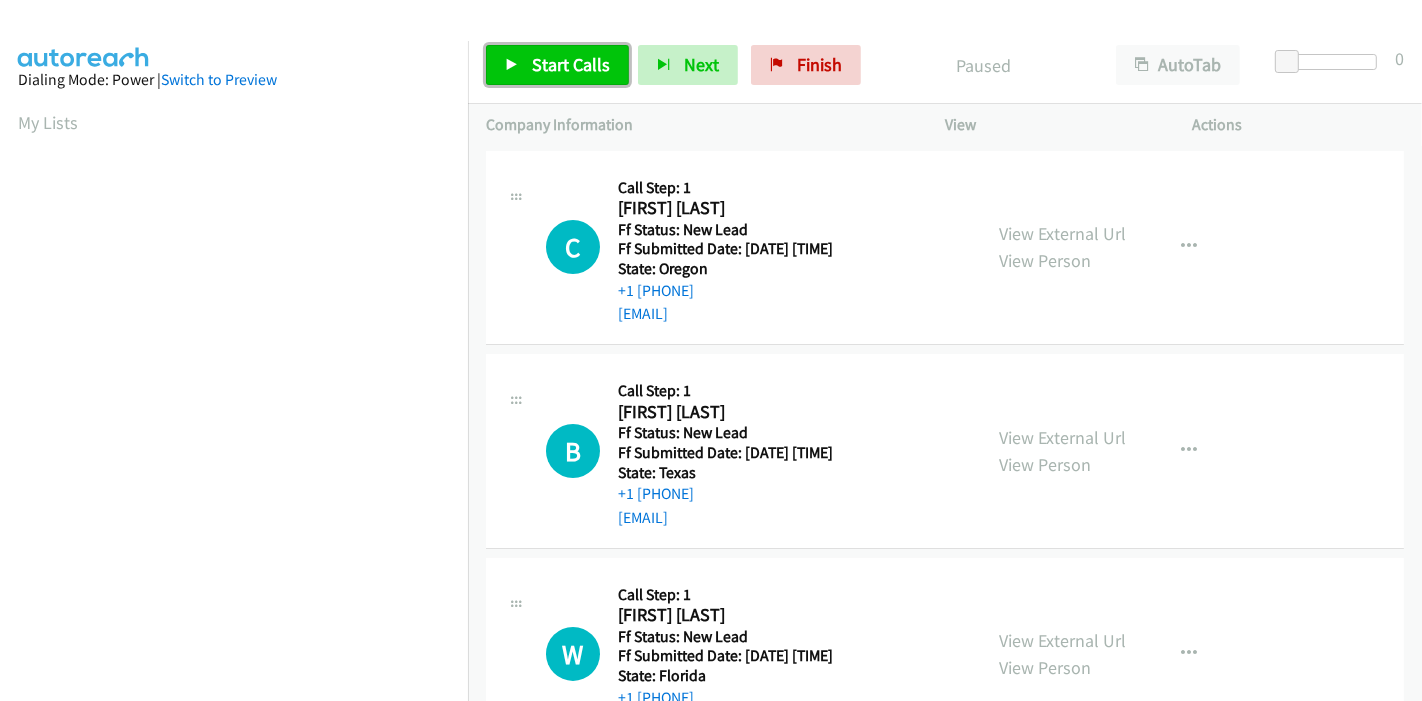 click on "Start Calls" at bounding box center (557, 65) 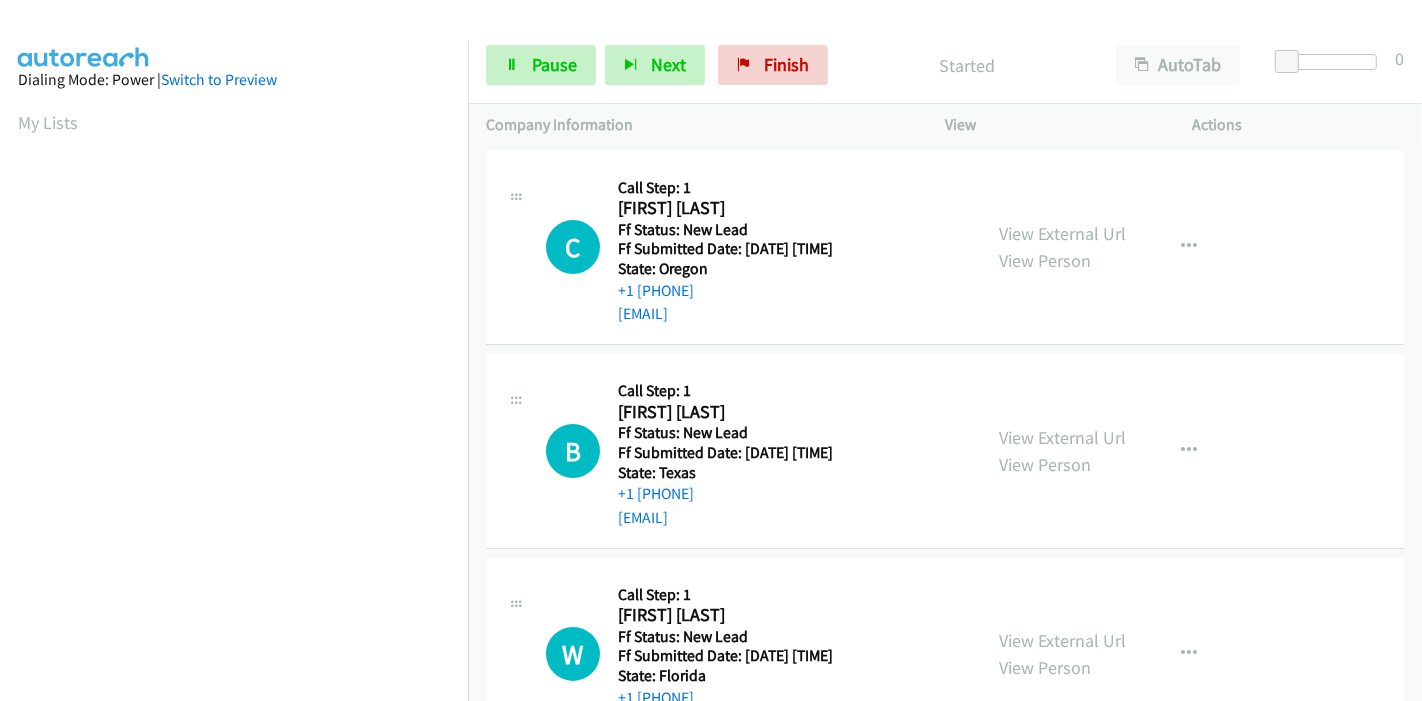 scroll, scrollTop: 0, scrollLeft: 0, axis: both 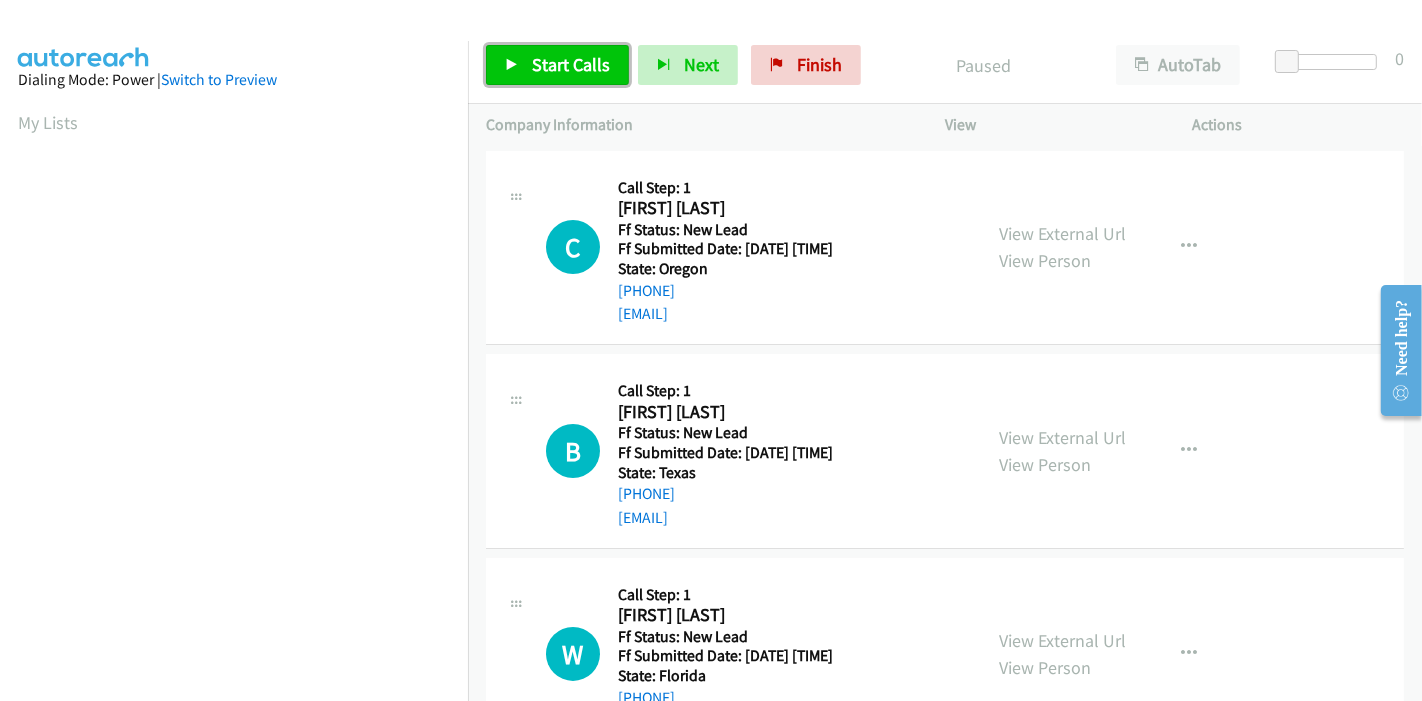 click on "Start Calls" at bounding box center (571, 64) 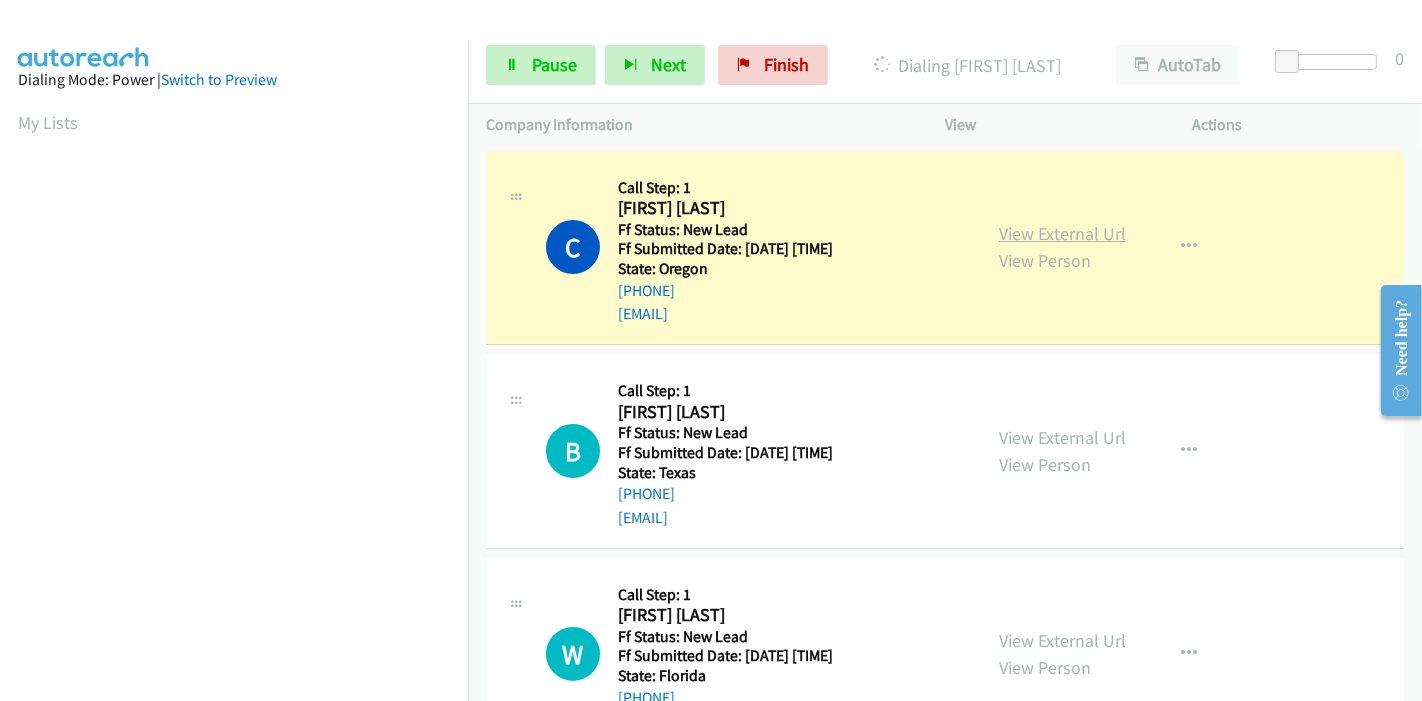 click on "View External Url" at bounding box center (1062, 233) 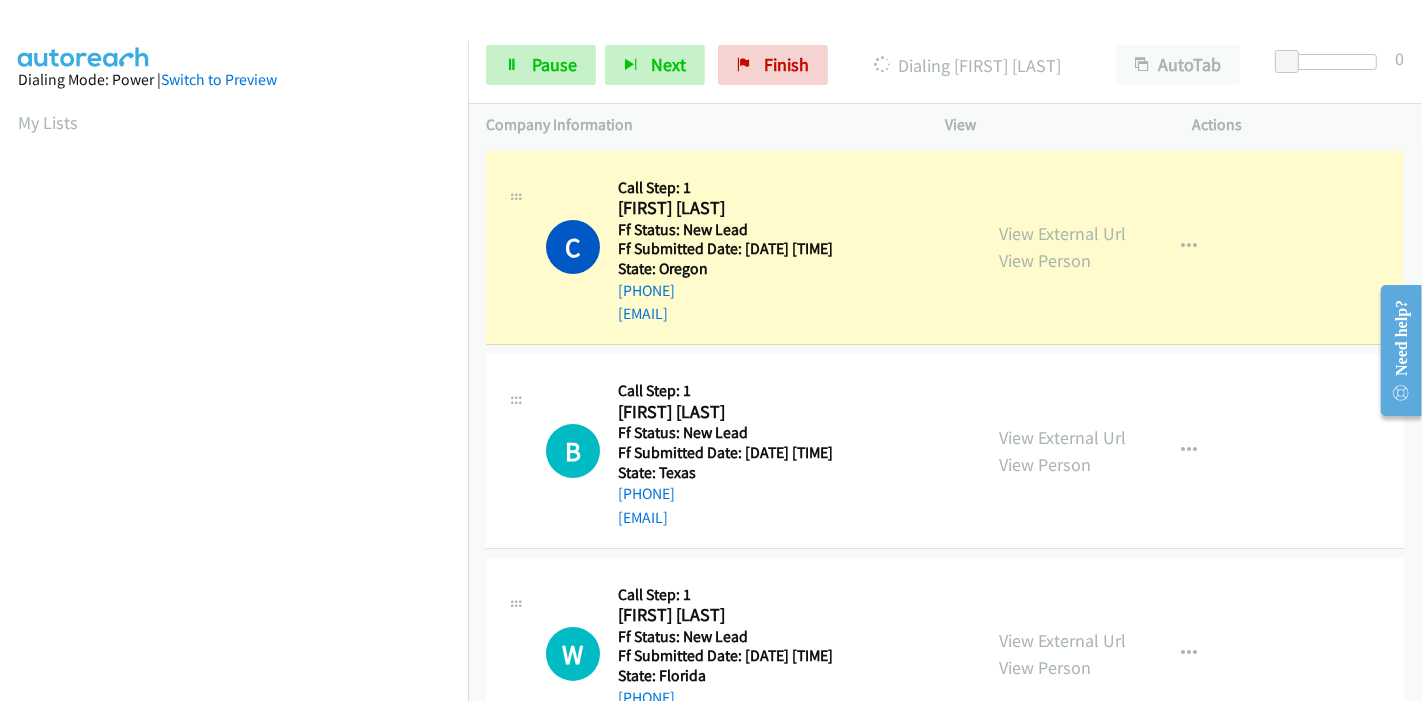 scroll, scrollTop: 422, scrollLeft: 0, axis: vertical 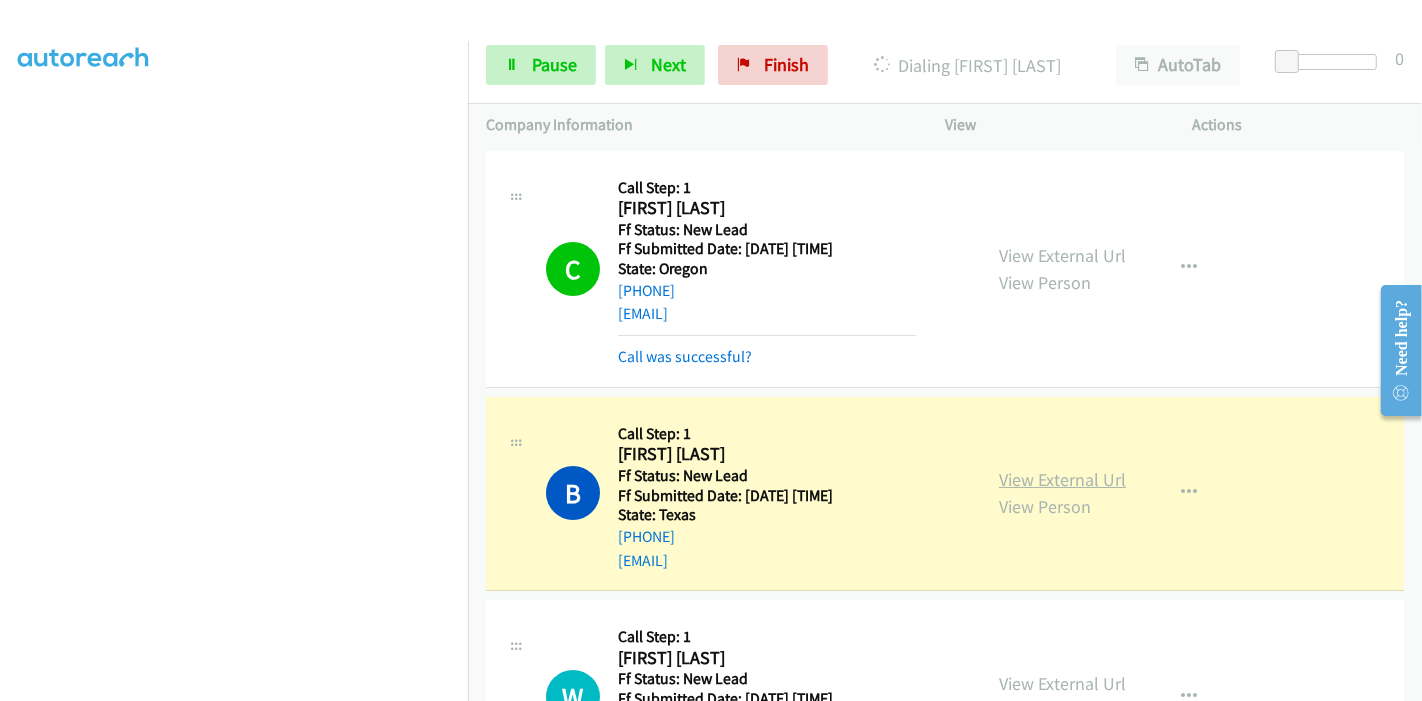 click on "View External Url" at bounding box center (1062, 479) 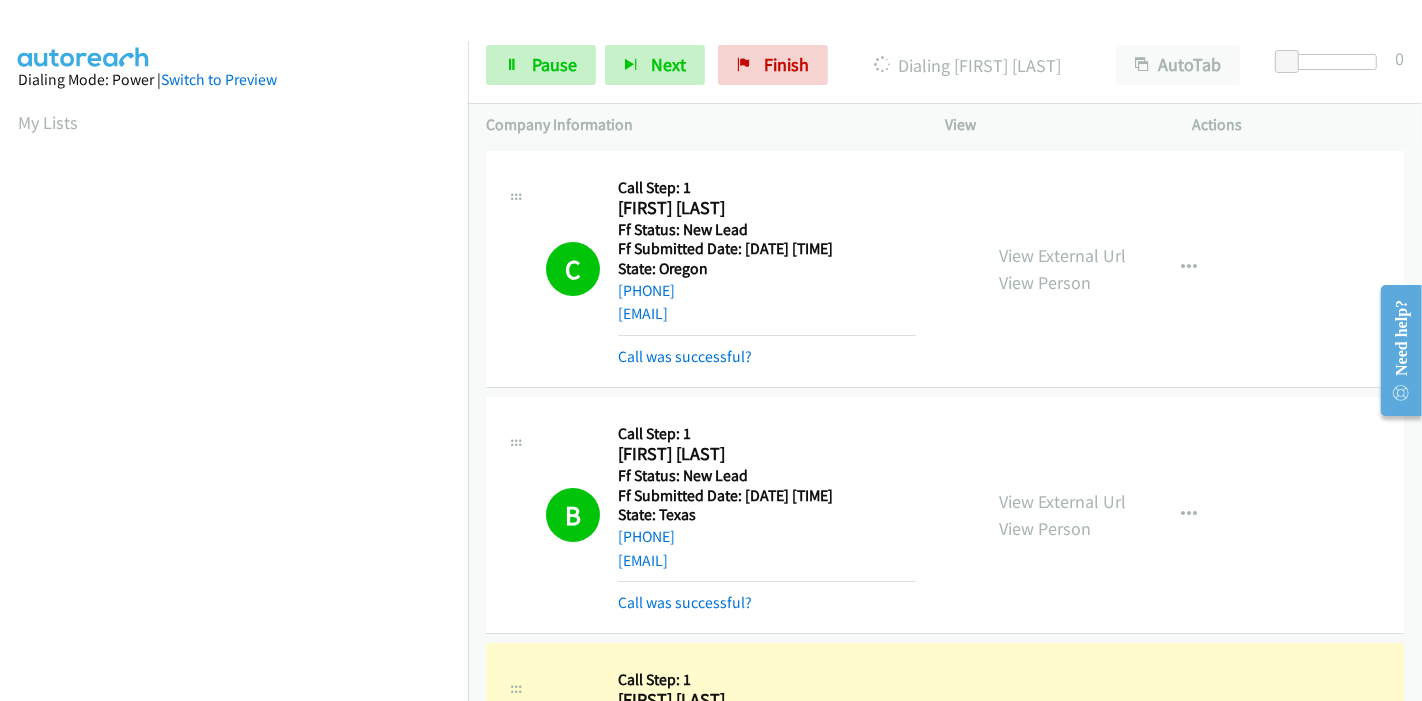 scroll, scrollTop: 422, scrollLeft: 0, axis: vertical 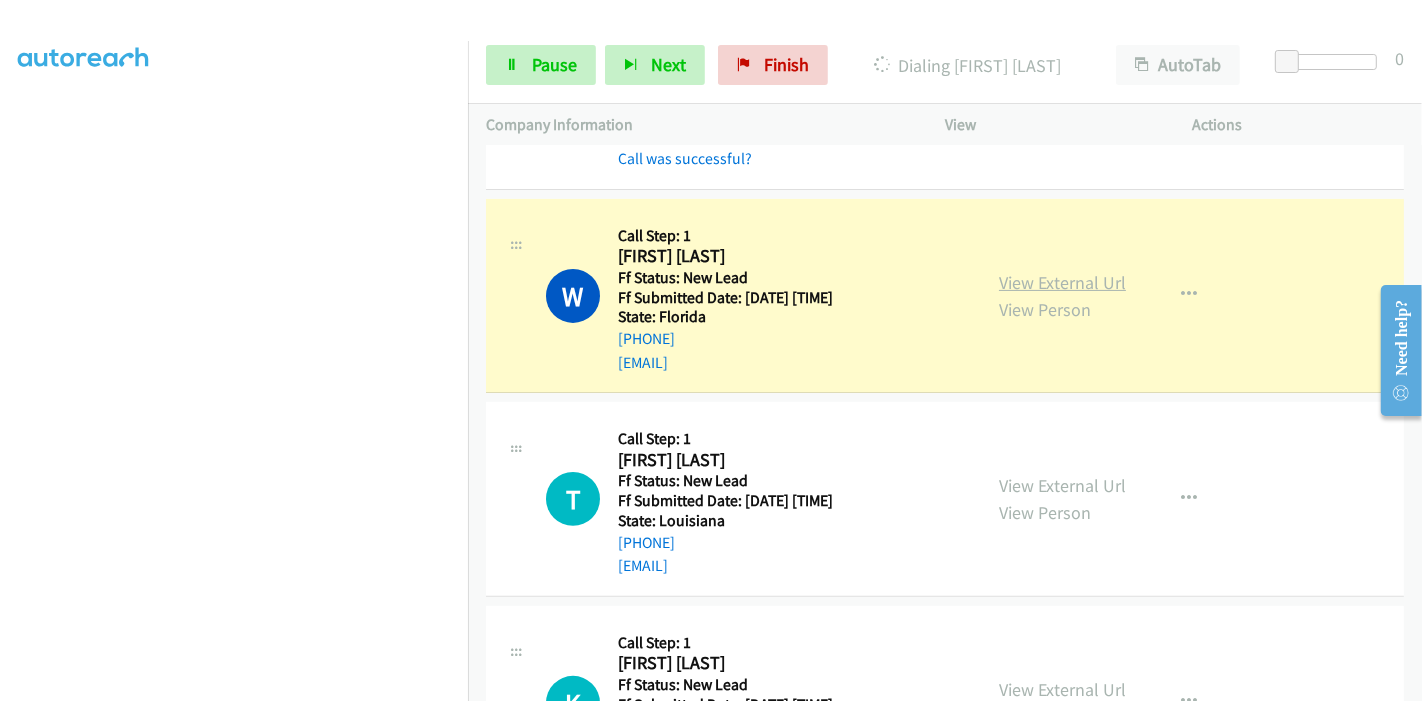 click on "View External Url" at bounding box center [1062, 282] 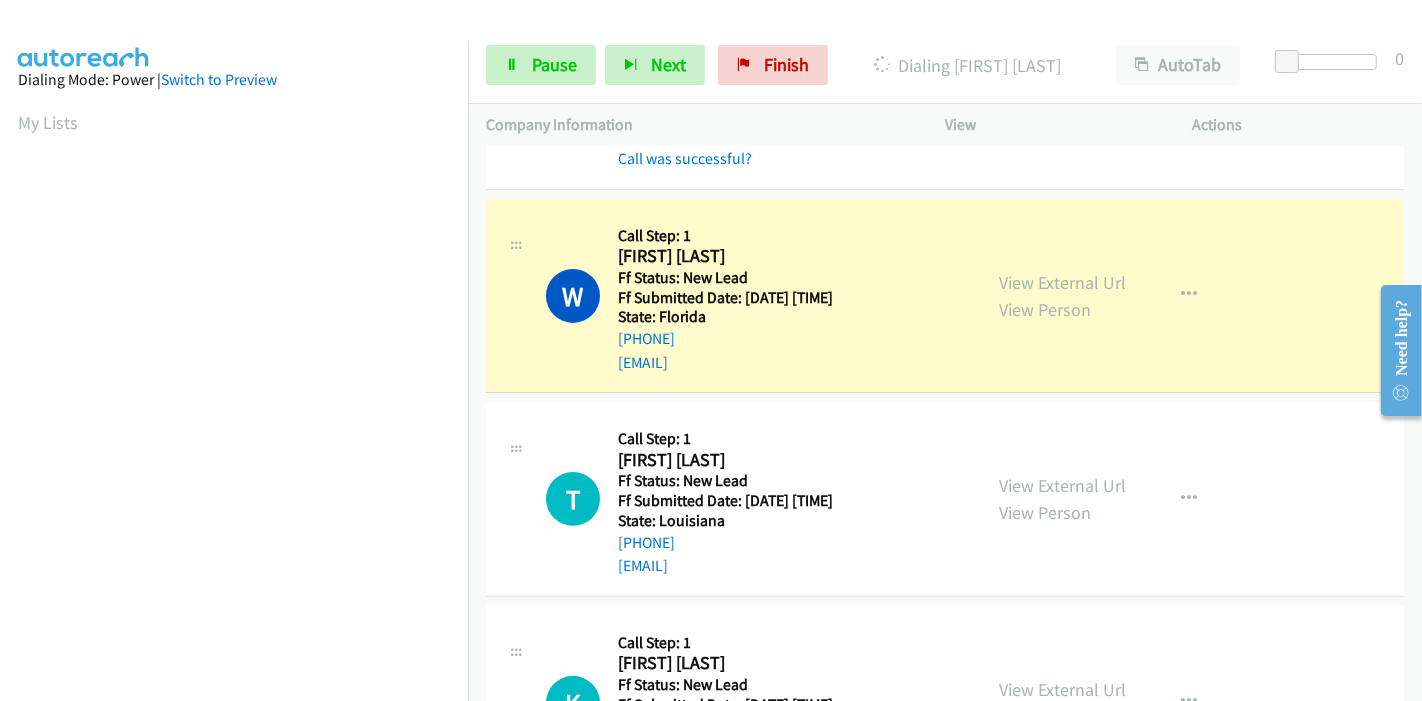 scroll, scrollTop: 0, scrollLeft: 0, axis: both 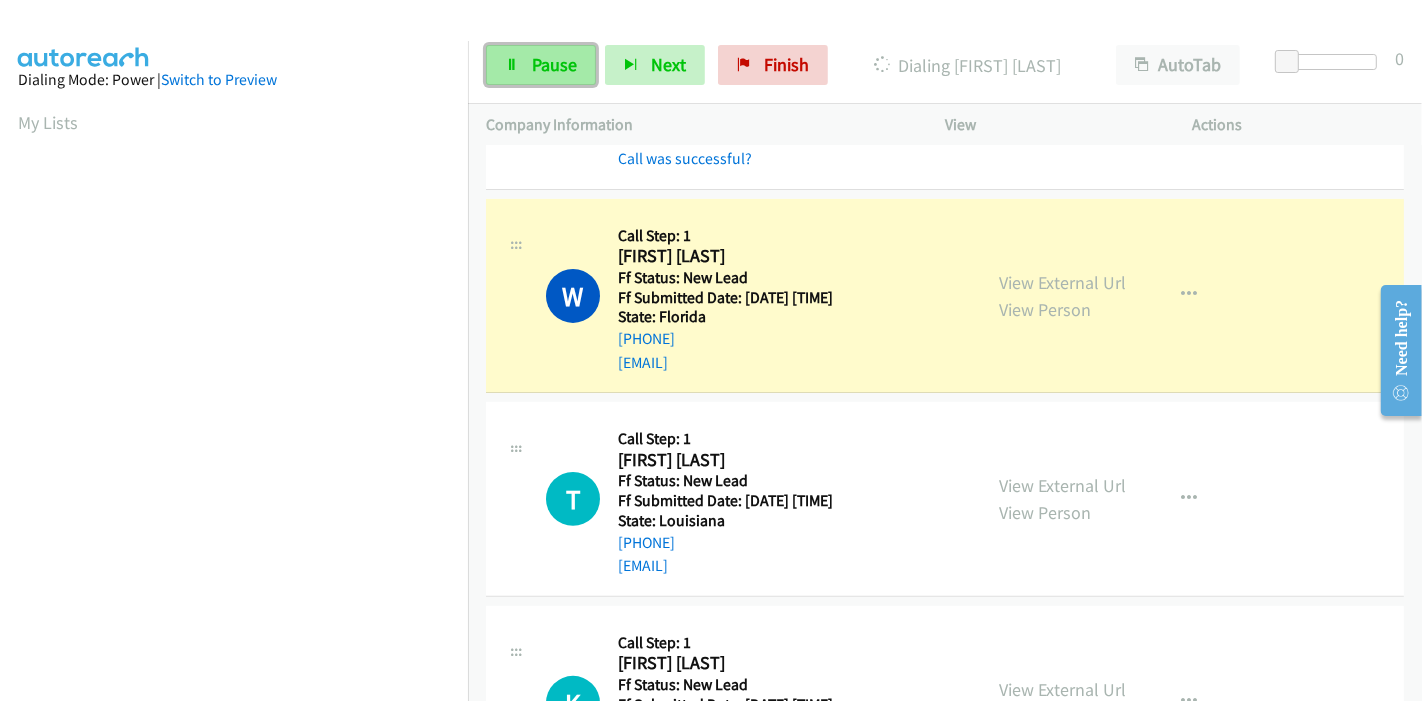 click on "Pause" at bounding box center [554, 64] 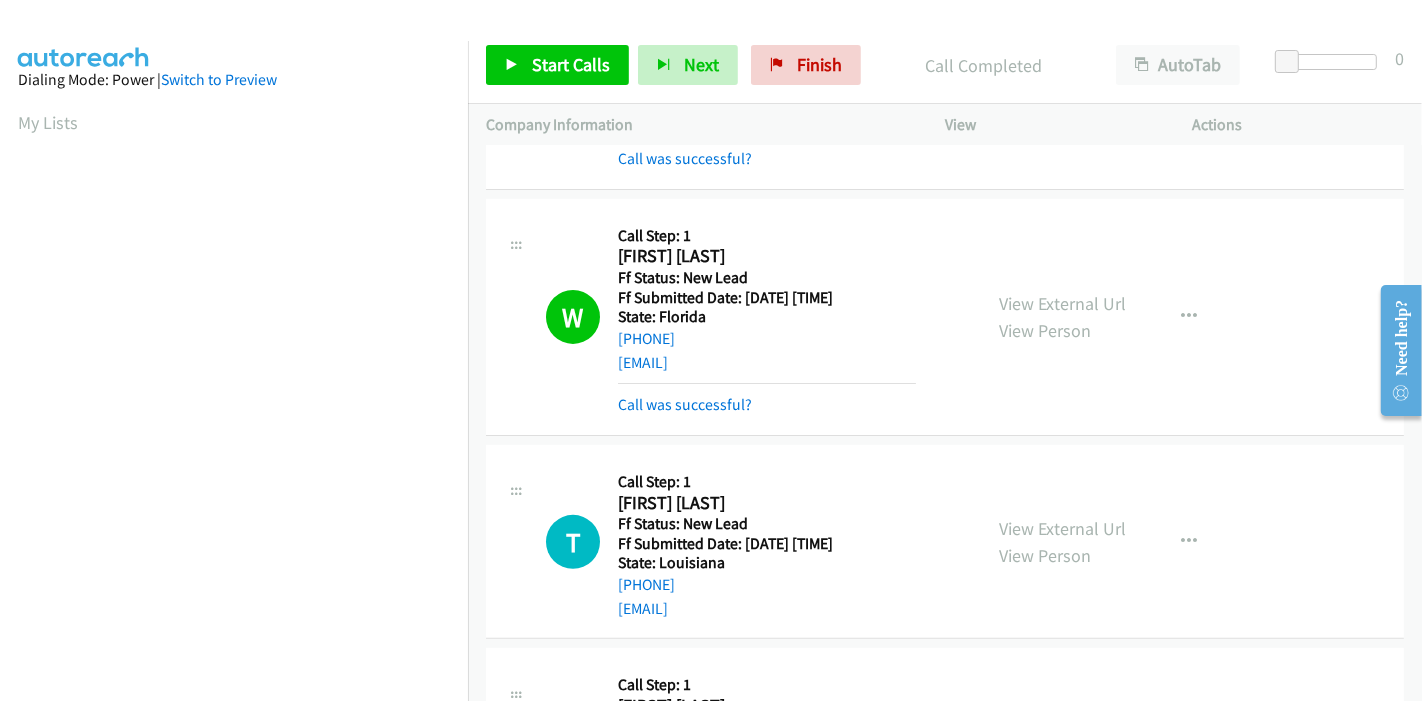scroll, scrollTop: 422, scrollLeft: 0, axis: vertical 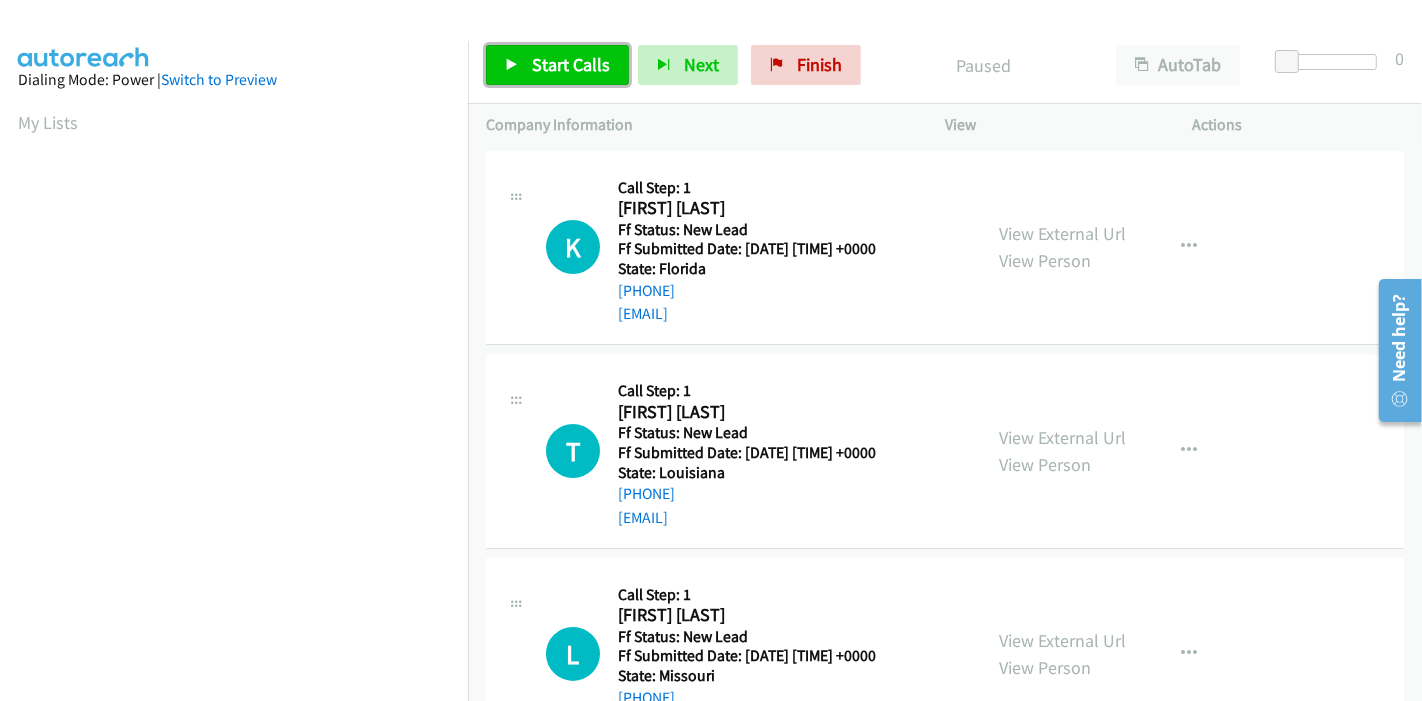 click on "Start Calls" at bounding box center (571, 64) 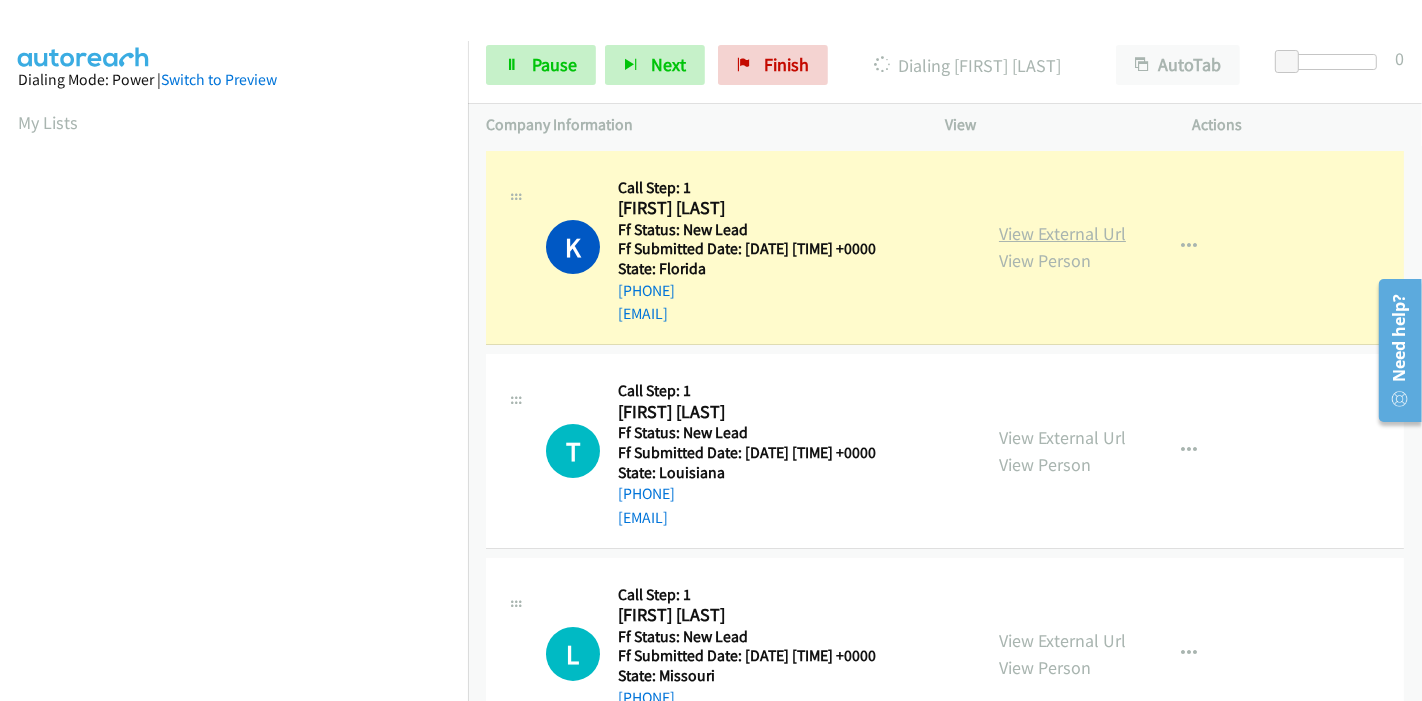 click on "View External Url" at bounding box center (1062, 233) 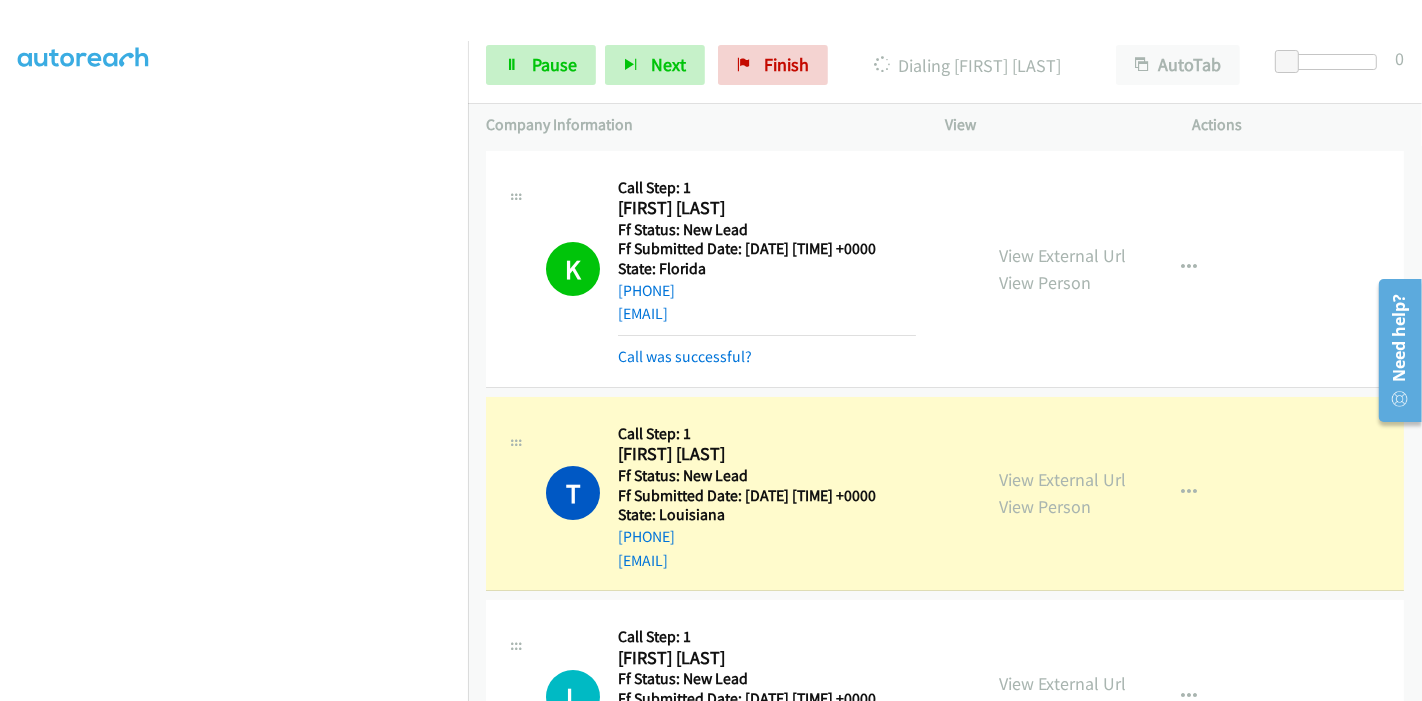 scroll, scrollTop: 0, scrollLeft: 0, axis: both 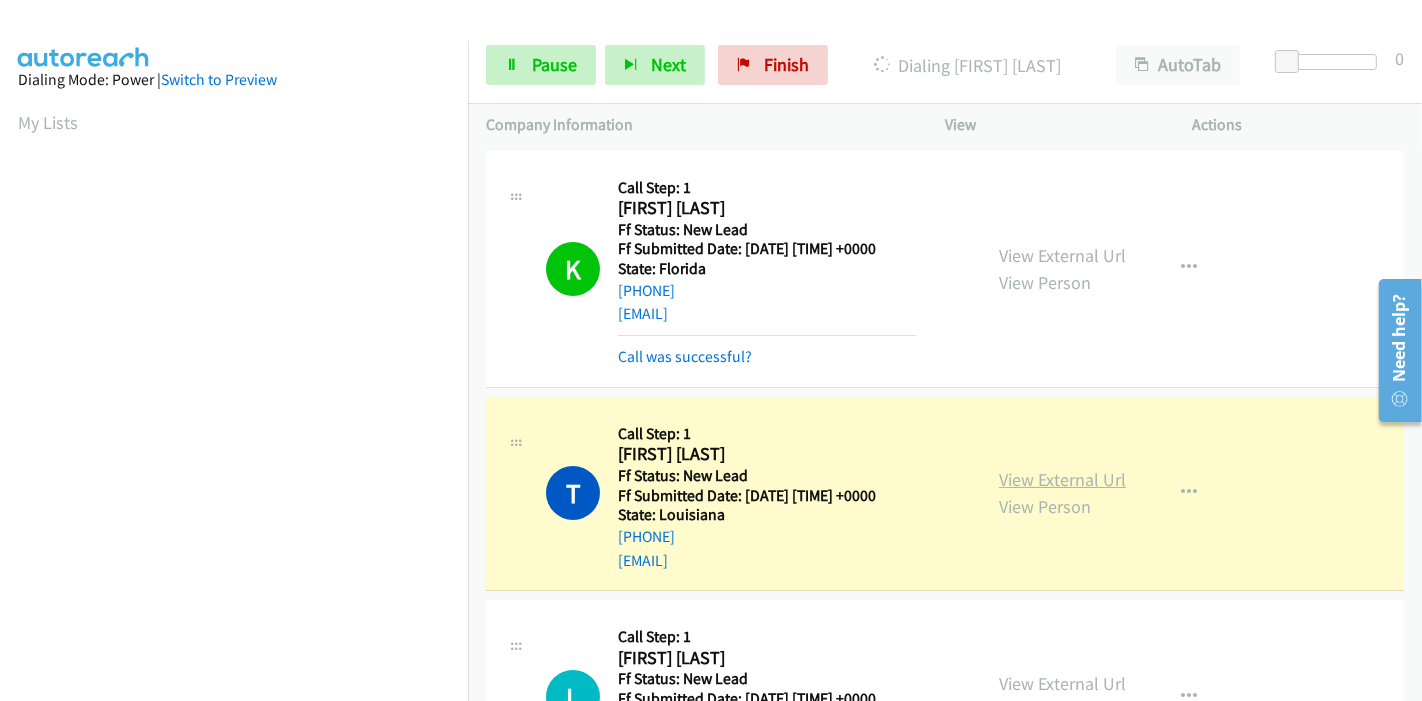 click on "View External Url" at bounding box center [1062, 479] 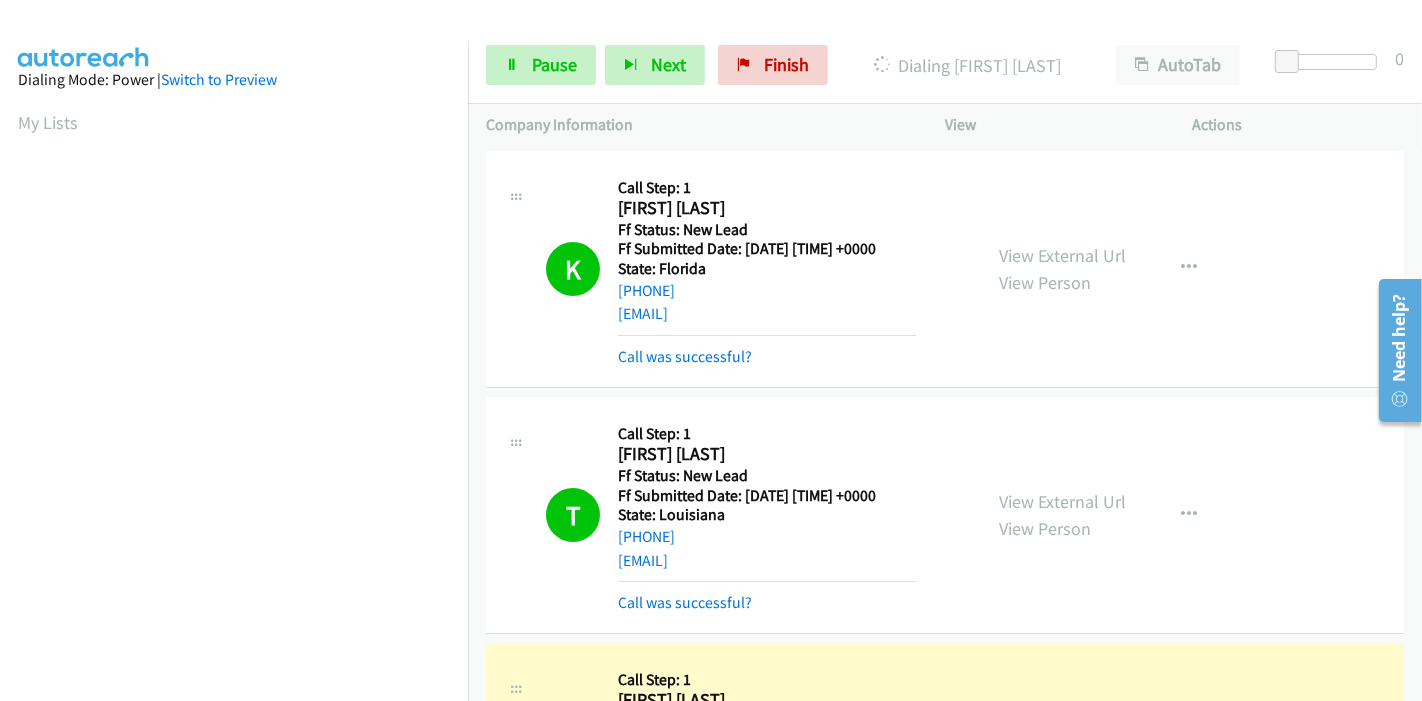 scroll, scrollTop: 422, scrollLeft: 0, axis: vertical 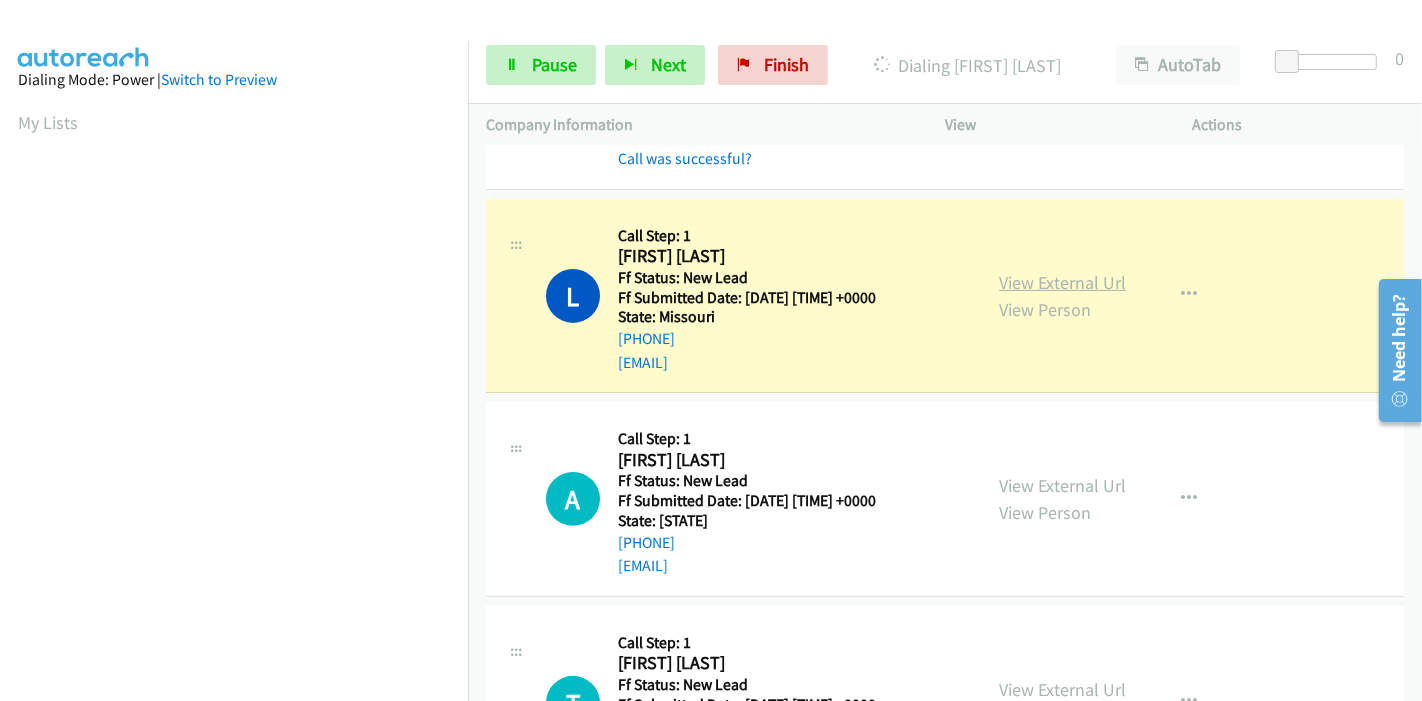 click on "View External Url" at bounding box center (1062, 282) 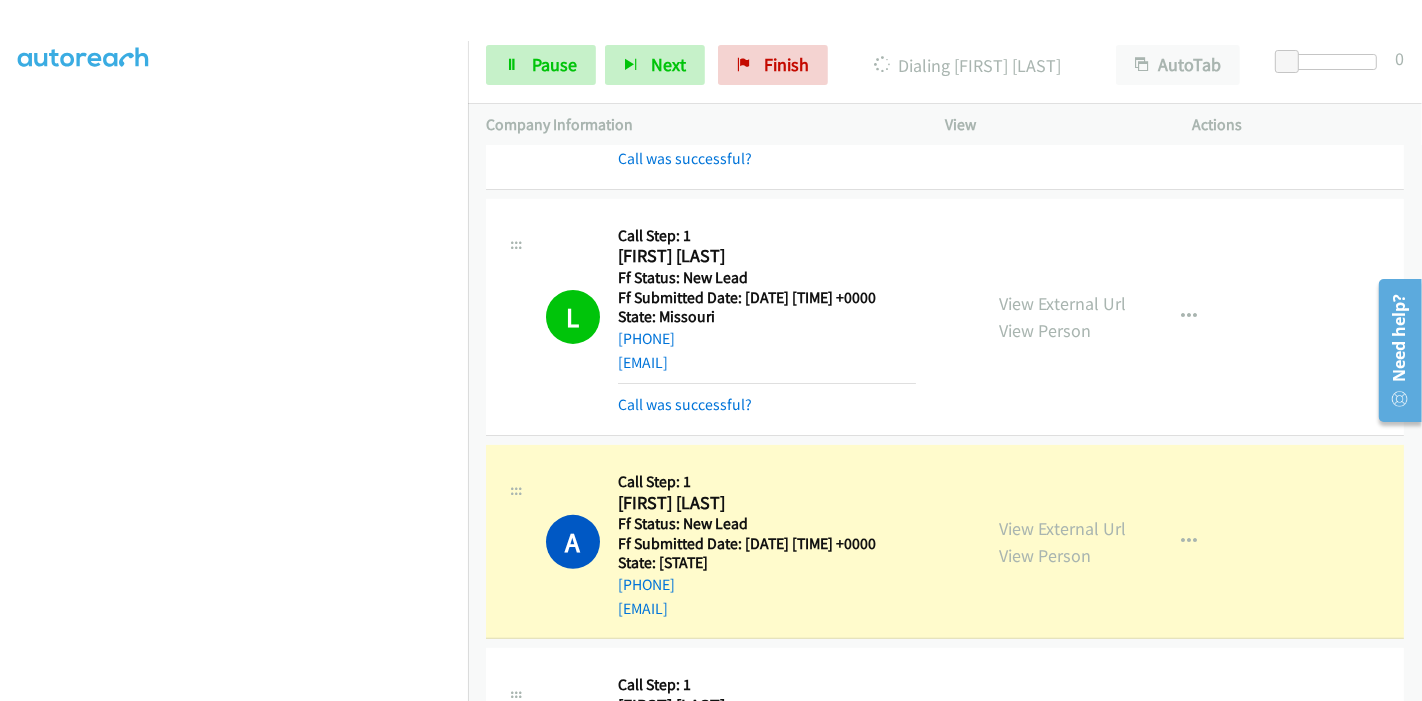 scroll, scrollTop: 0, scrollLeft: 0, axis: both 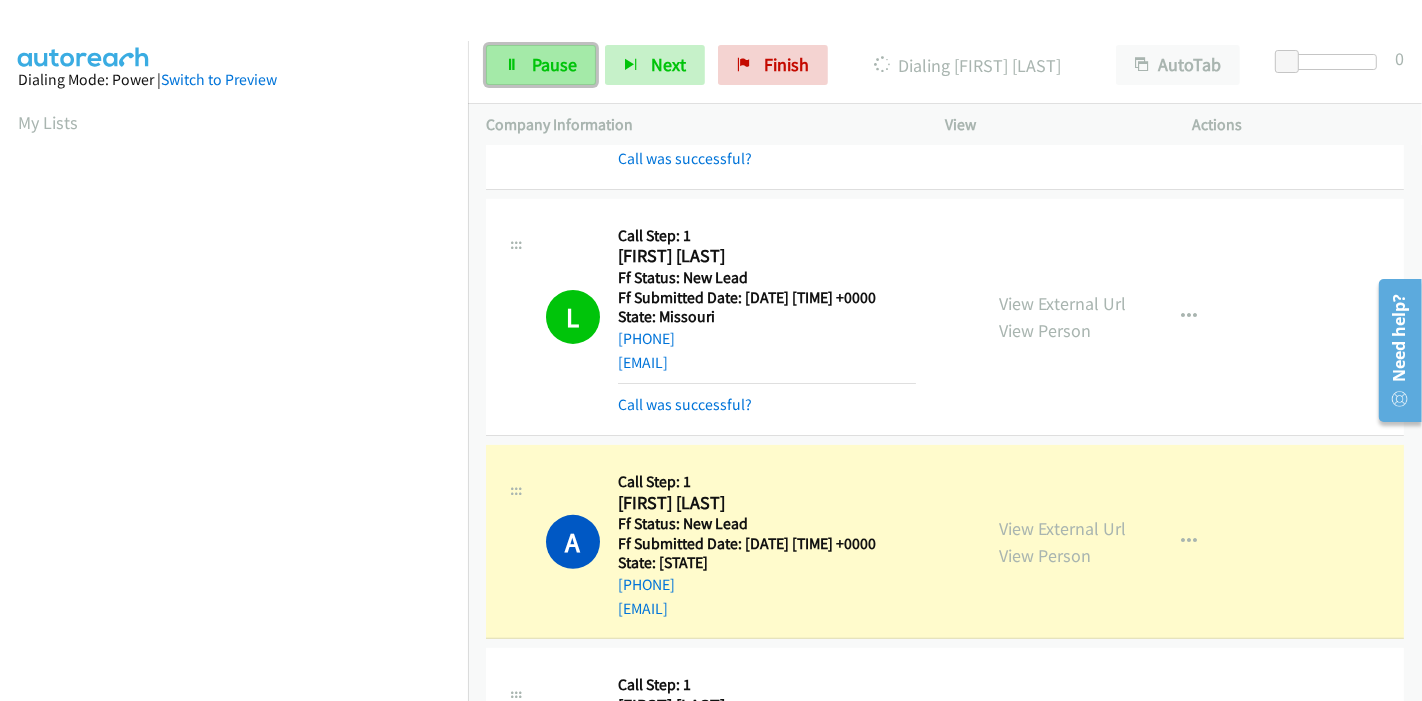 click on "Pause" at bounding box center (554, 64) 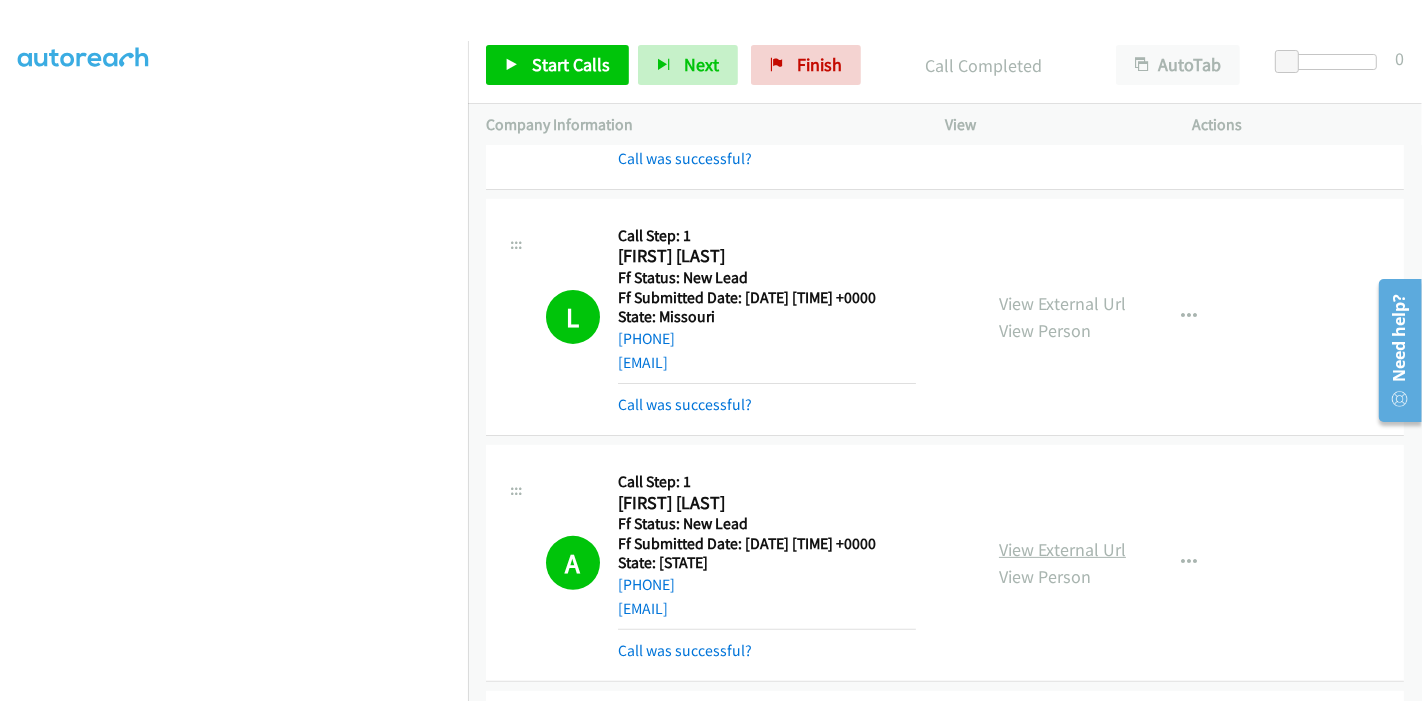 click on "View External Url" at bounding box center [1062, 549] 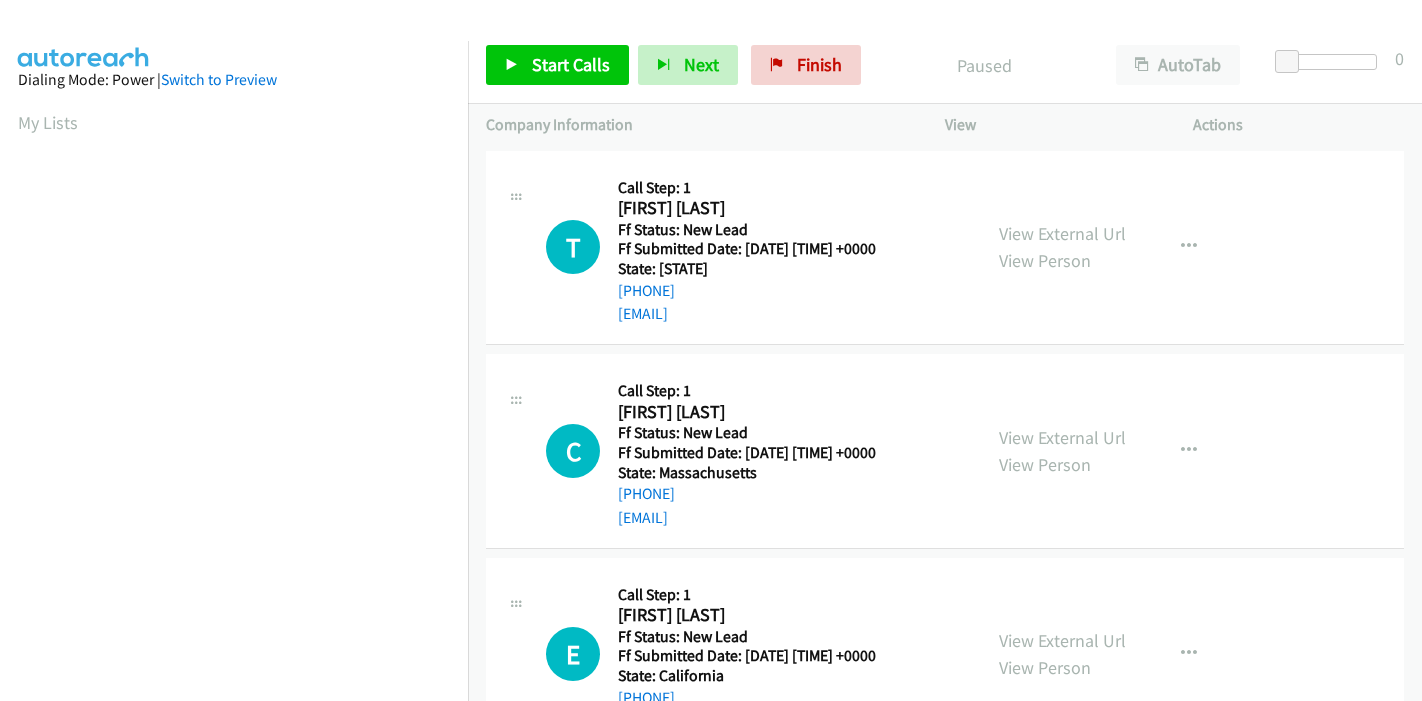 scroll, scrollTop: 0, scrollLeft: 0, axis: both 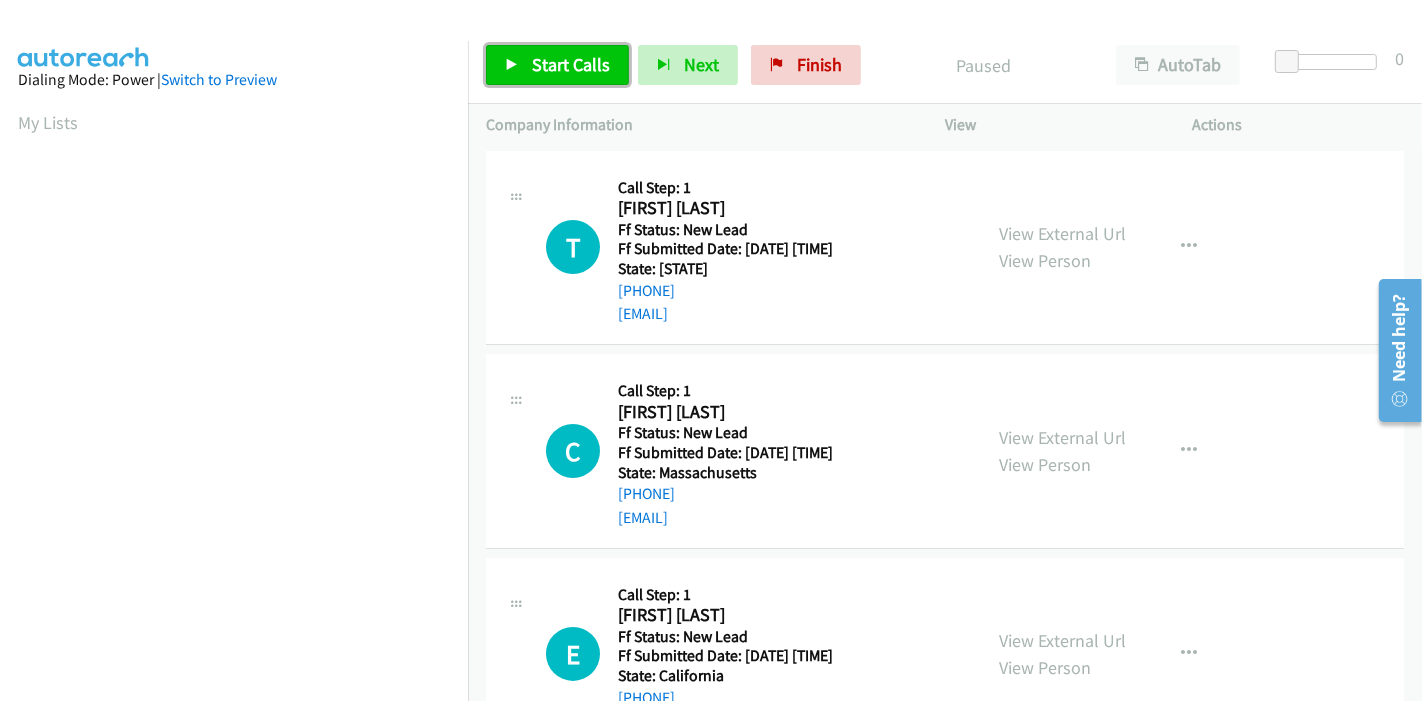 click on "Start Calls" at bounding box center [557, 65] 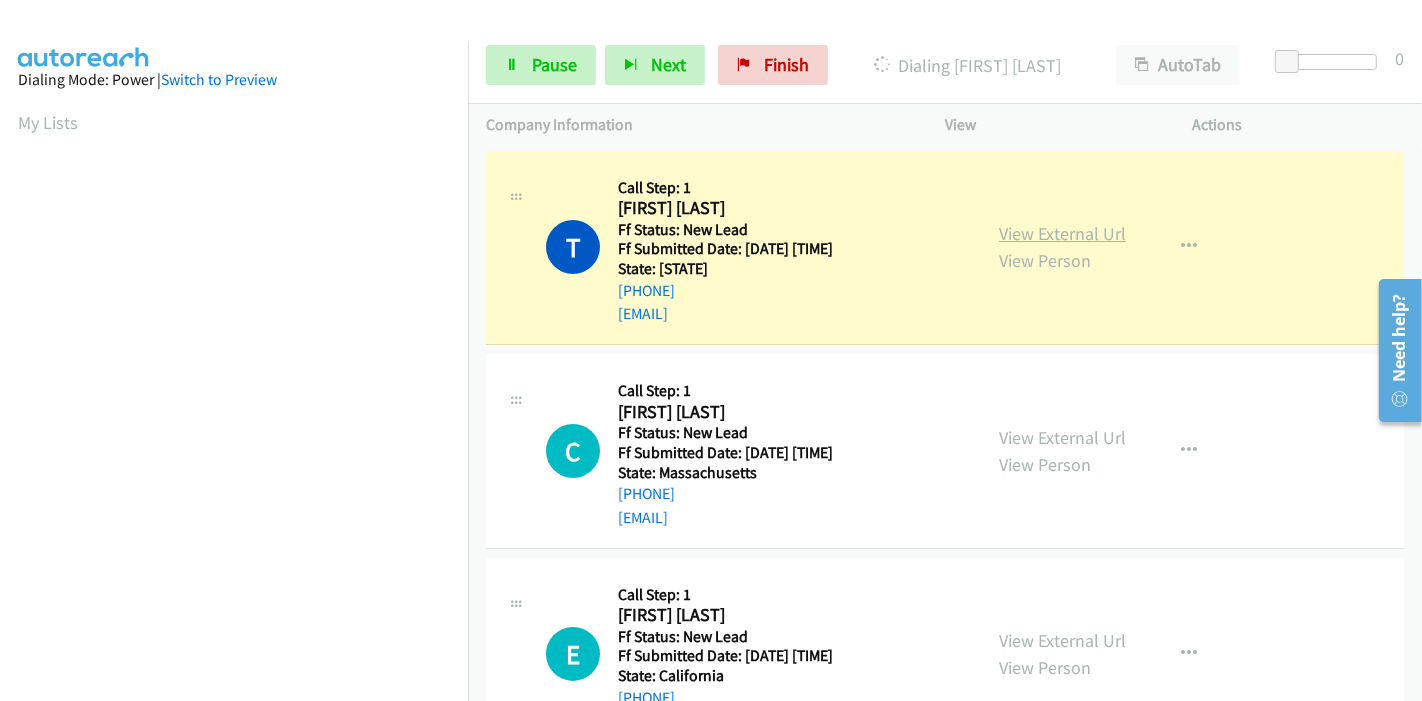 click on "View External Url" at bounding box center [1062, 233] 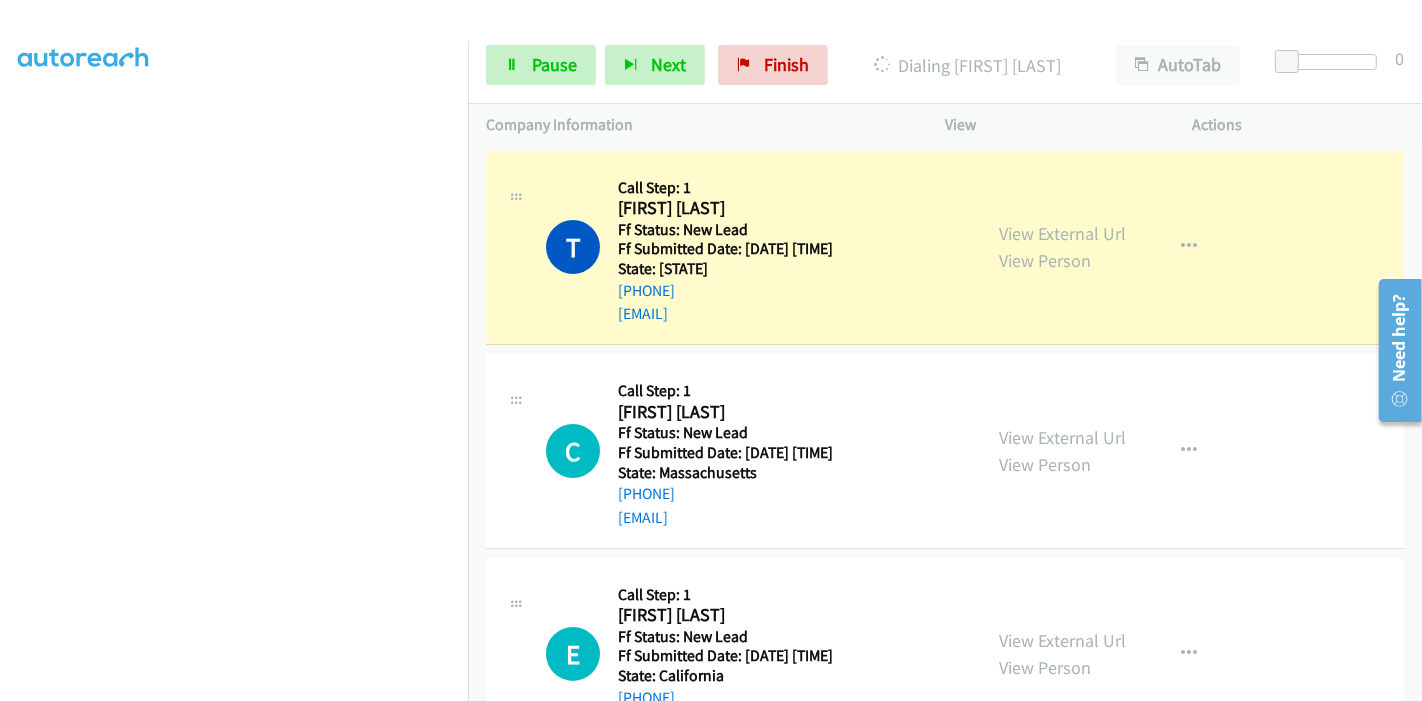scroll, scrollTop: 0, scrollLeft: 0, axis: both 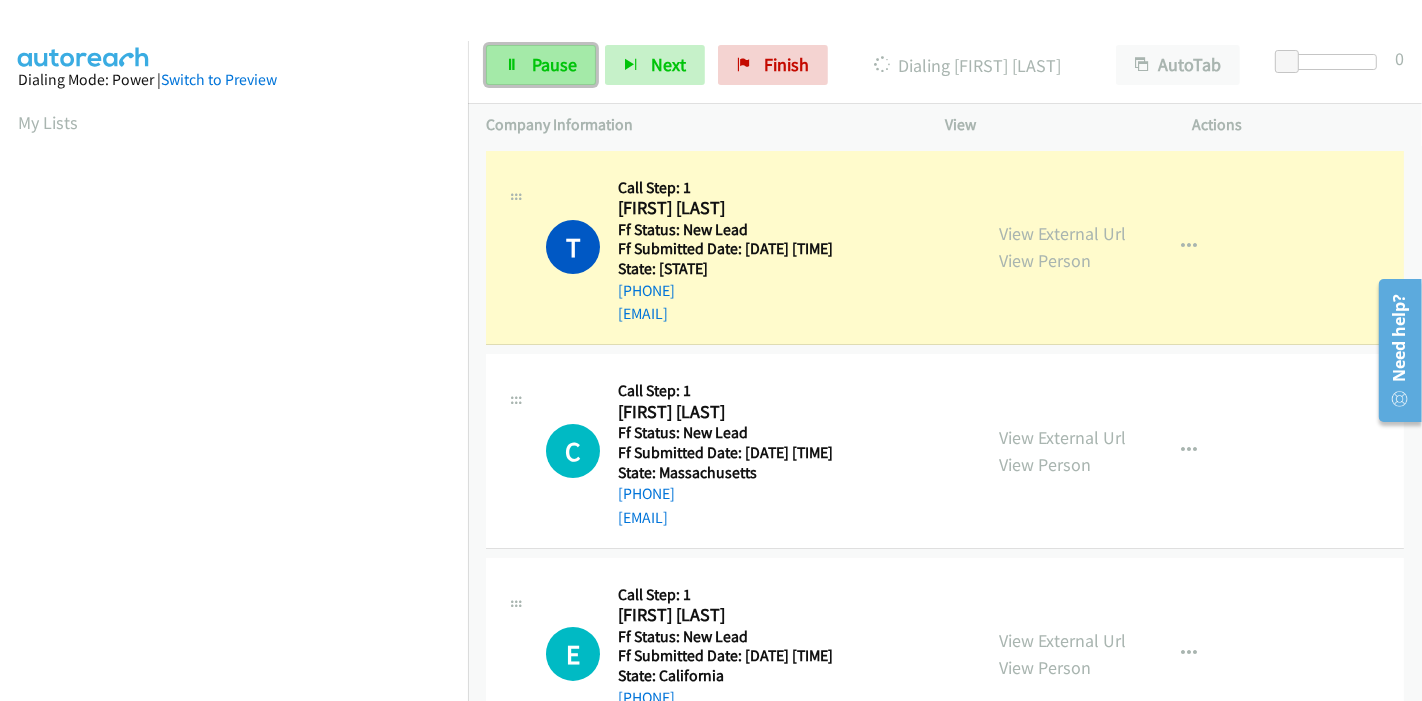 click on "Pause" at bounding box center (554, 64) 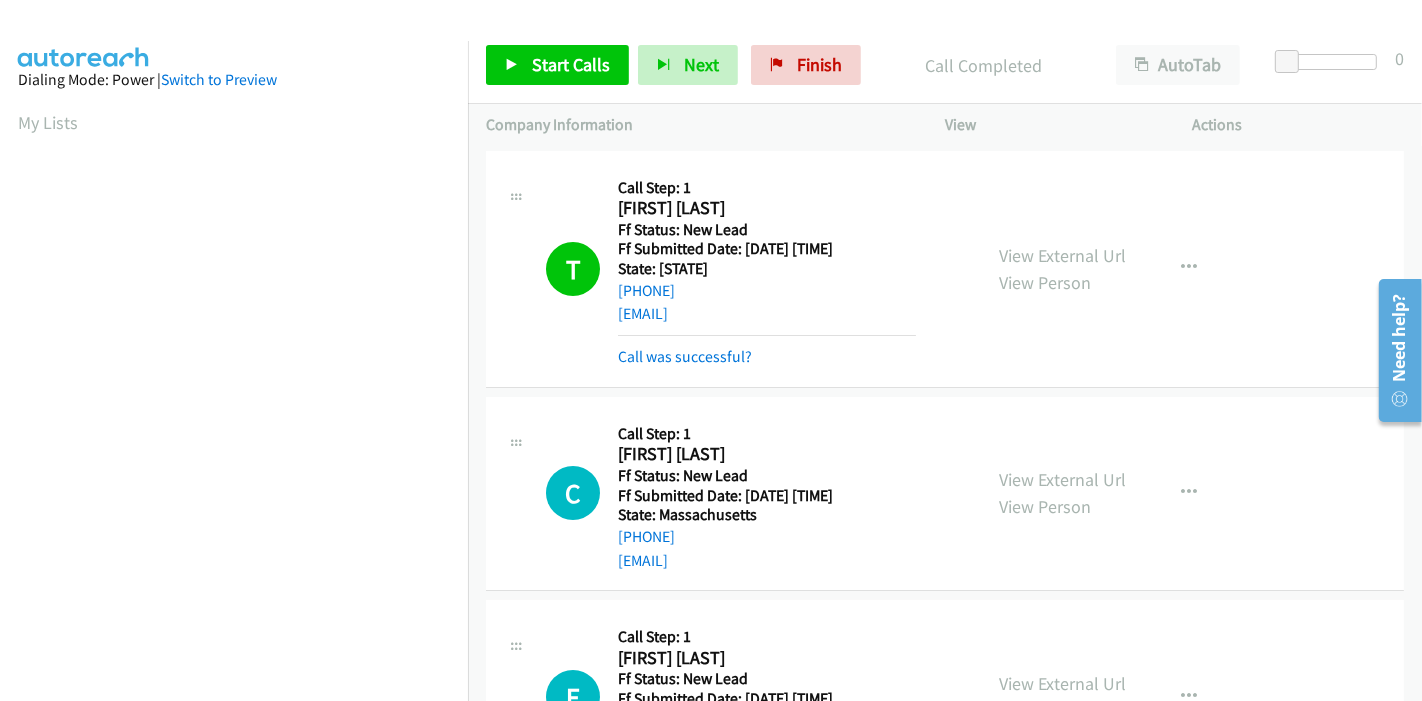 scroll, scrollTop: 422, scrollLeft: 0, axis: vertical 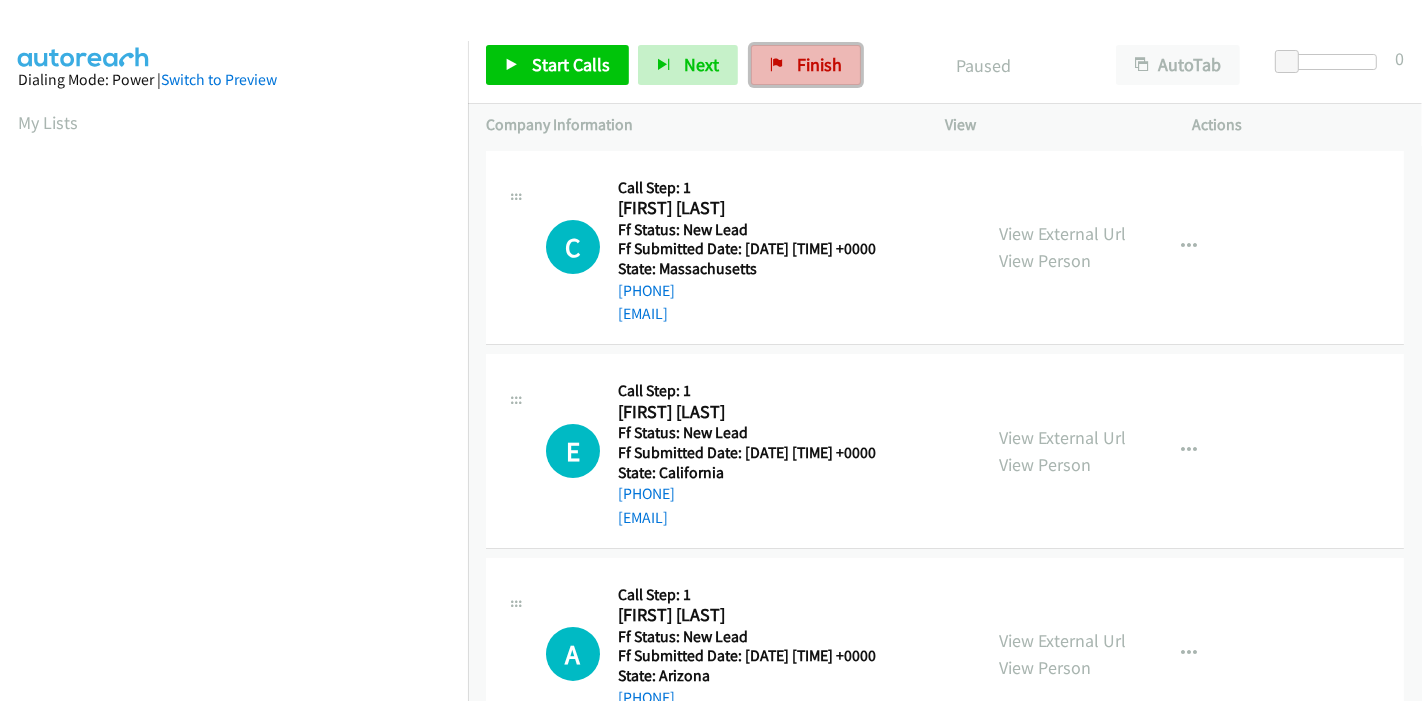 click on "Finish" at bounding box center [819, 64] 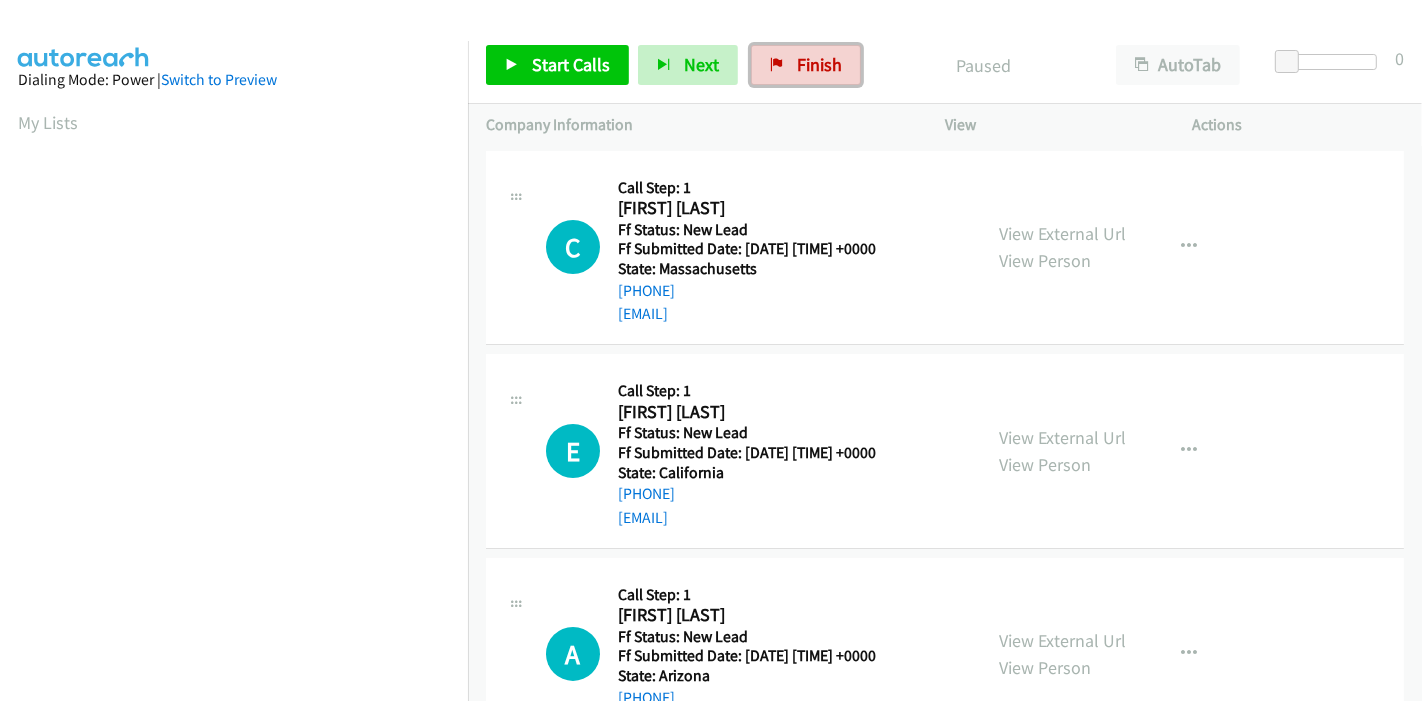 scroll, scrollTop: 0, scrollLeft: 0, axis: both 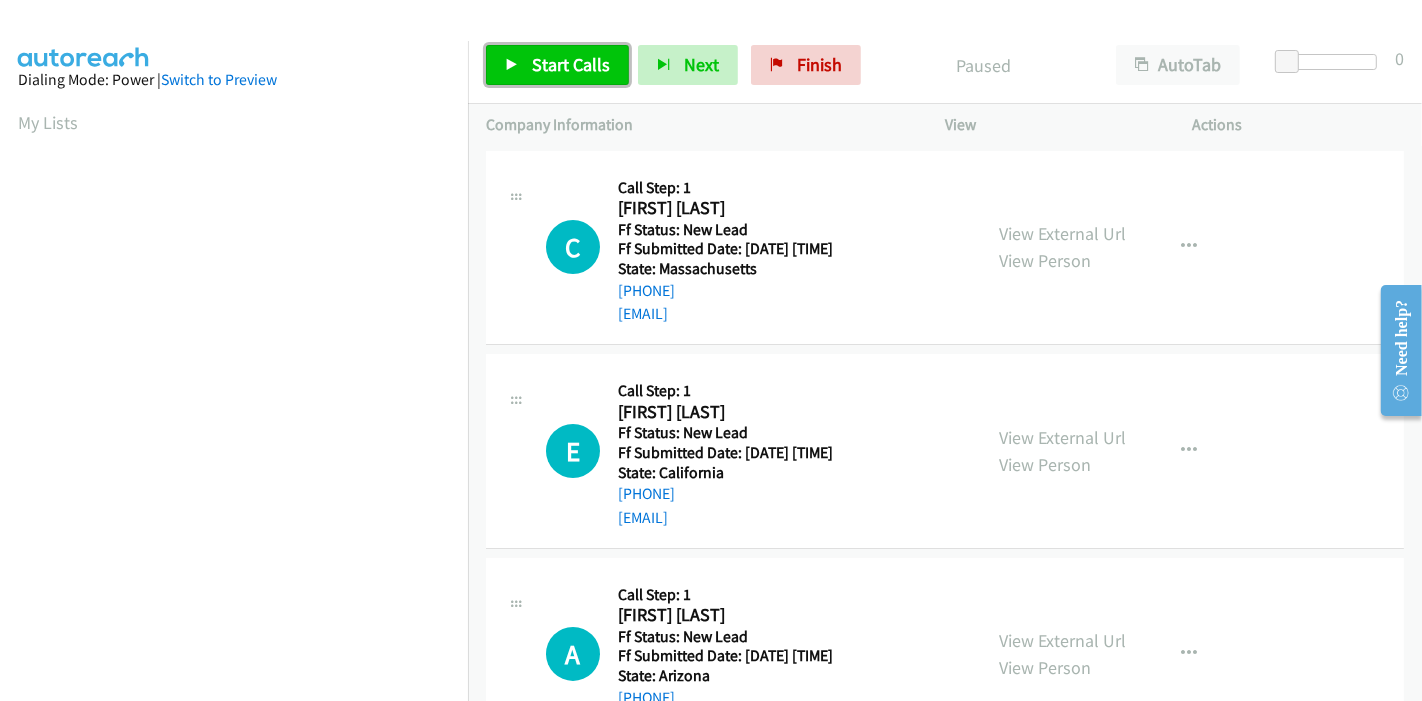 click on "Start Calls" at bounding box center [571, 64] 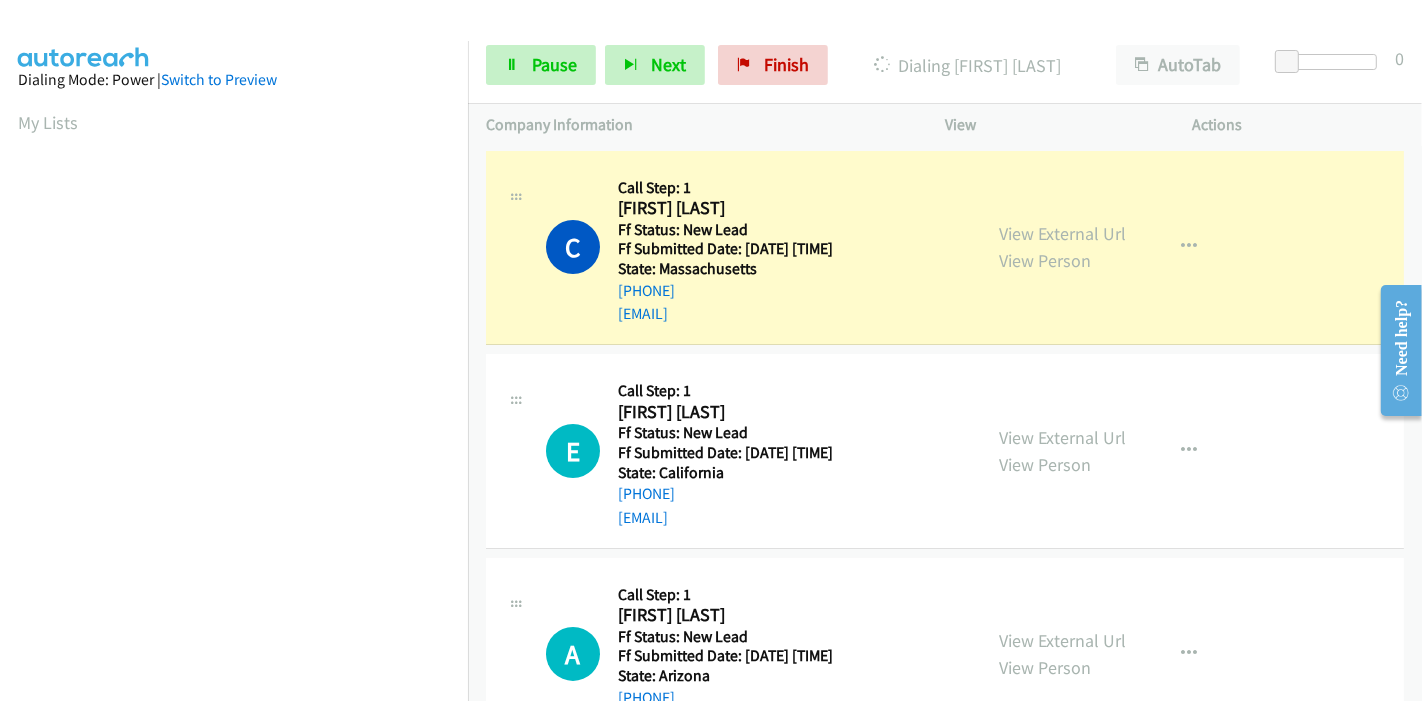 click on "View External Url" at bounding box center (1062, 233) 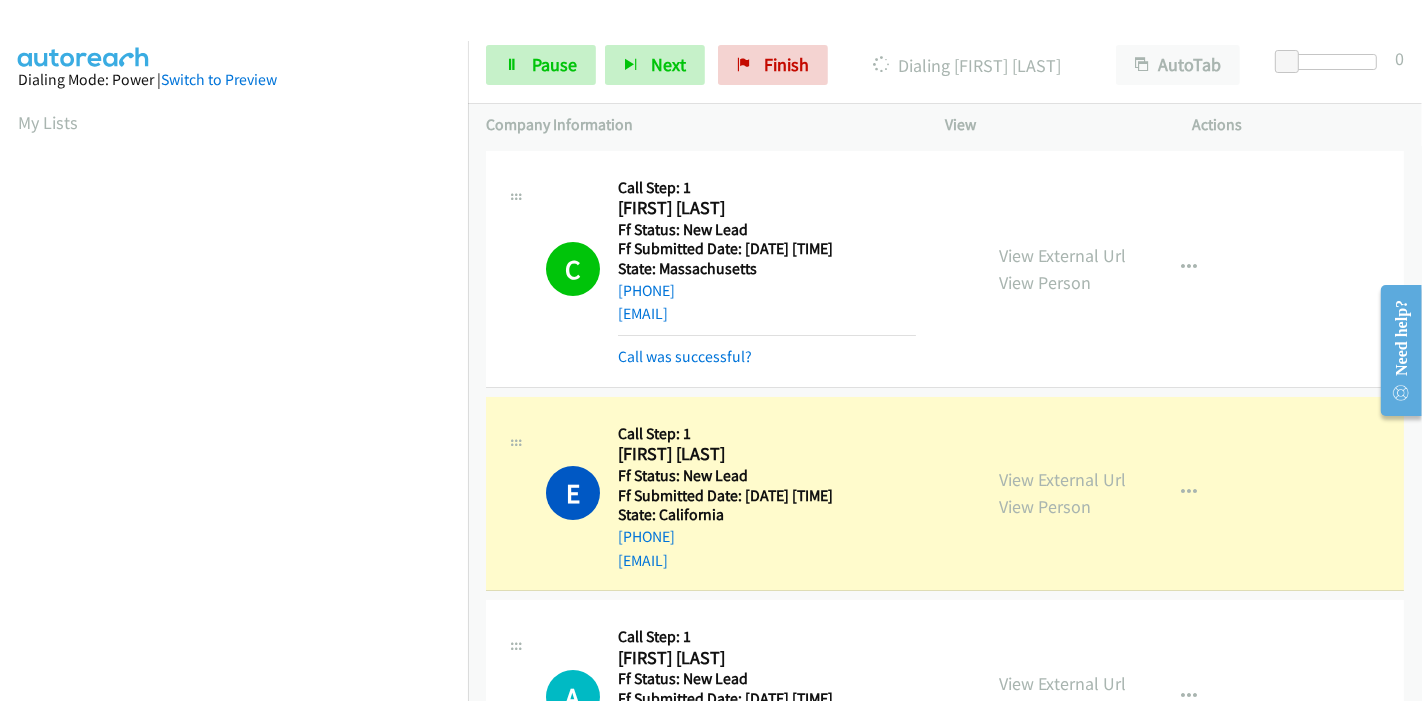 scroll, scrollTop: 422, scrollLeft: 0, axis: vertical 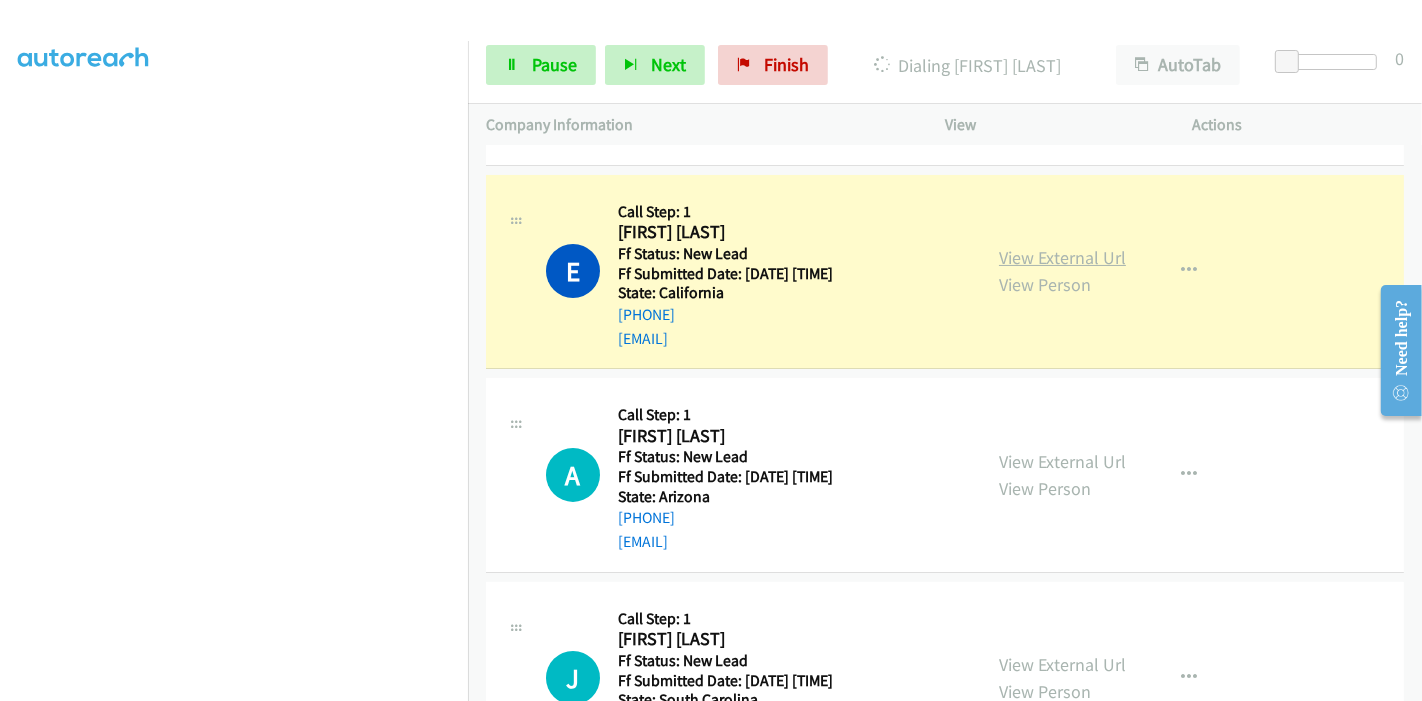 click on "View External Url" at bounding box center [1062, 257] 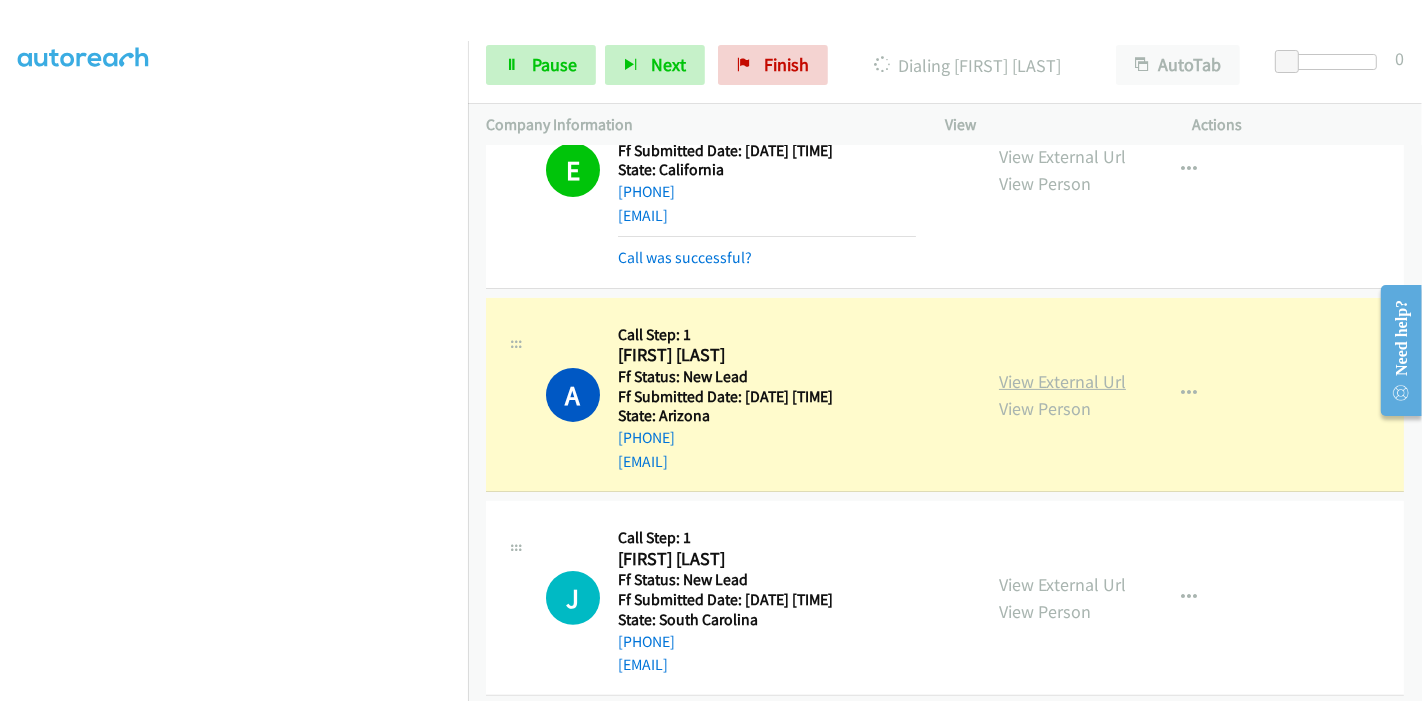 scroll, scrollTop: 444, scrollLeft: 0, axis: vertical 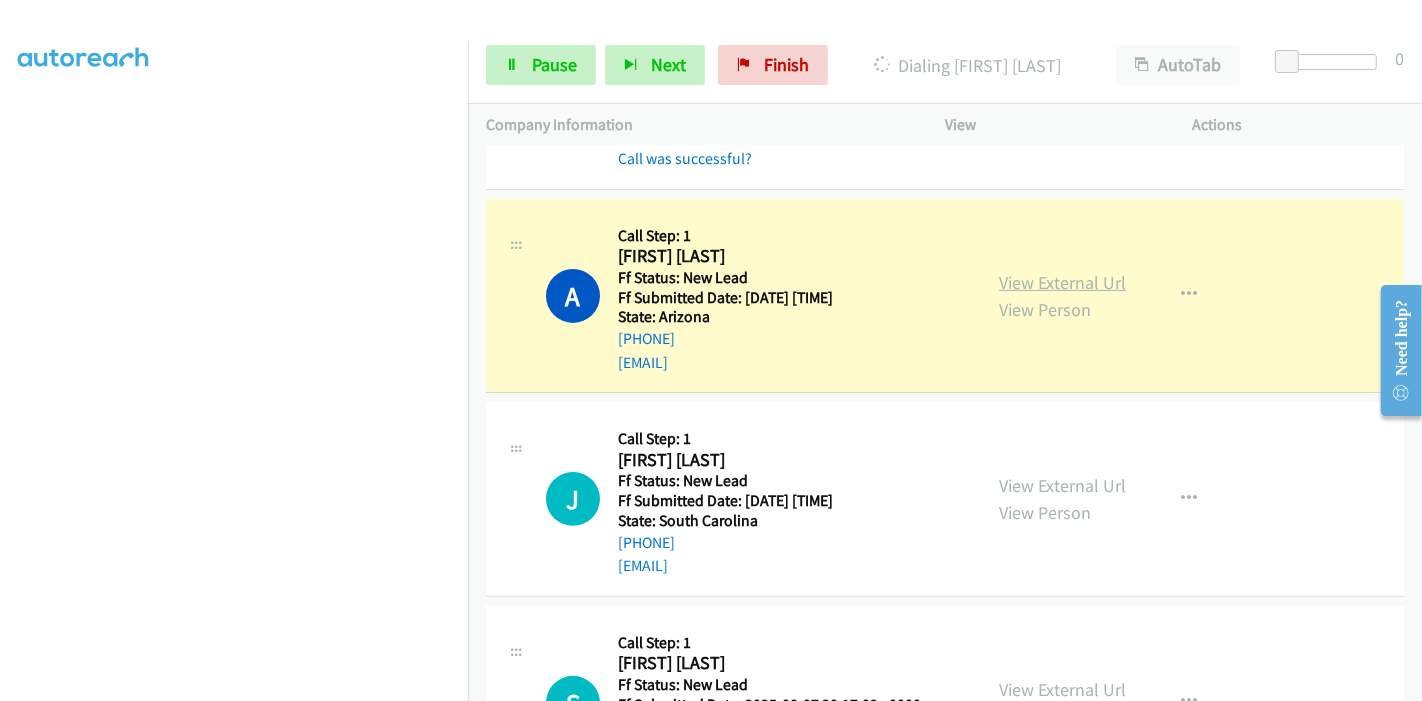 click on "View External Url" at bounding box center [1062, 282] 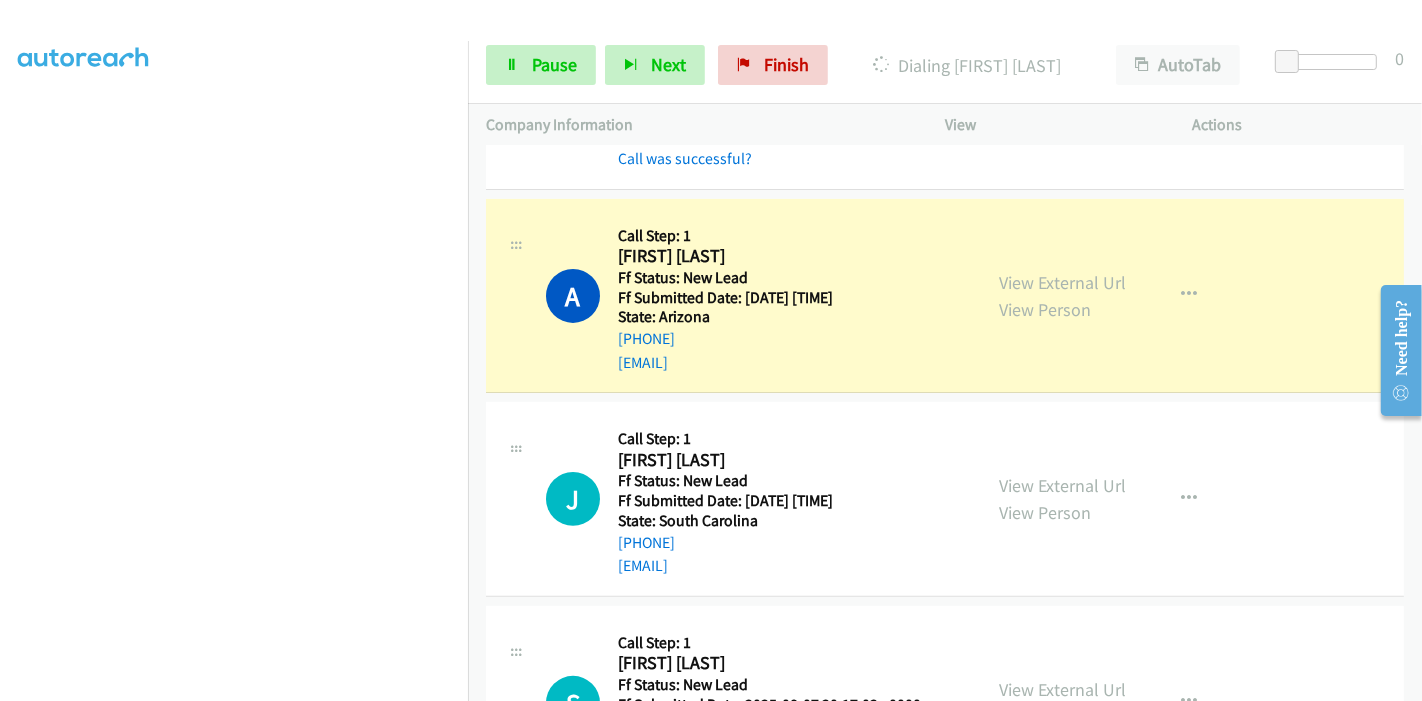 scroll, scrollTop: 0, scrollLeft: 0, axis: both 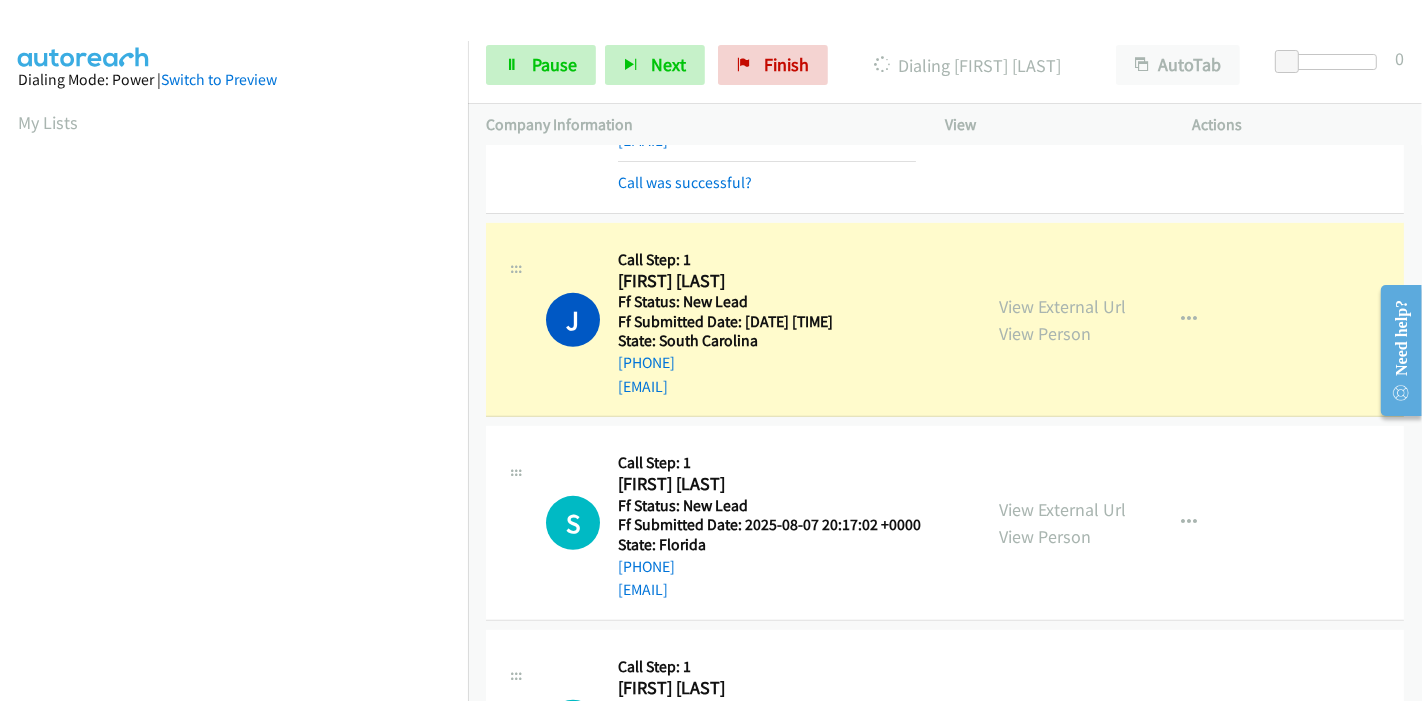 click on "View External Url
View Person" at bounding box center (1062, 320) 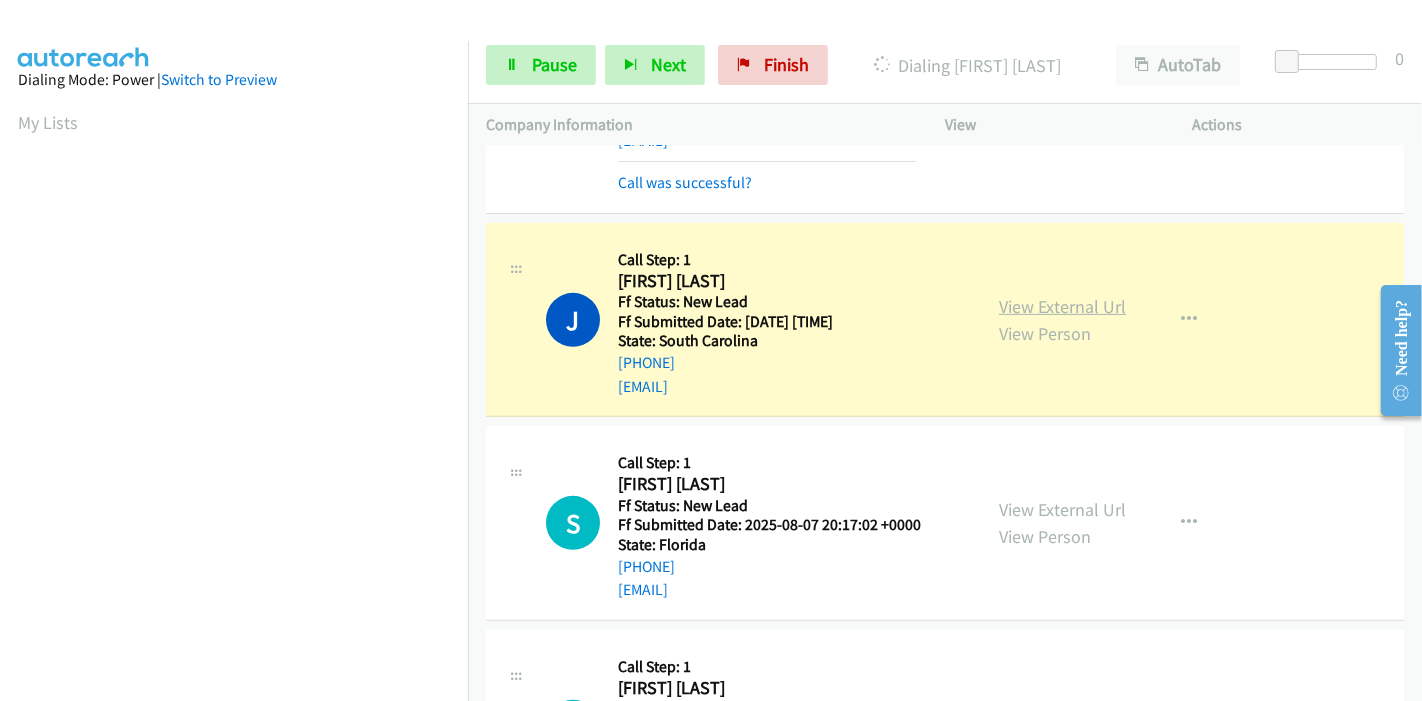 click on "View External Url" at bounding box center (1062, 306) 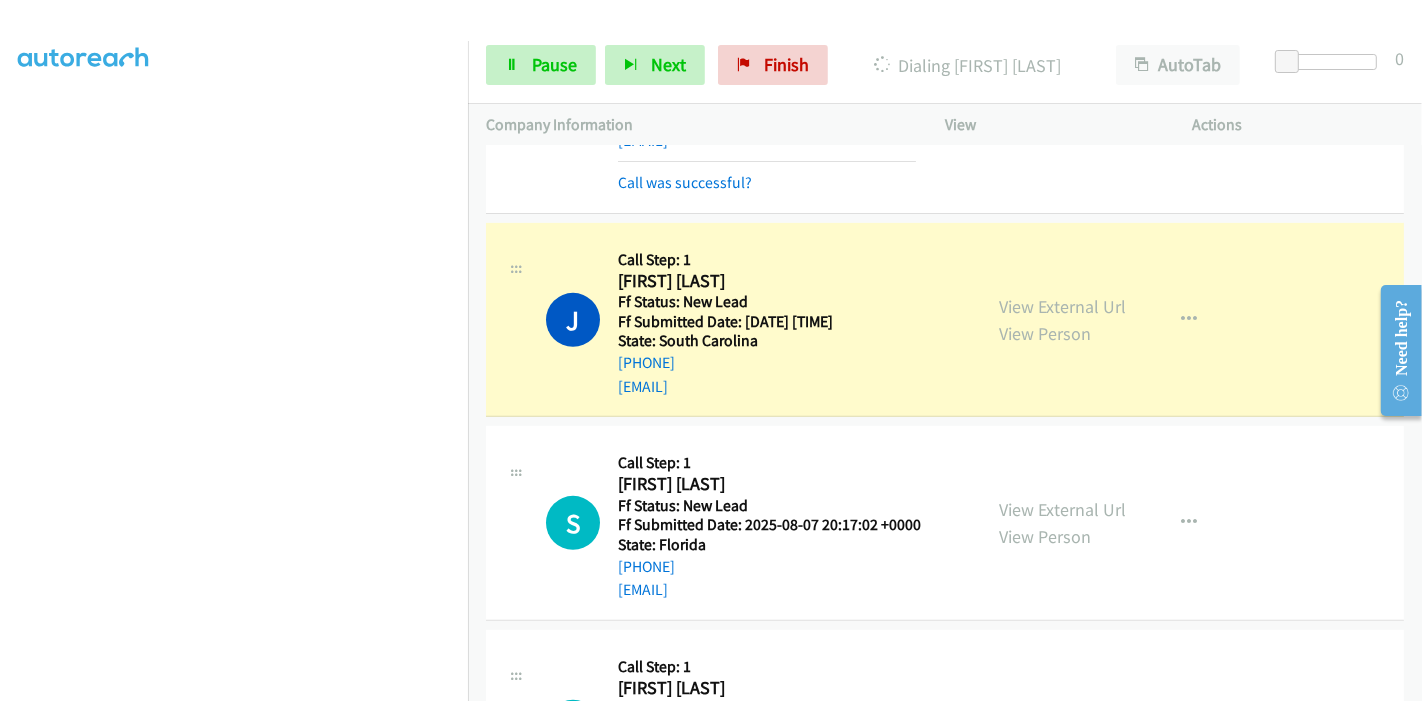 scroll, scrollTop: 0, scrollLeft: 0, axis: both 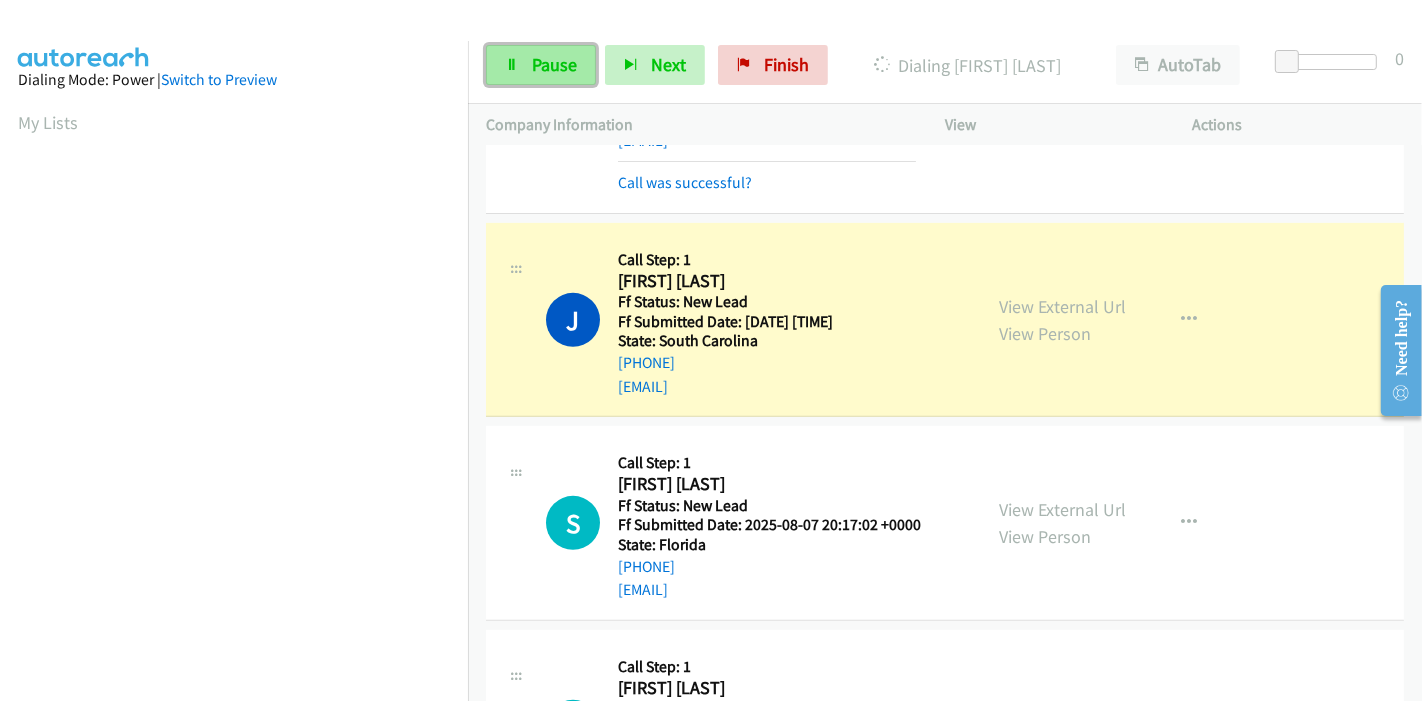 click on "Pause" at bounding box center (554, 64) 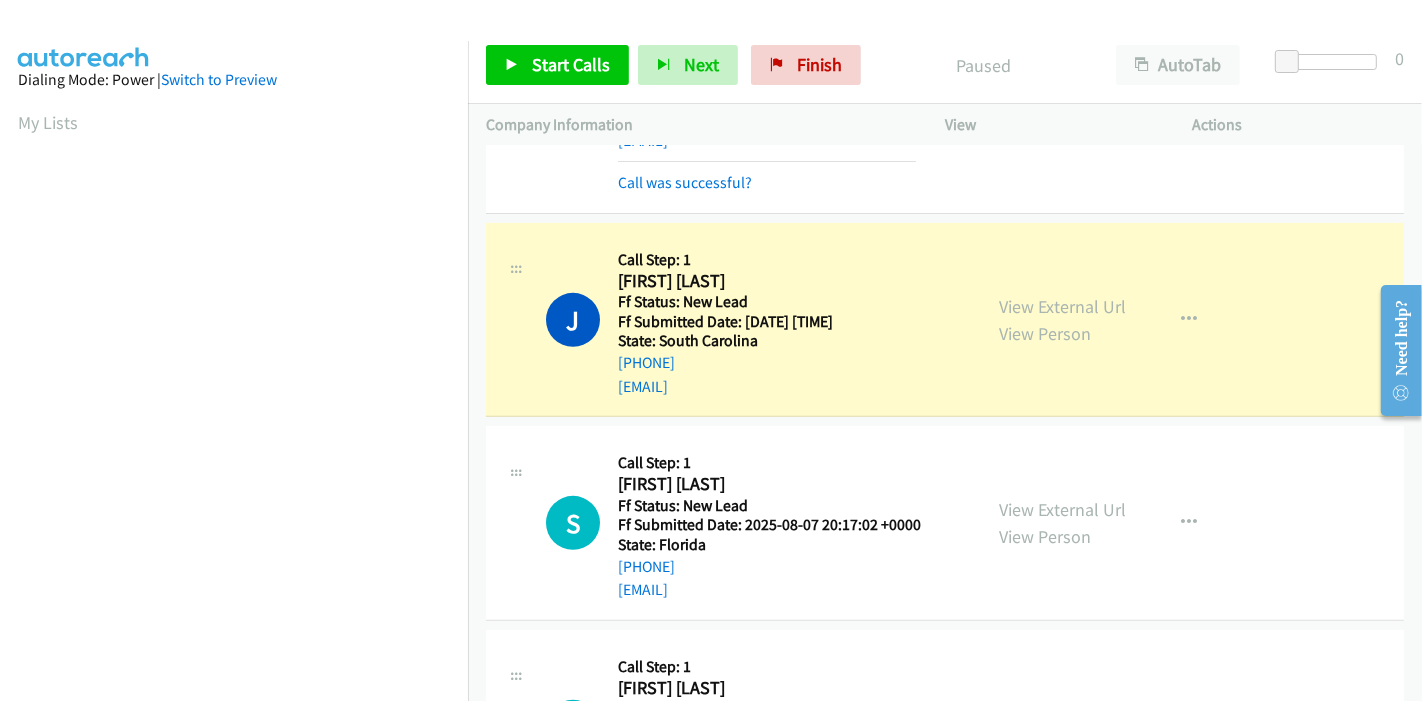 scroll, scrollTop: 422, scrollLeft: 0, axis: vertical 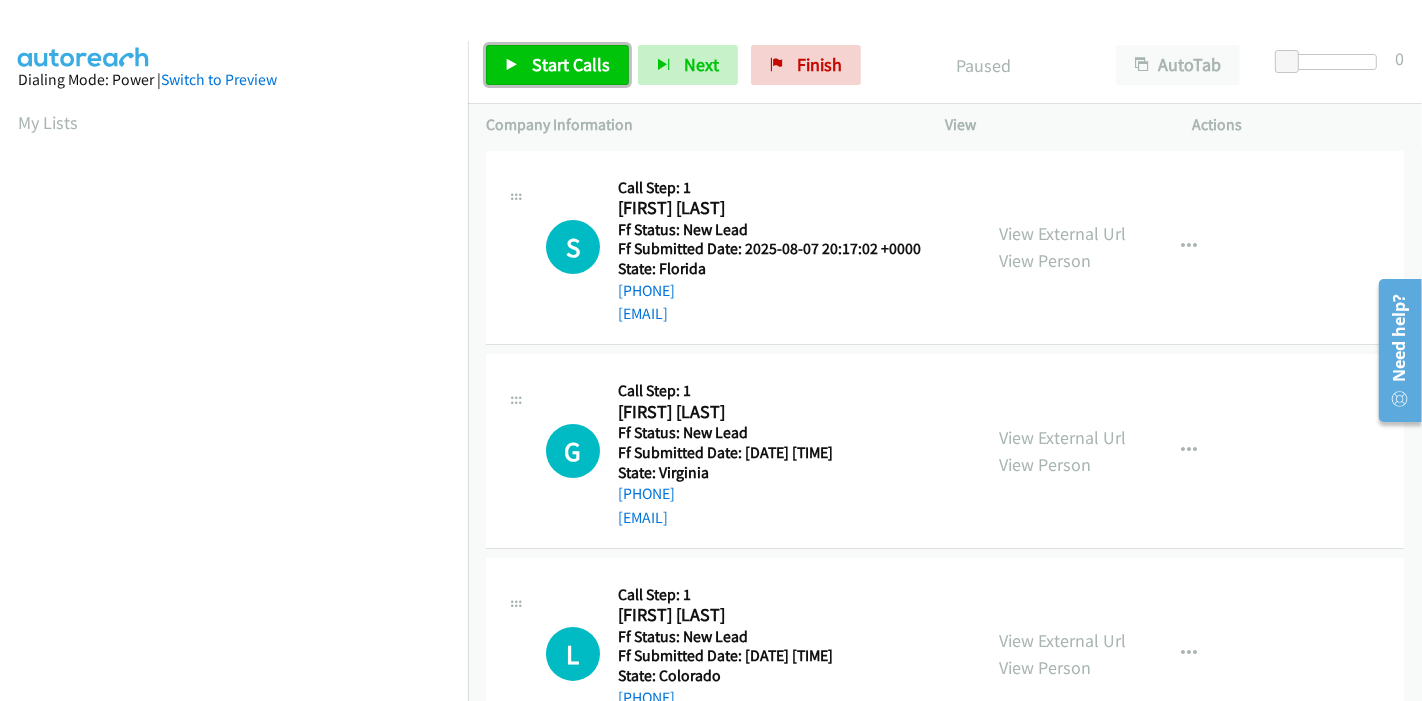 click on "Start Calls" at bounding box center [571, 64] 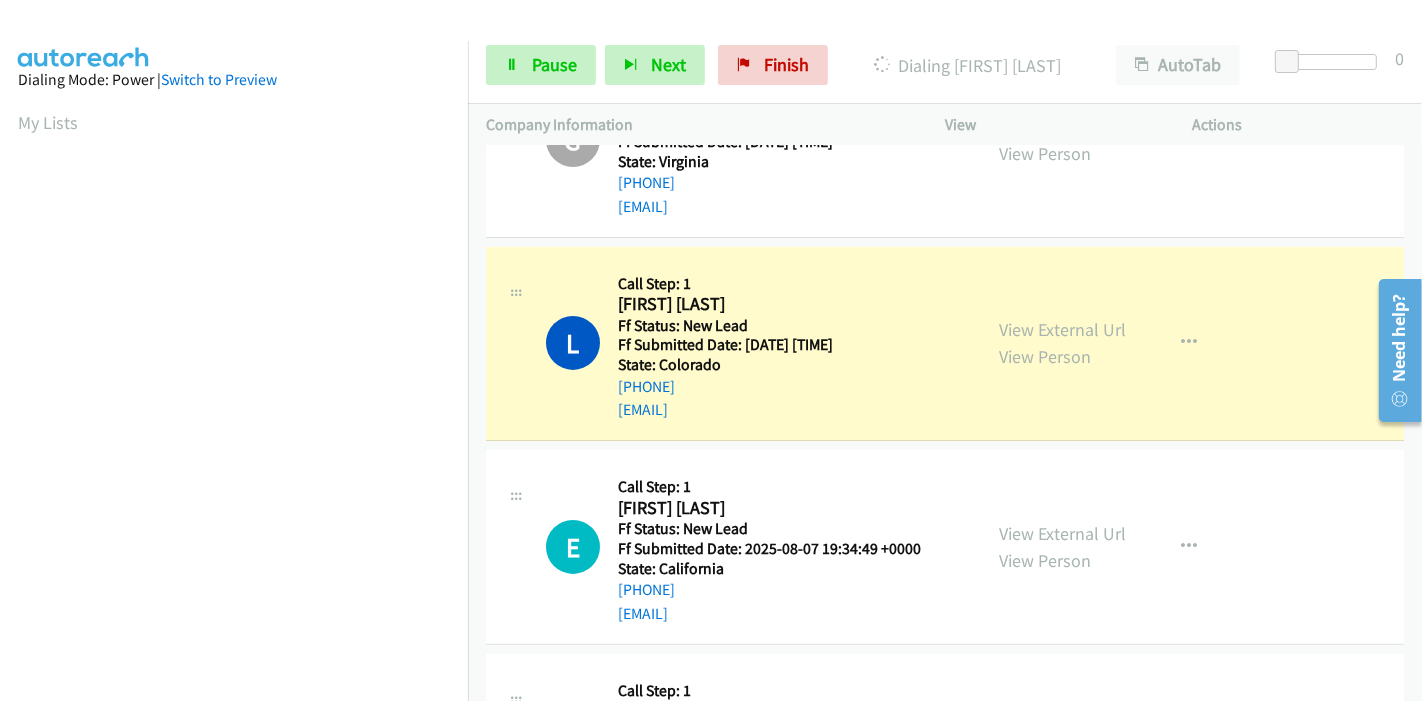 scroll, scrollTop: 333, scrollLeft: 0, axis: vertical 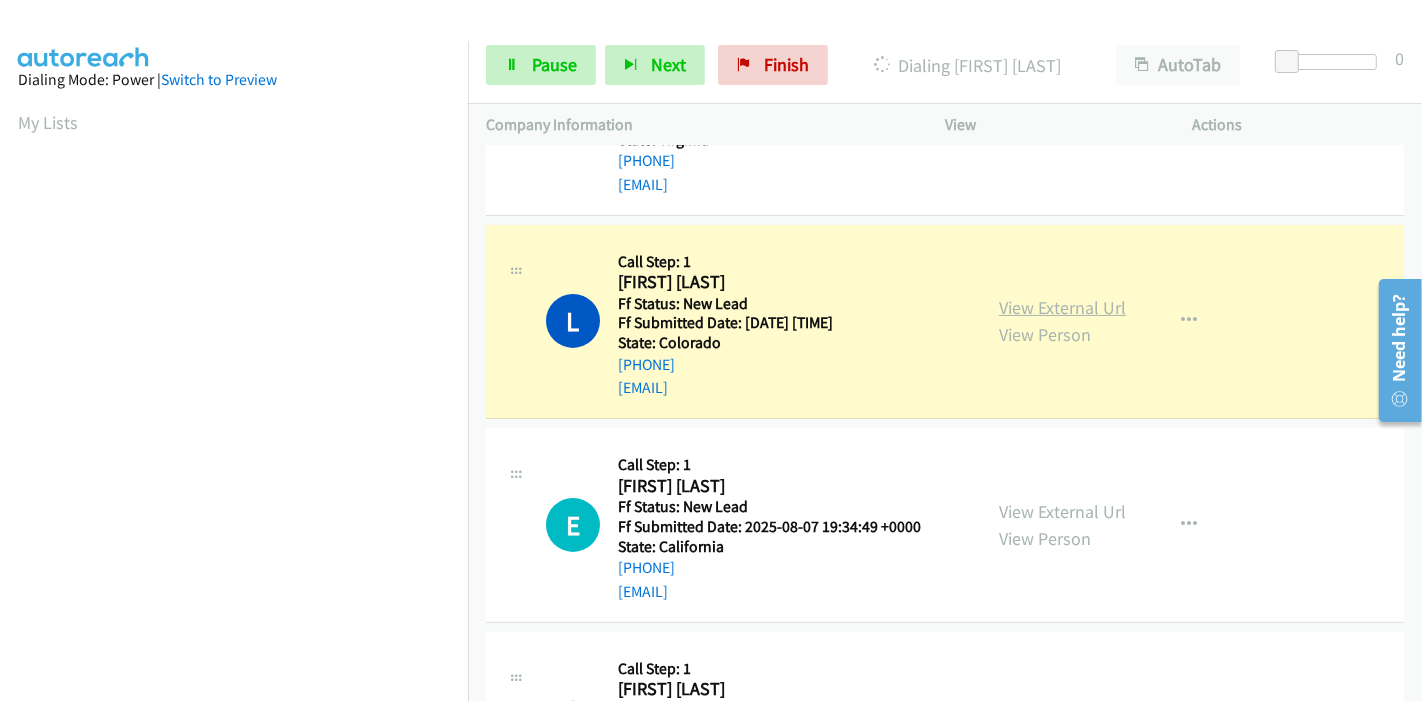click on "View External Url" at bounding box center (1062, 307) 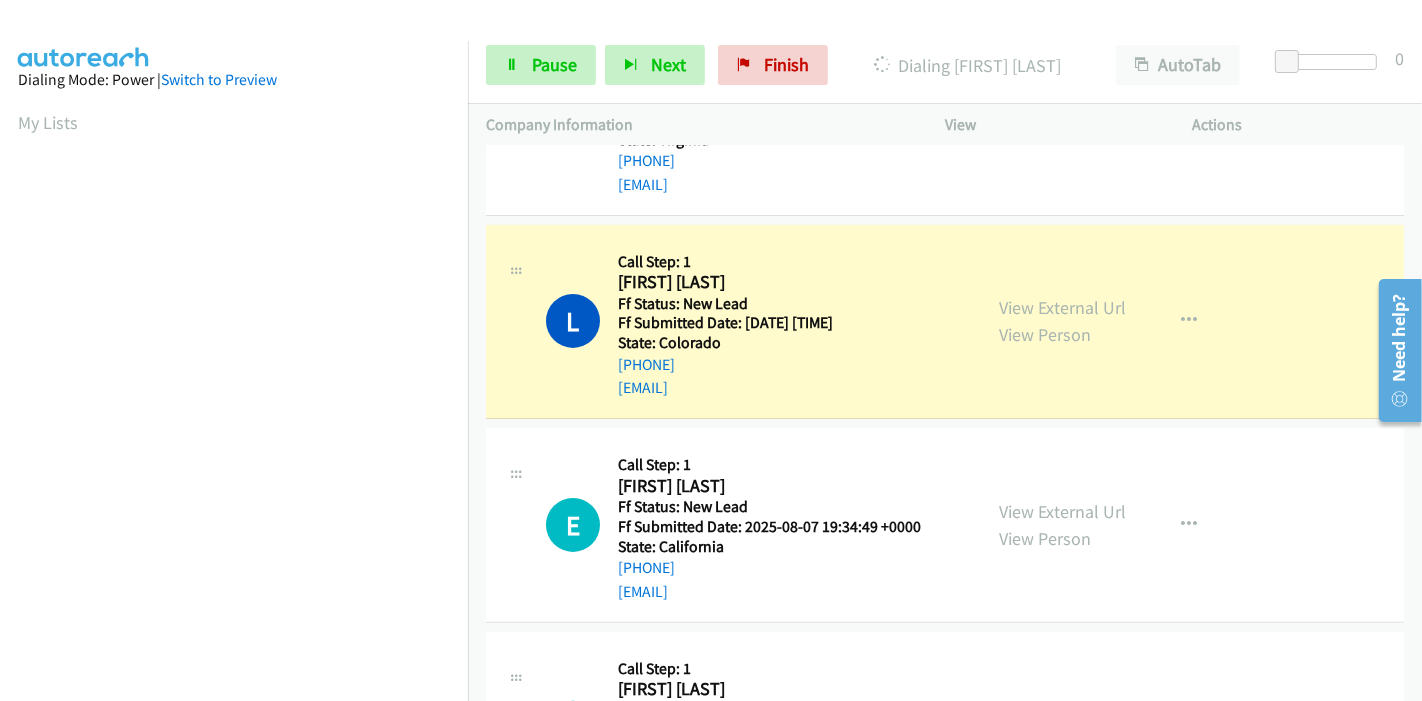 scroll, scrollTop: 422, scrollLeft: 0, axis: vertical 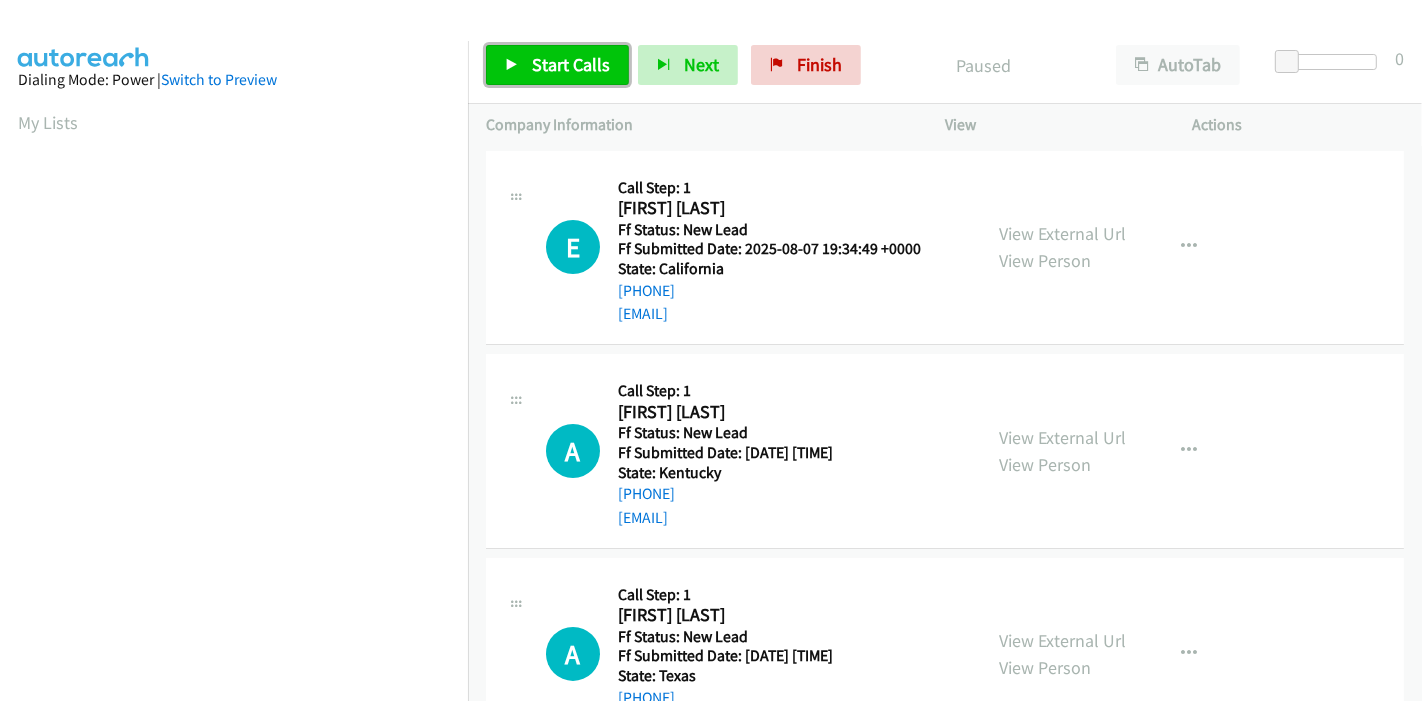 click on "Start Calls" at bounding box center [571, 64] 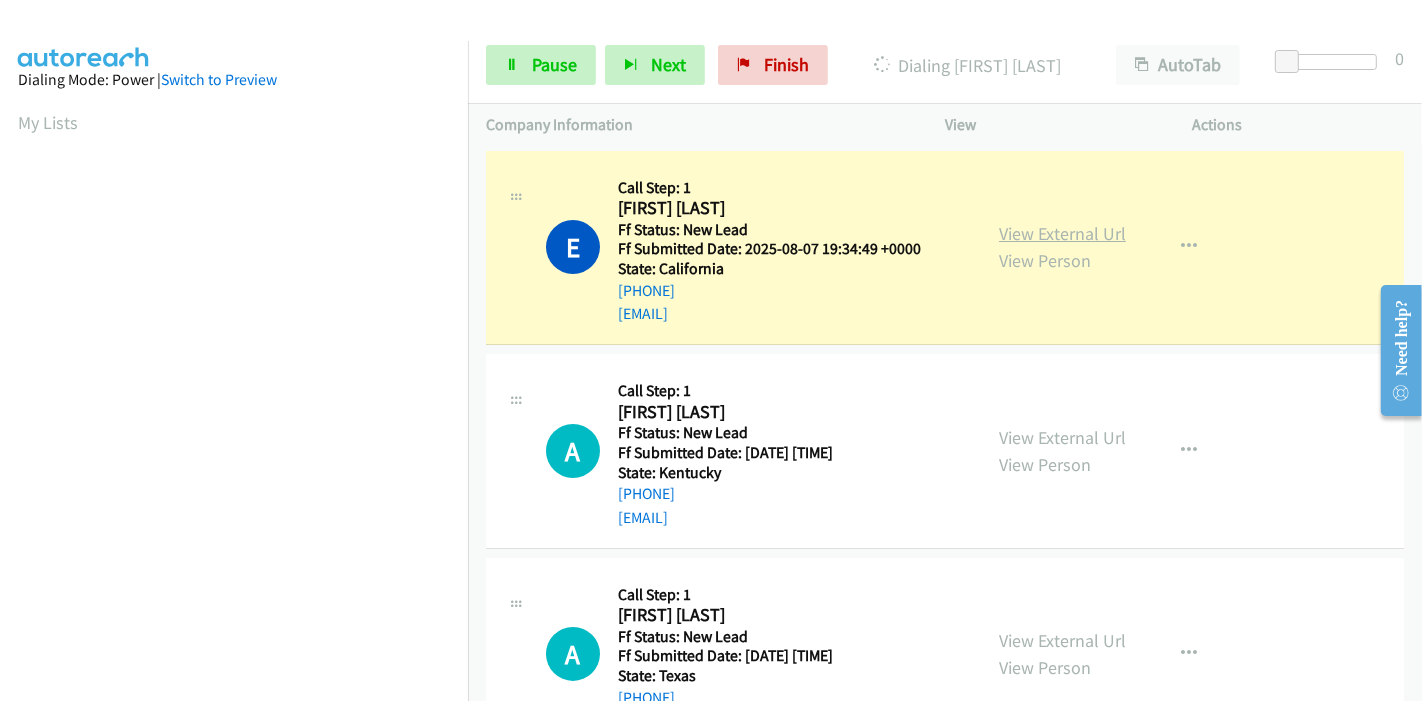 click on "View External Url" at bounding box center [1062, 233] 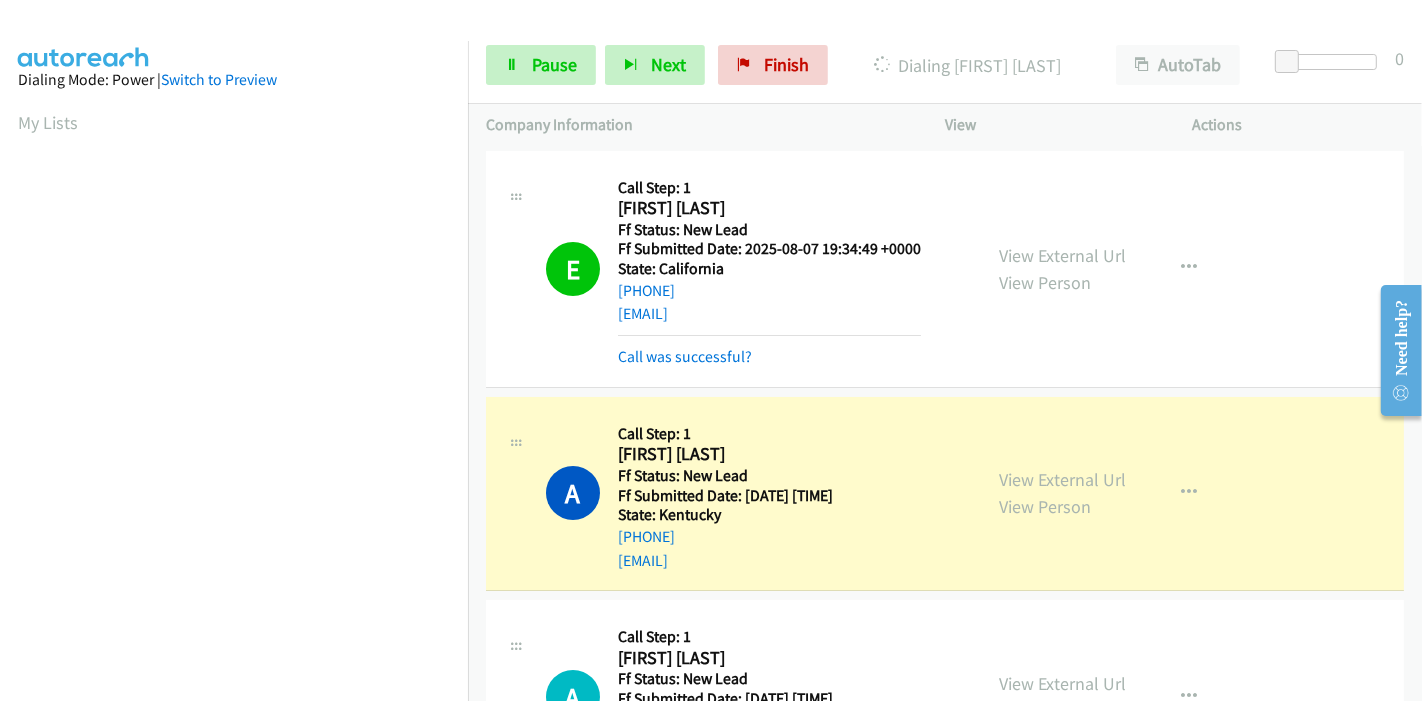 scroll, scrollTop: 422, scrollLeft: 0, axis: vertical 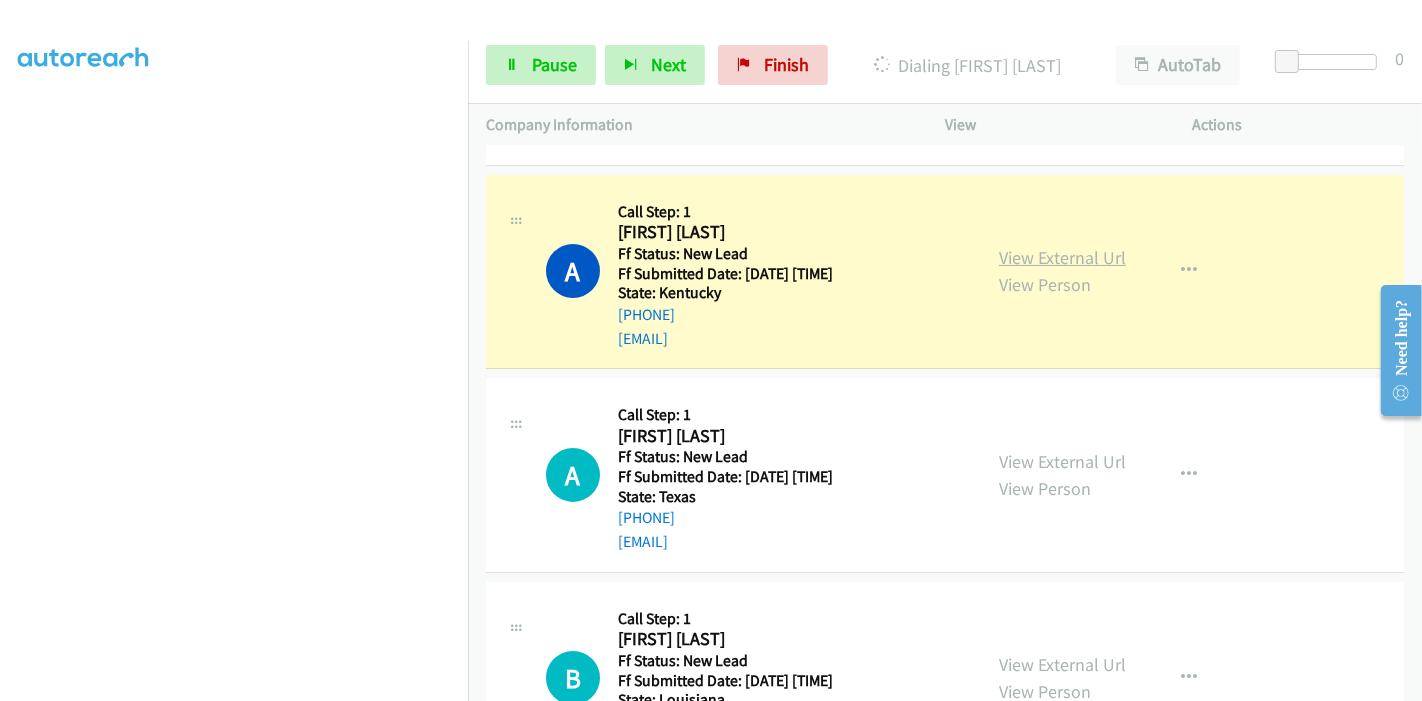 click on "View External Url" at bounding box center (1062, 257) 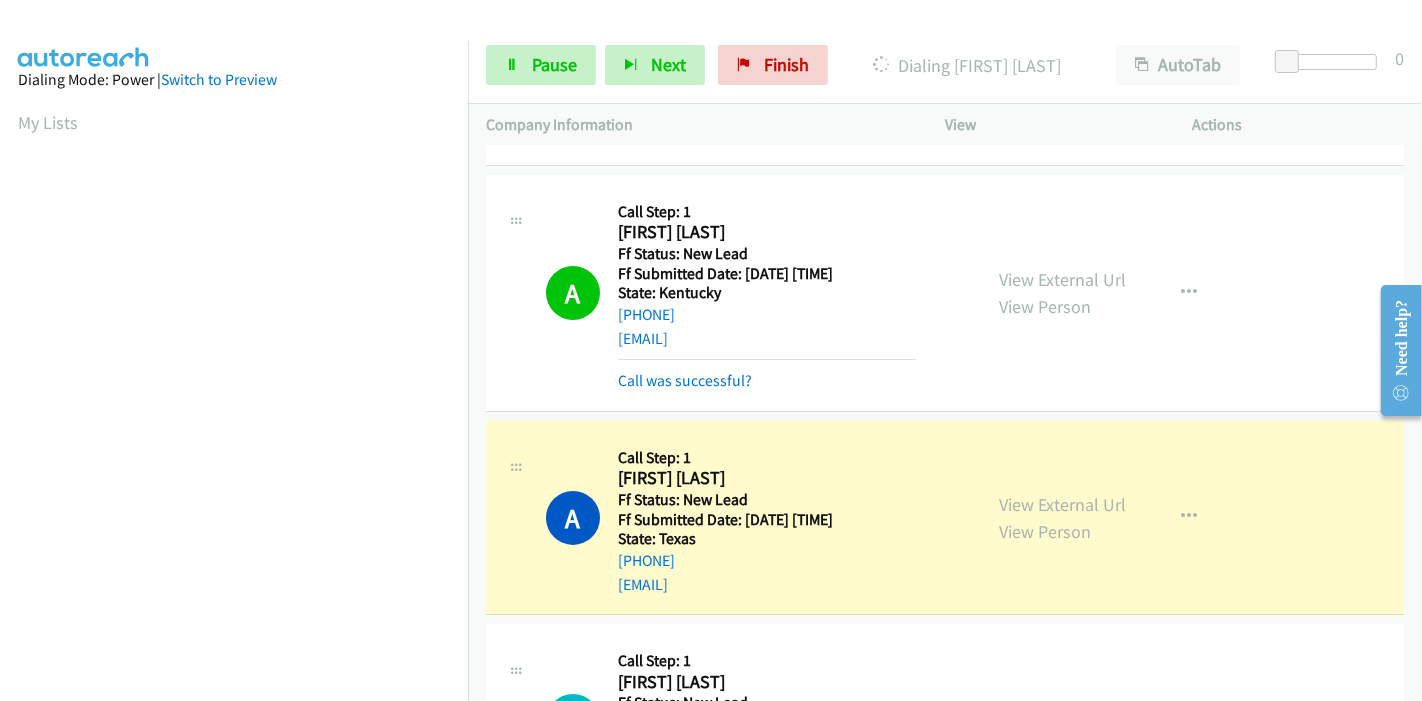 scroll, scrollTop: 422, scrollLeft: 0, axis: vertical 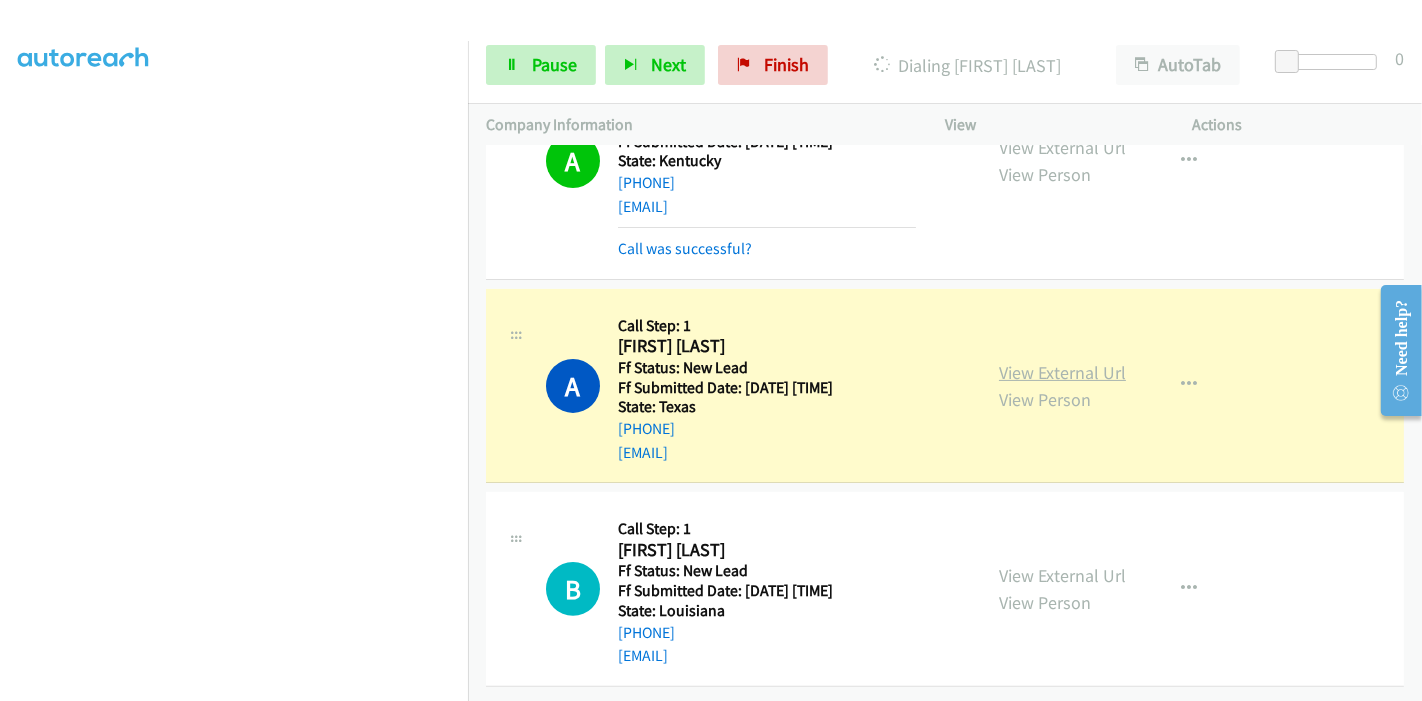 click on "View External Url" at bounding box center [1062, 372] 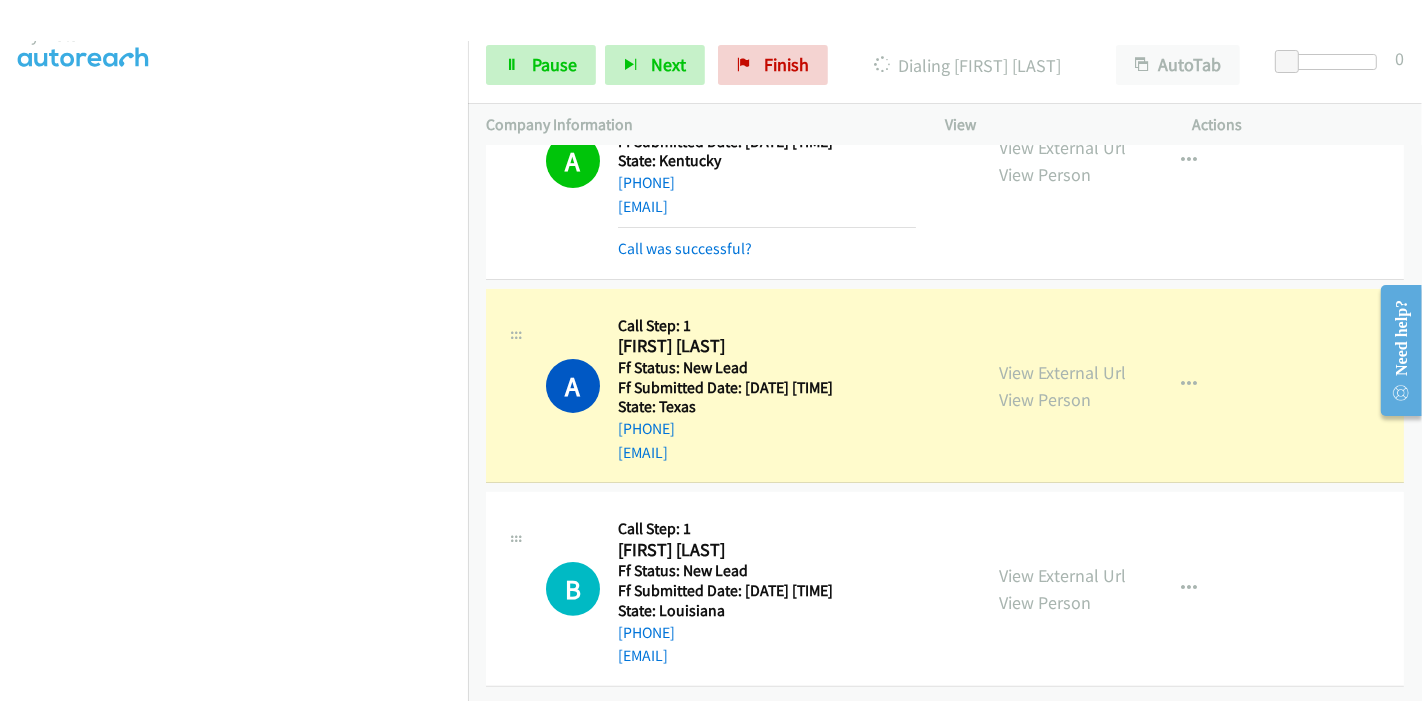scroll, scrollTop: 0, scrollLeft: 0, axis: both 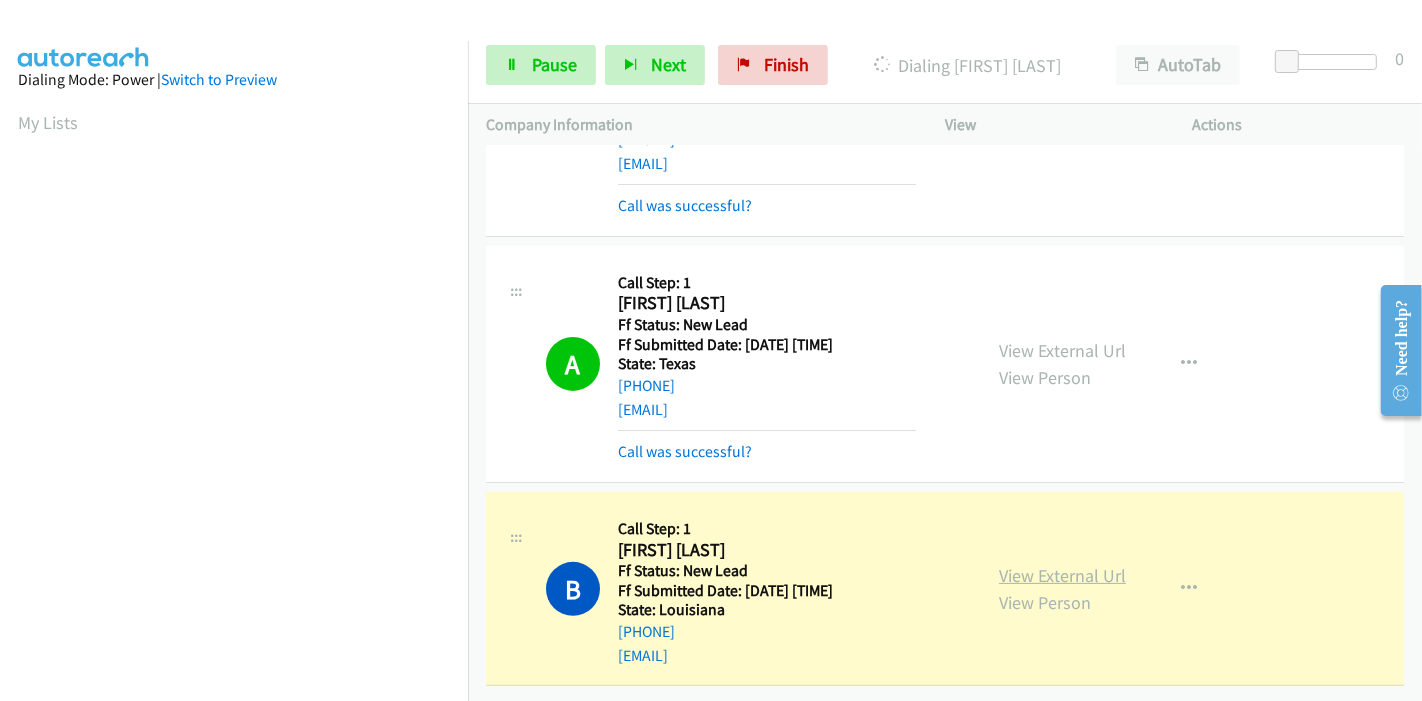 click on "View External Url" at bounding box center (1062, 575) 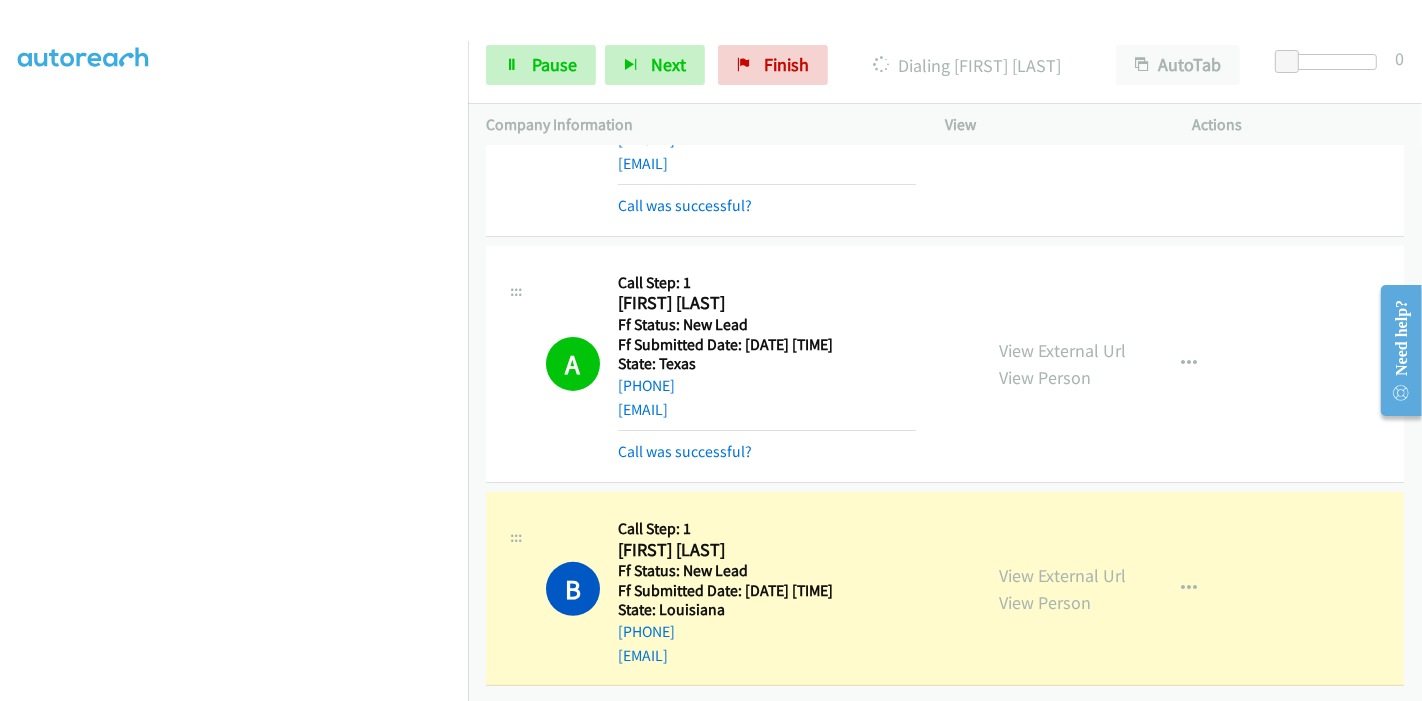 scroll, scrollTop: 0, scrollLeft: 0, axis: both 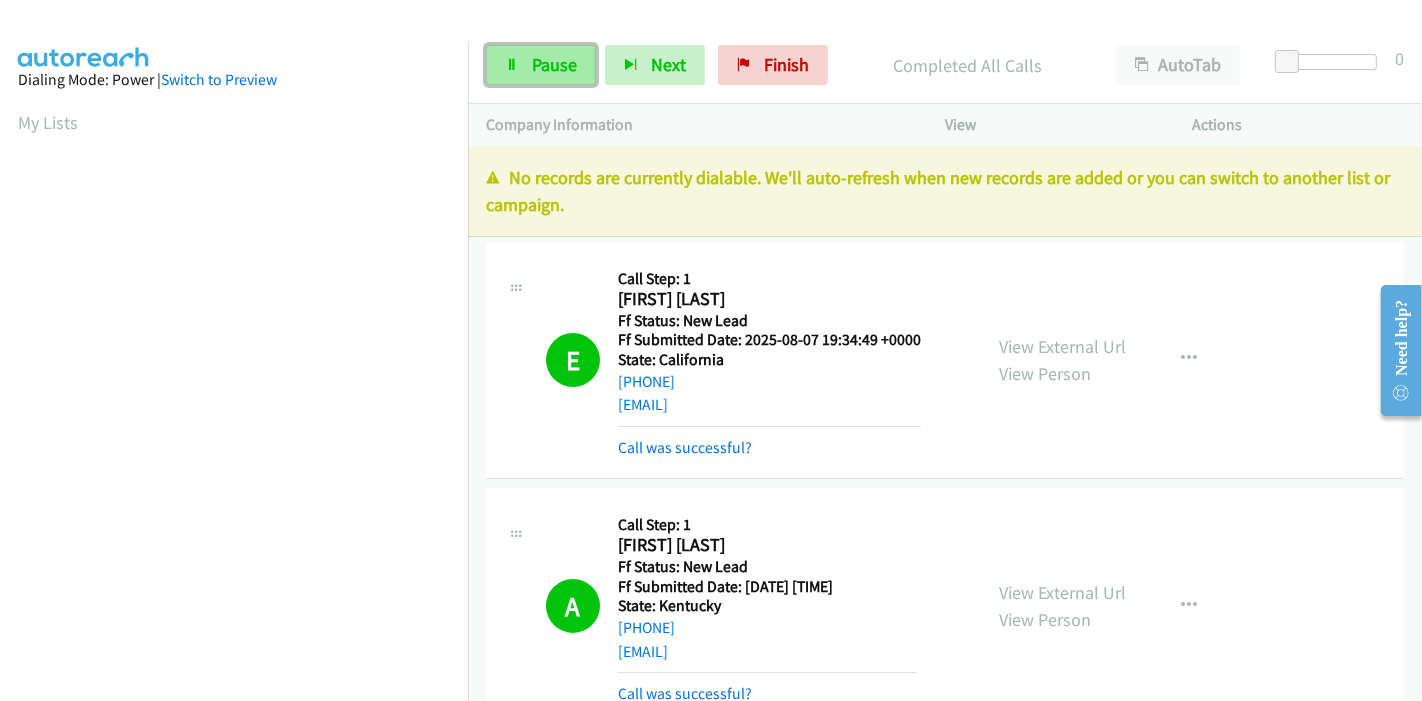 click on "Pause" at bounding box center (541, 65) 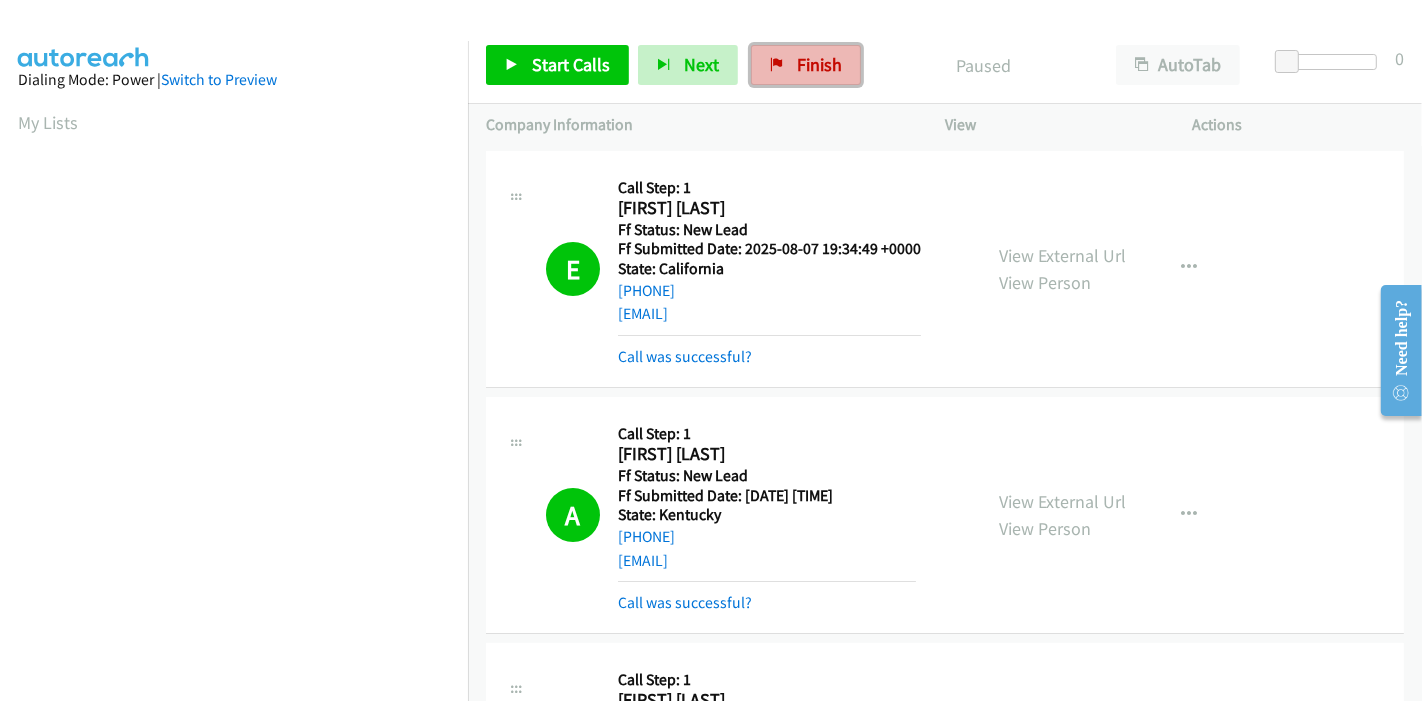 click on "Finish" at bounding box center (806, 65) 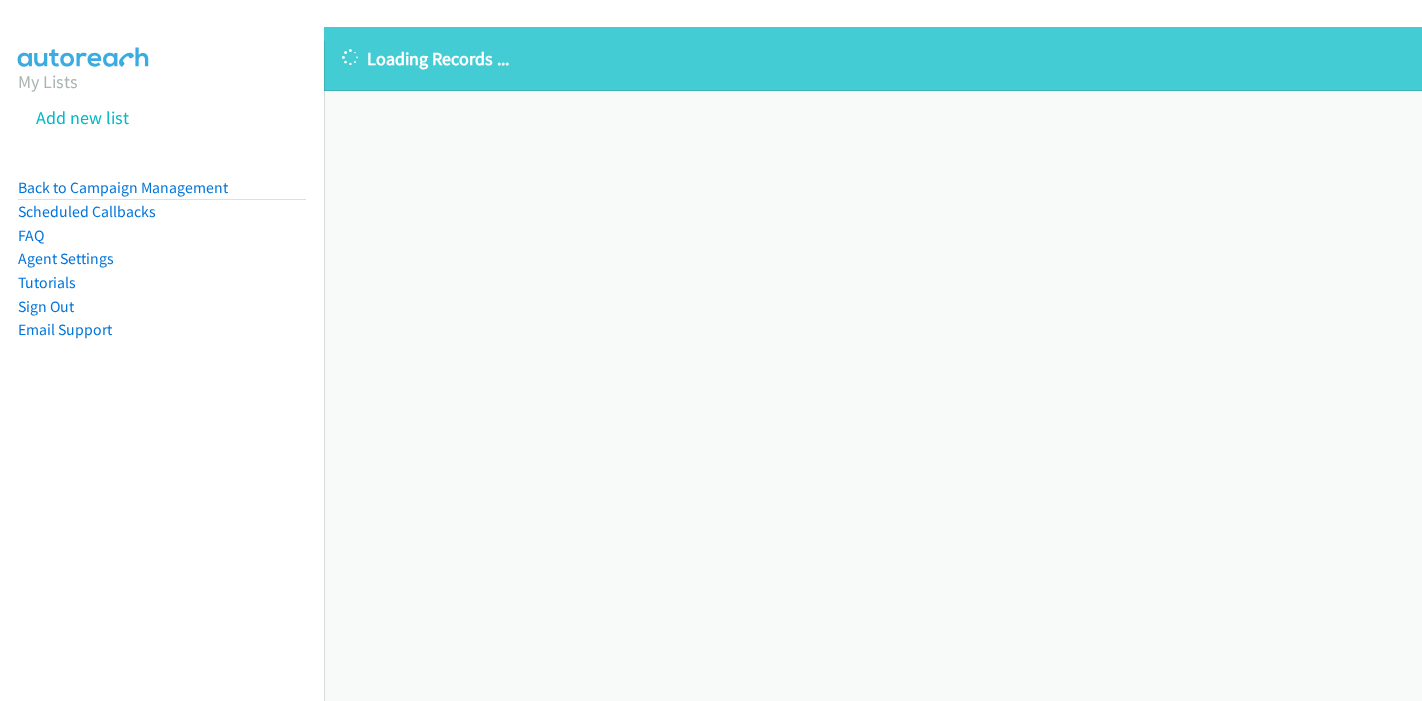 scroll, scrollTop: 0, scrollLeft: 0, axis: both 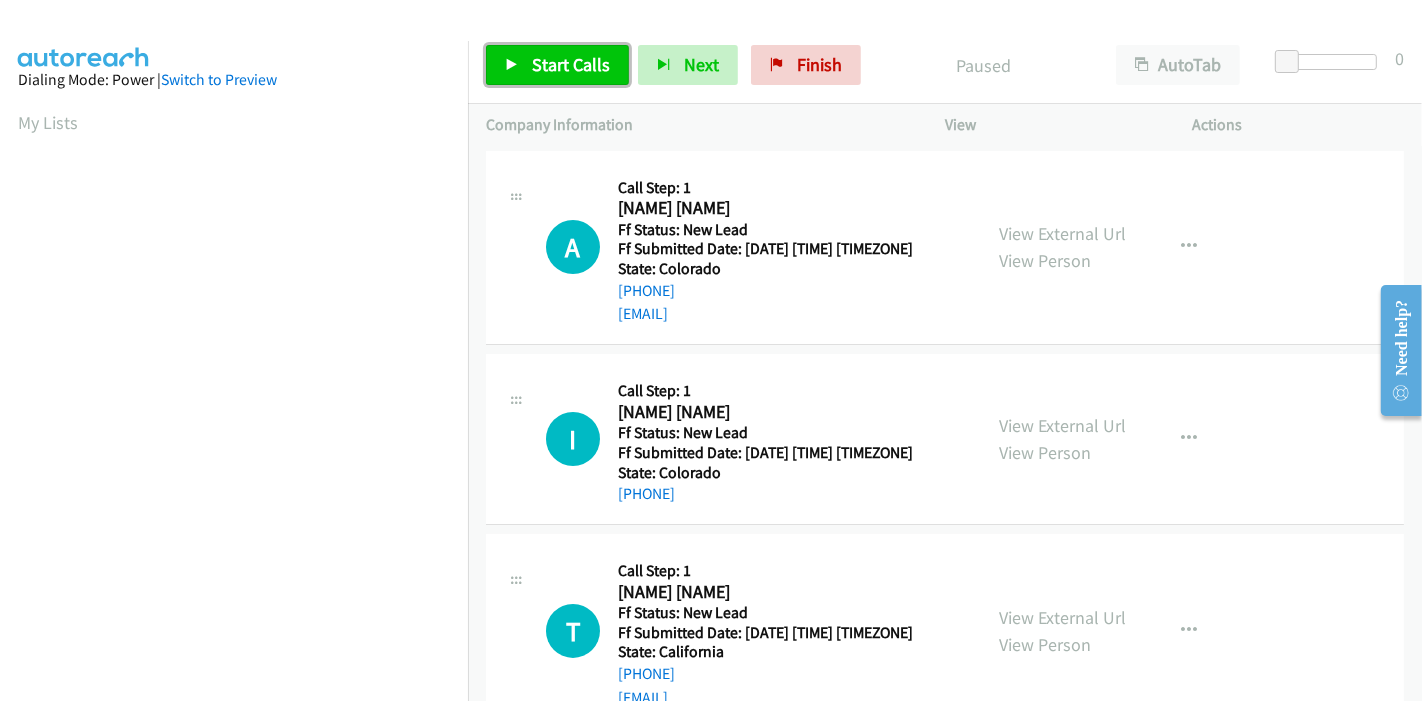 click on "Start Calls" at bounding box center [557, 65] 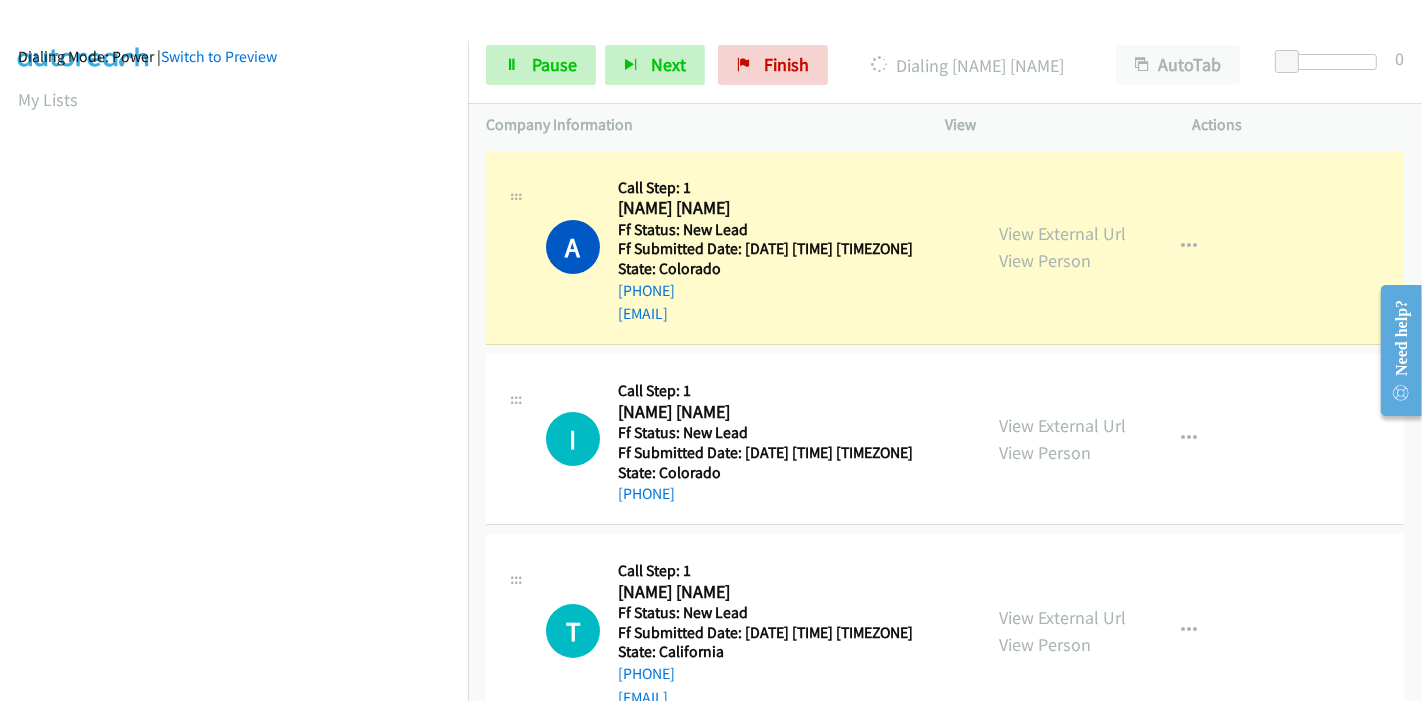 scroll, scrollTop: 422, scrollLeft: 0, axis: vertical 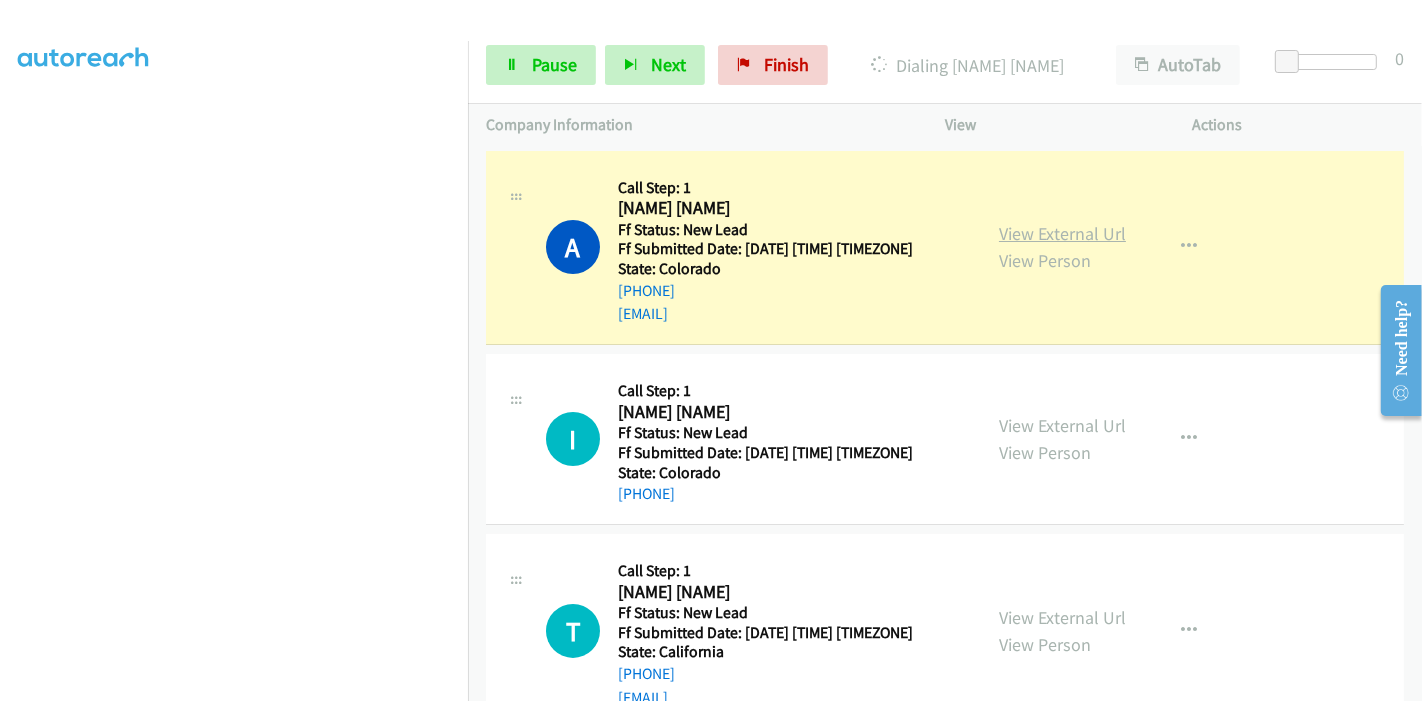 click on "View External Url" at bounding box center [1062, 233] 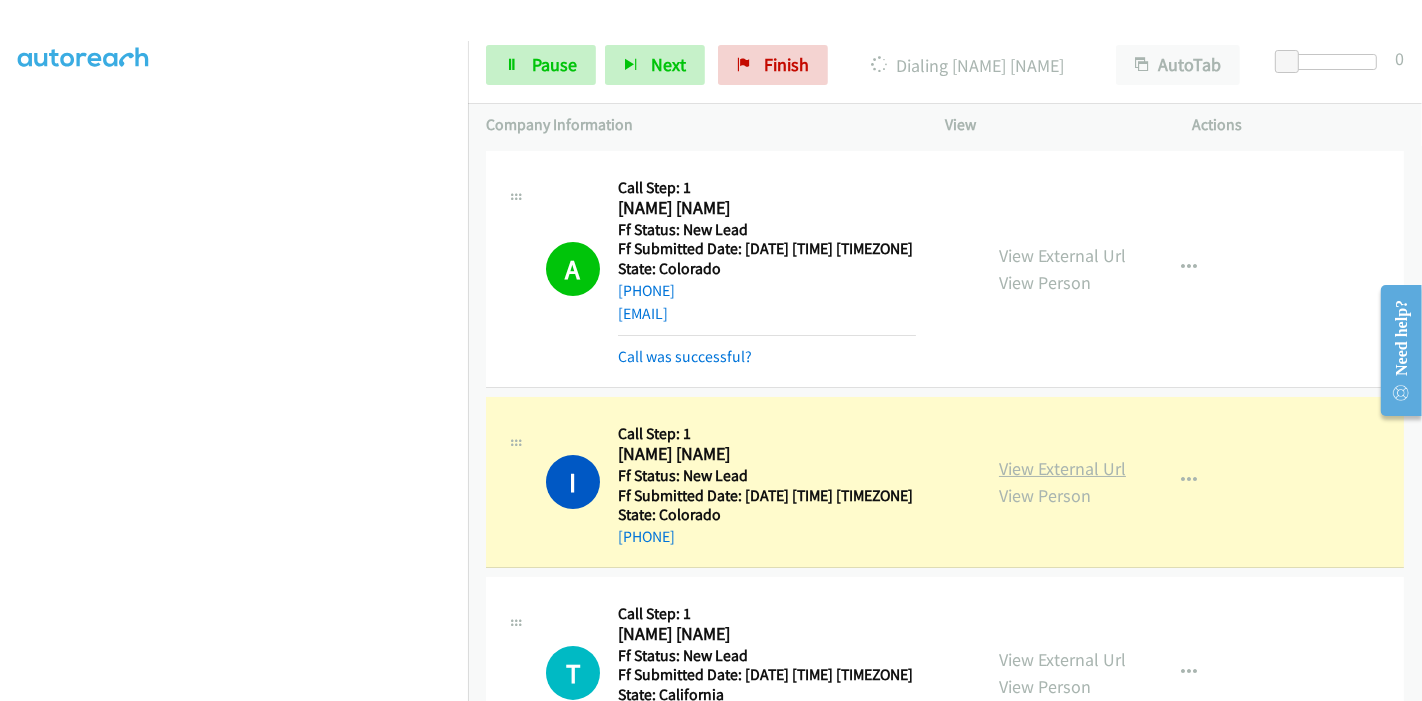 click on "View External Url" at bounding box center (1062, 468) 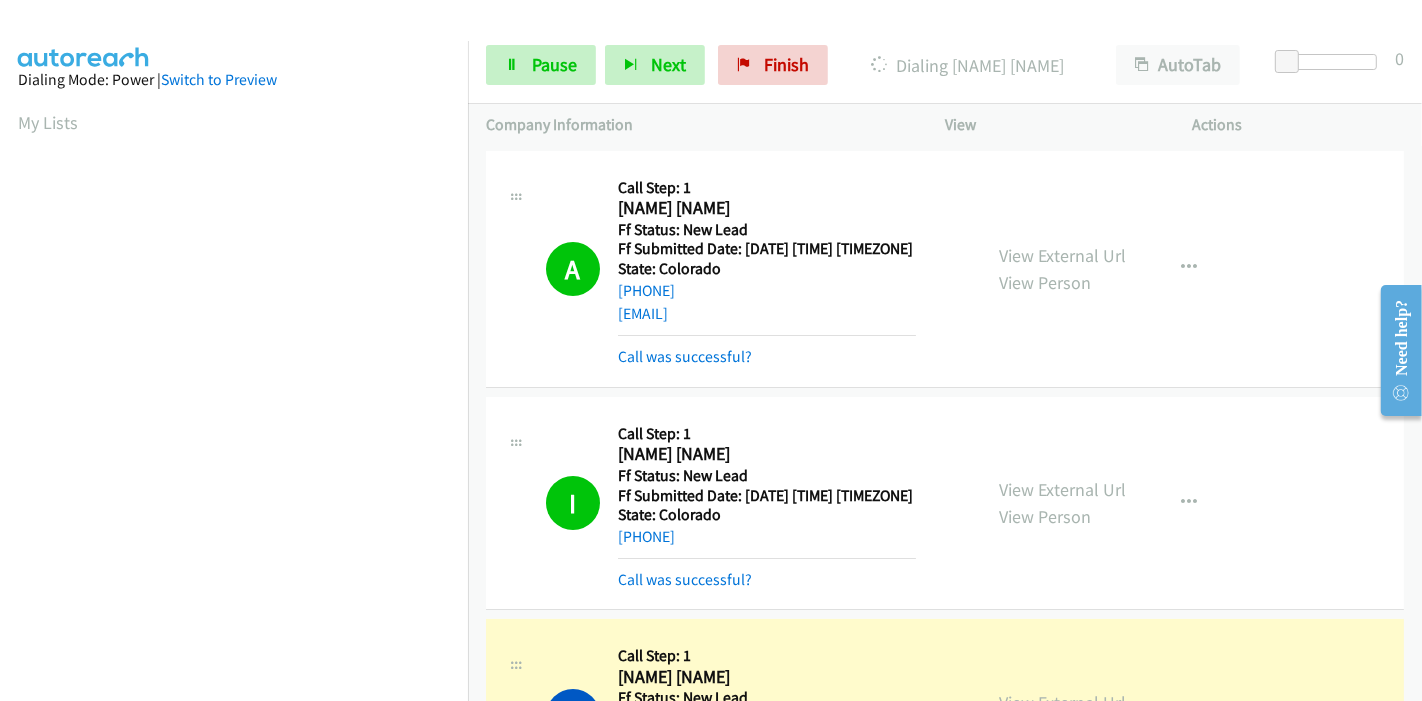 scroll, scrollTop: 422, scrollLeft: 0, axis: vertical 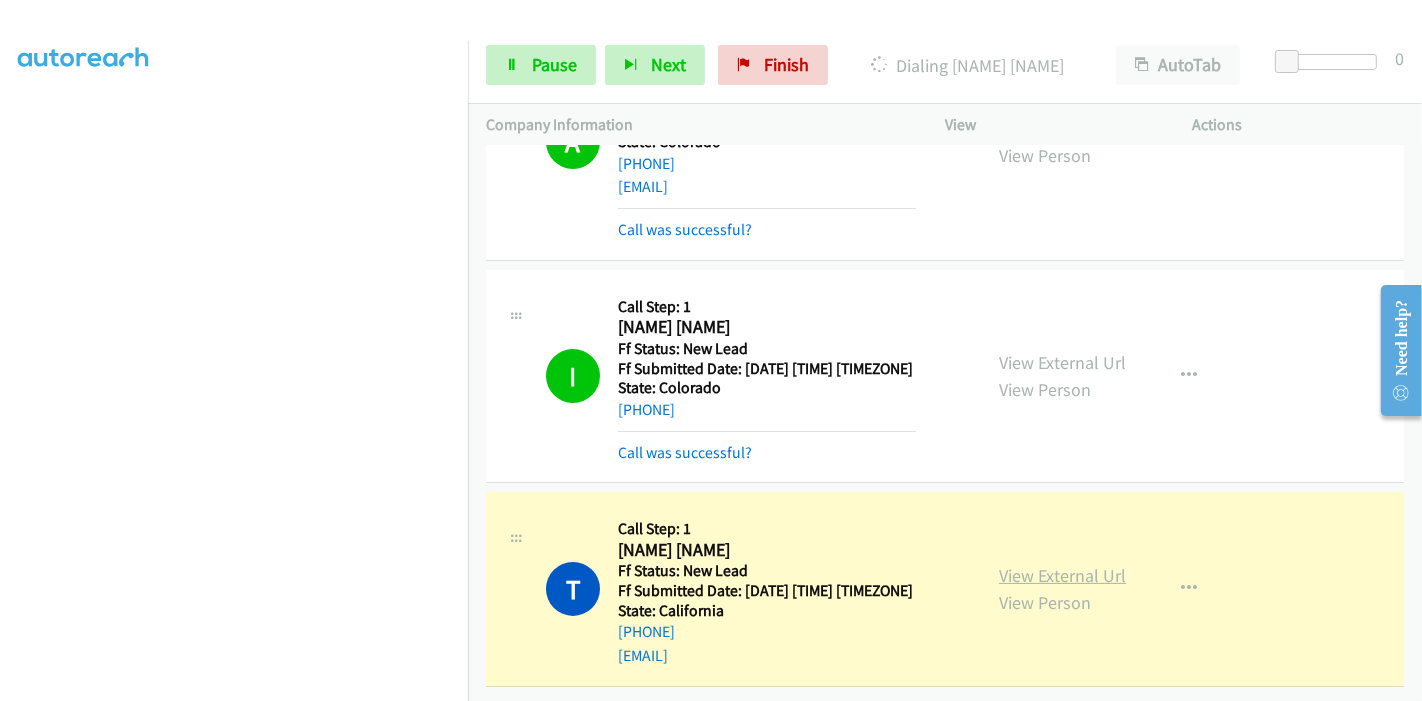 click on "View External Url" at bounding box center (1062, 575) 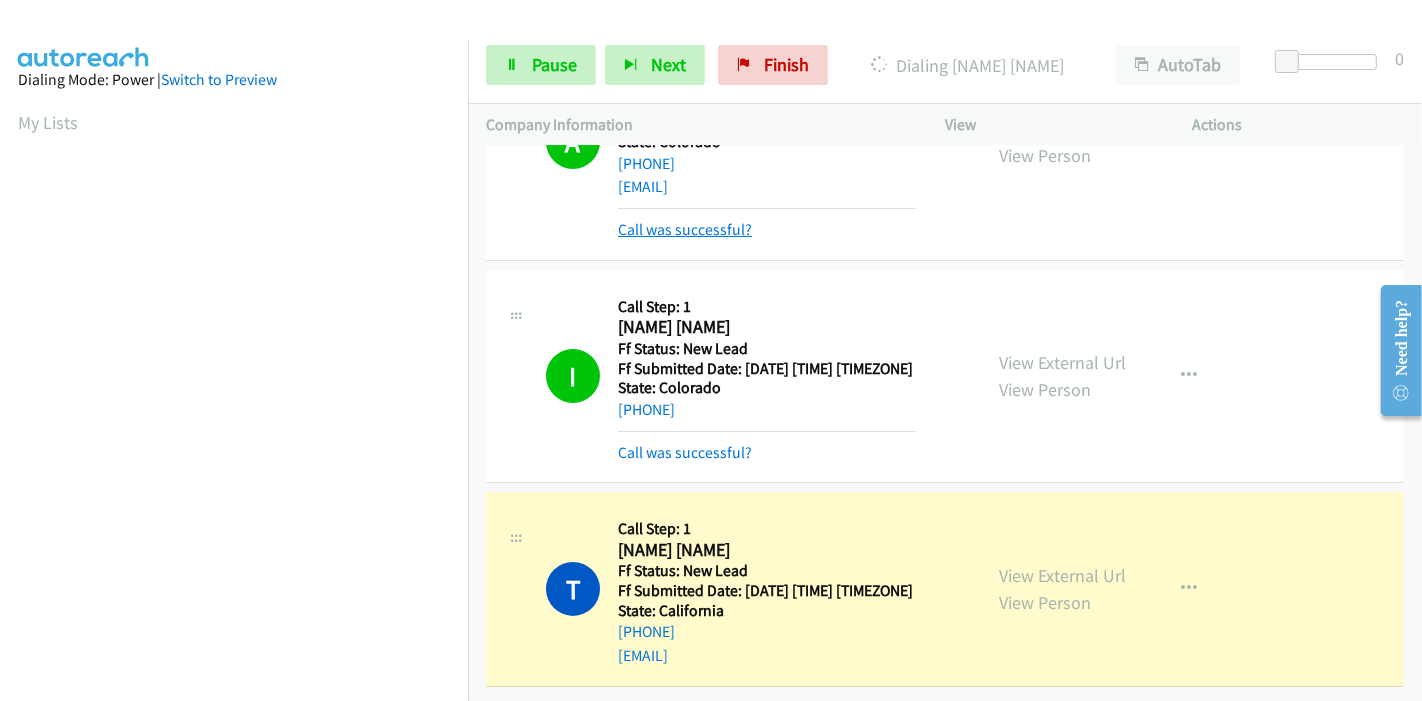 scroll, scrollTop: 422, scrollLeft: 0, axis: vertical 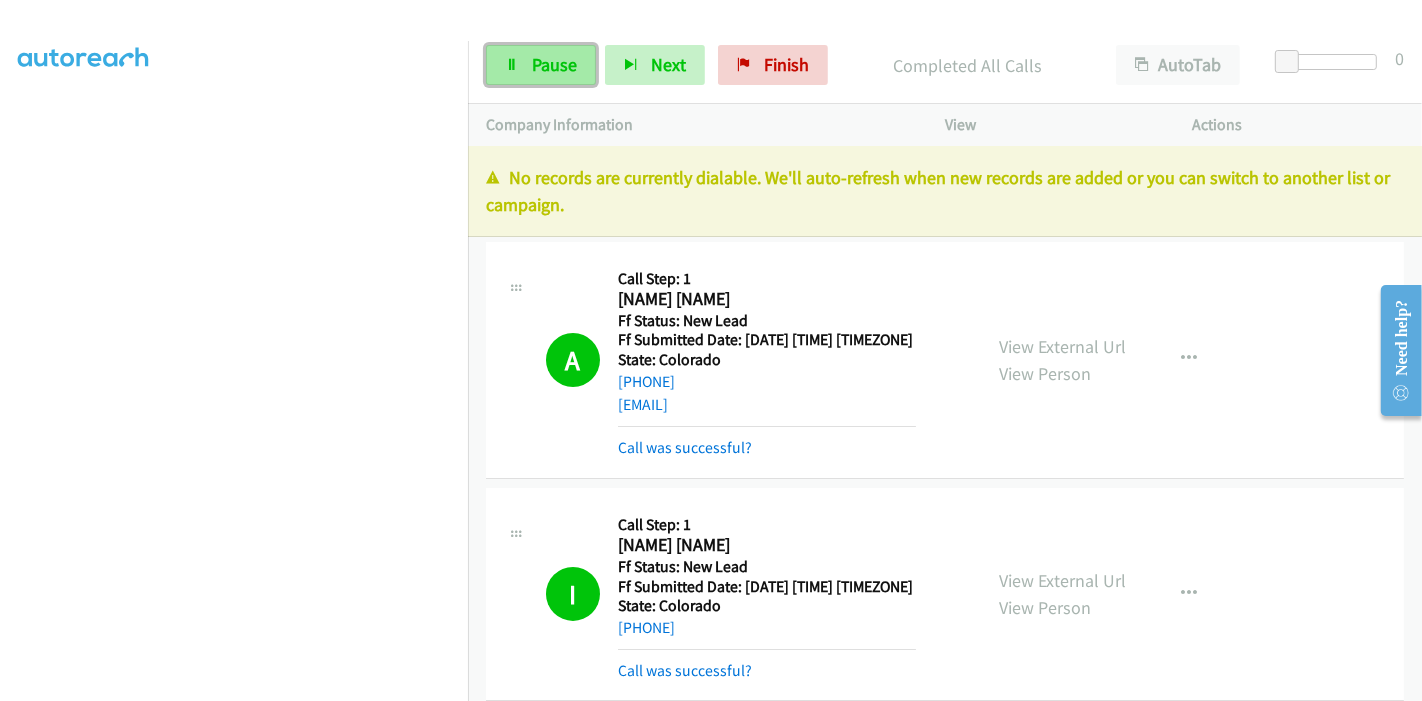 click on "Pause" at bounding box center [541, 65] 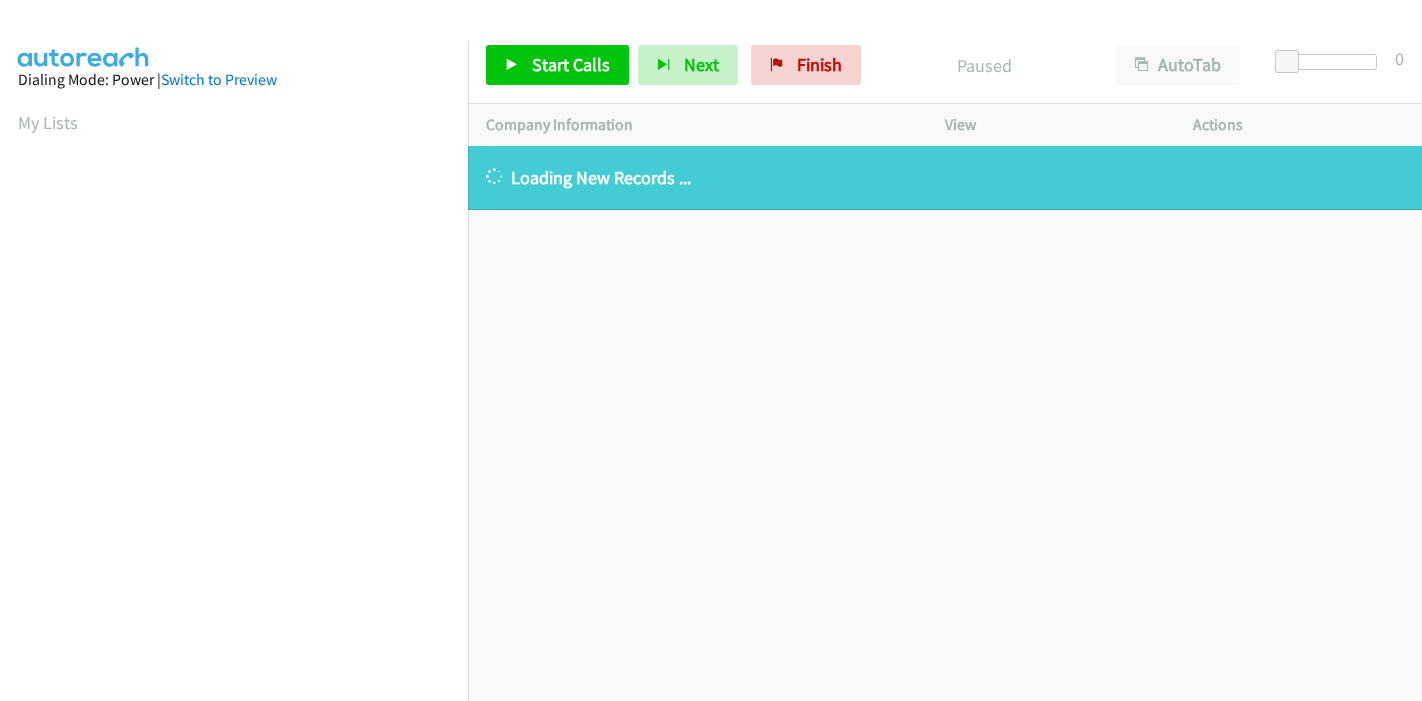 scroll, scrollTop: 0, scrollLeft: 0, axis: both 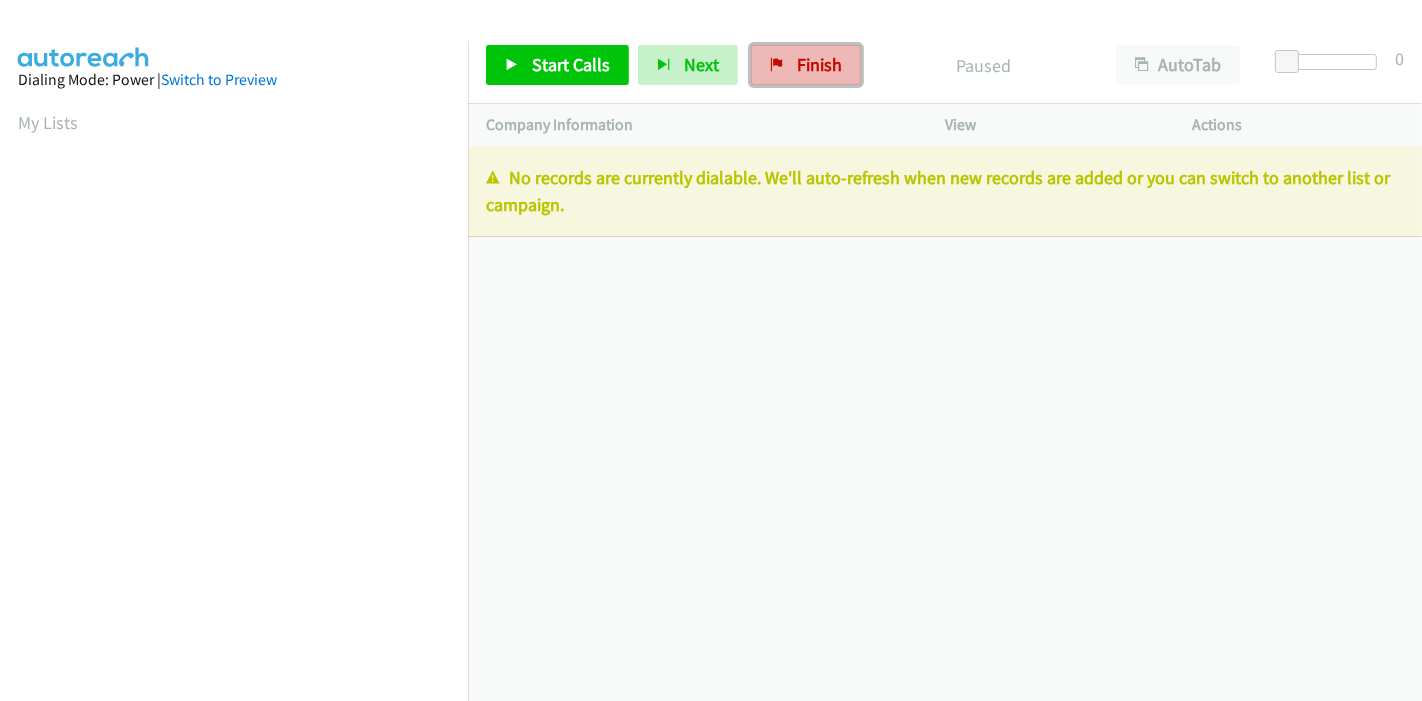 click on "Finish" at bounding box center [806, 65] 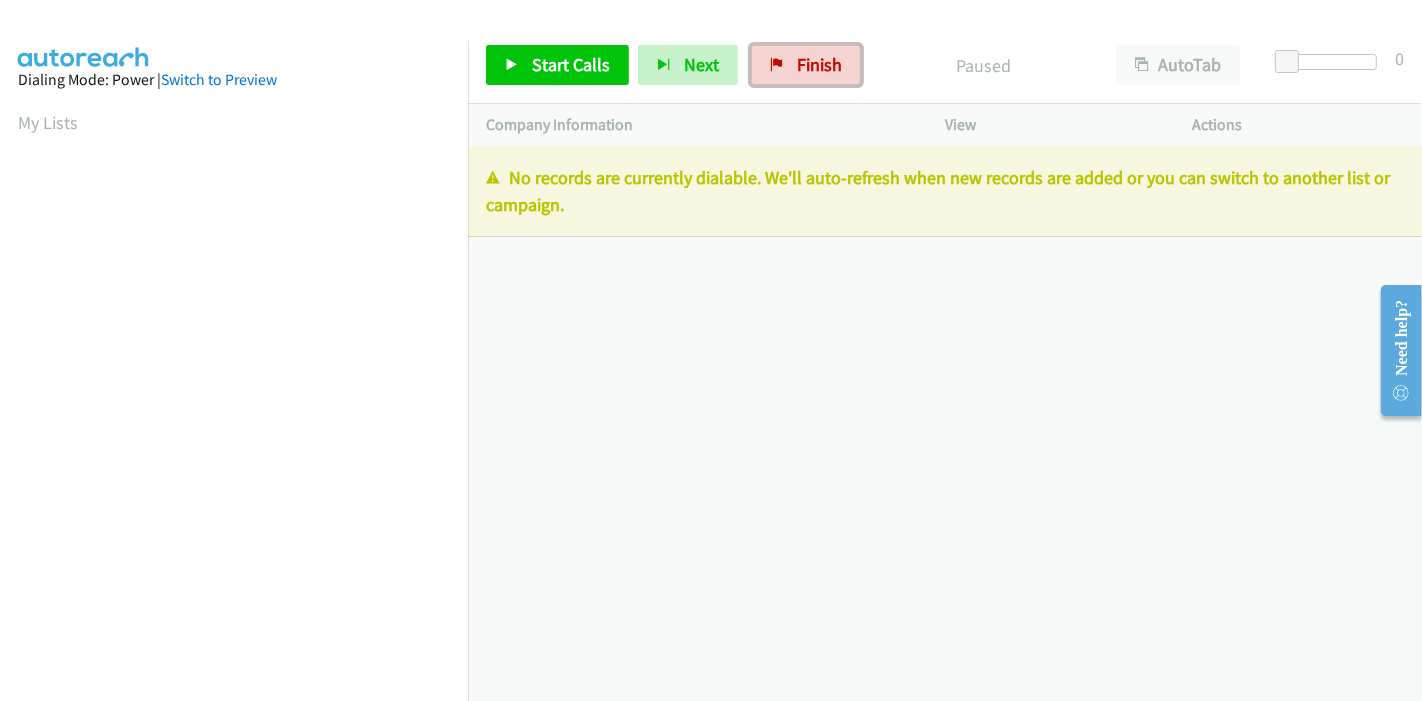 scroll, scrollTop: 0, scrollLeft: 0, axis: both 